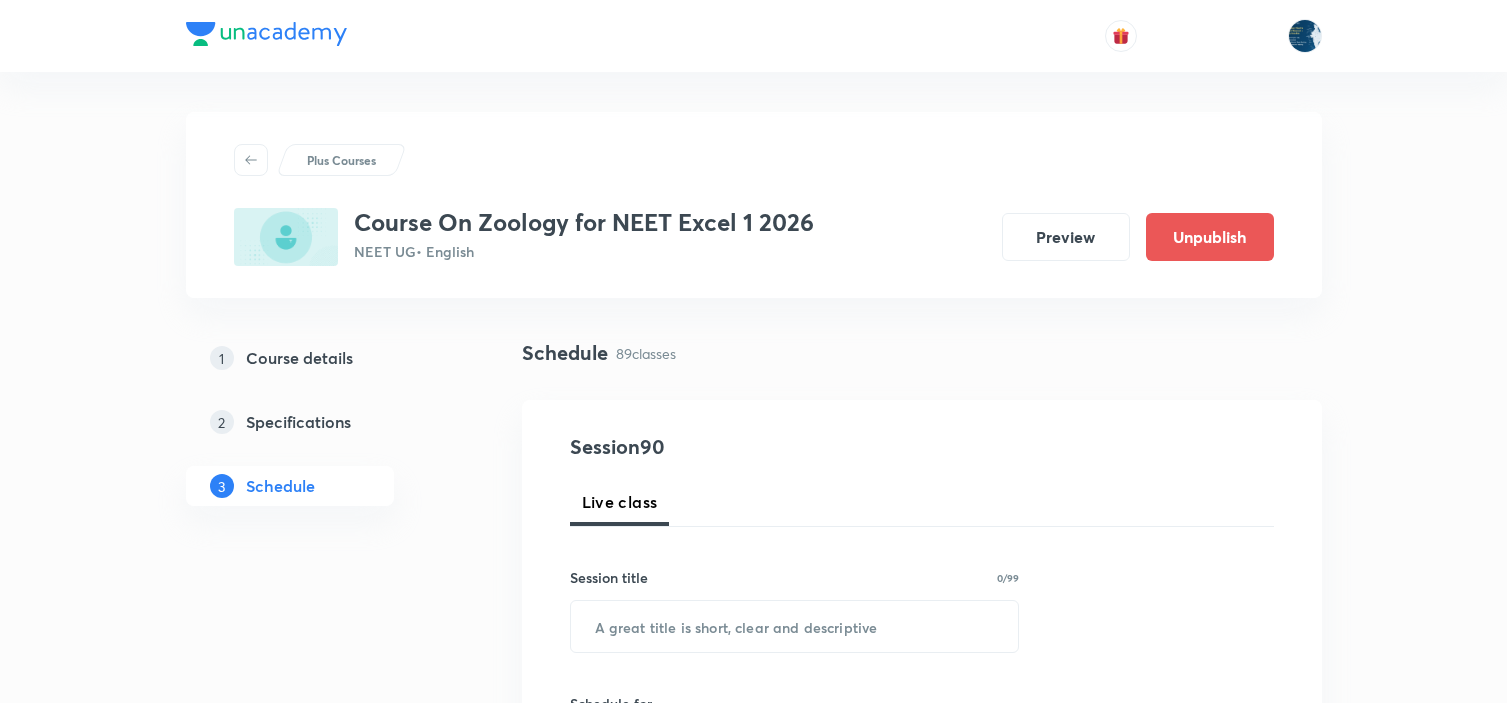 scroll, scrollTop: 614, scrollLeft: 0, axis: vertical 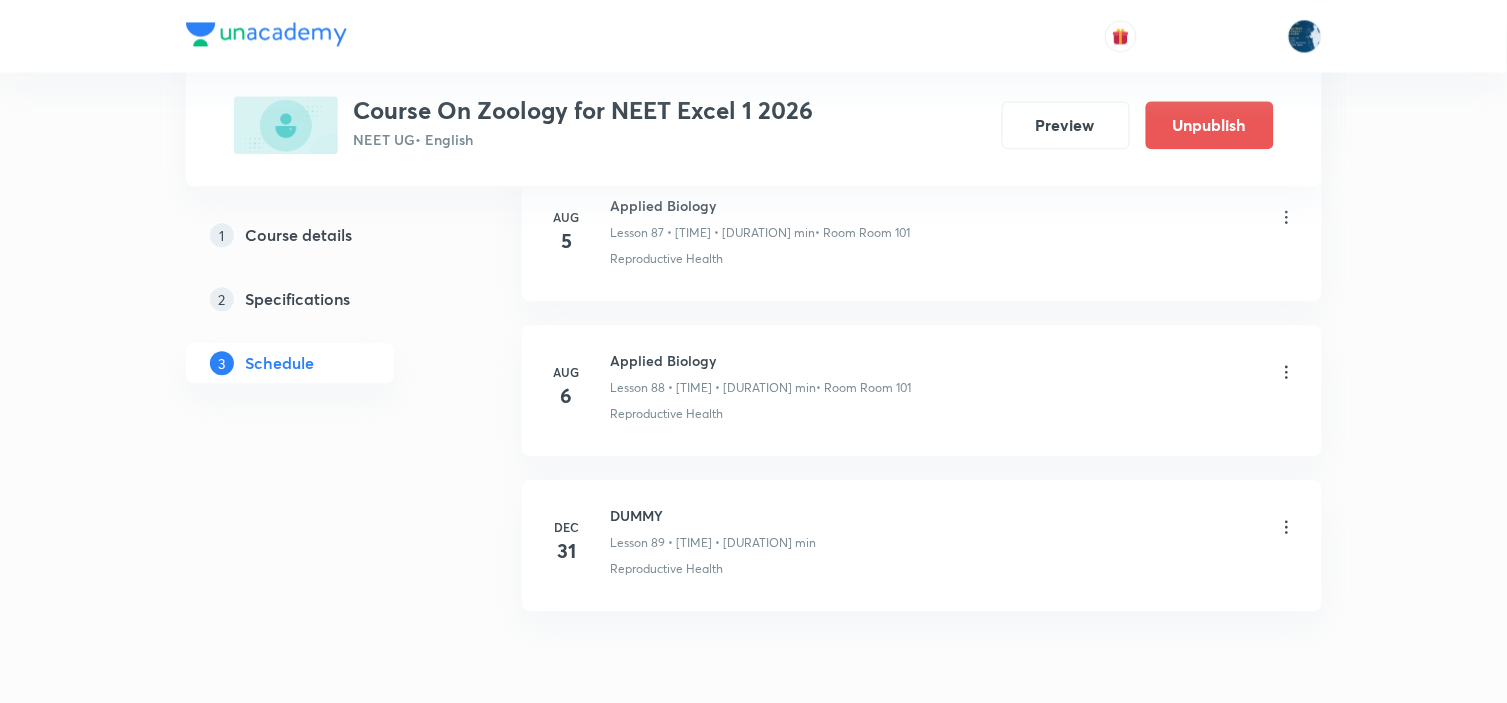 click 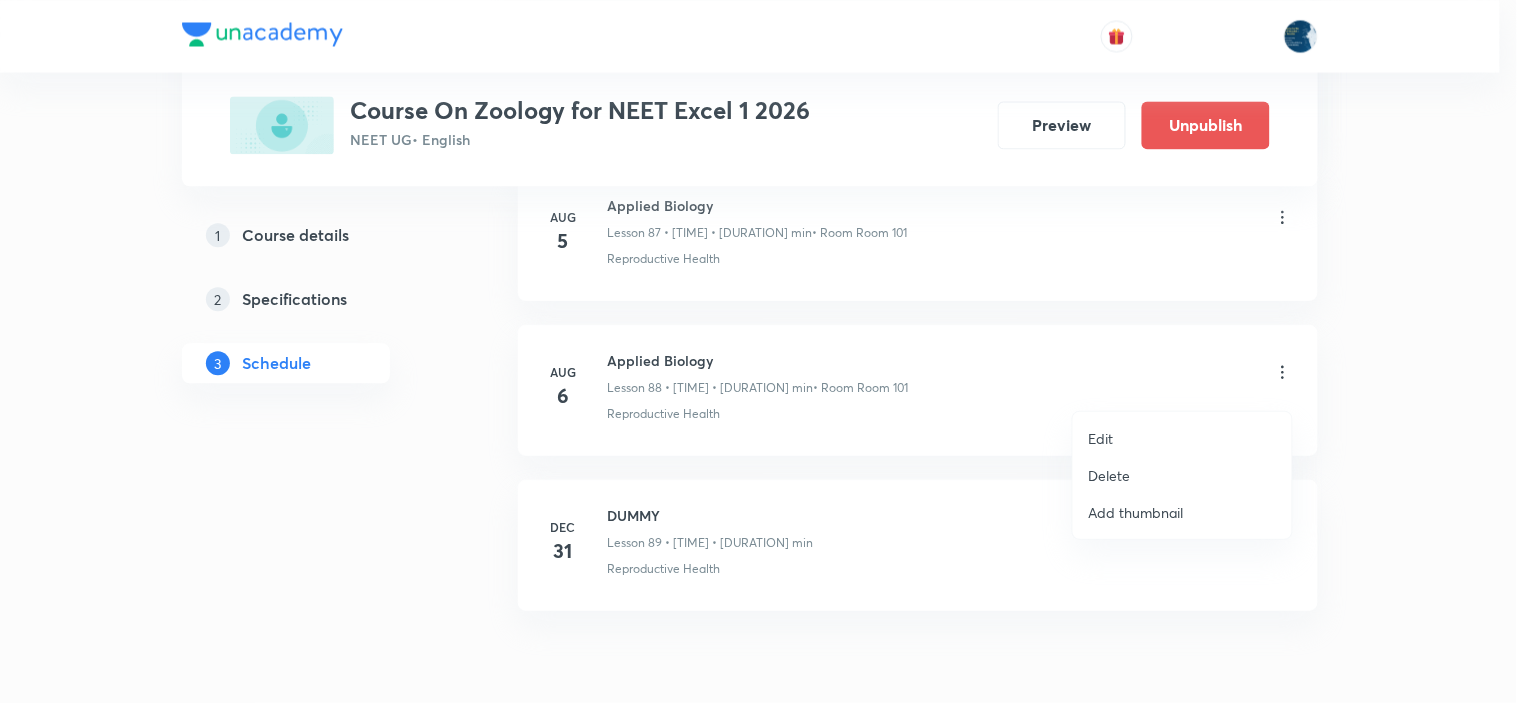 click on "Delete" at bounding box center [1182, 475] 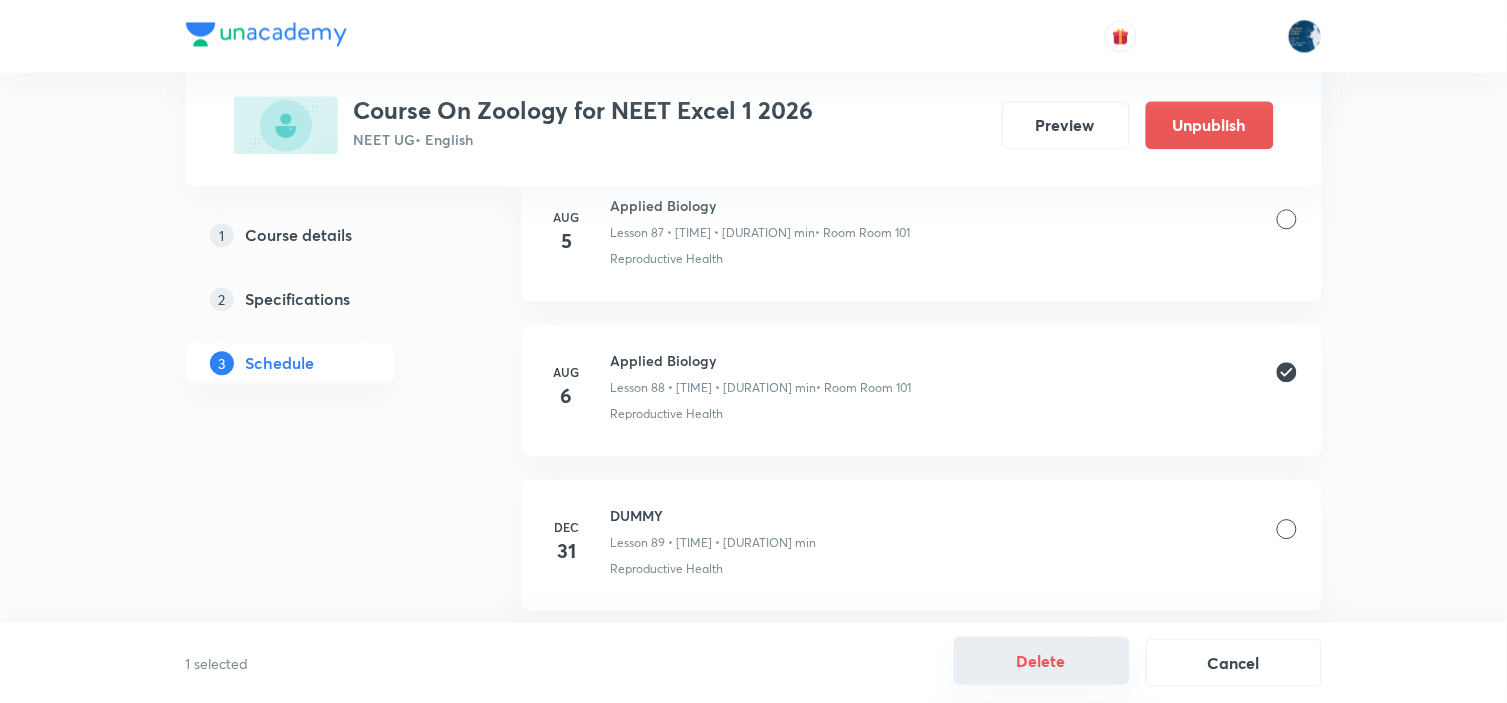 click on "Delete" at bounding box center (1042, 661) 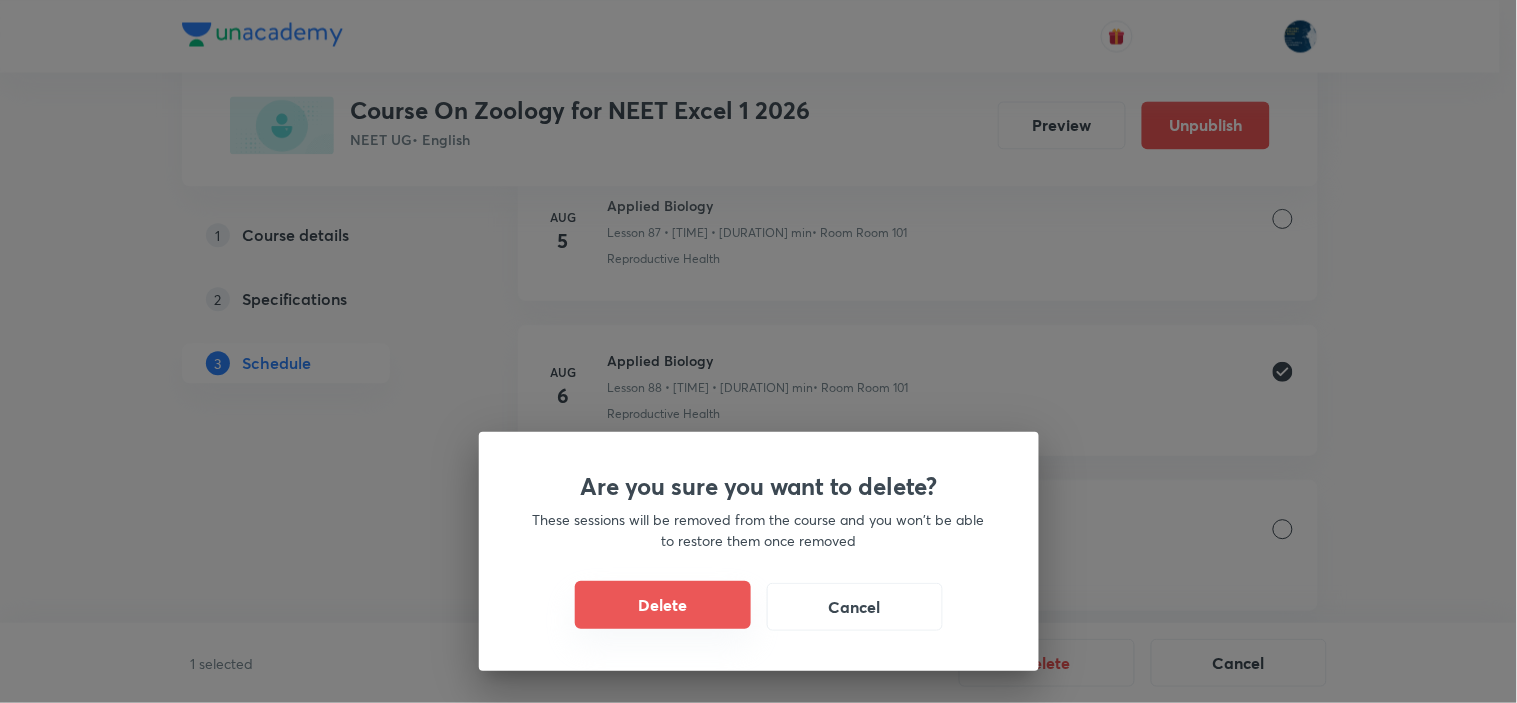 click on "Delete" at bounding box center (663, 605) 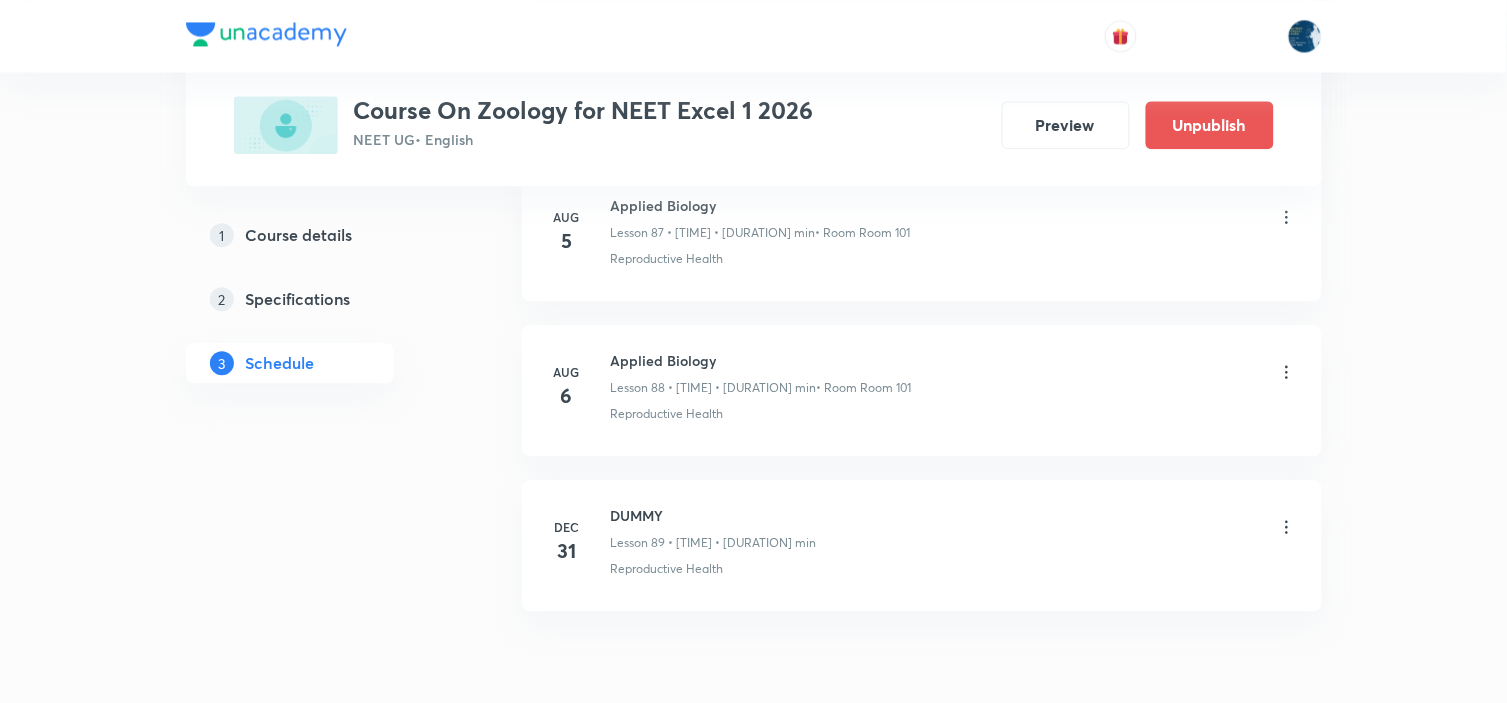 click on "Applied Biology" at bounding box center (761, 205) 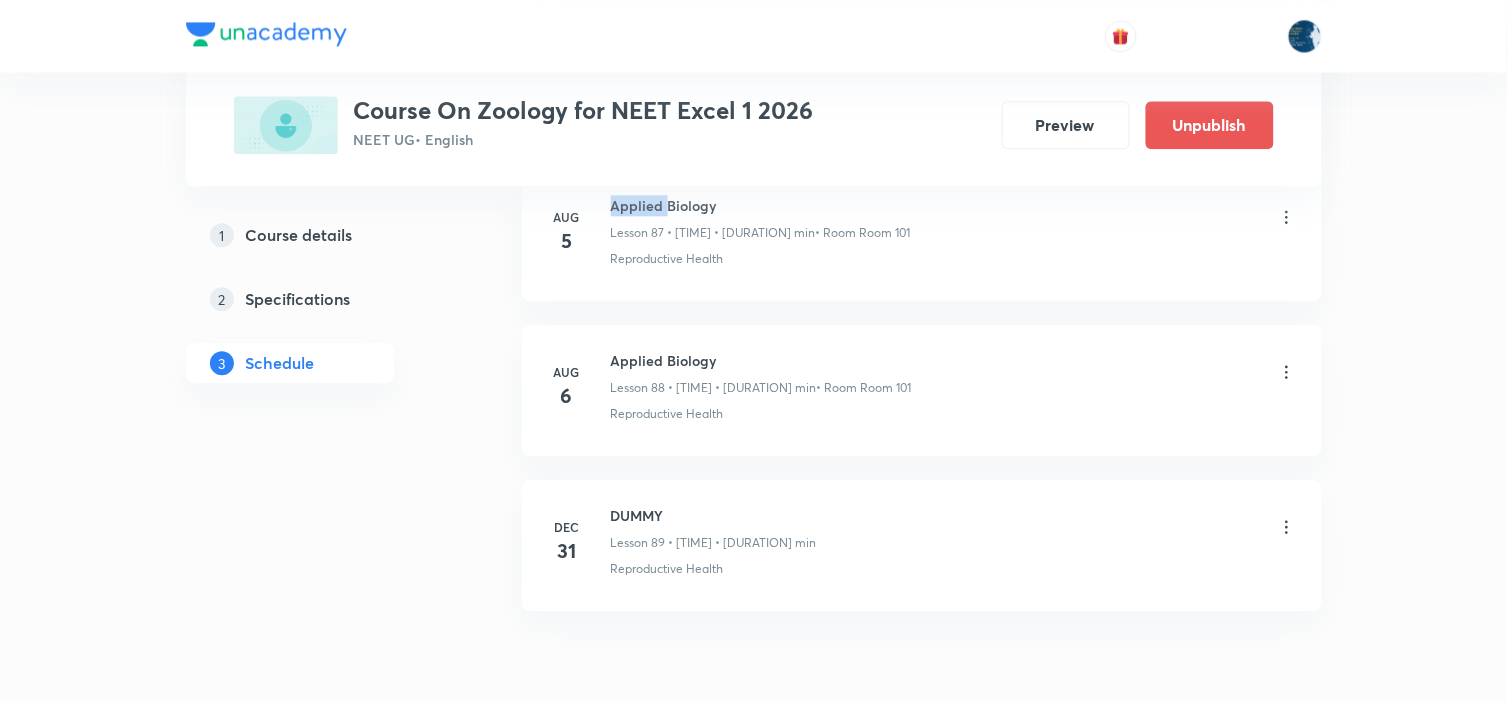 click on "Applied Biology" at bounding box center (761, 205) 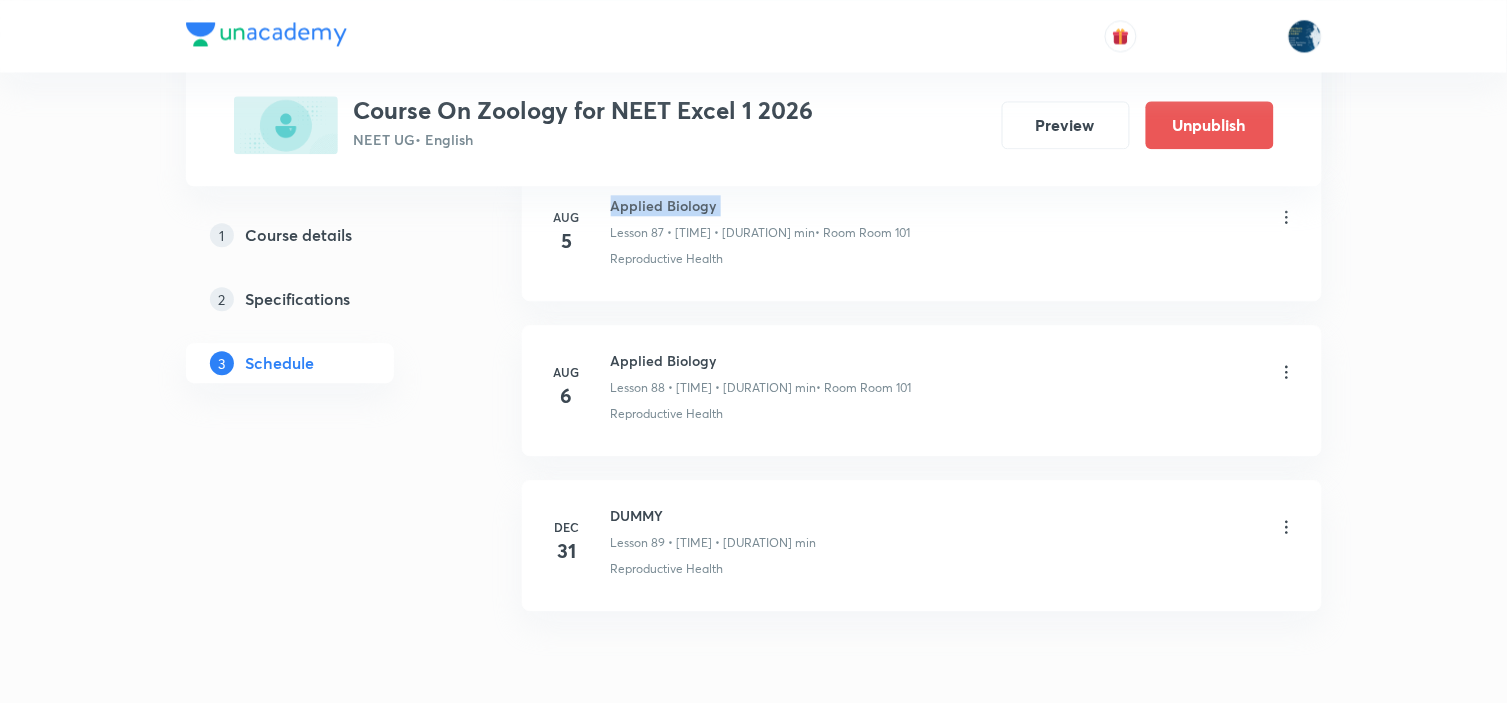 click on "Applied Biology" at bounding box center (761, 205) 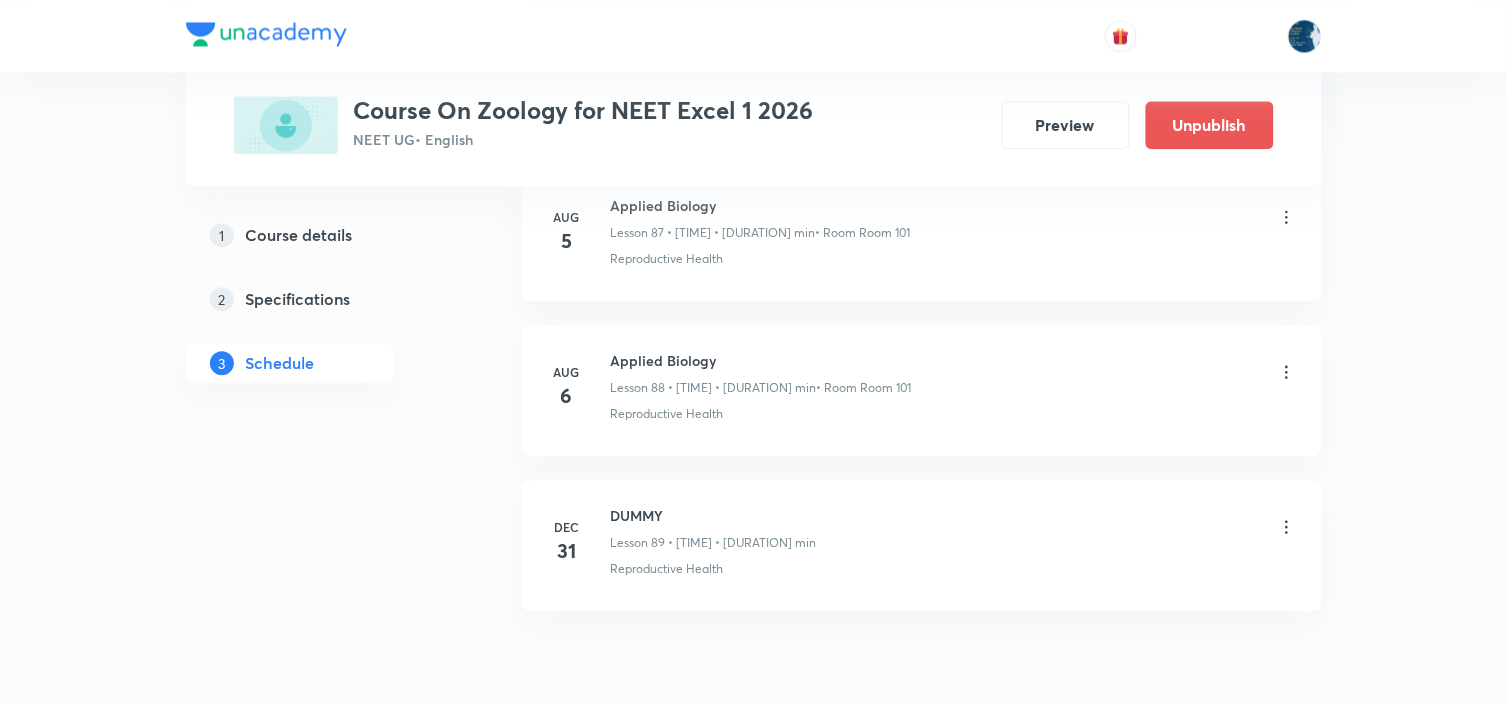 scroll, scrollTop: 14684, scrollLeft: 0, axis: vertical 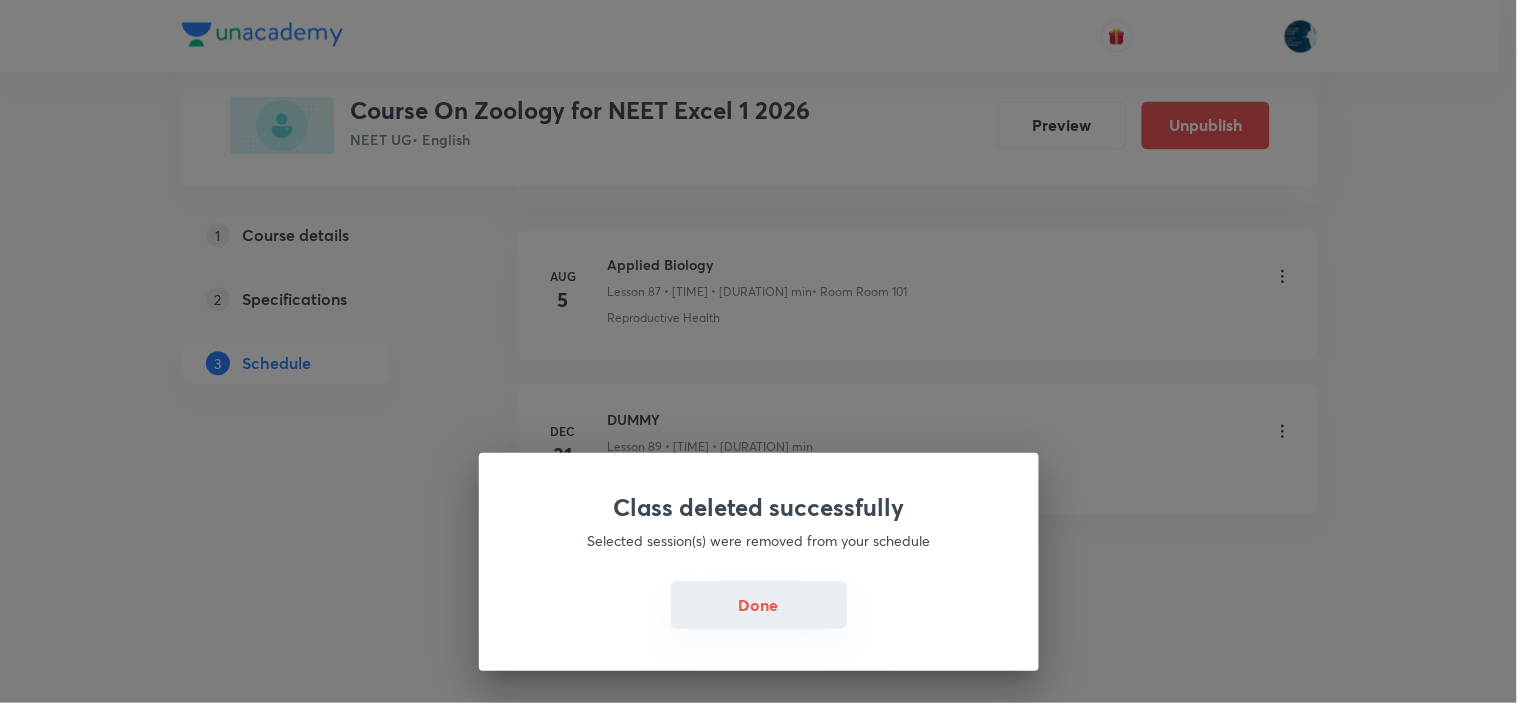 click on "Done" at bounding box center (759, 605) 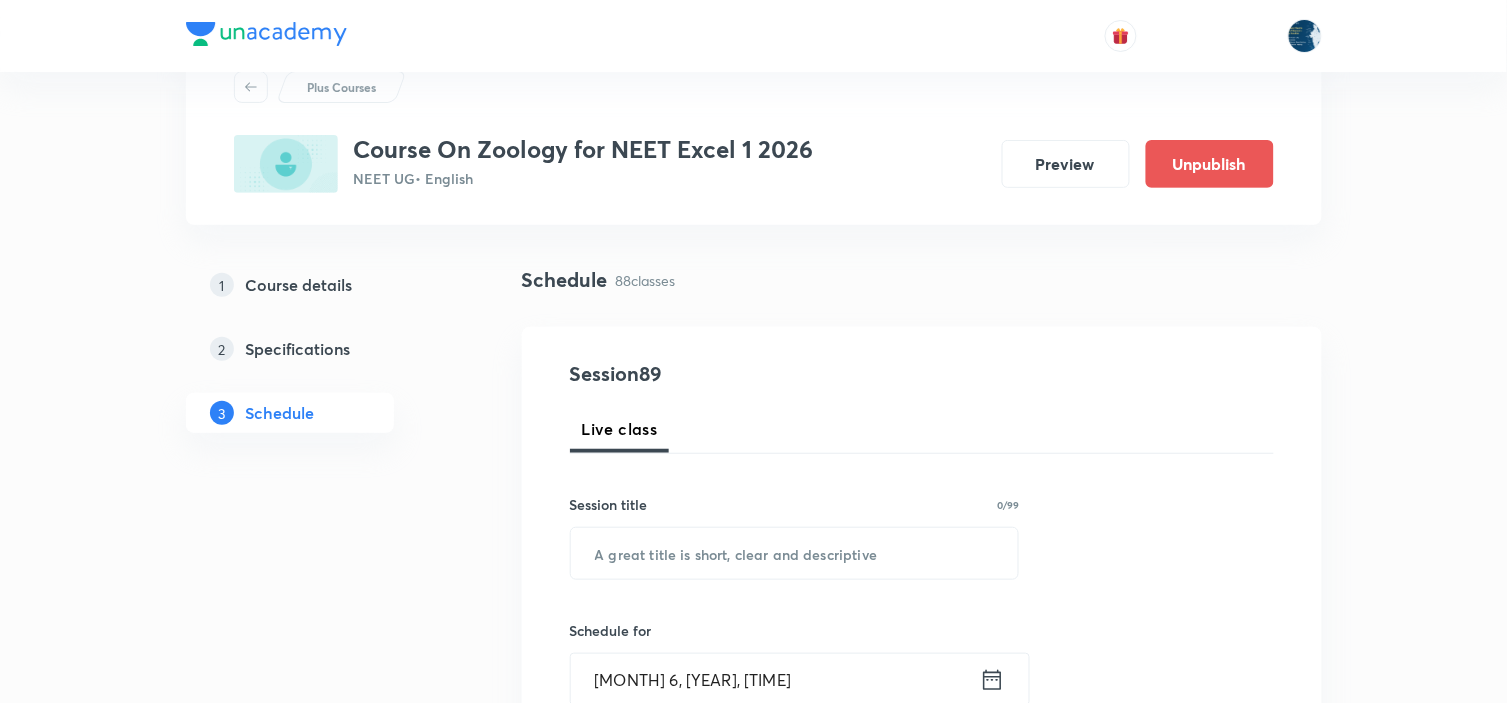 scroll, scrollTop: 111, scrollLeft: 0, axis: vertical 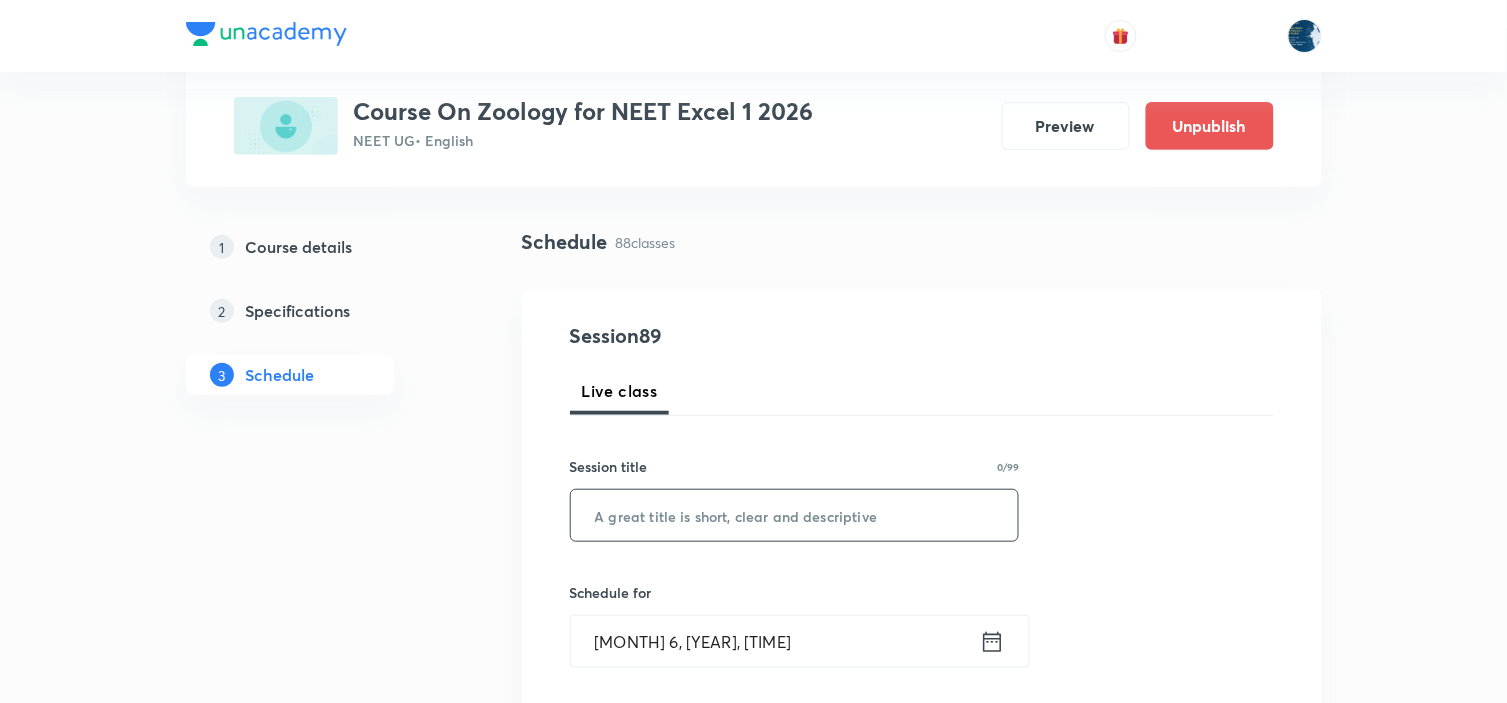 click at bounding box center [795, 515] 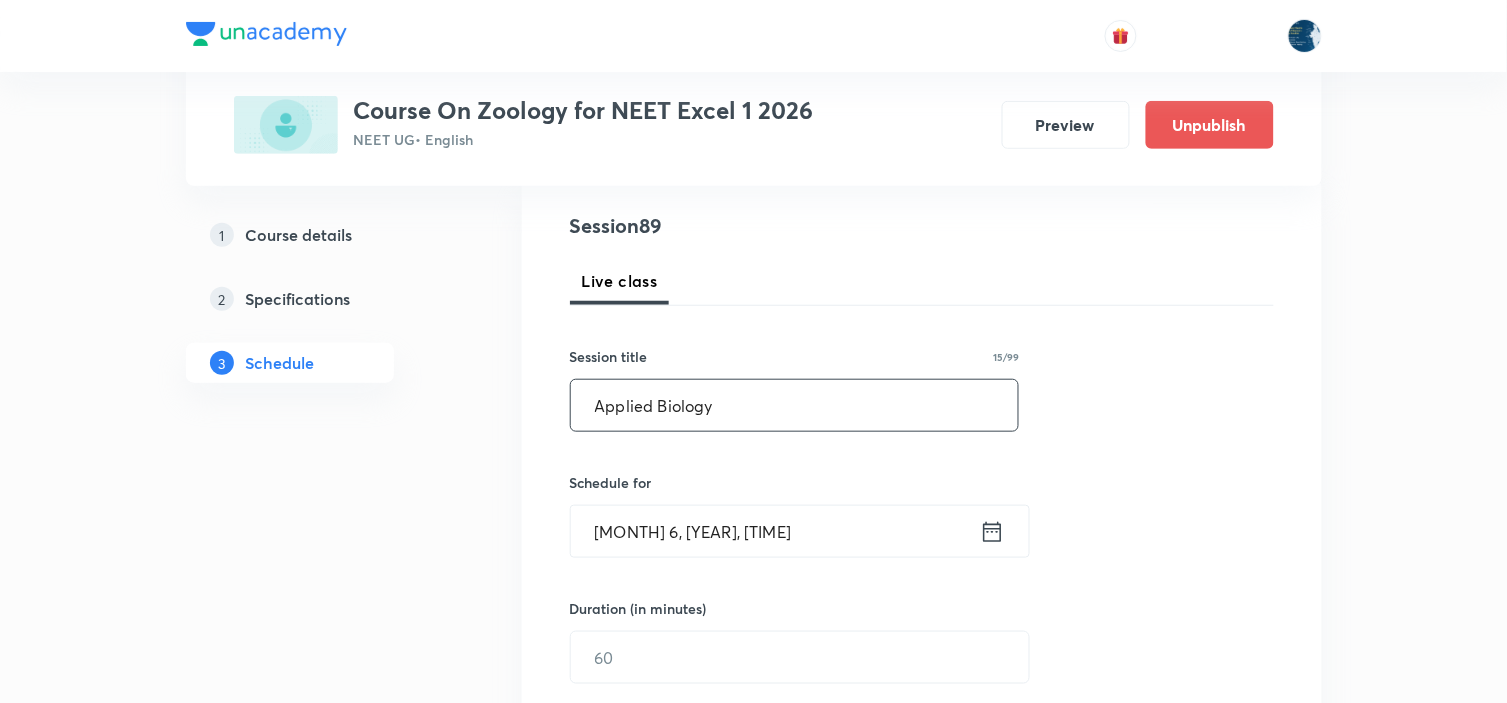scroll, scrollTop: 222, scrollLeft: 0, axis: vertical 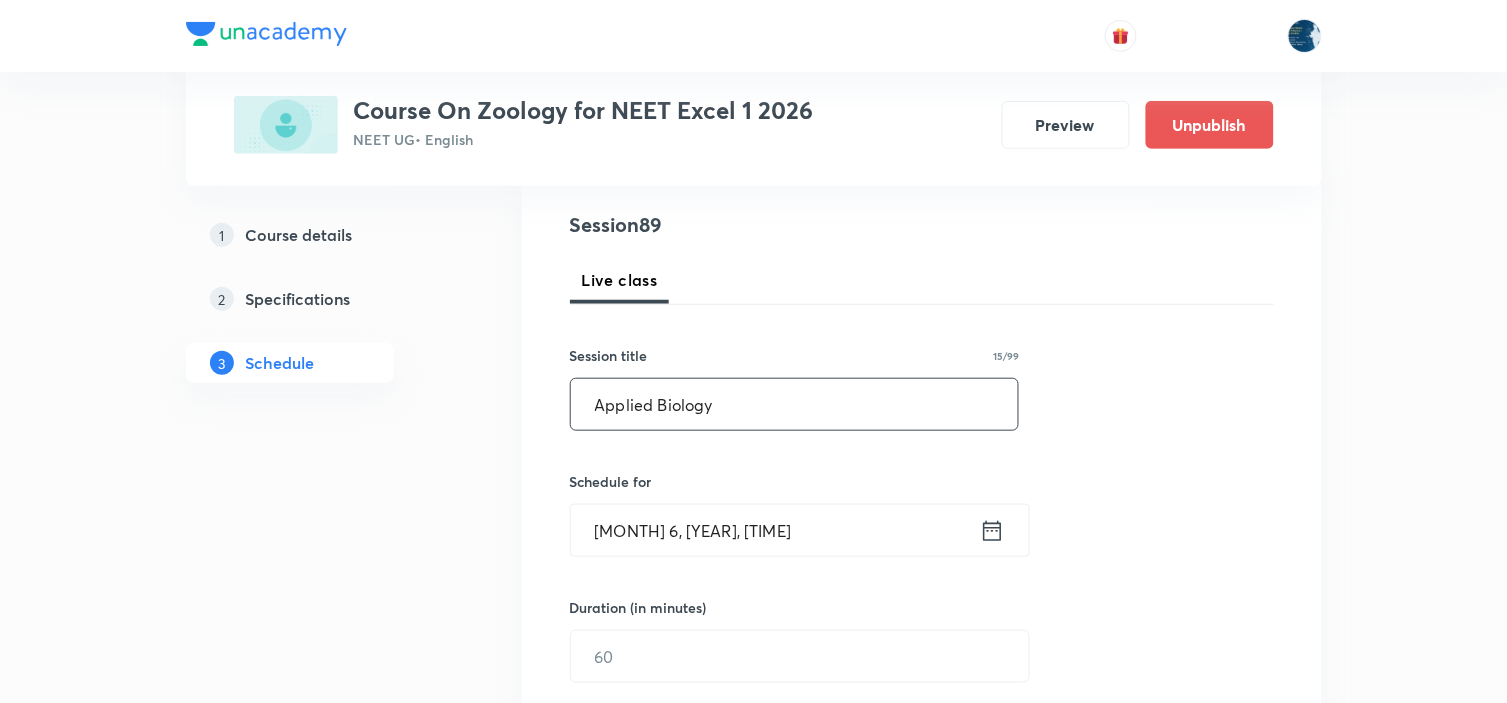 type on "Applied Biology" 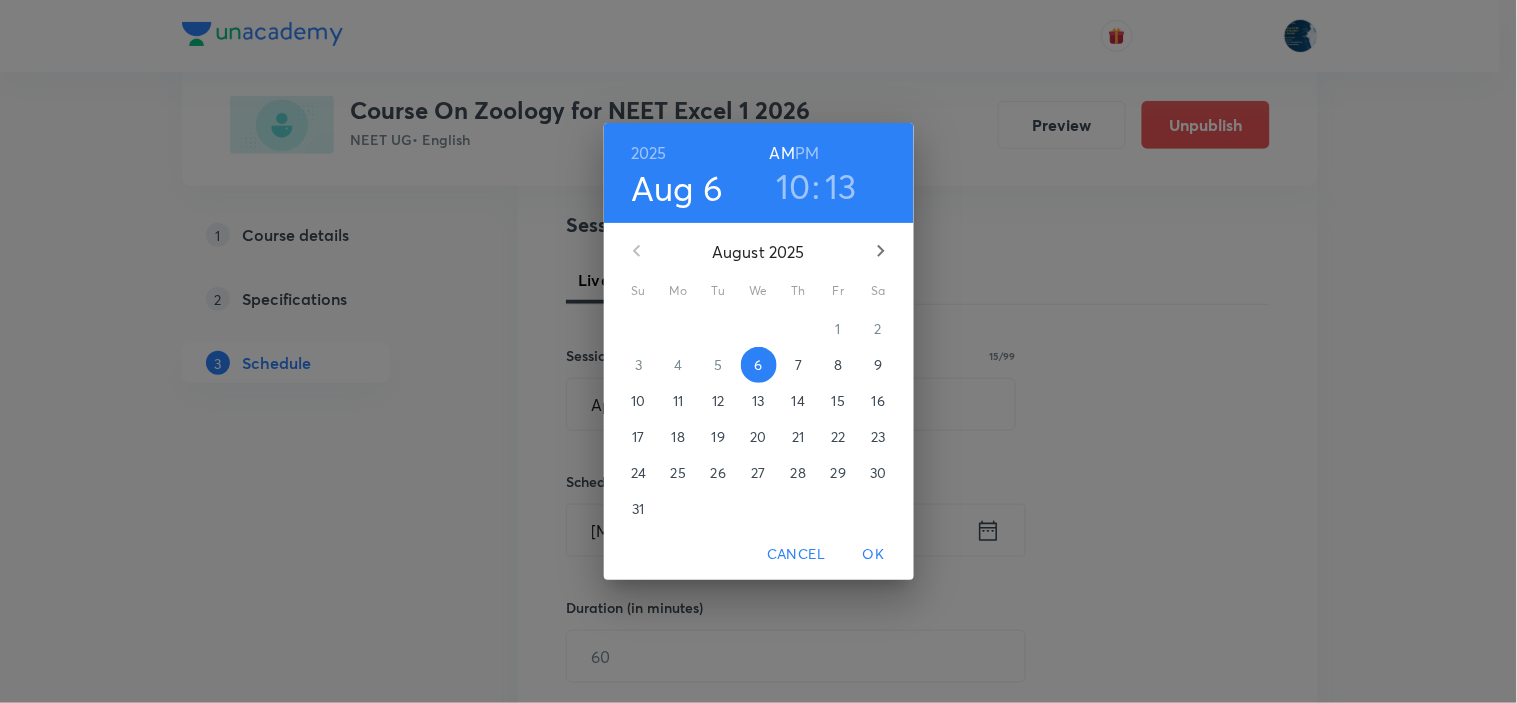click on "13" at bounding box center (841, 186) 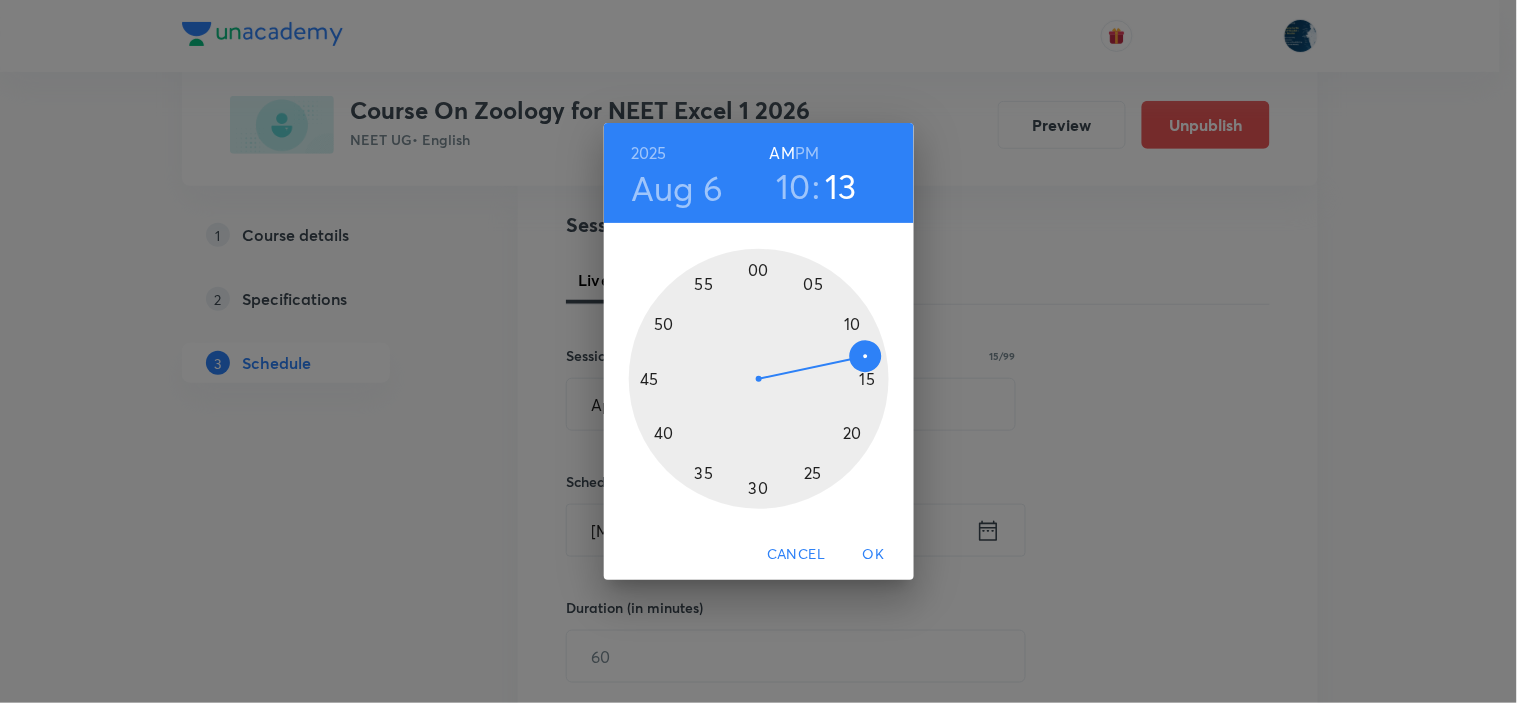 click at bounding box center [759, 379] 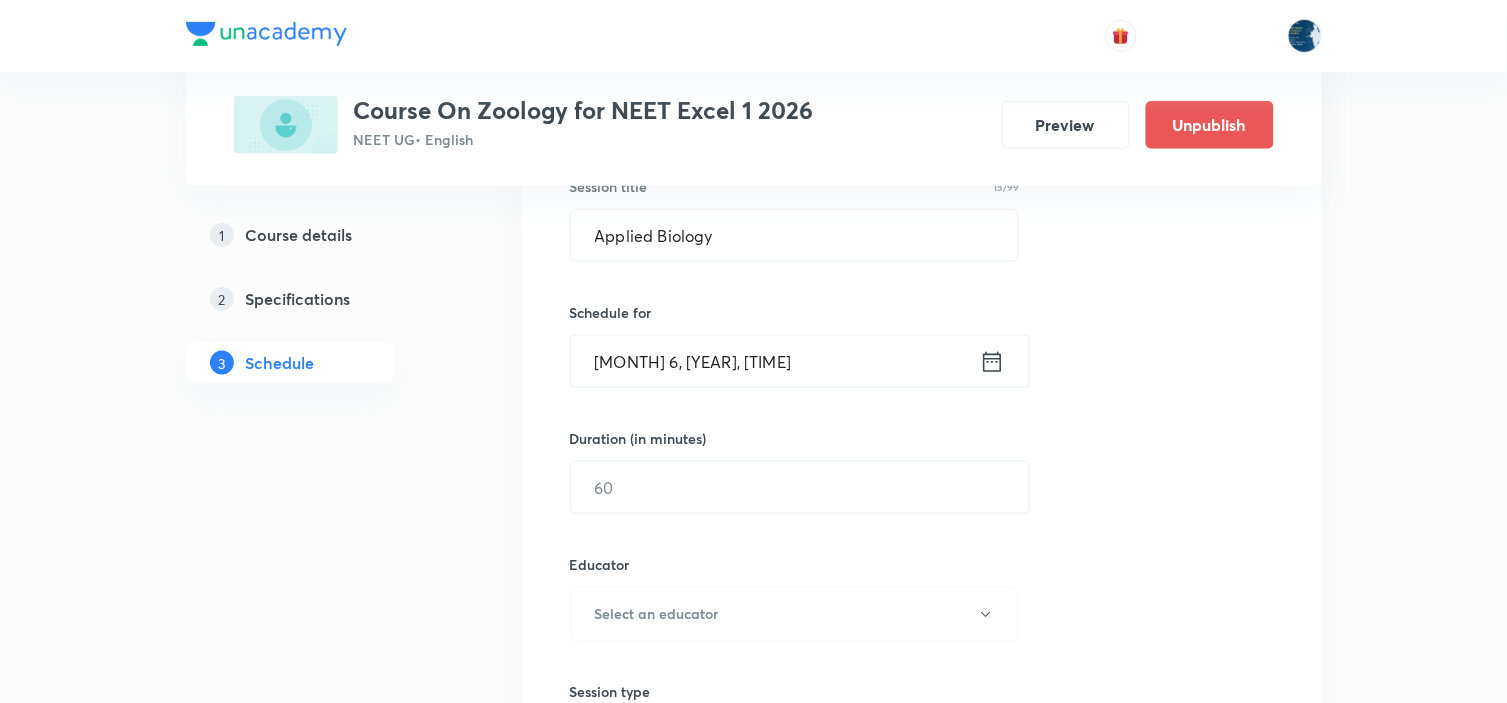 scroll, scrollTop: 444, scrollLeft: 0, axis: vertical 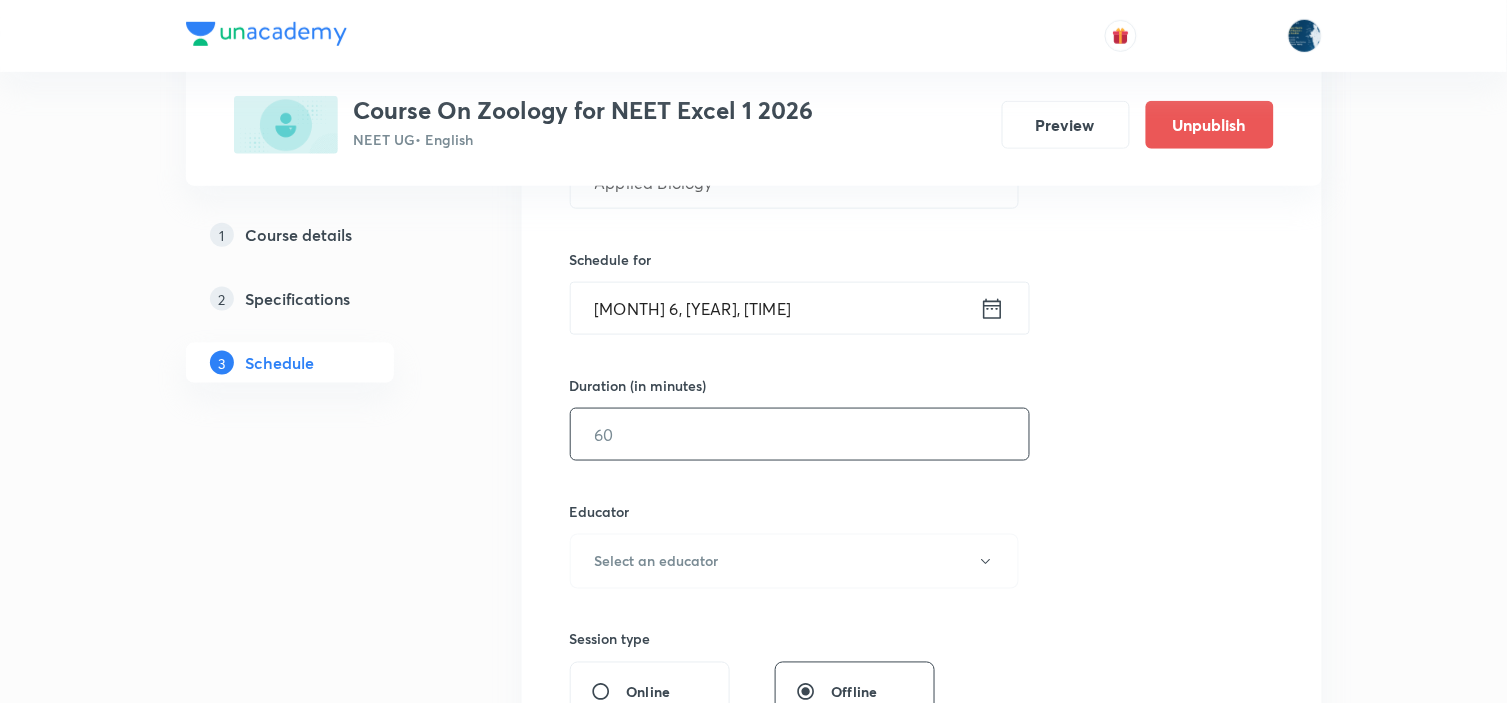 click at bounding box center [800, 434] 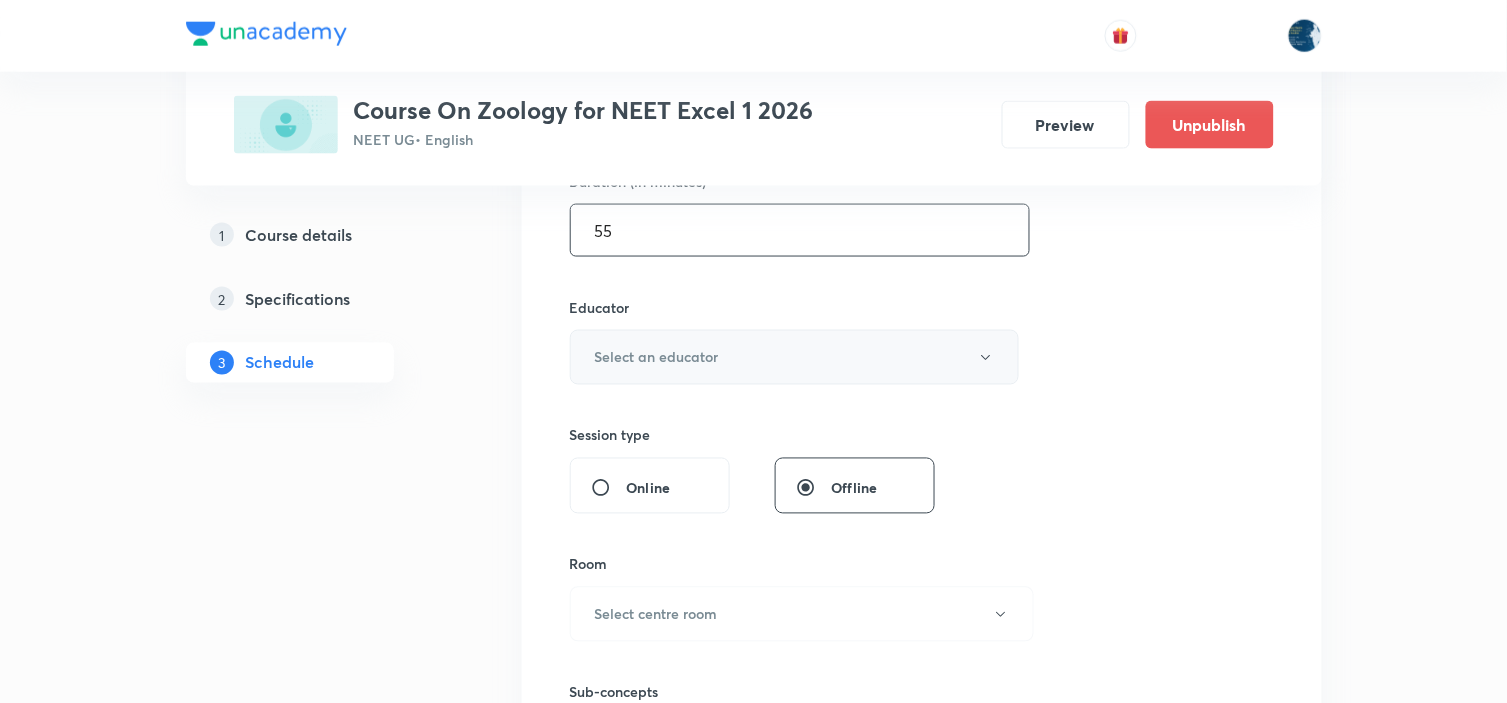 scroll, scrollTop: 666, scrollLeft: 0, axis: vertical 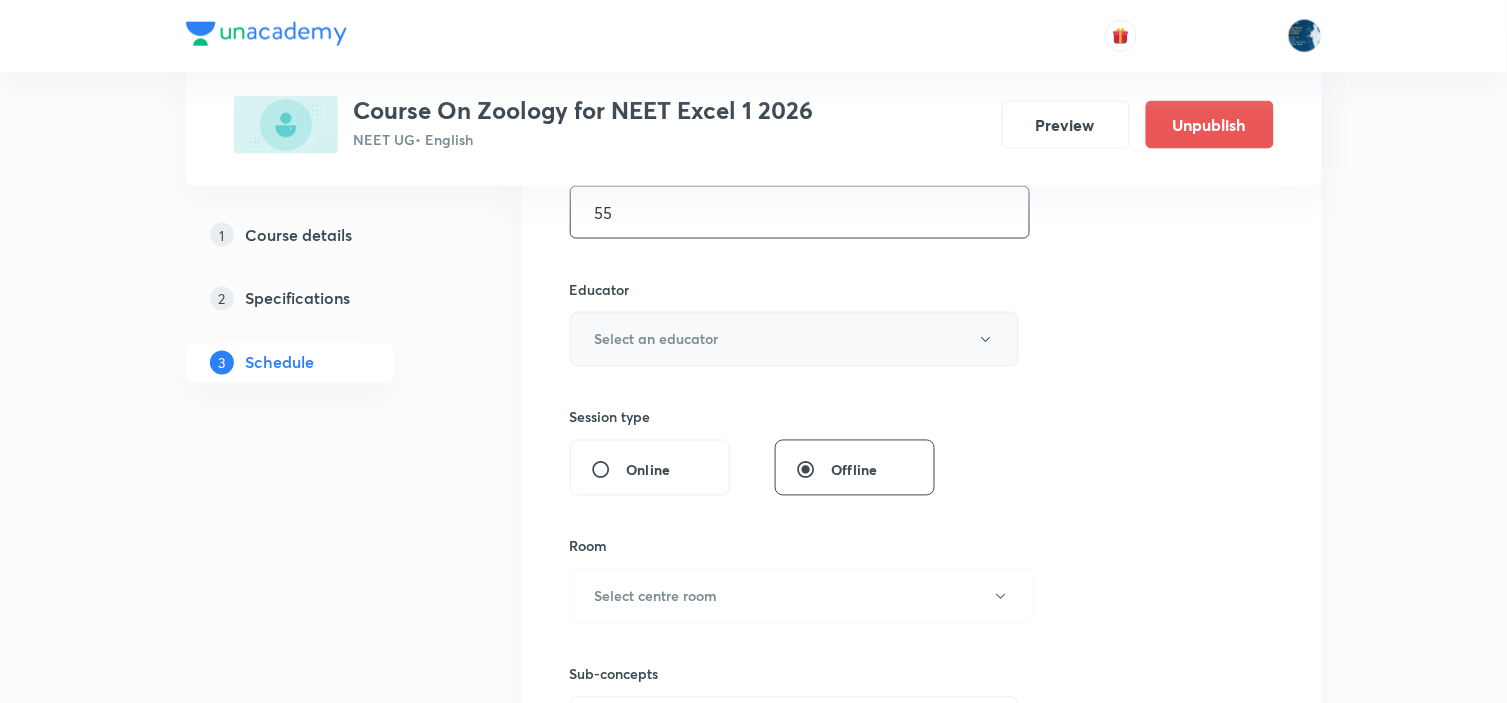 type on "55" 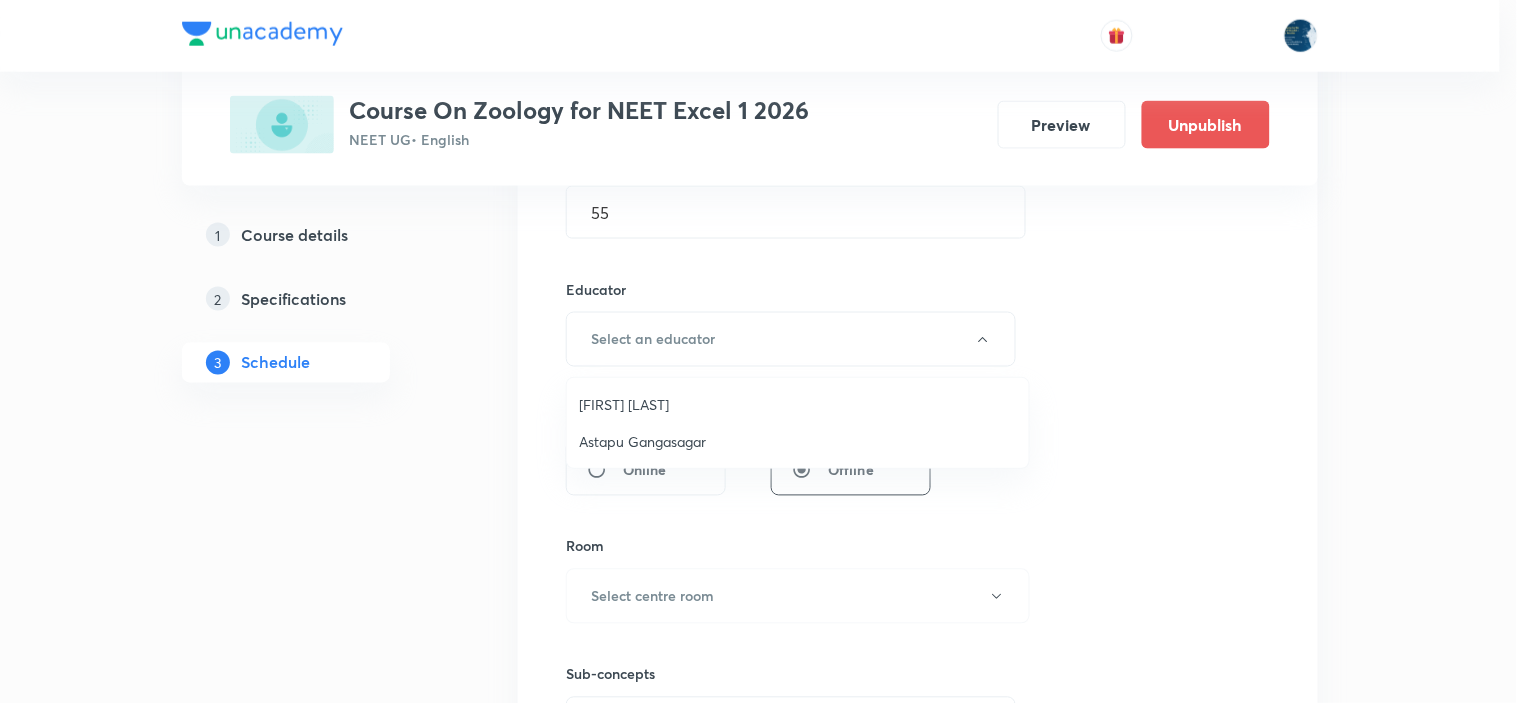 click on "Astapu Gangasagar" at bounding box center [798, 441] 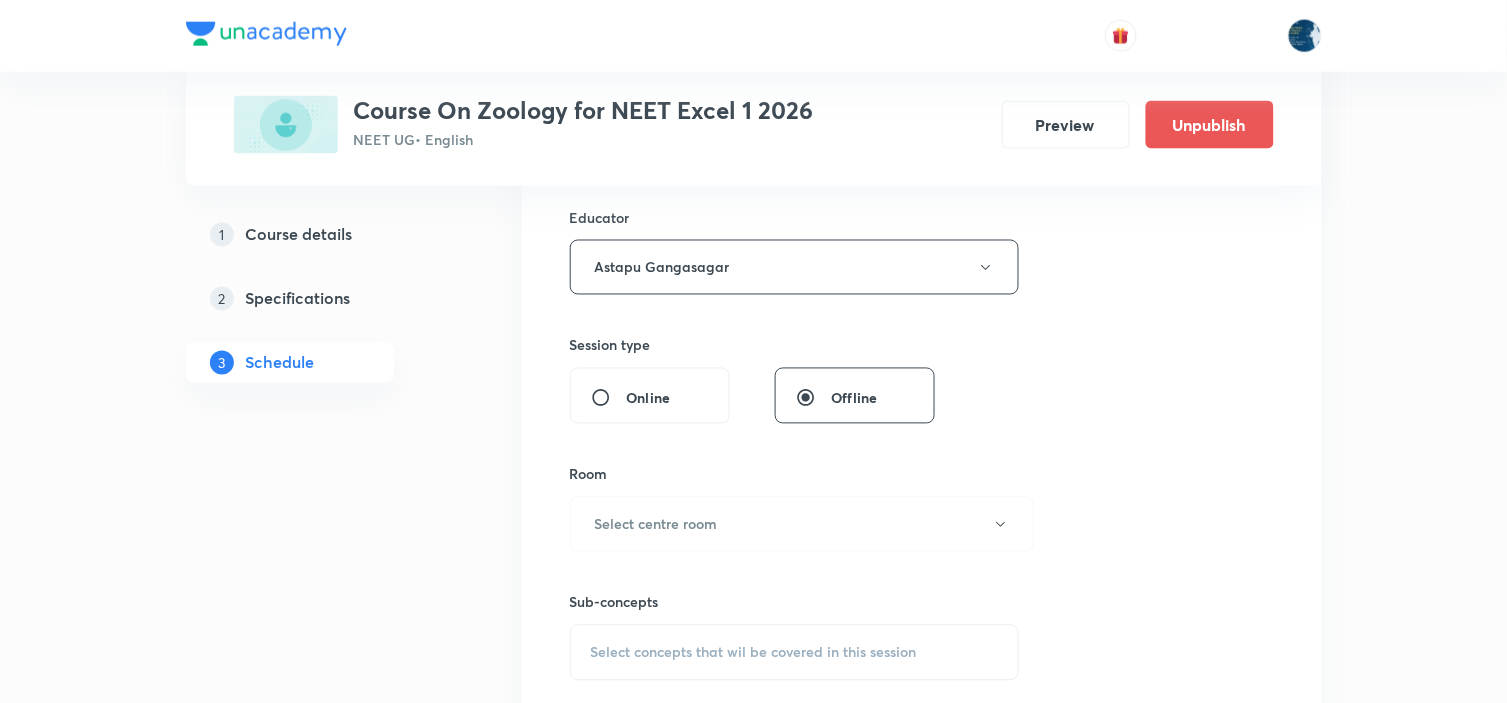 scroll, scrollTop: 777, scrollLeft: 0, axis: vertical 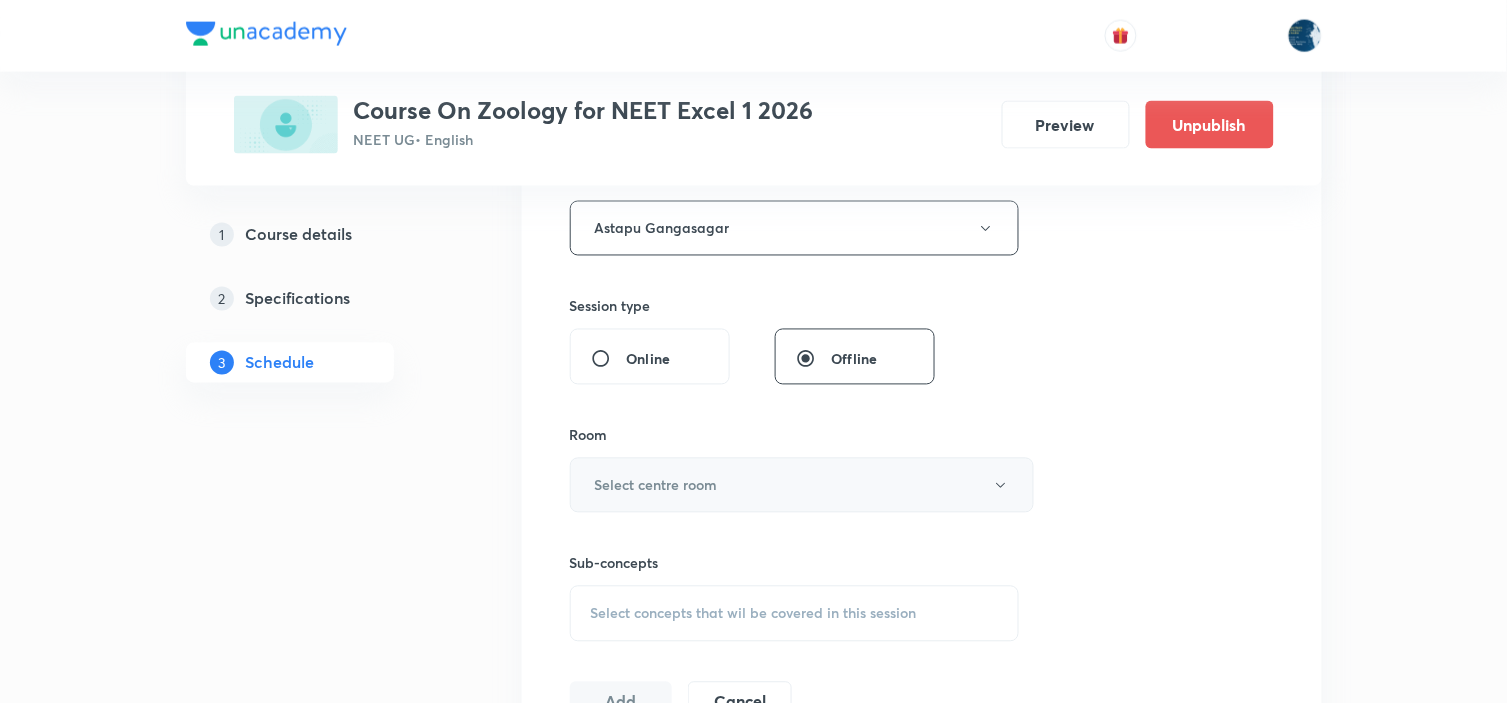 click on "Select centre room" at bounding box center [802, 485] 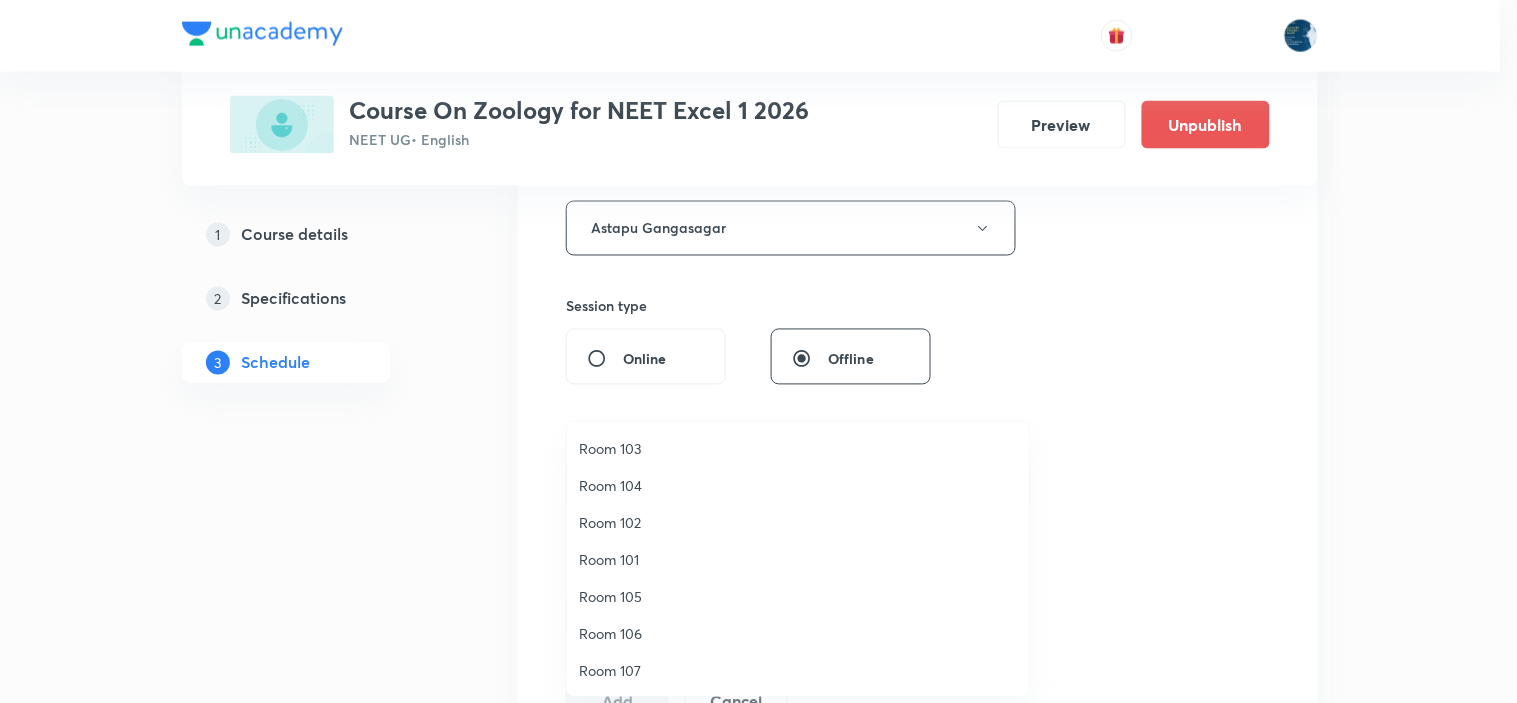 click on "Room 101" at bounding box center [798, 559] 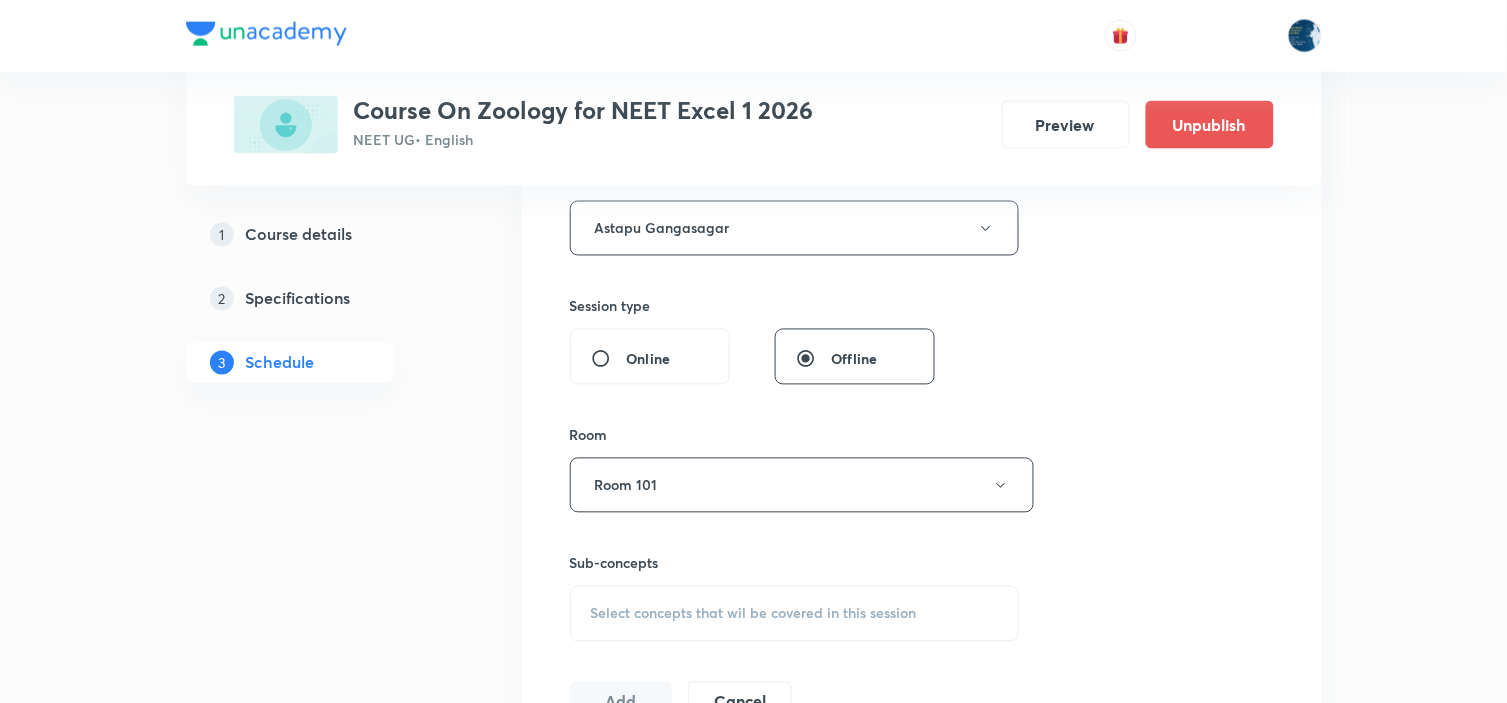 scroll, scrollTop: 888, scrollLeft: 0, axis: vertical 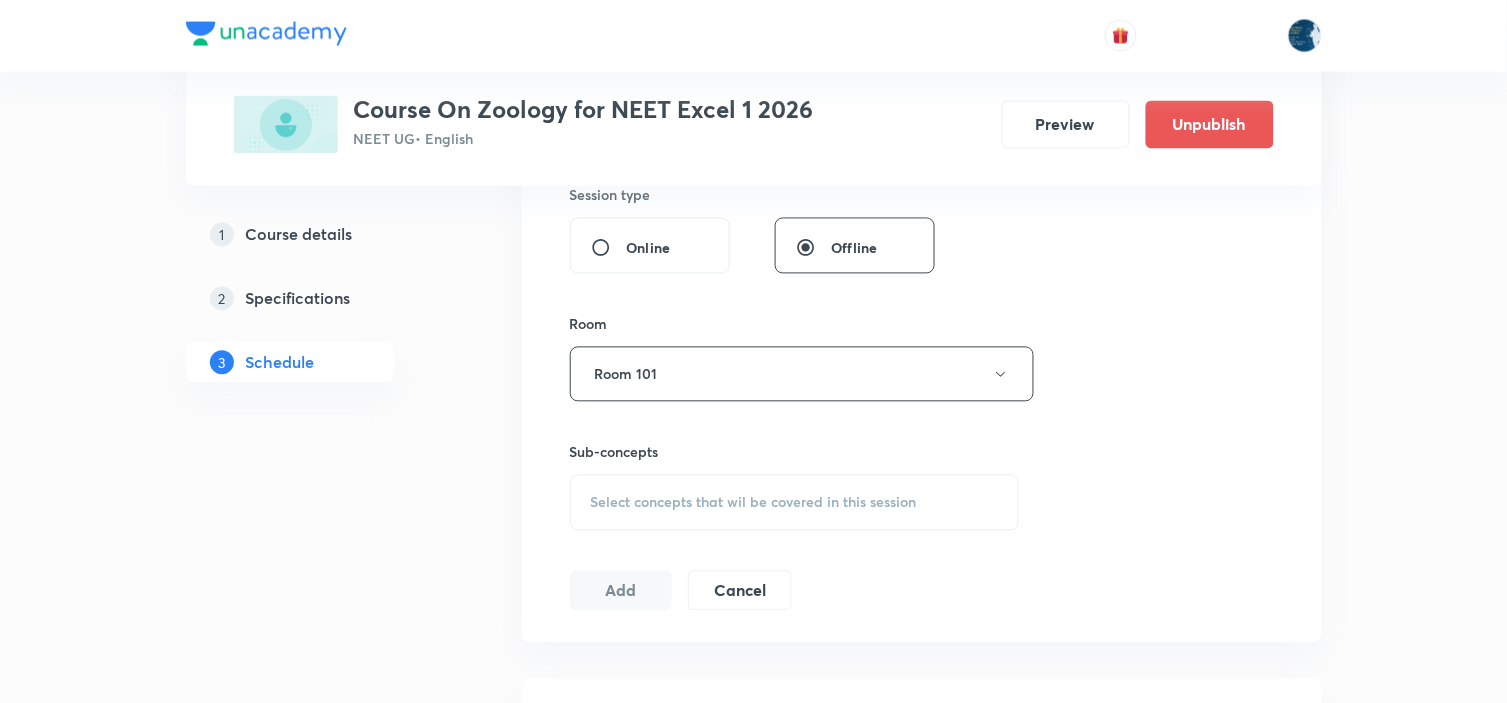 click on "Select concepts that wil be covered in this session" at bounding box center [754, 503] 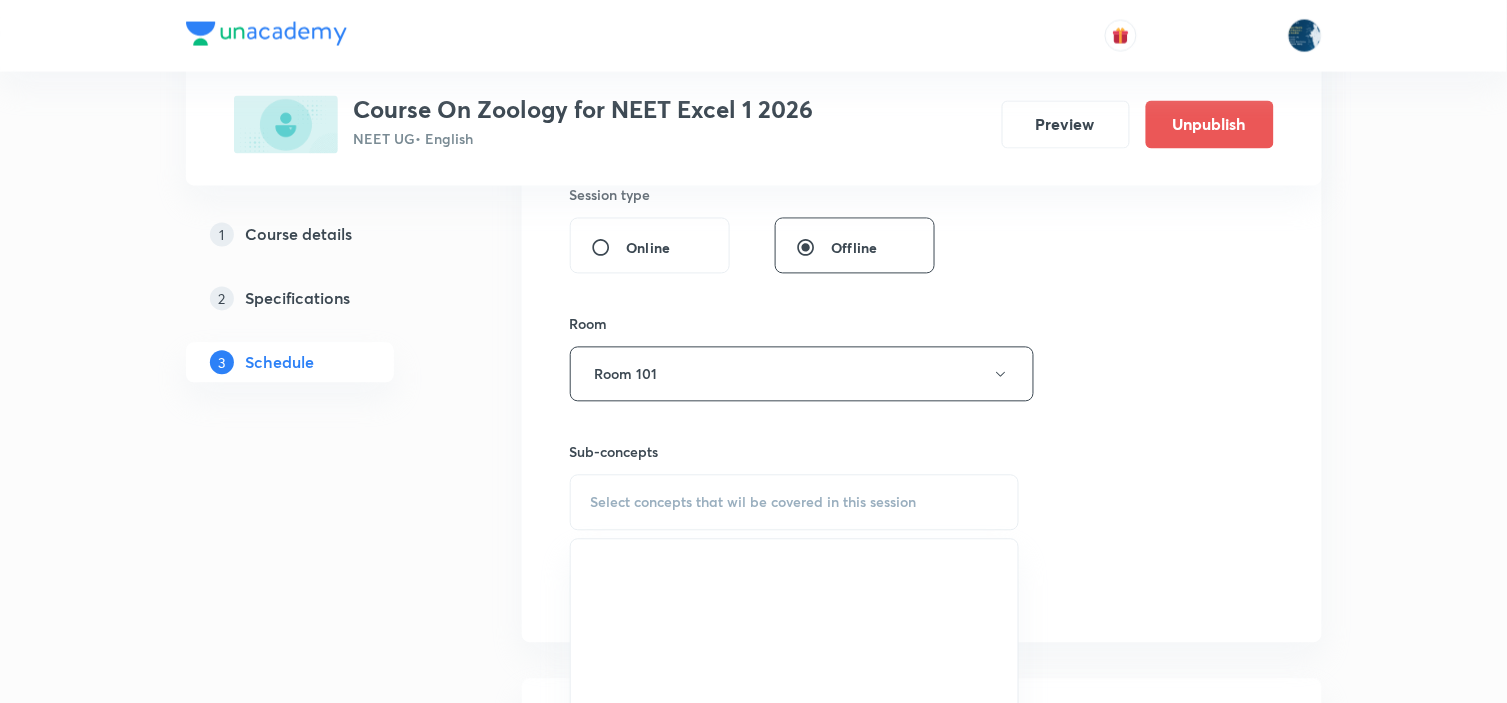 scroll, scrollTop: 1000, scrollLeft: 0, axis: vertical 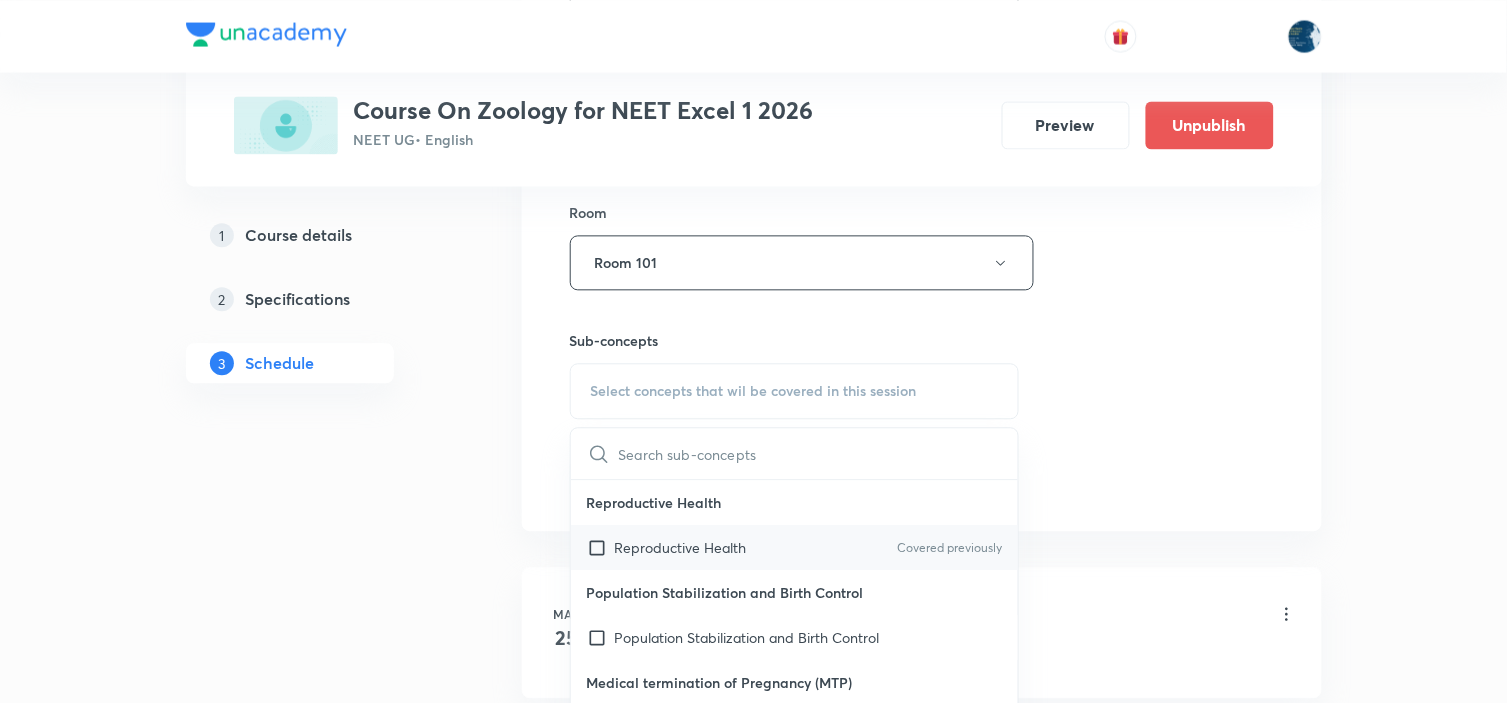 click on "Reproductive Health Covered previously" at bounding box center (795, 547) 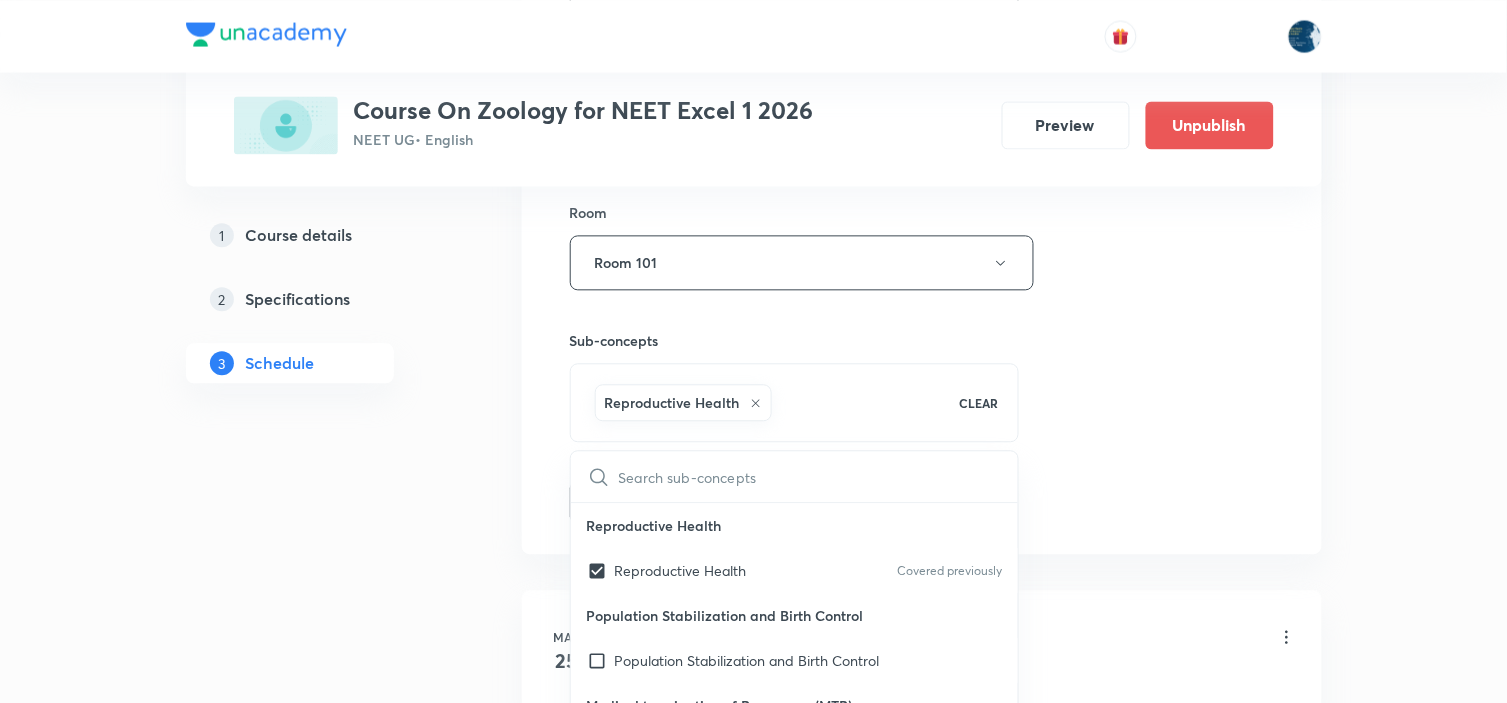 click on "Session  89 Live class Session title 15/99 Applied Biology ​ Schedule for Aug 6, 2025, 10:15 AM ​ Duration (in minutes) 55 ​ Educator Astapu Gangasagar   Session type Online Offline Room Room 101 Sub-concepts Reproductive Health CLEAR ​ Reproductive Health Reproductive Health Covered previously Population Stabilization and Birth Control Population Stabilization and Birth Control Medical termination of Pregnancy (MTP) Medical termination of Pregnancy (MTP) Sexually Transmitted Infections (STIs) Sexually Transmitted Infections (STIs) Infertility Infertility Introduction Introduction The Root The Root The Stem The Stem The Leaf The Leaf The Inflorescence The Inflorescence The Flower The Flower The Fruit The Fruit The Seed The Seed Semi-Technical Description of a Typical Flowering Plant Semi-Technical Description of a Typical Flowering Plant Description of some important Families Description of some important Families Plant Breeding Plant Breeding Genetic variety of a crop by Hybridization Cybrid Cybrid" at bounding box center [922, -23] 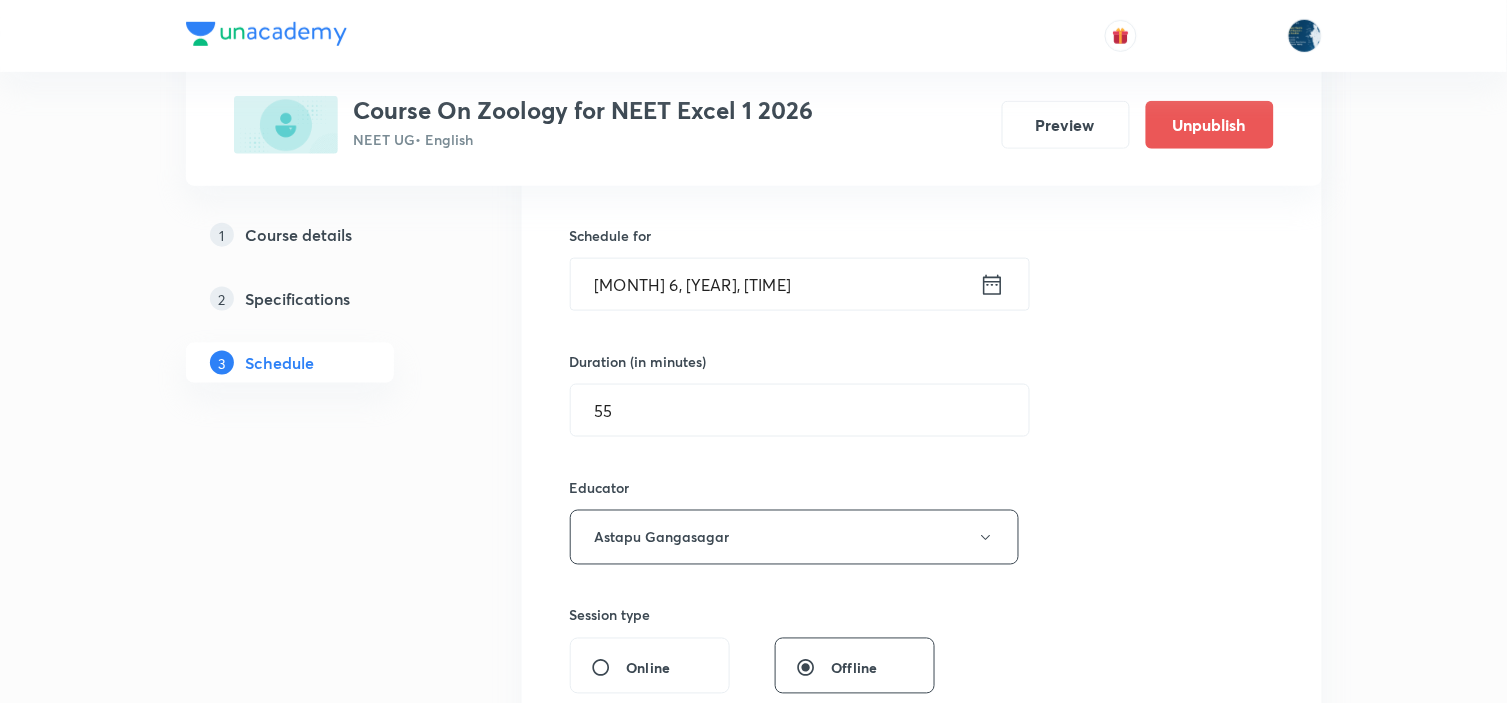 scroll, scrollTop: 333, scrollLeft: 0, axis: vertical 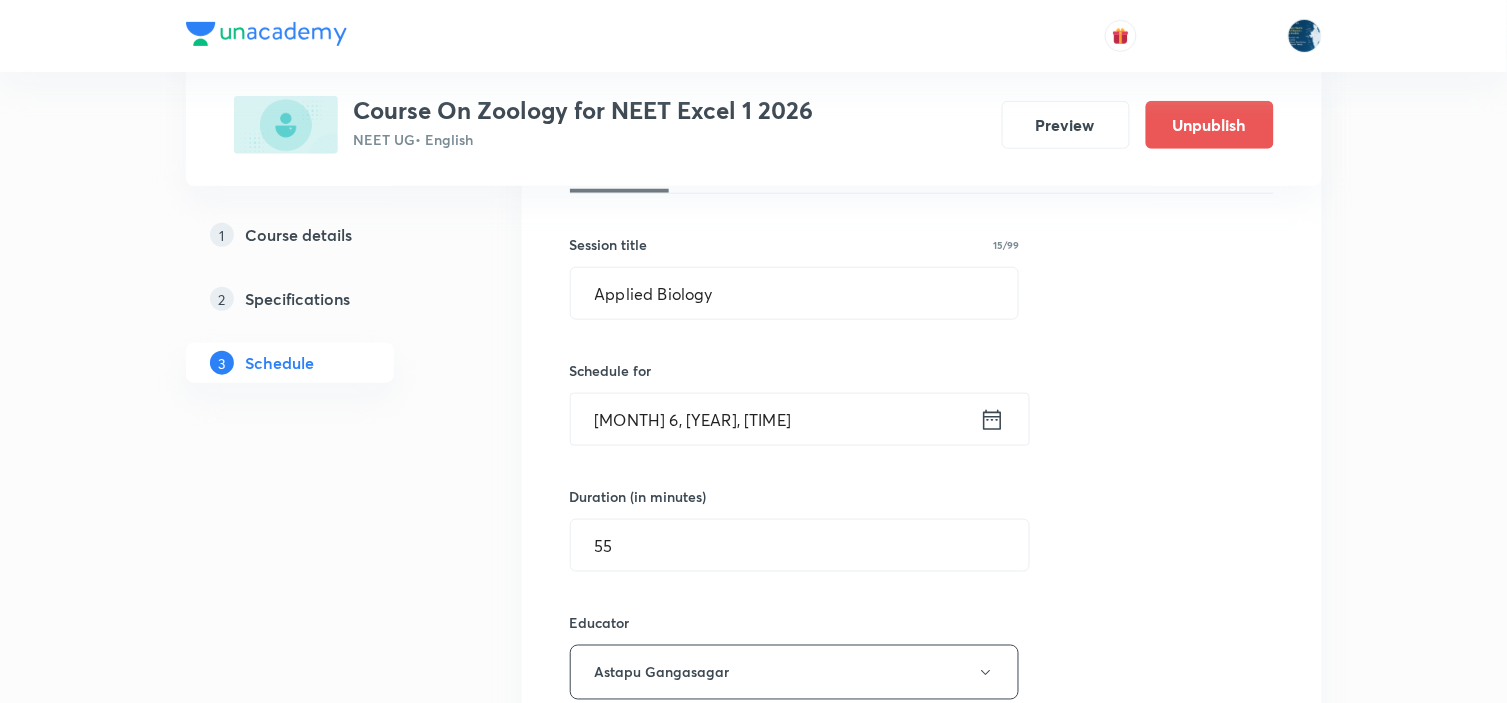 click 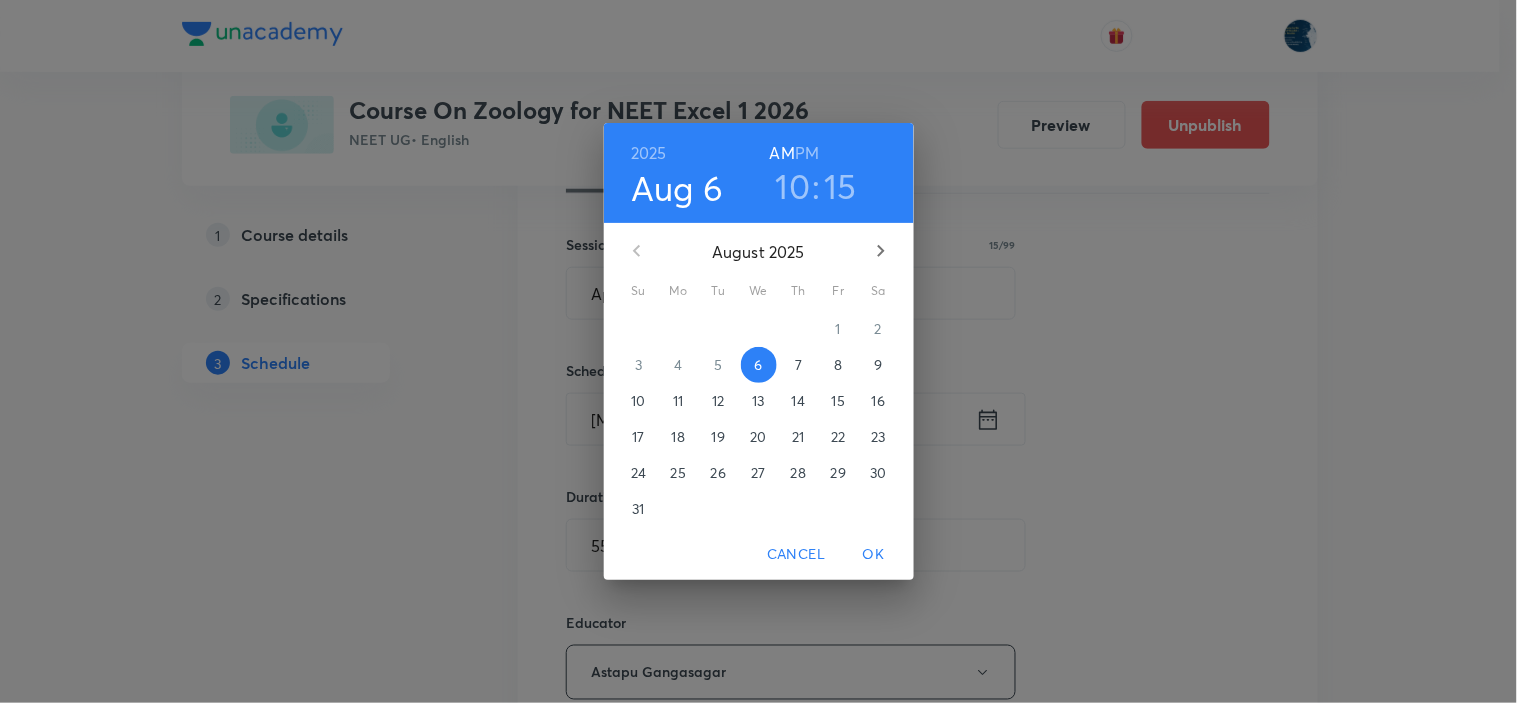 click on "15" at bounding box center (841, 186) 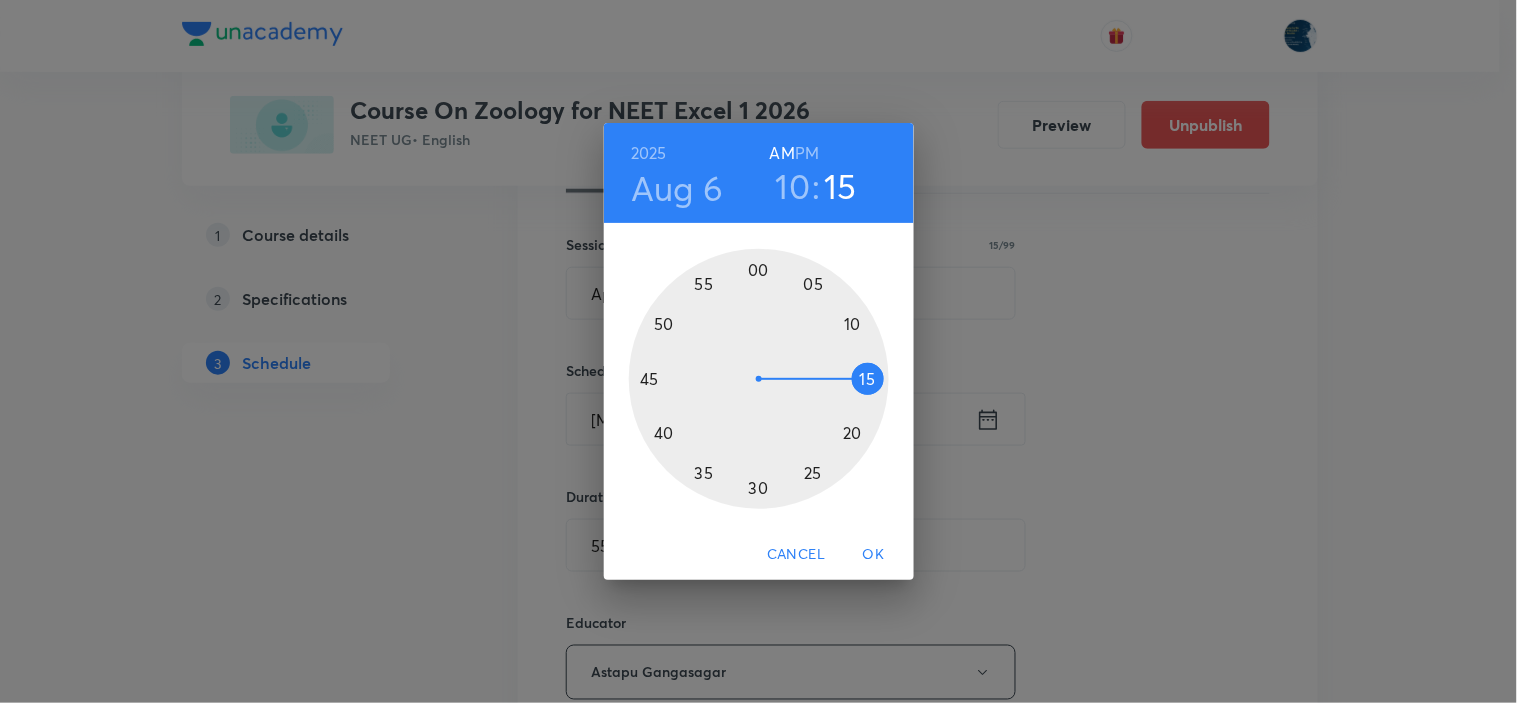 click at bounding box center [759, 379] 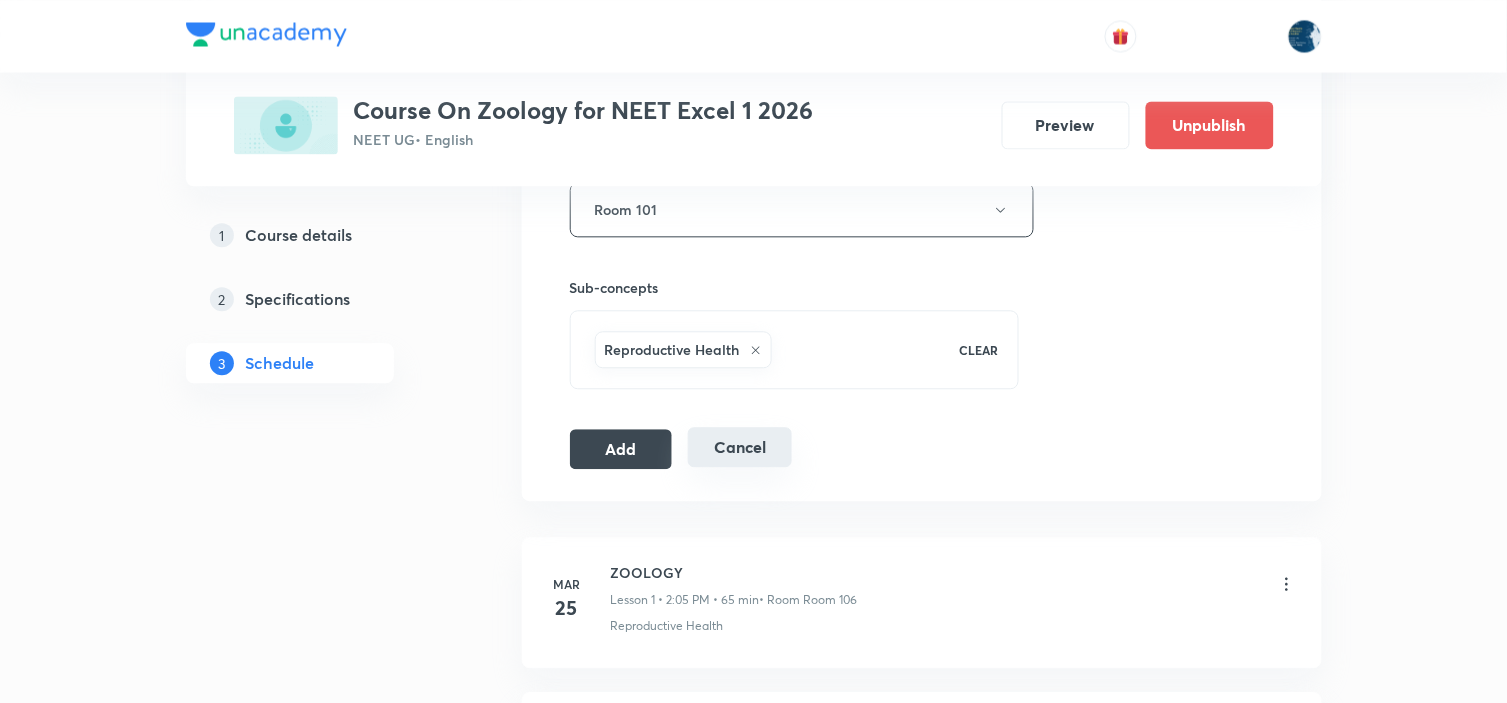 scroll, scrollTop: 1111, scrollLeft: 0, axis: vertical 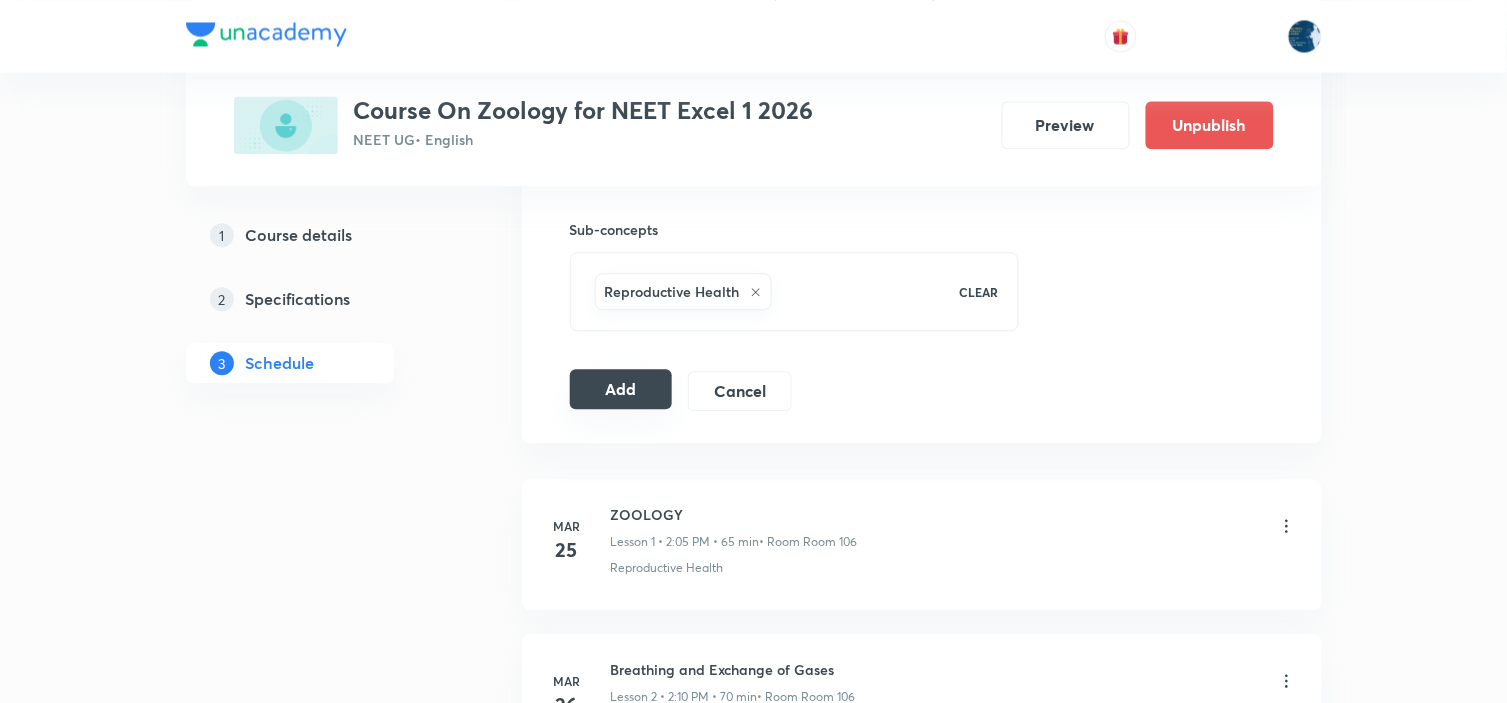 click on "Add" at bounding box center [621, 389] 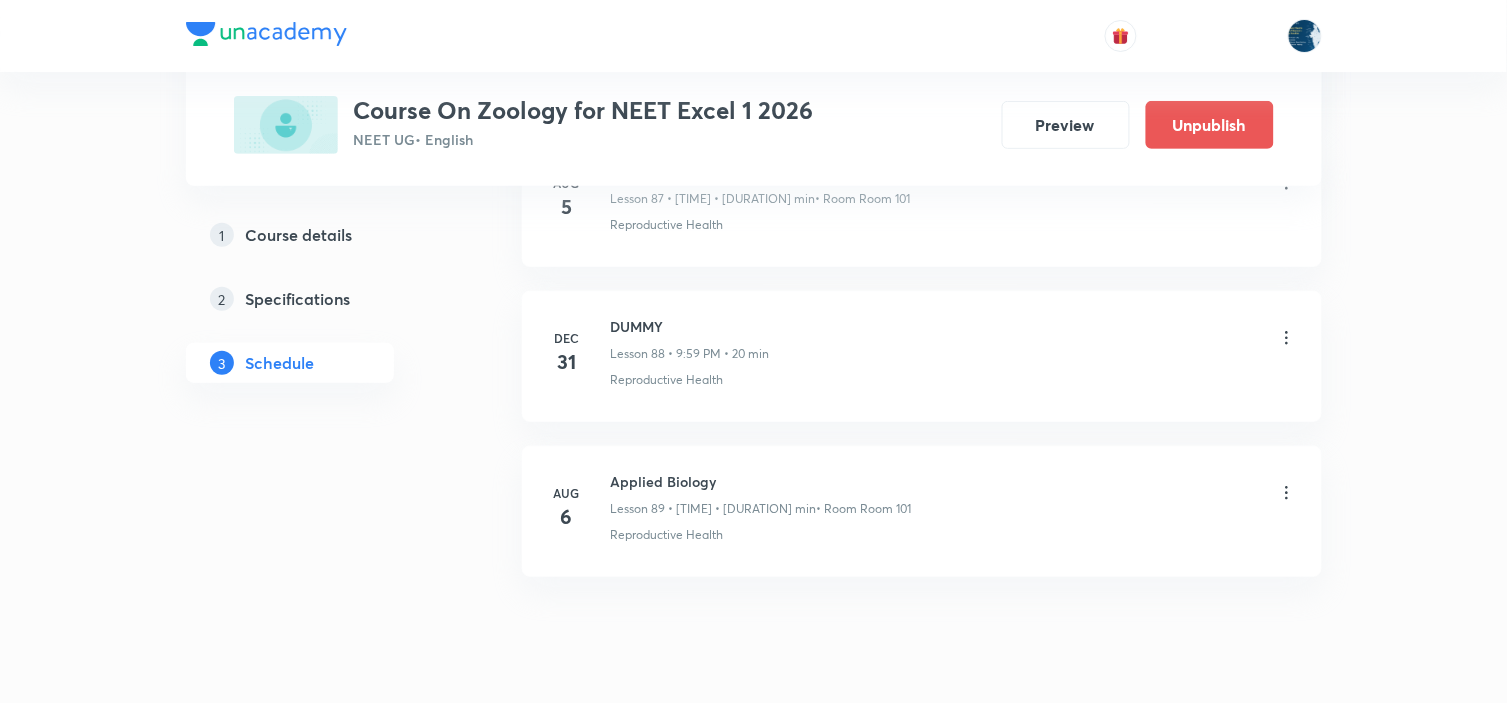 scroll, scrollTop: 13791, scrollLeft: 0, axis: vertical 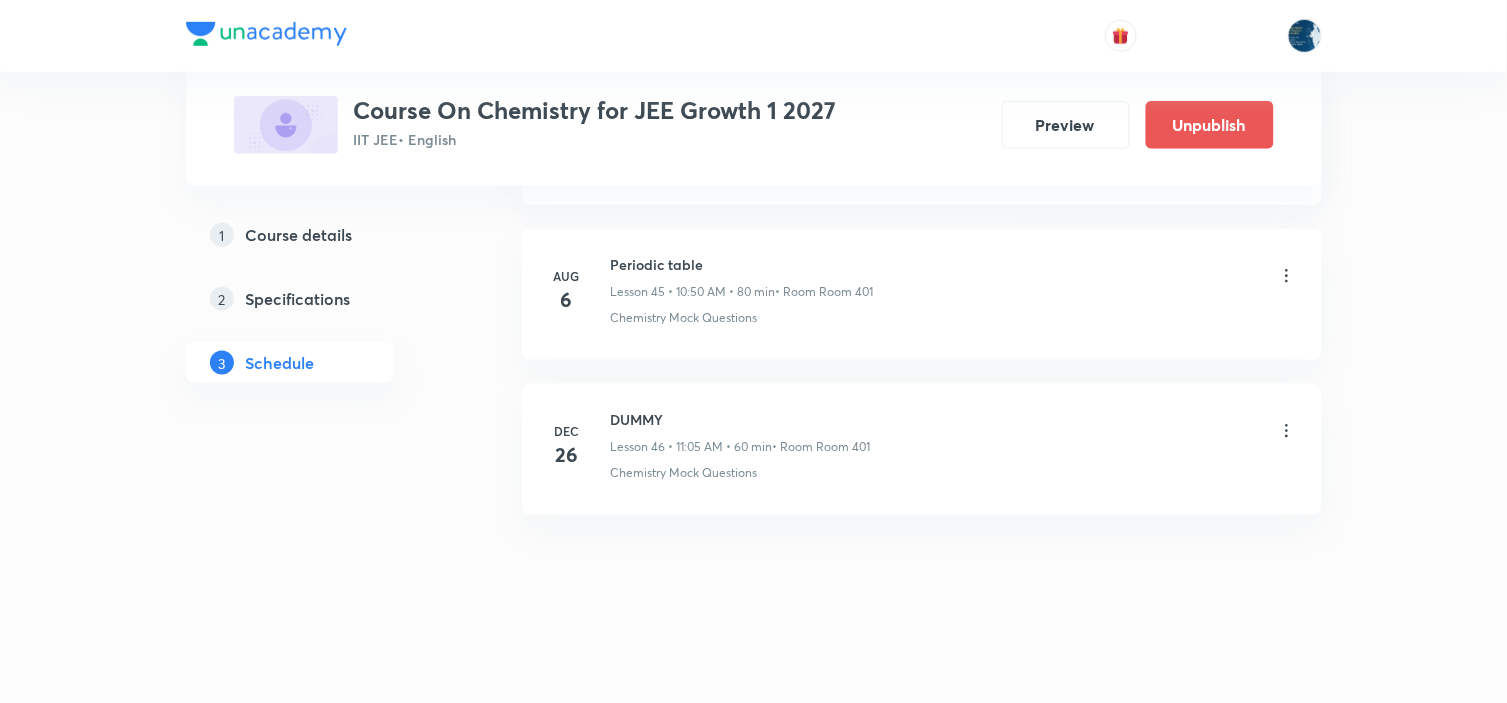 click 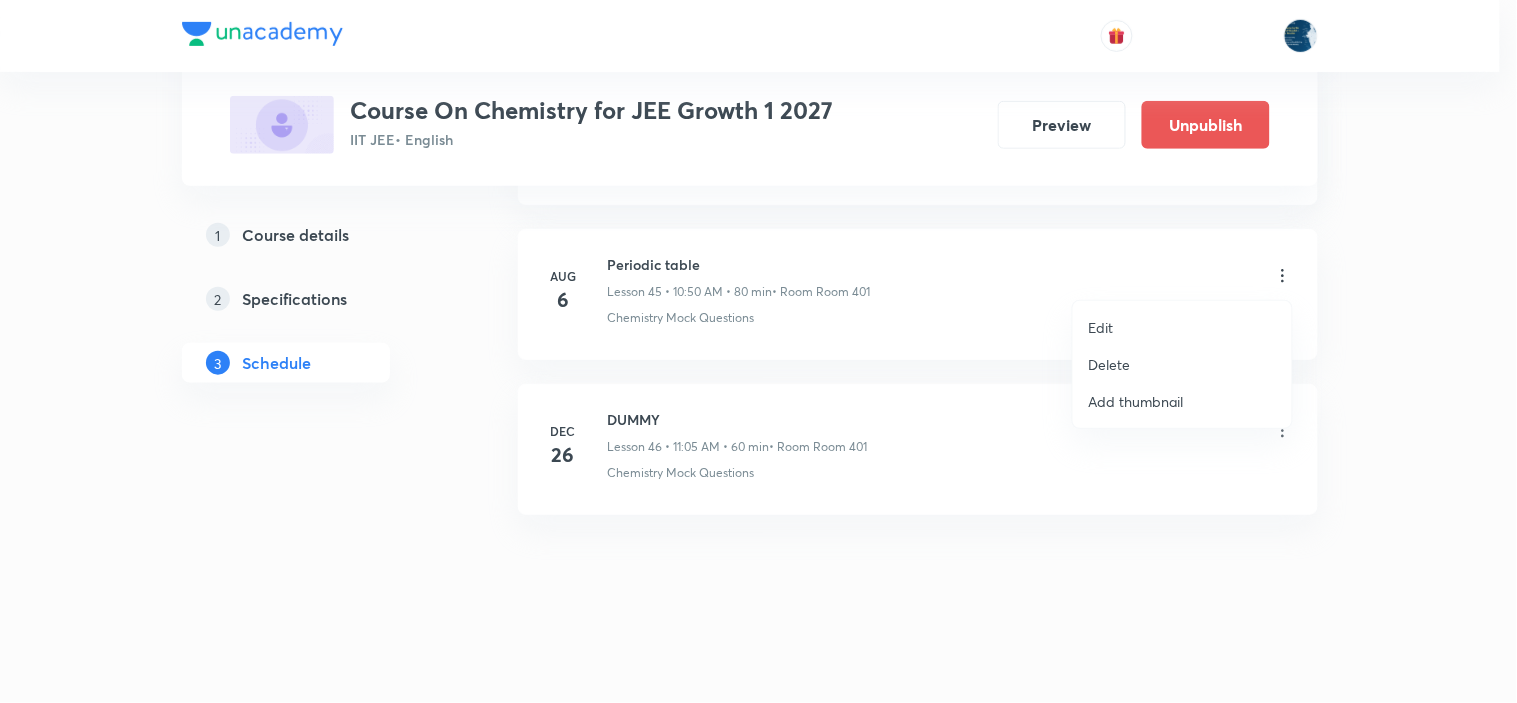 click on "Delete" at bounding box center (1110, 364) 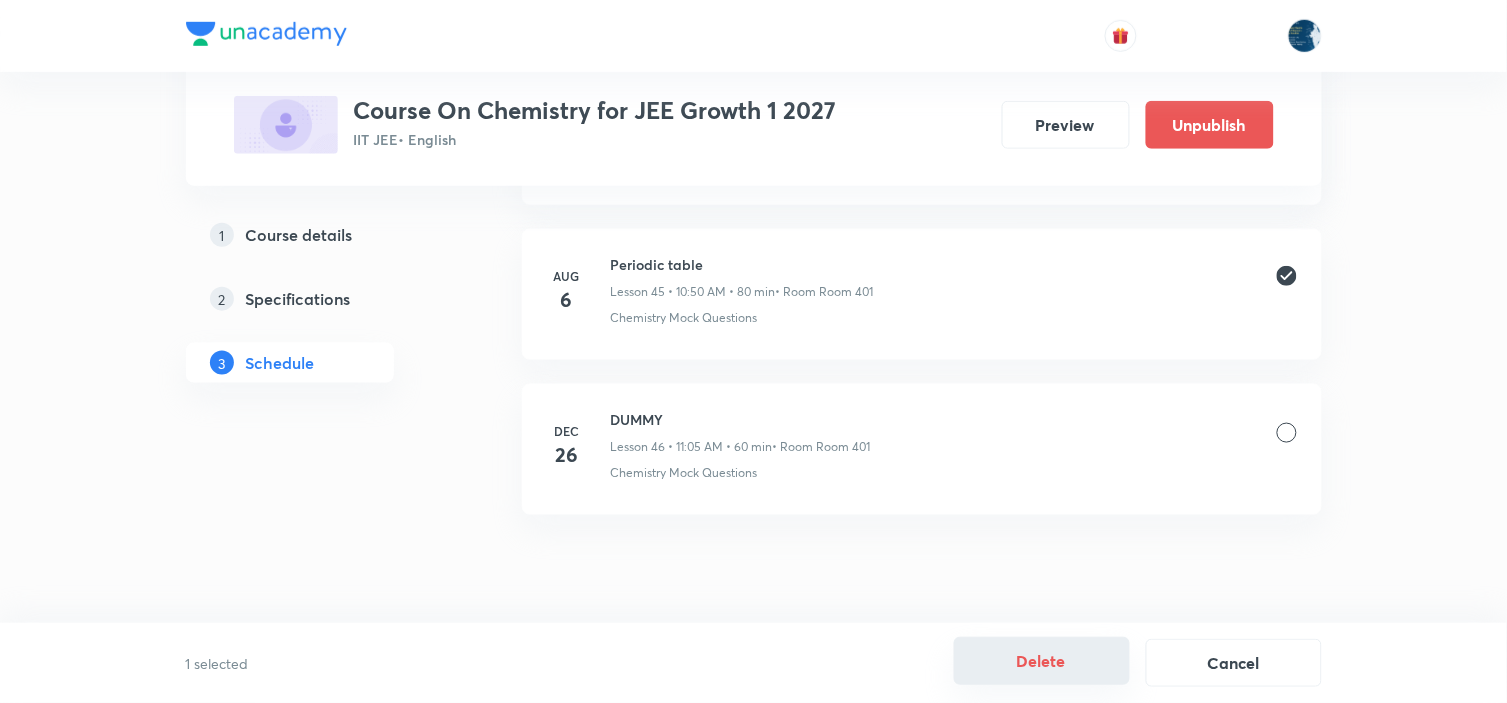 click on "Delete" at bounding box center (1042, 661) 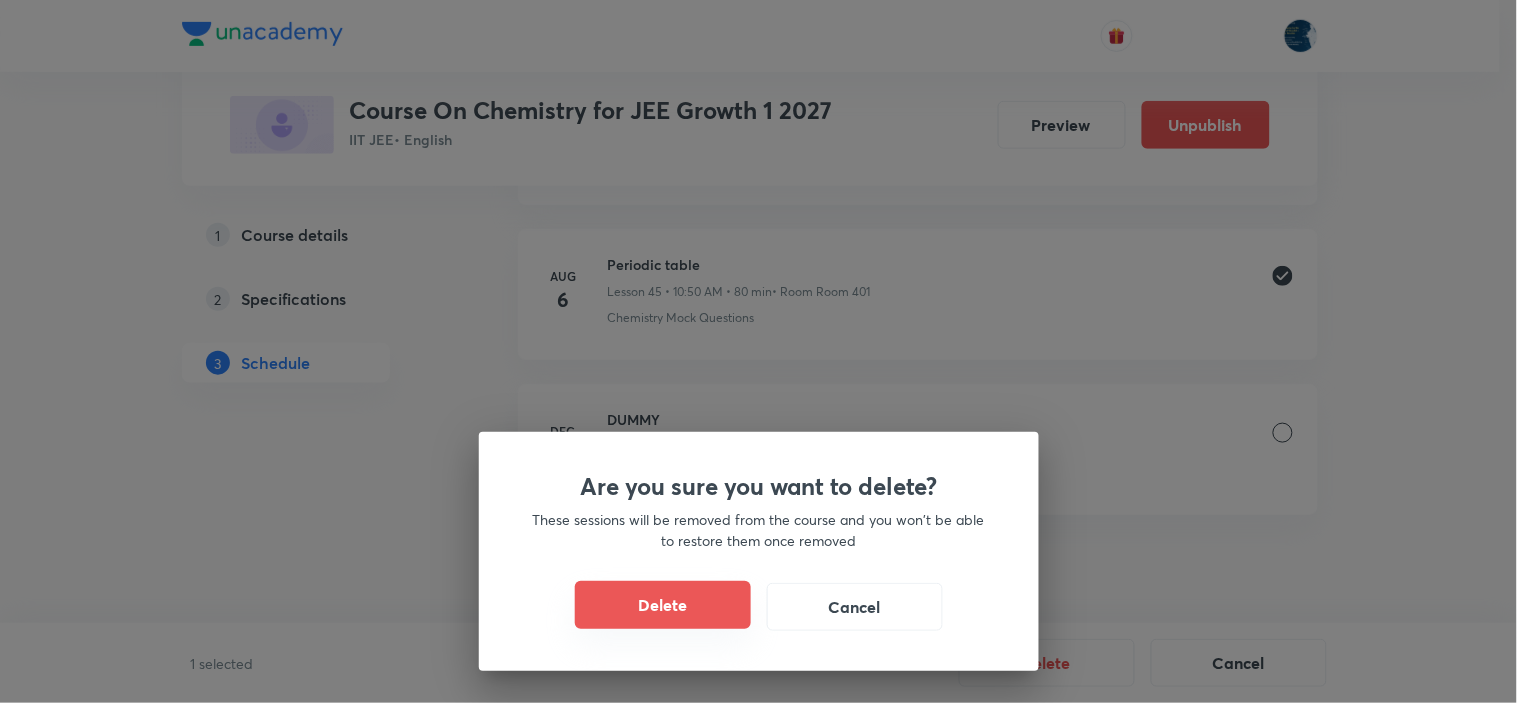 click on "Delete" at bounding box center (663, 605) 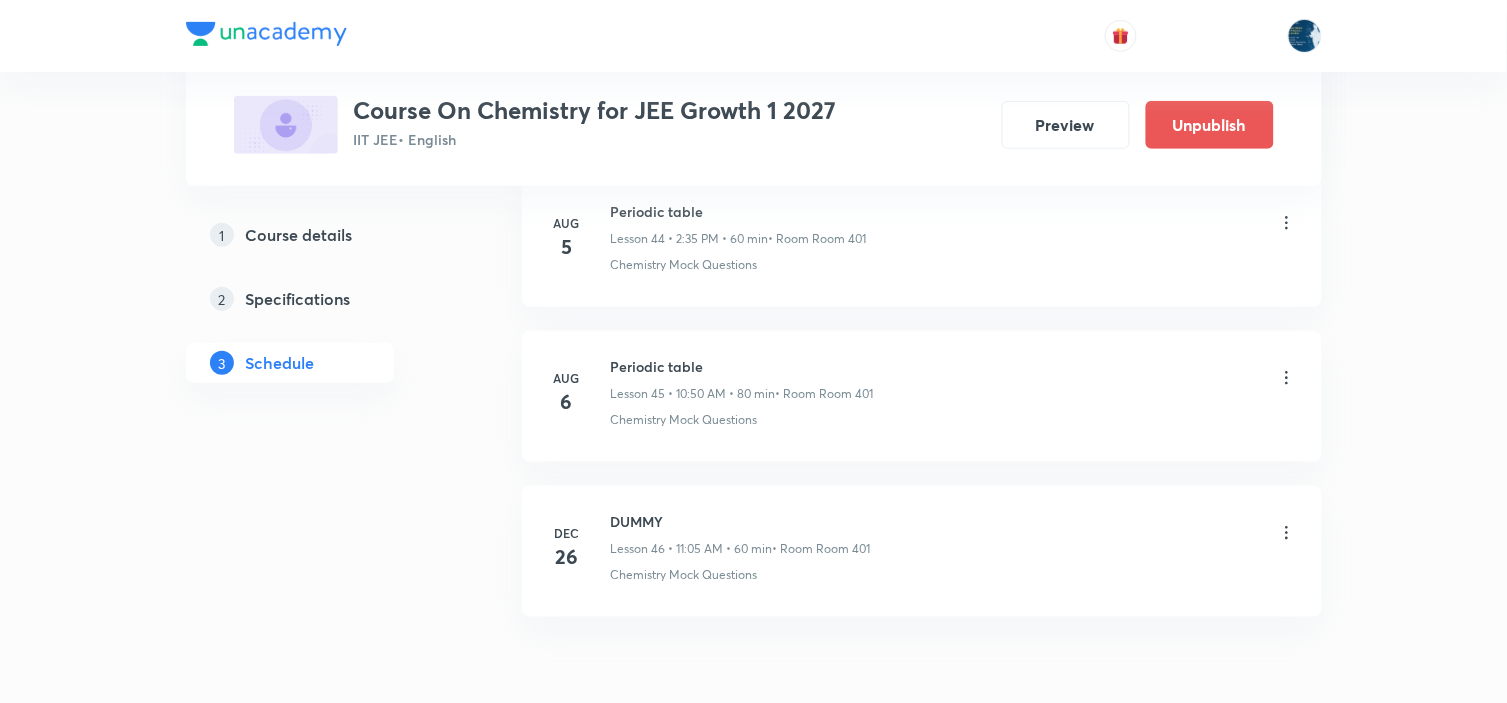 scroll, scrollTop: 8055, scrollLeft: 0, axis: vertical 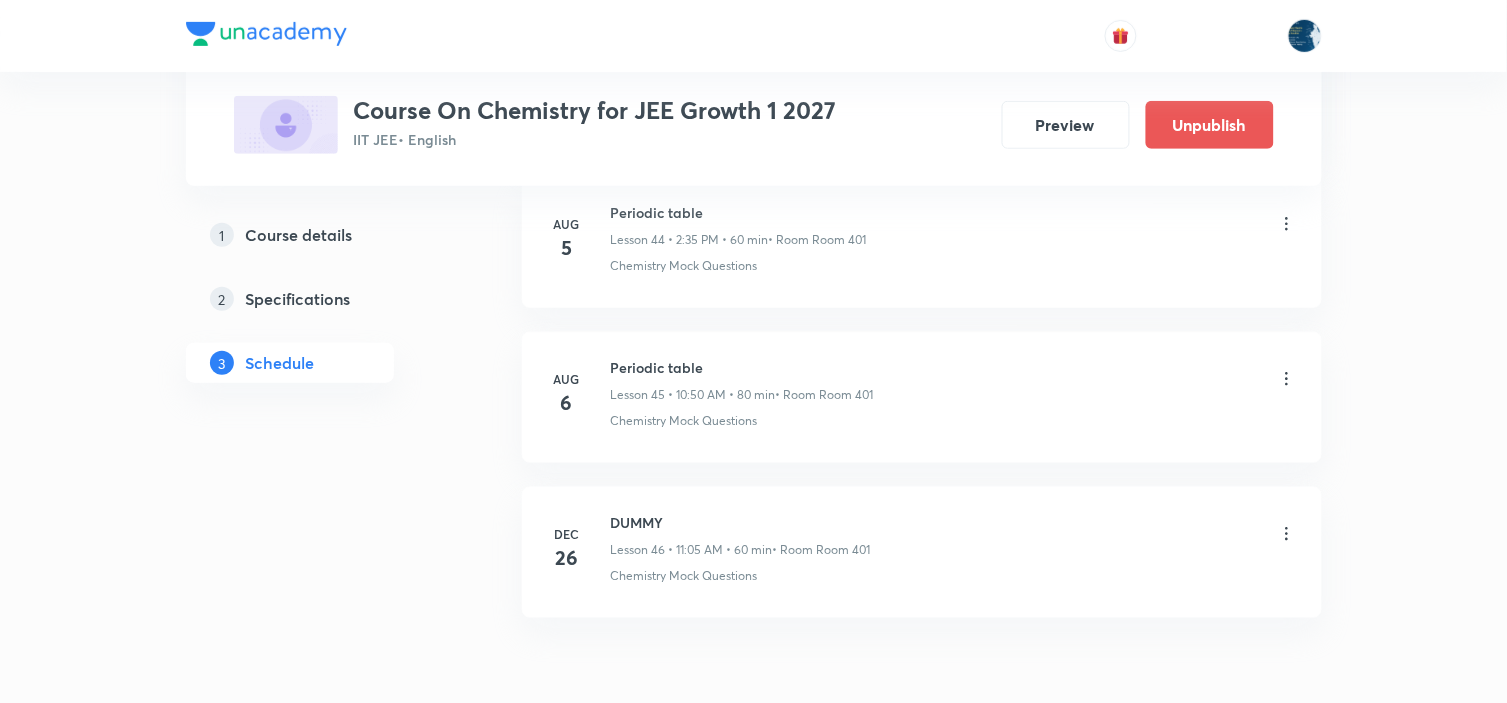 click on "Periodic table" at bounding box center [742, 367] 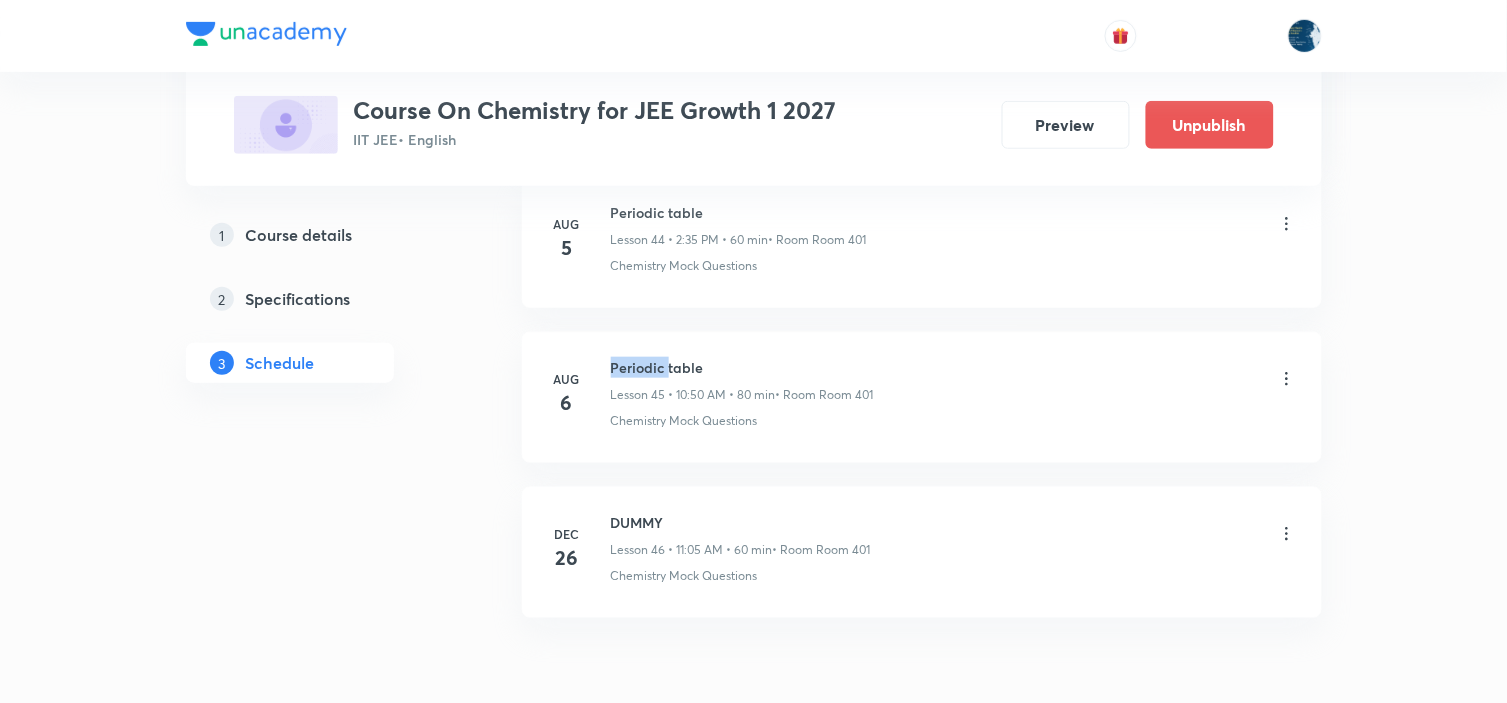 click on "Periodic table" at bounding box center [742, 367] 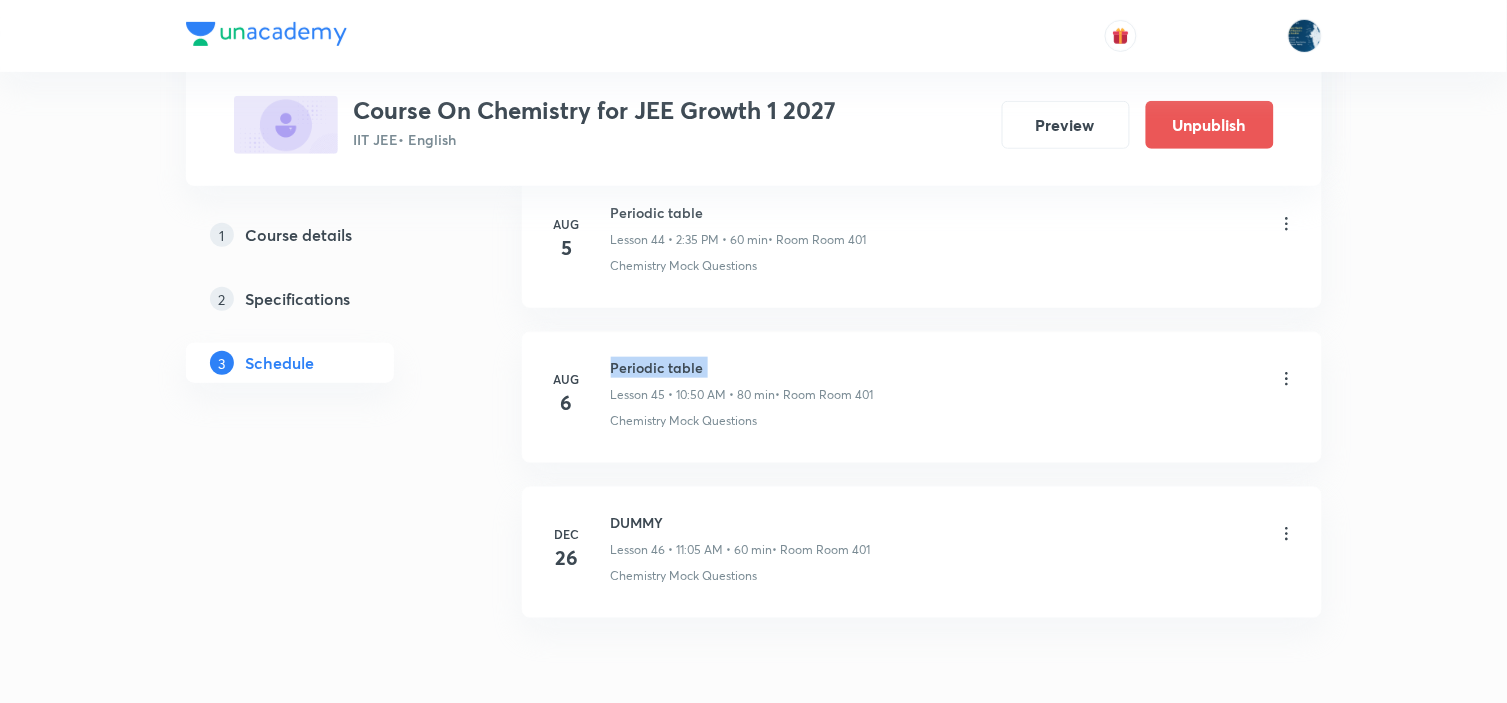 click on "Periodic table" at bounding box center (742, 367) 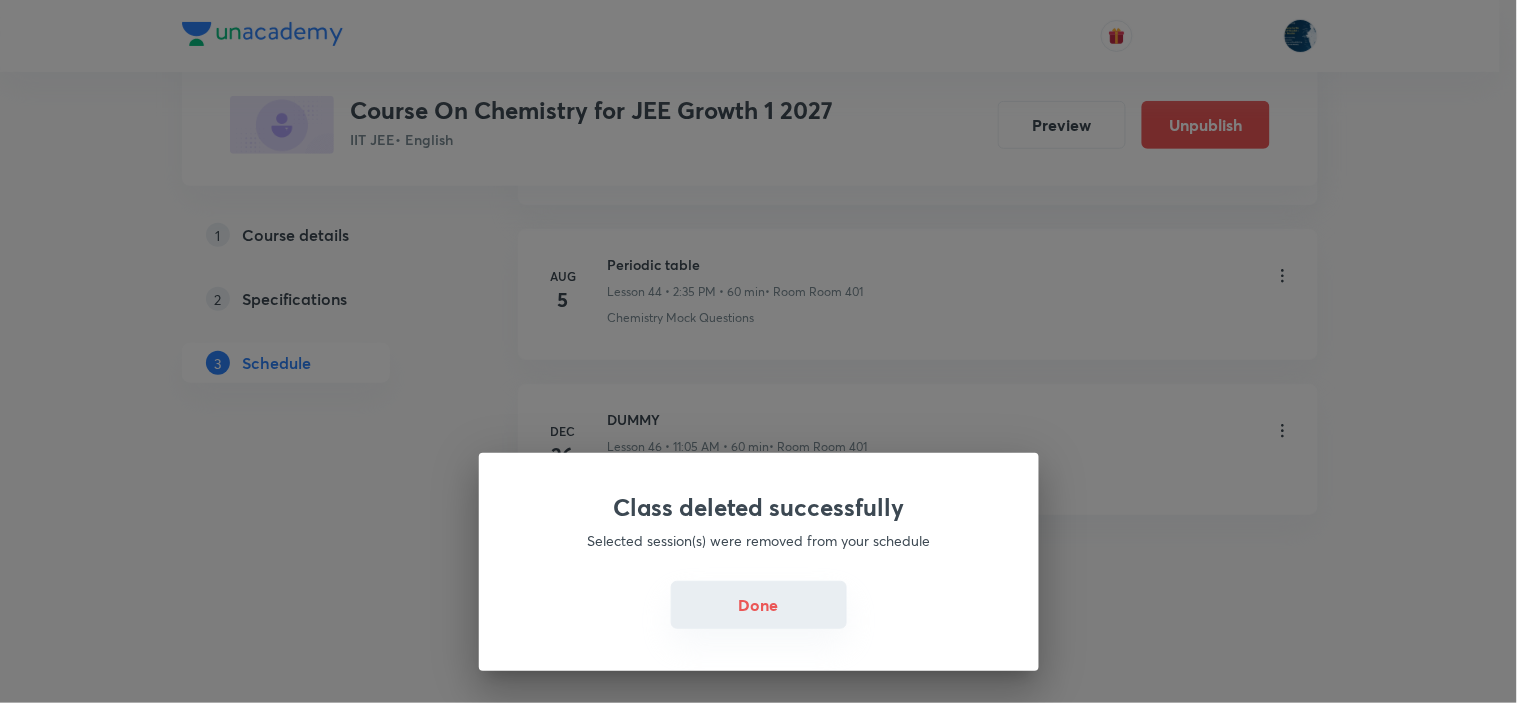 click on "Done" at bounding box center [759, 605] 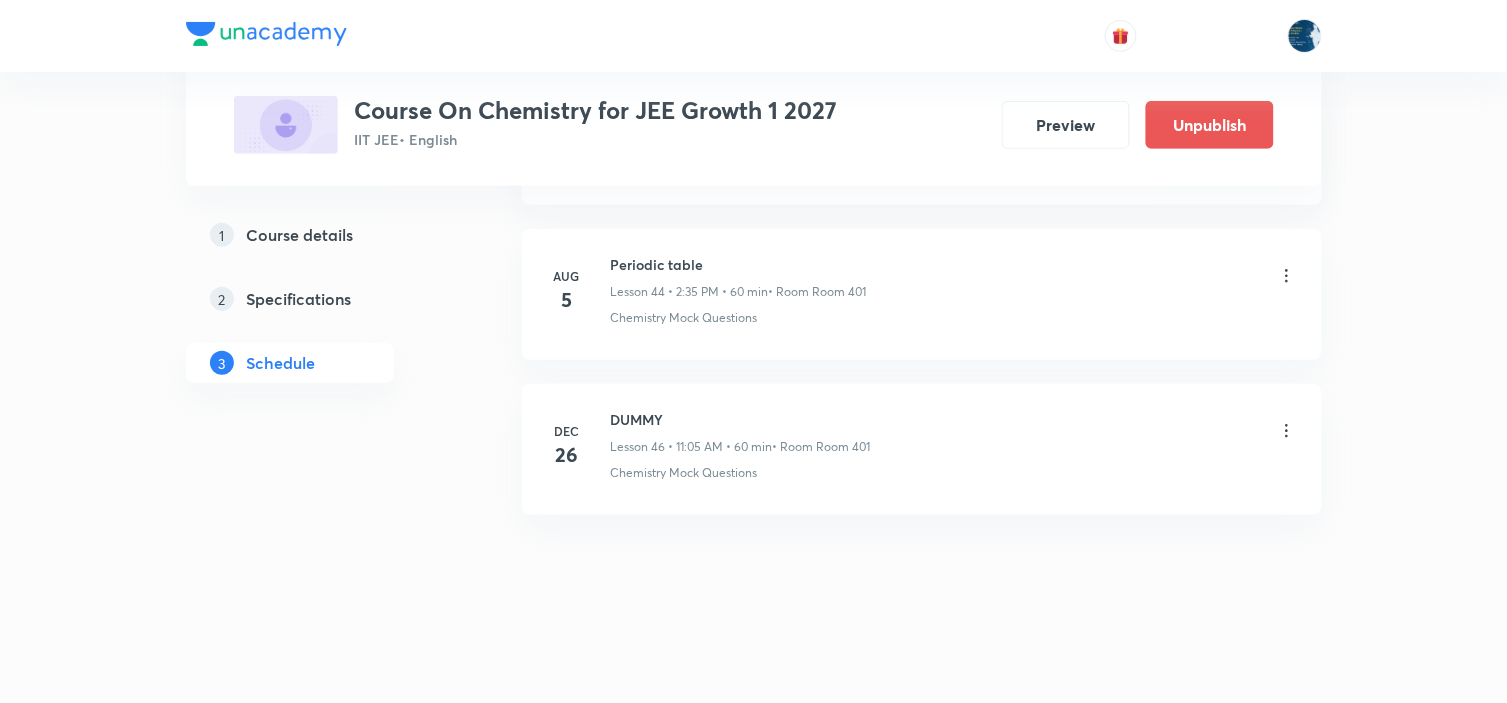 click on "Periodic table" at bounding box center (739, 264) 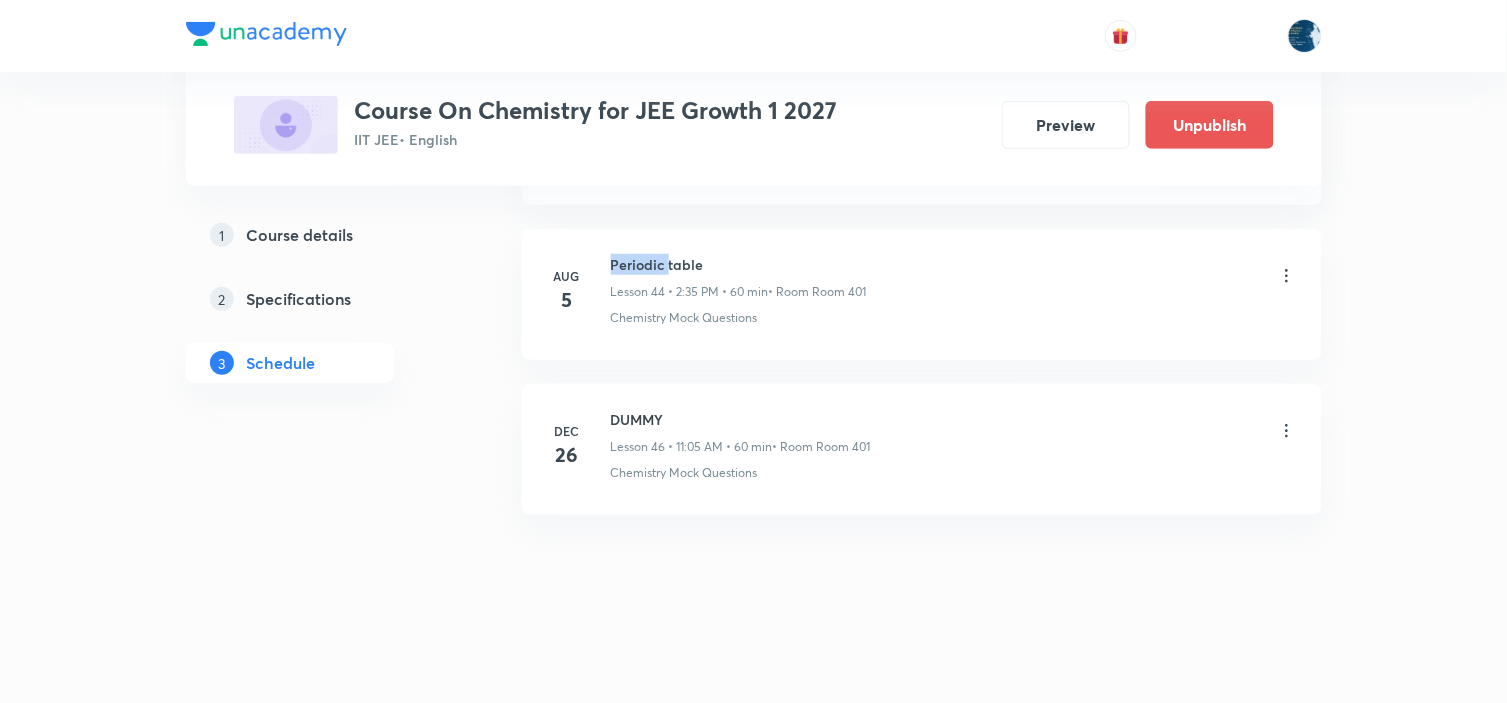 click on "Periodic table" at bounding box center [739, 264] 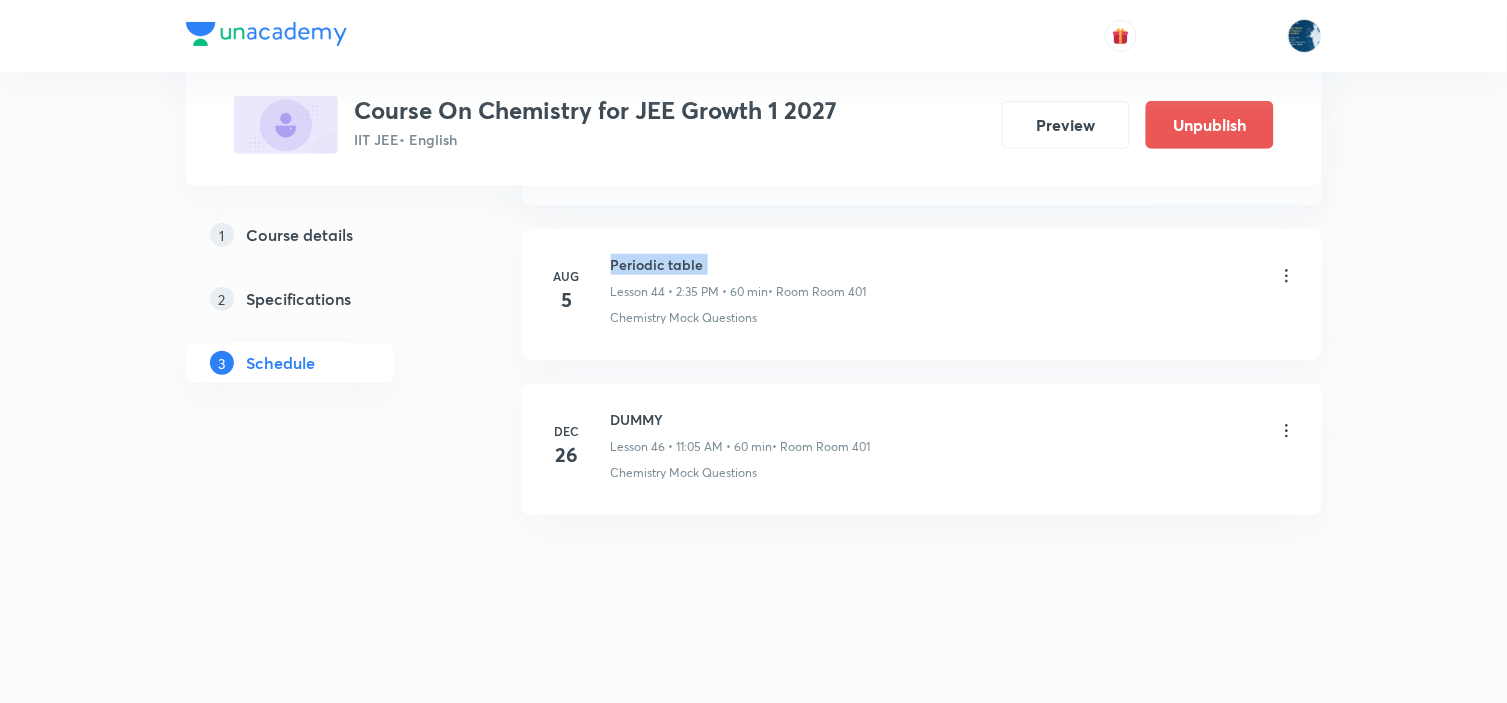 click on "Periodic table" at bounding box center [739, 264] 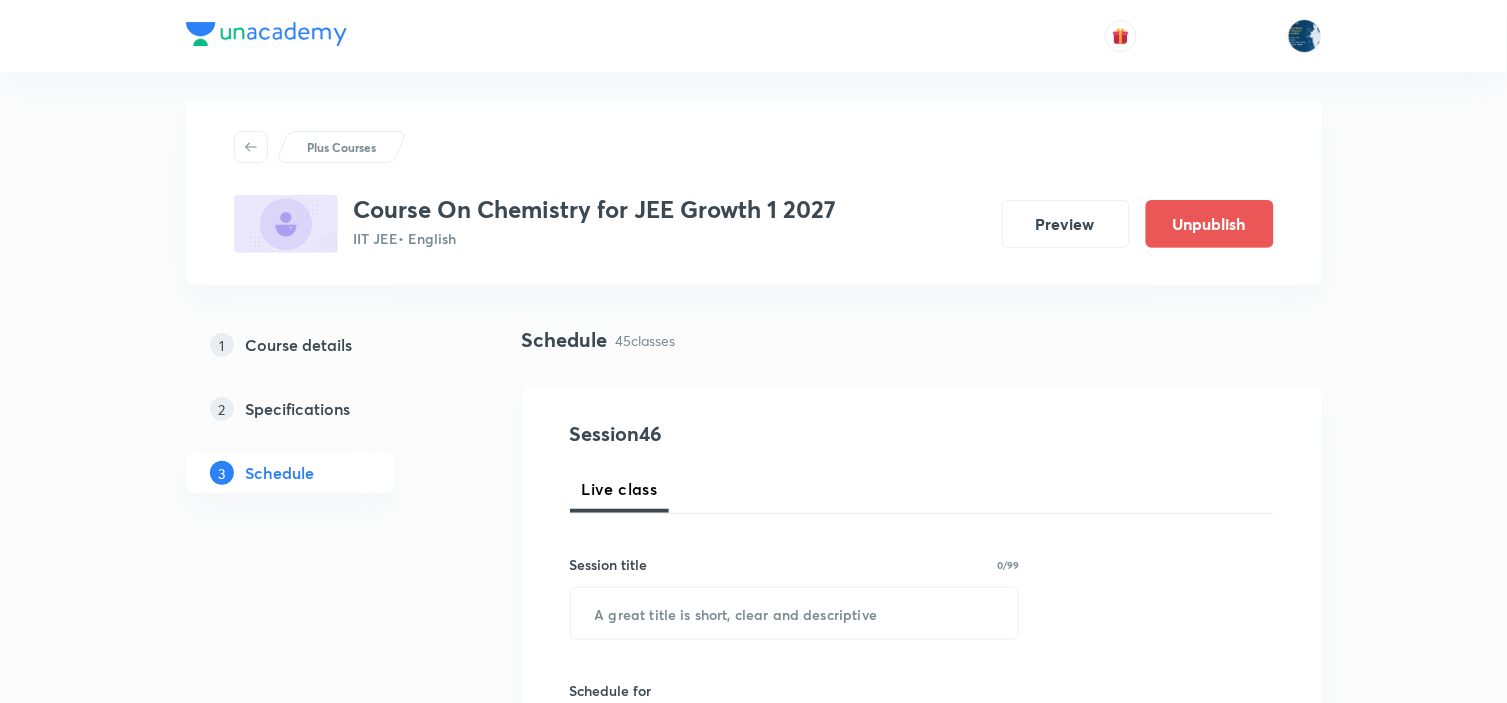 scroll, scrollTop: 0, scrollLeft: 0, axis: both 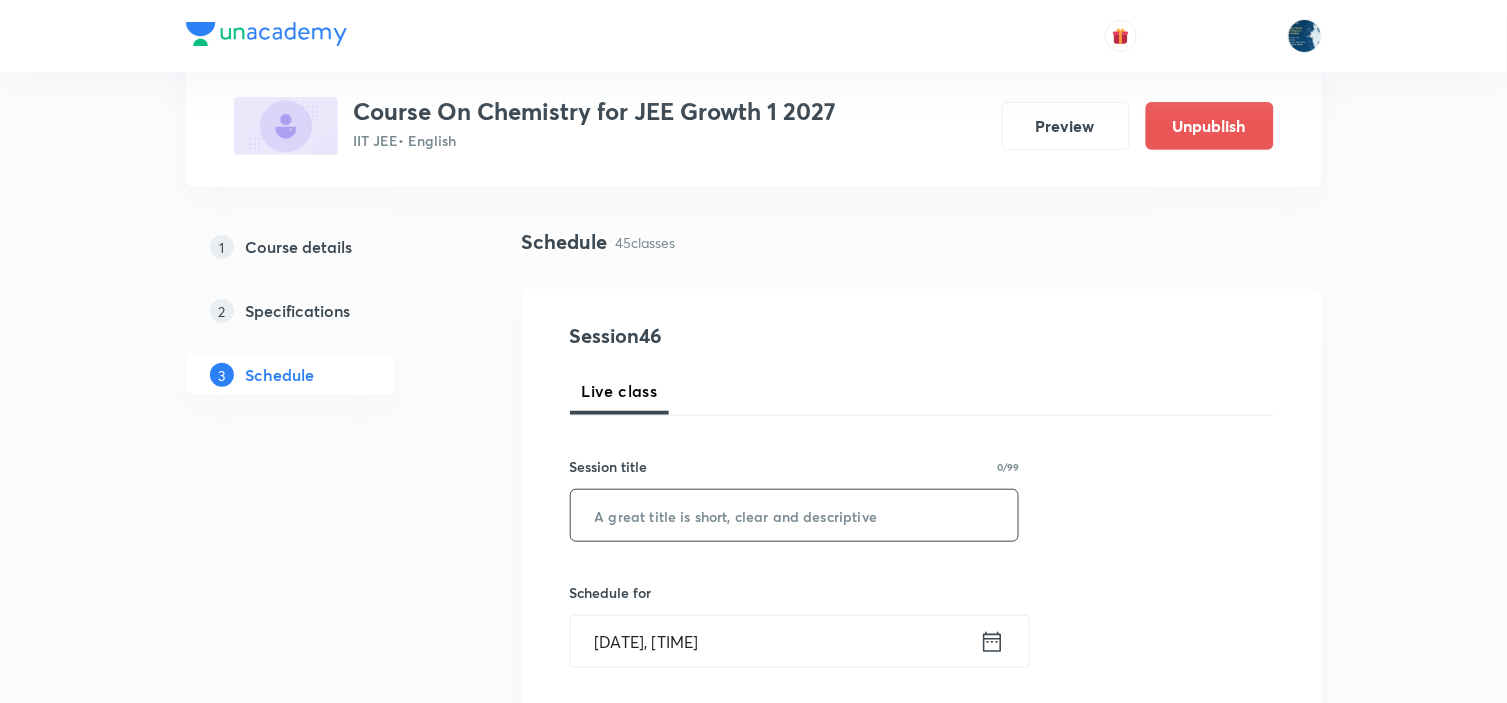 click at bounding box center (795, 515) 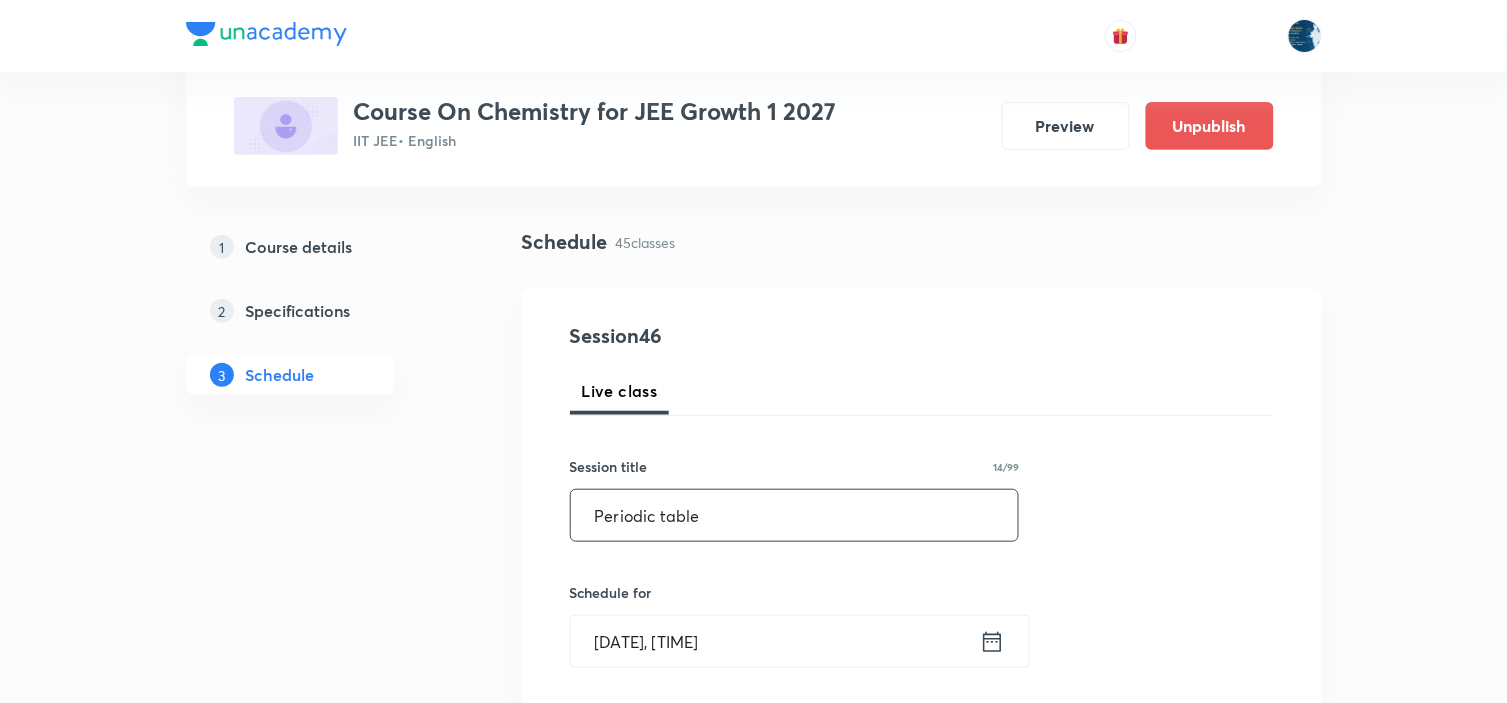 type on "Periodic table" 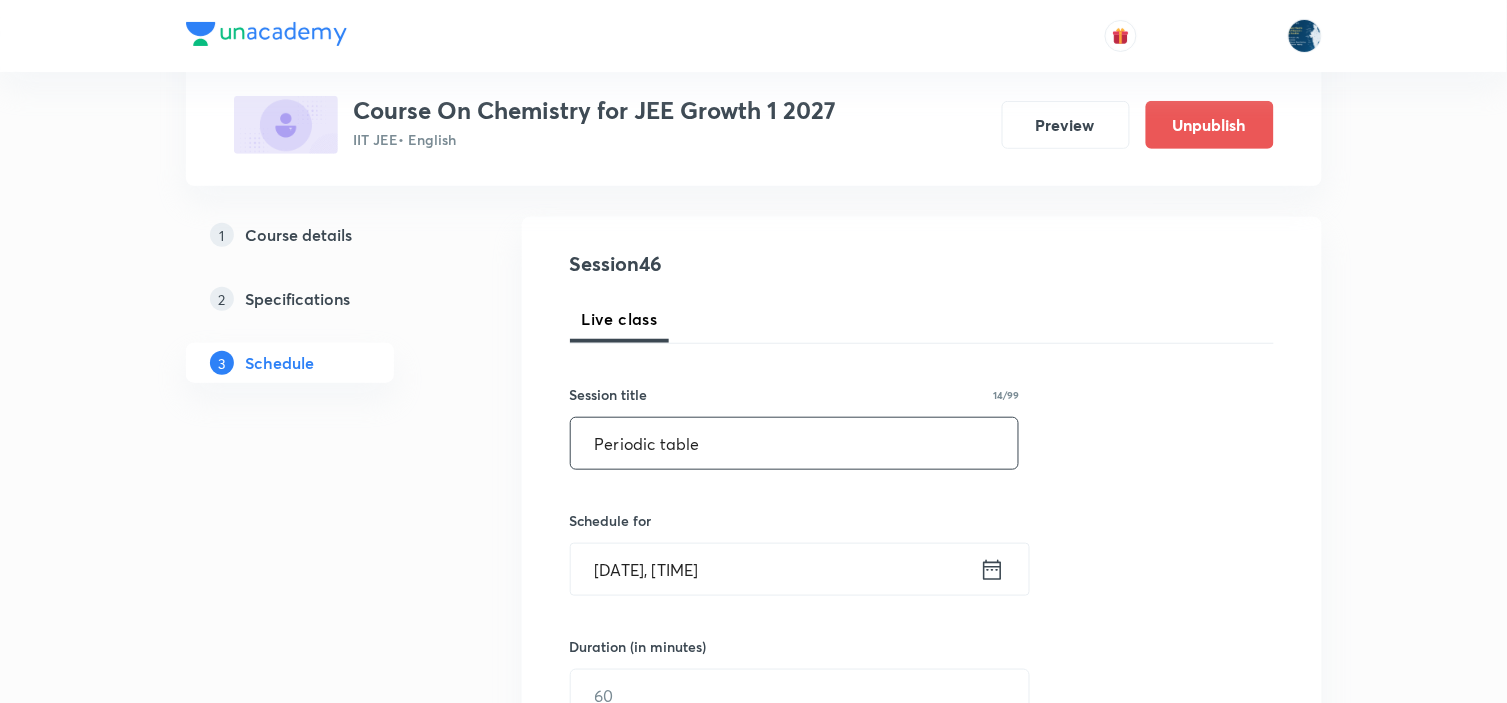 scroll, scrollTop: 222, scrollLeft: 0, axis: vertical 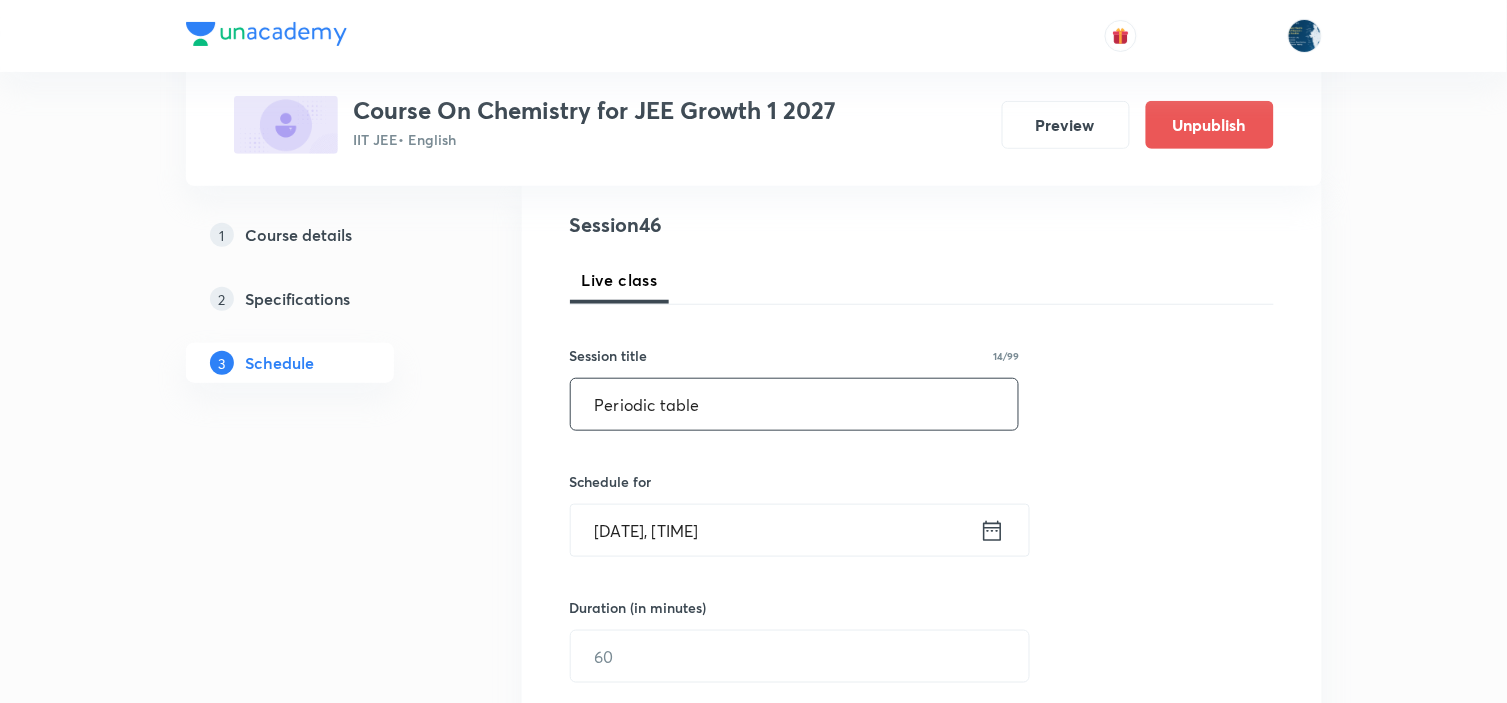 click on "Aug 6, 2025, 10:55 AM" at bounding box center (775, 530) 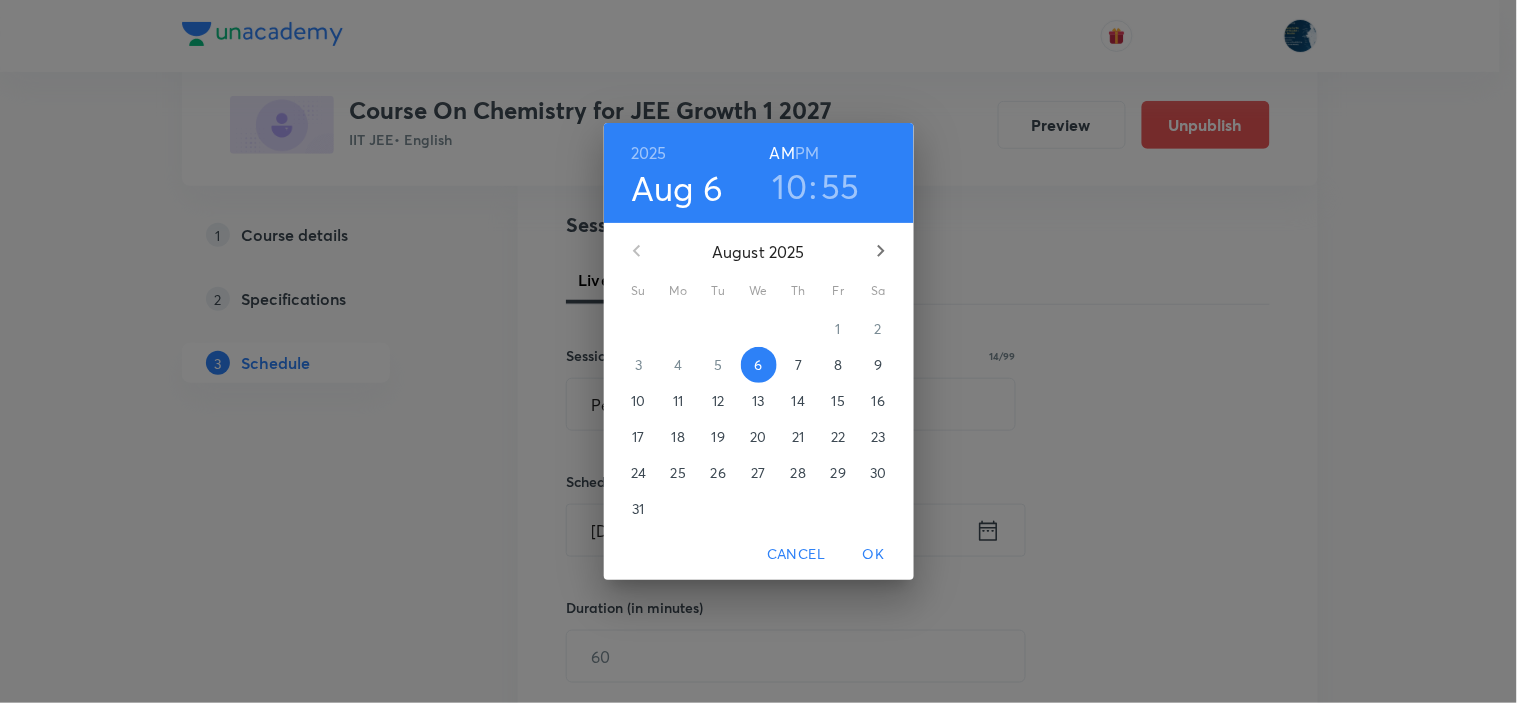 click on "10" at bounding box center (790, 186) 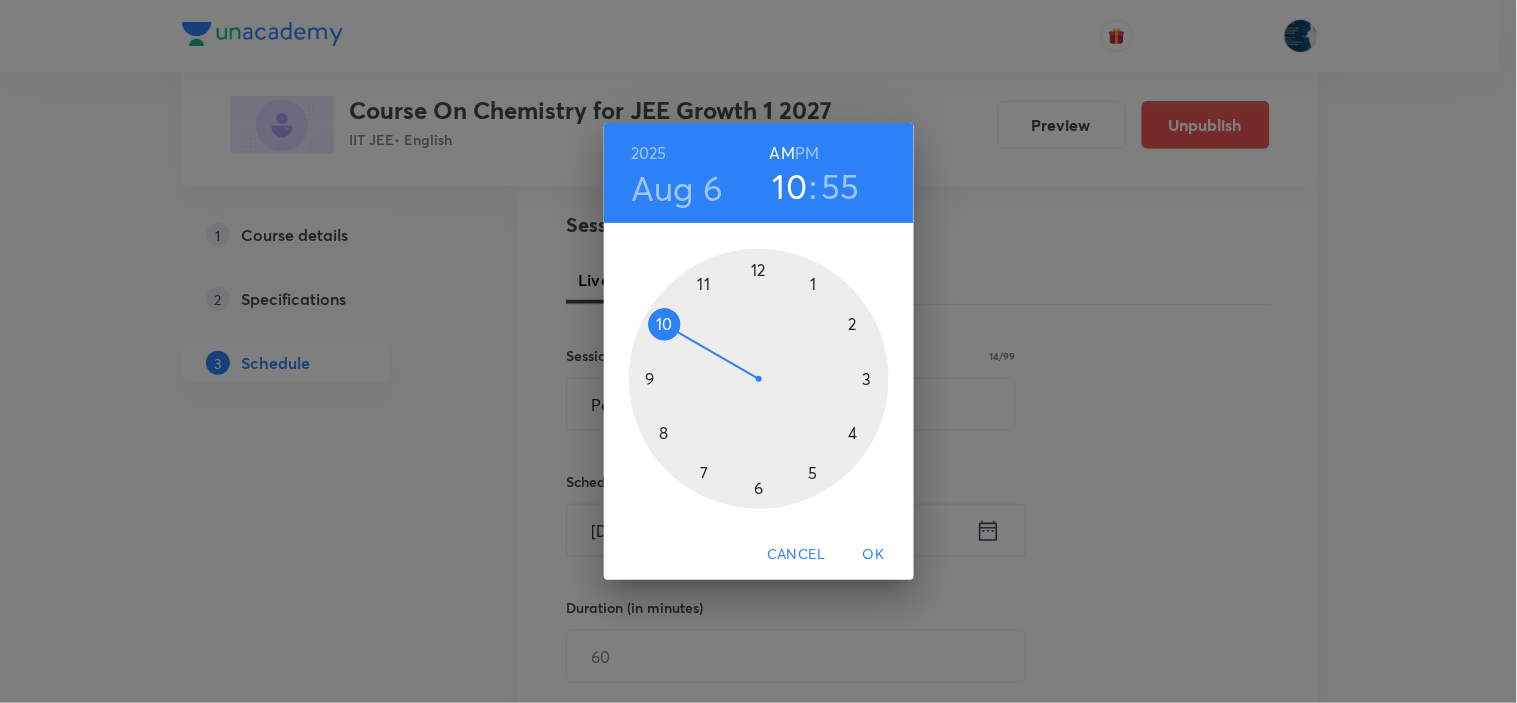 click at bounding box center [759, 379] 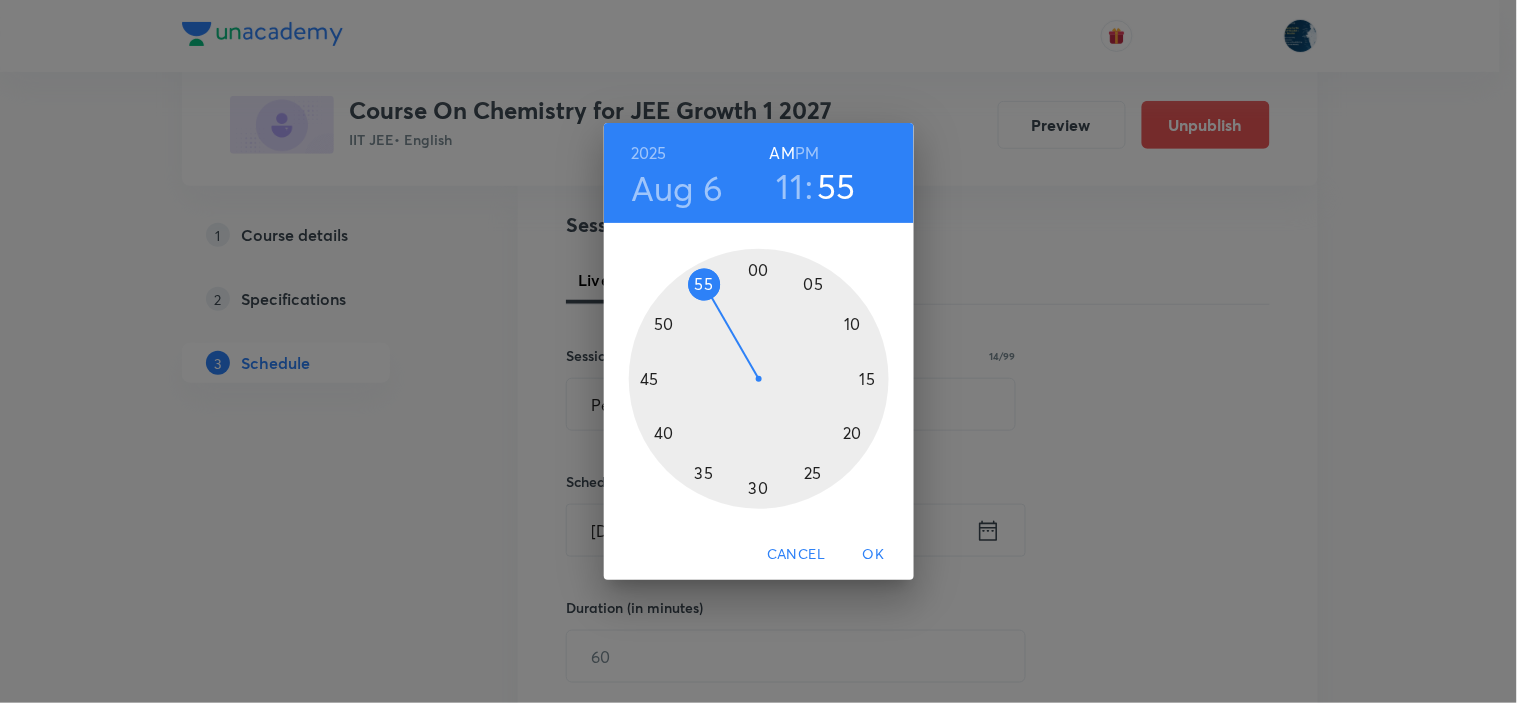 click at bounding box center [759, 379] 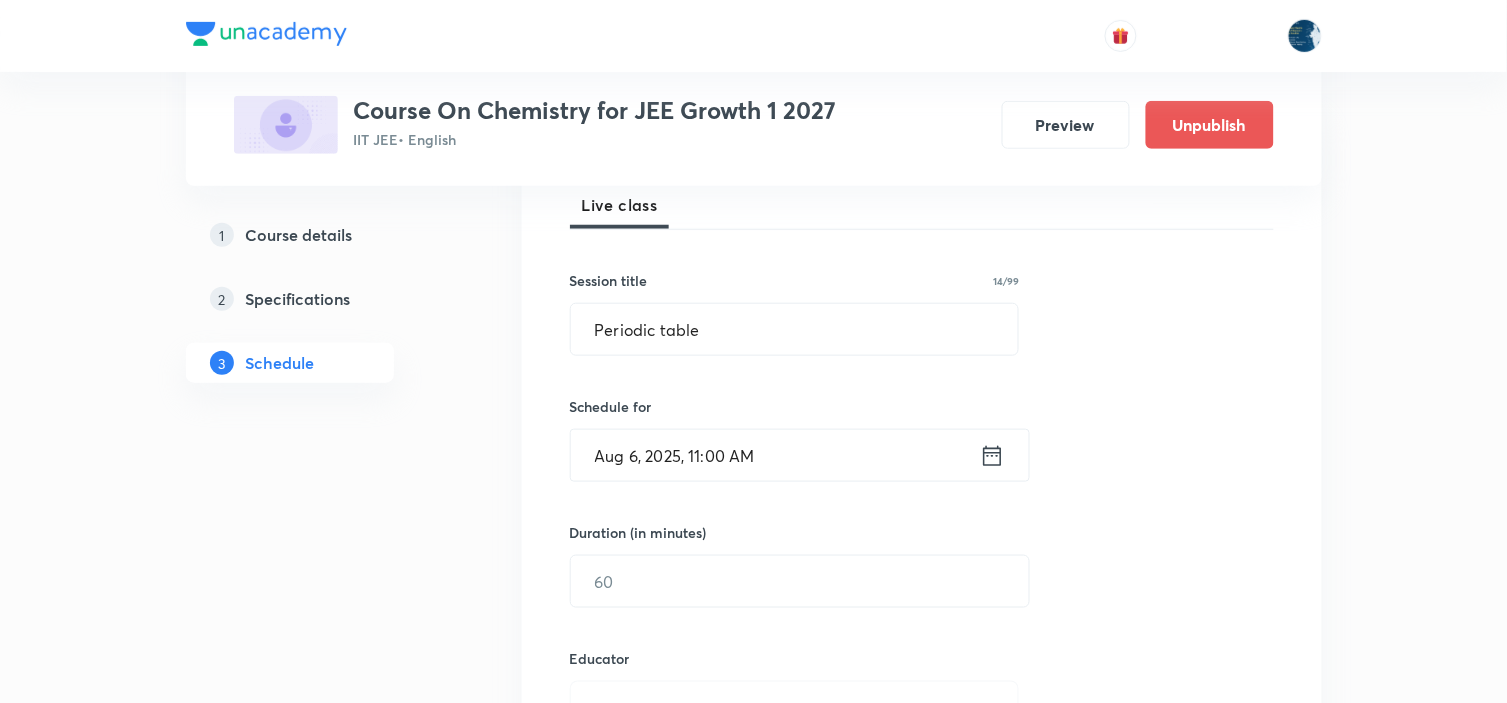 scroll, scrollTop: 333, scrollLeft: 0, axis: vertical 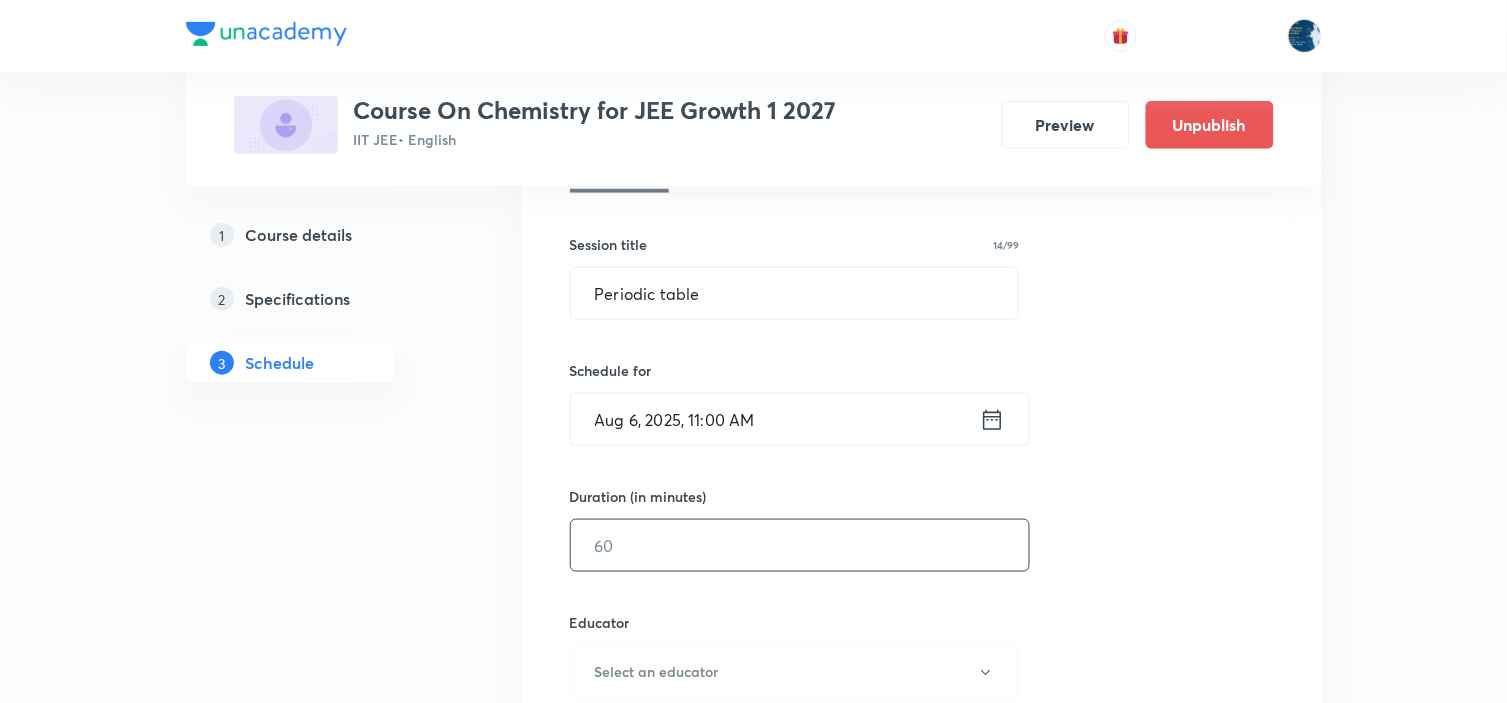 click at bounding box center [800, 545] 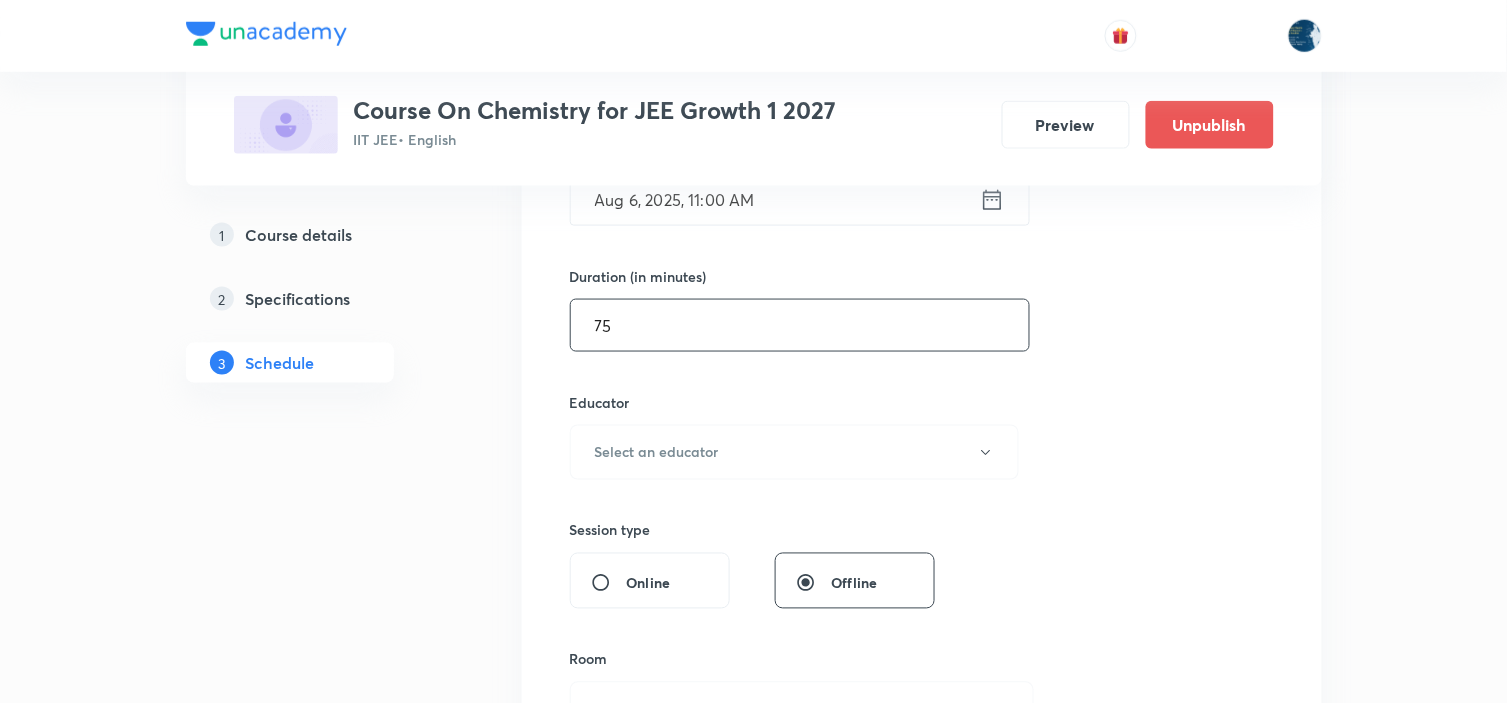 scroll, scrollTop: 555, scrollLeft: 0, axis: vertical 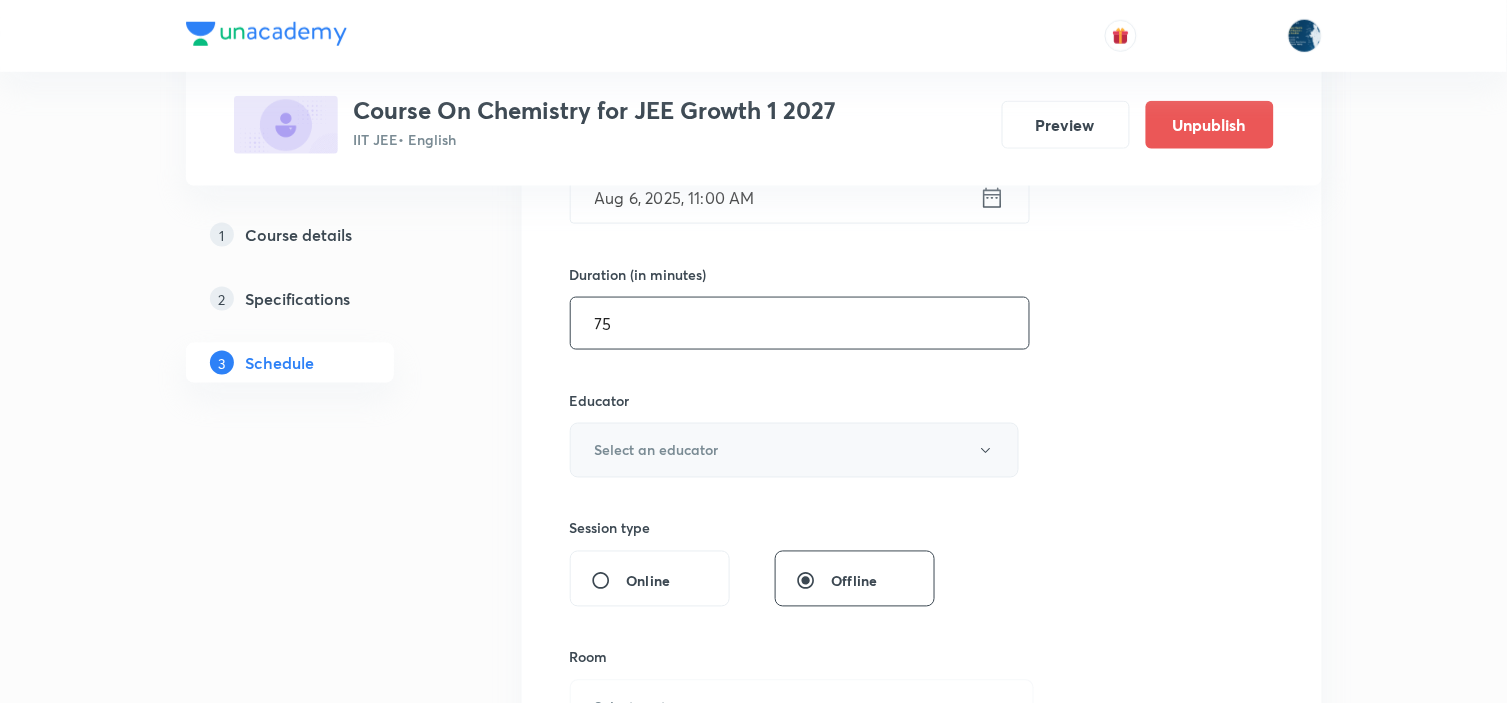 type on "75" 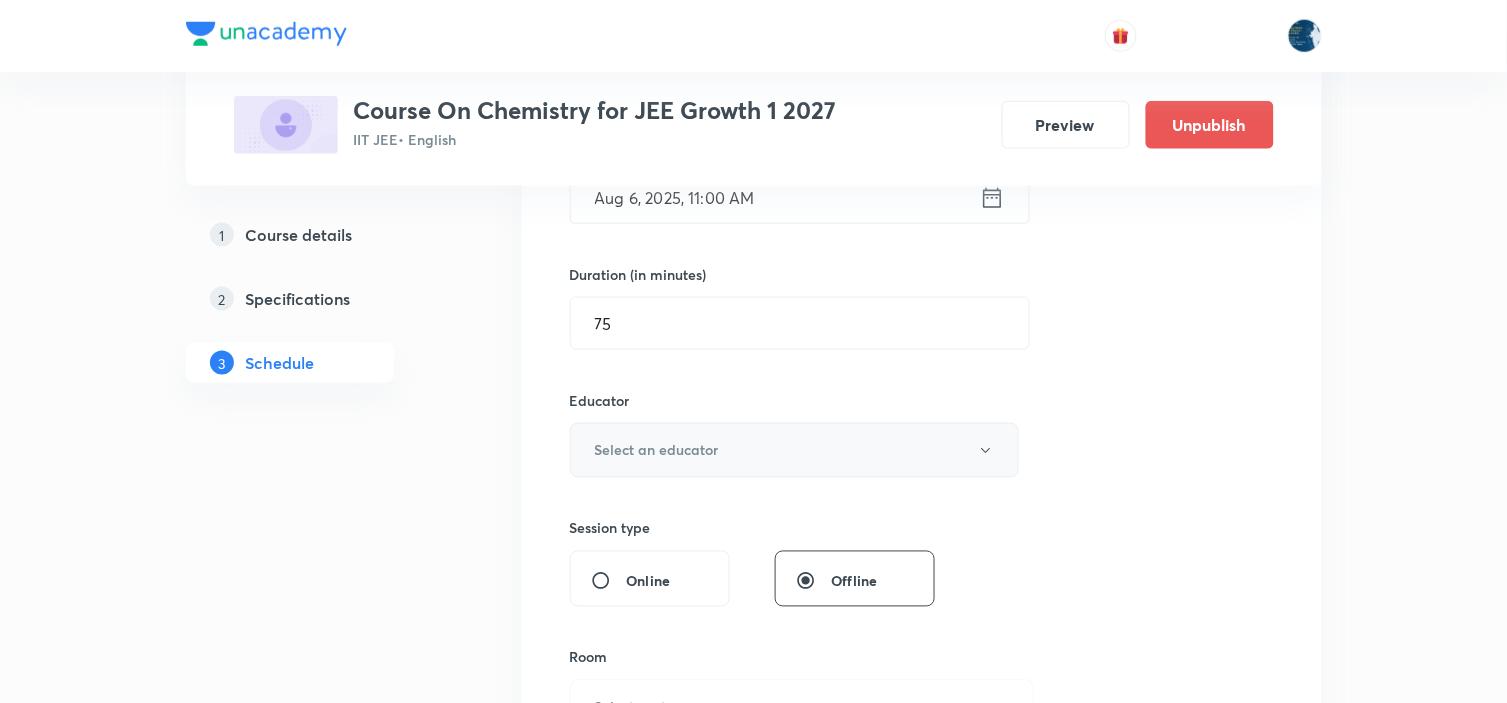 click on "Select an educator" at bounding box center [795, 450] 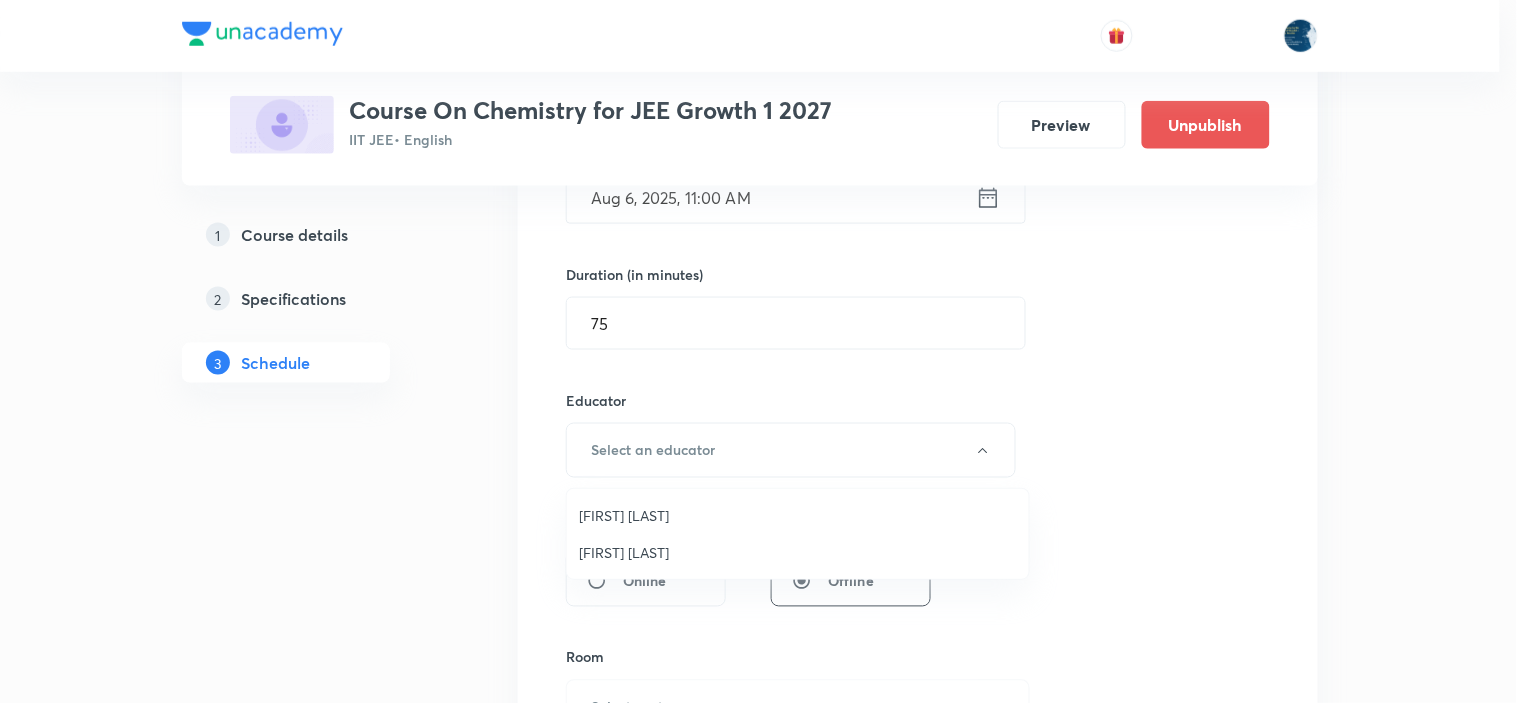 click on "Sripati Surya Dilip" at bounding box center [798, 552] 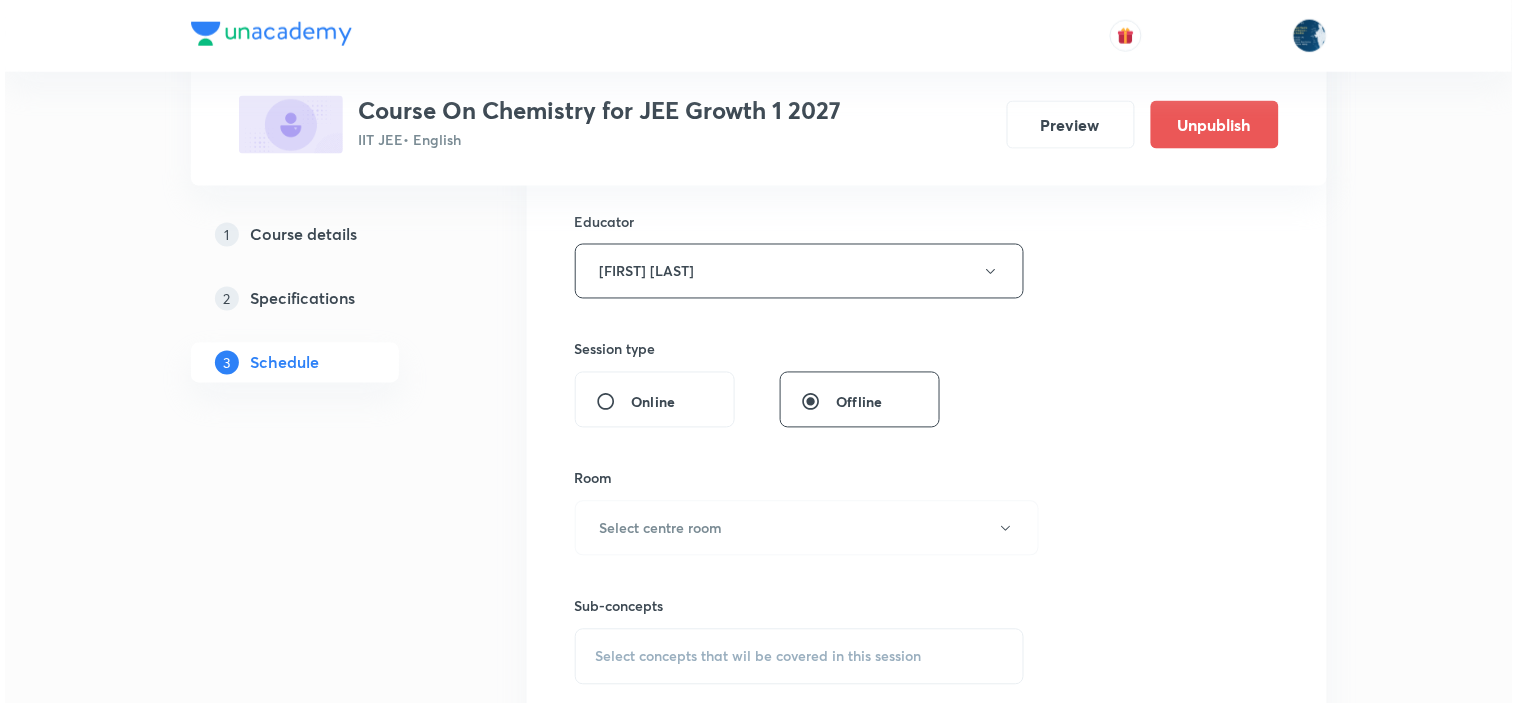 scroll, scrollTop: 777, scrollLeft: 0, axis: vertical 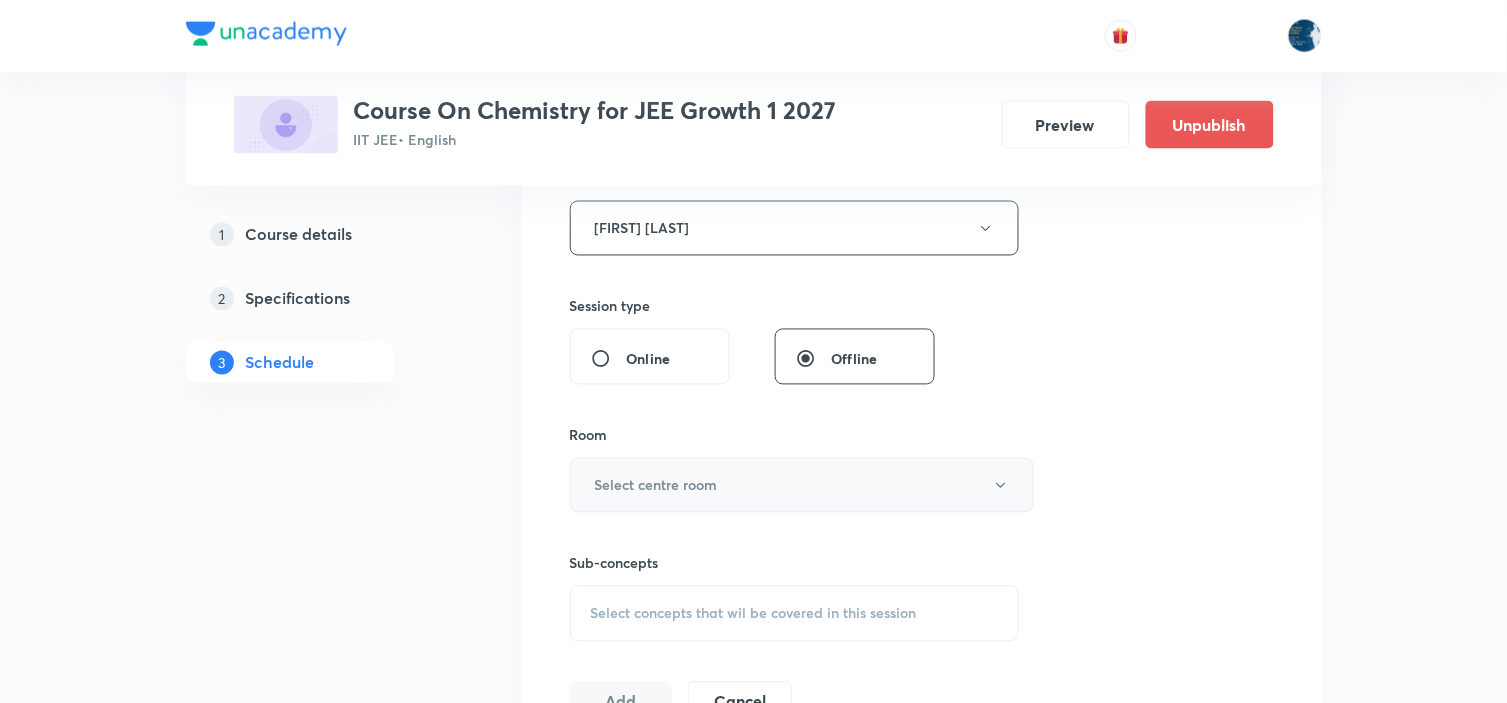 click on "Select centre room" at bounding box center [656, 485] 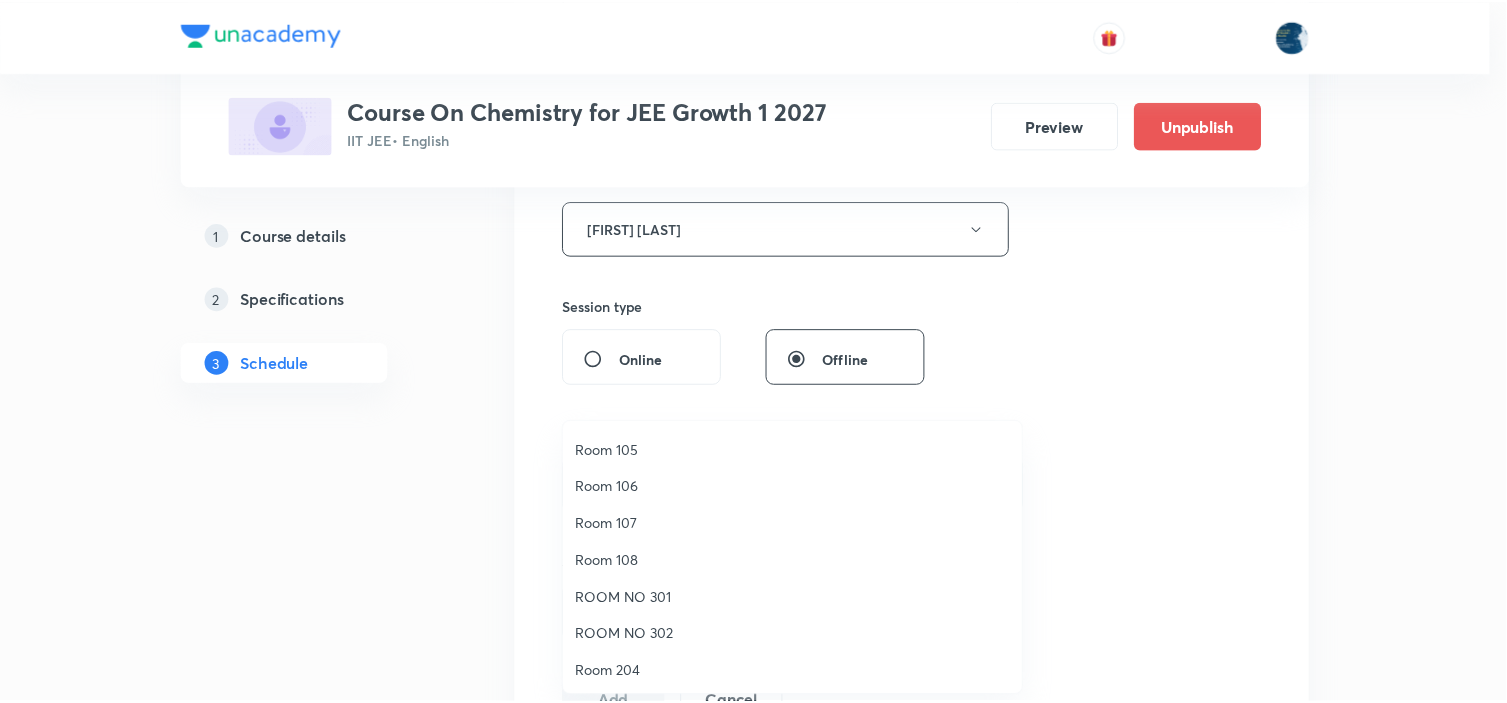 scroll, scrollTop: 371, scrollLeft: 0, axis: vertical 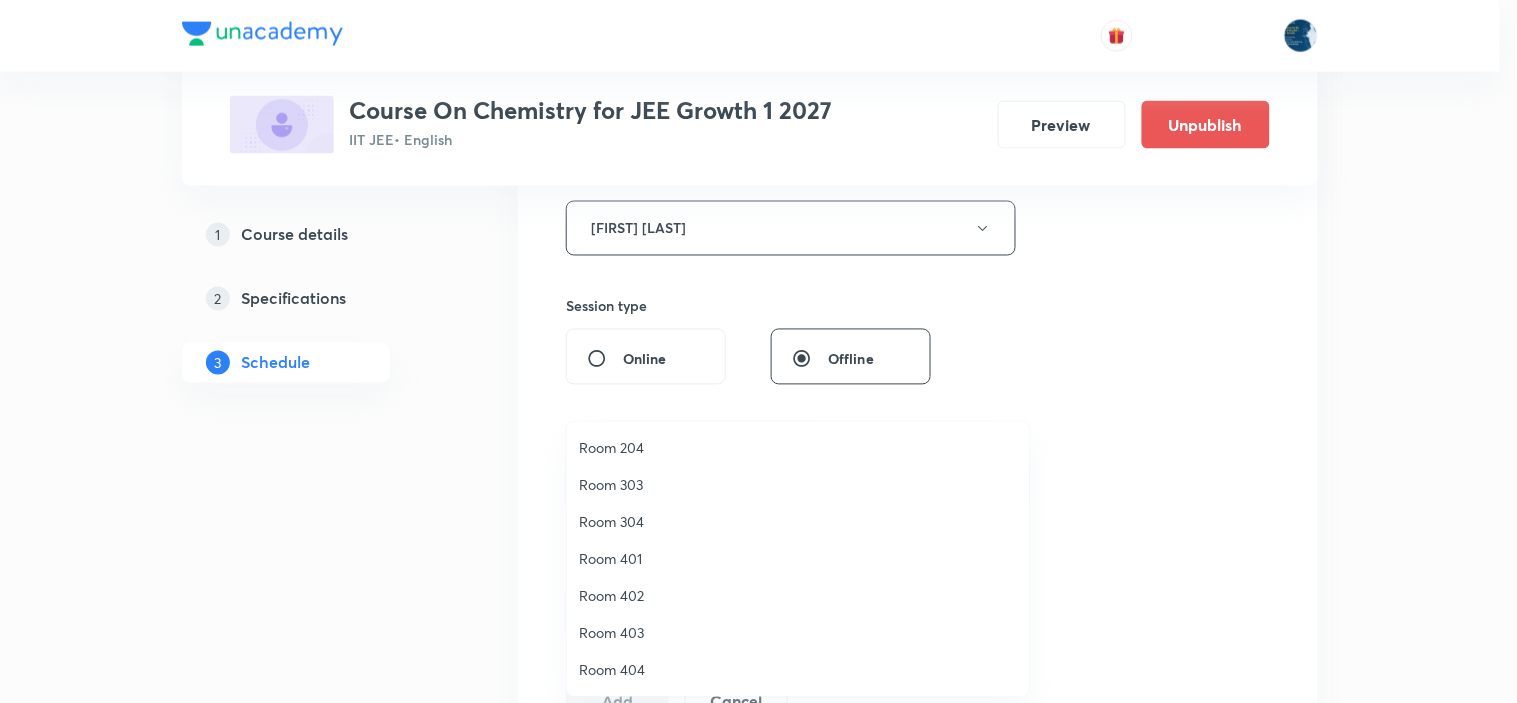 click on "Room 401" at bounding box center [798, 558] 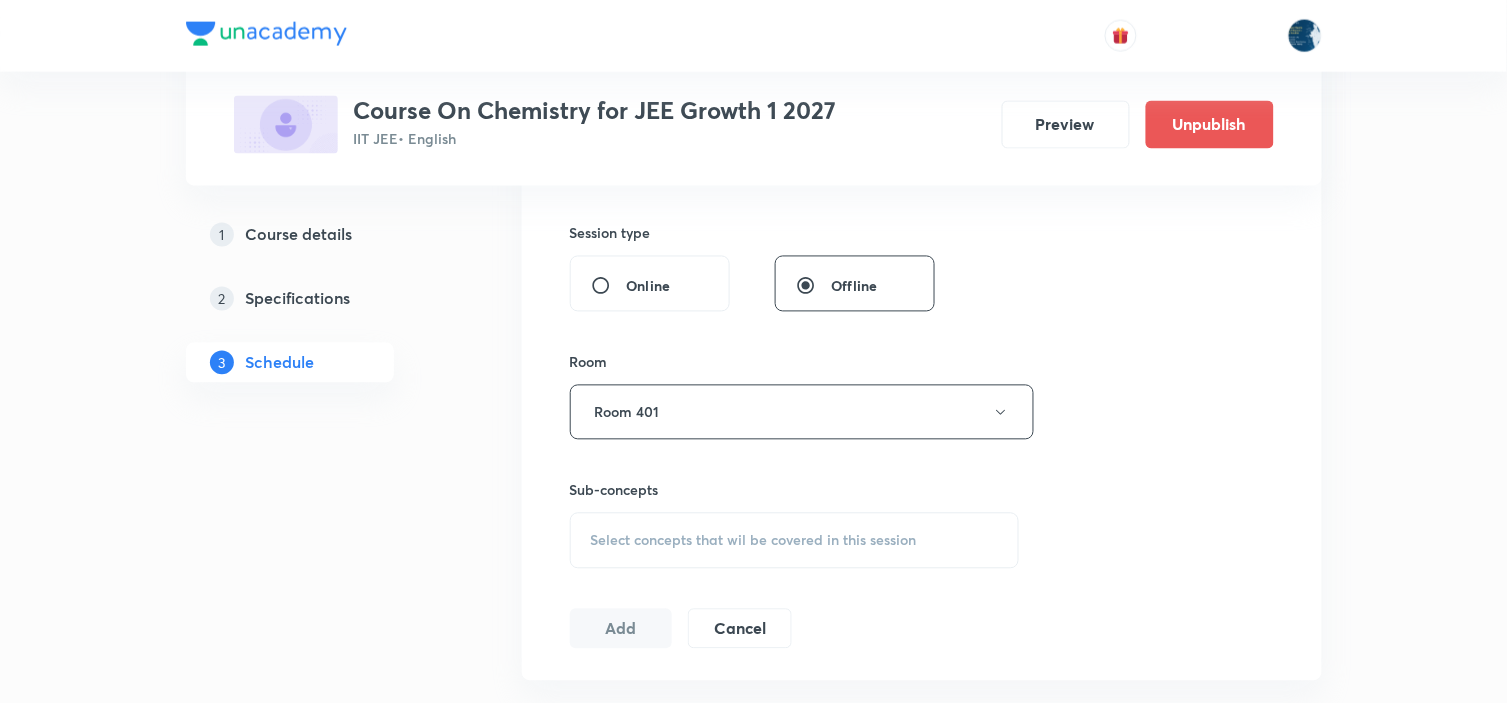 scroll, scrollTop: 888, scrollLeft: 0, axis: vertical 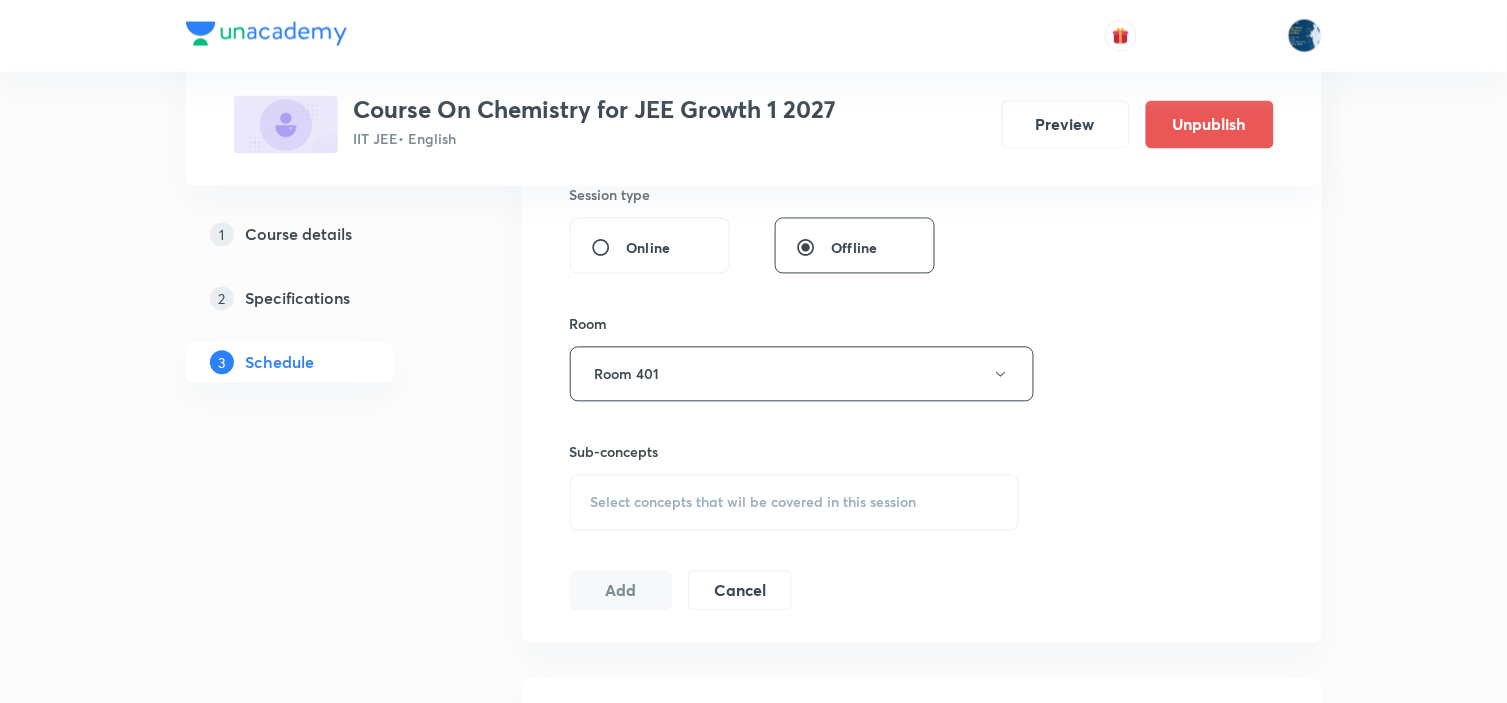 click on "Select concepts that wil be covered in this session" at bounding box center (795, 503) 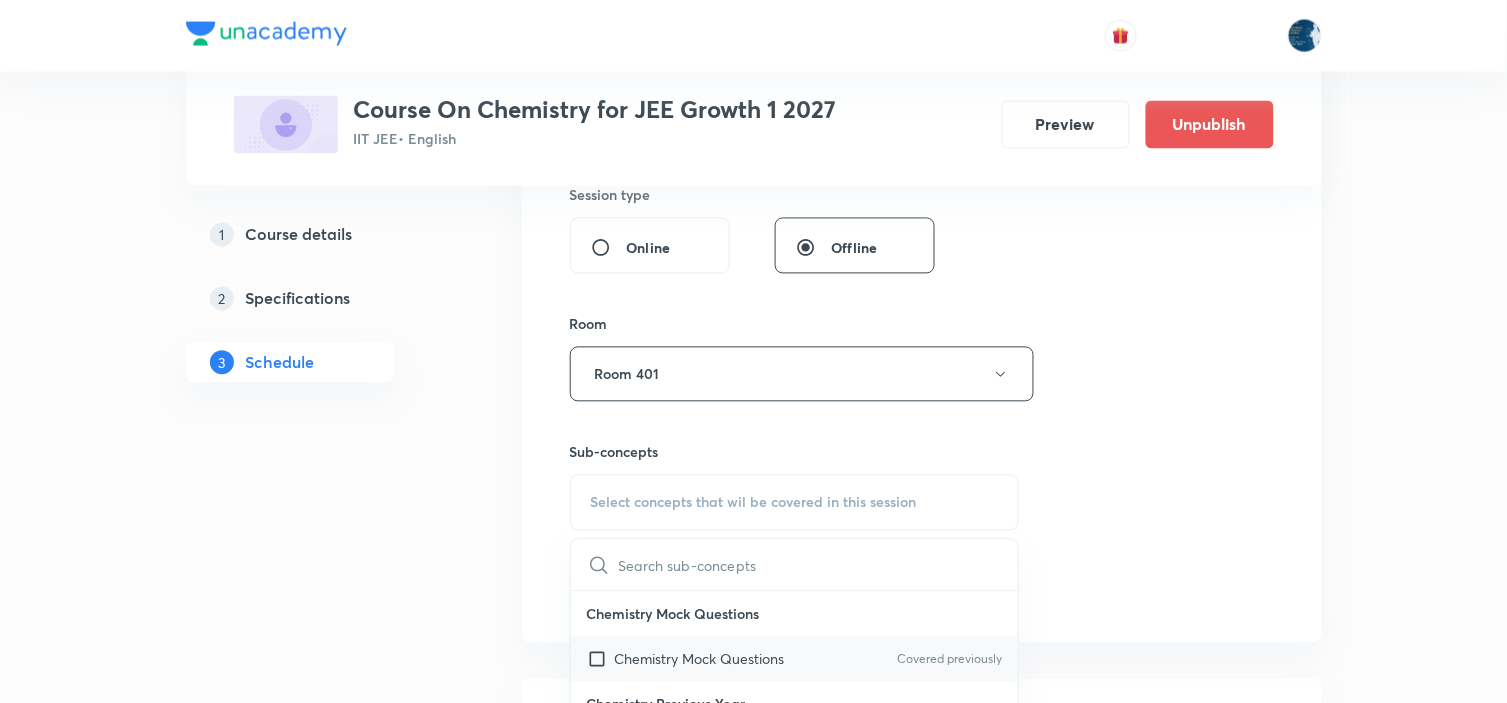 click on "Chemistry Mock Questions Covered previously" at bounding box center [795, 659] 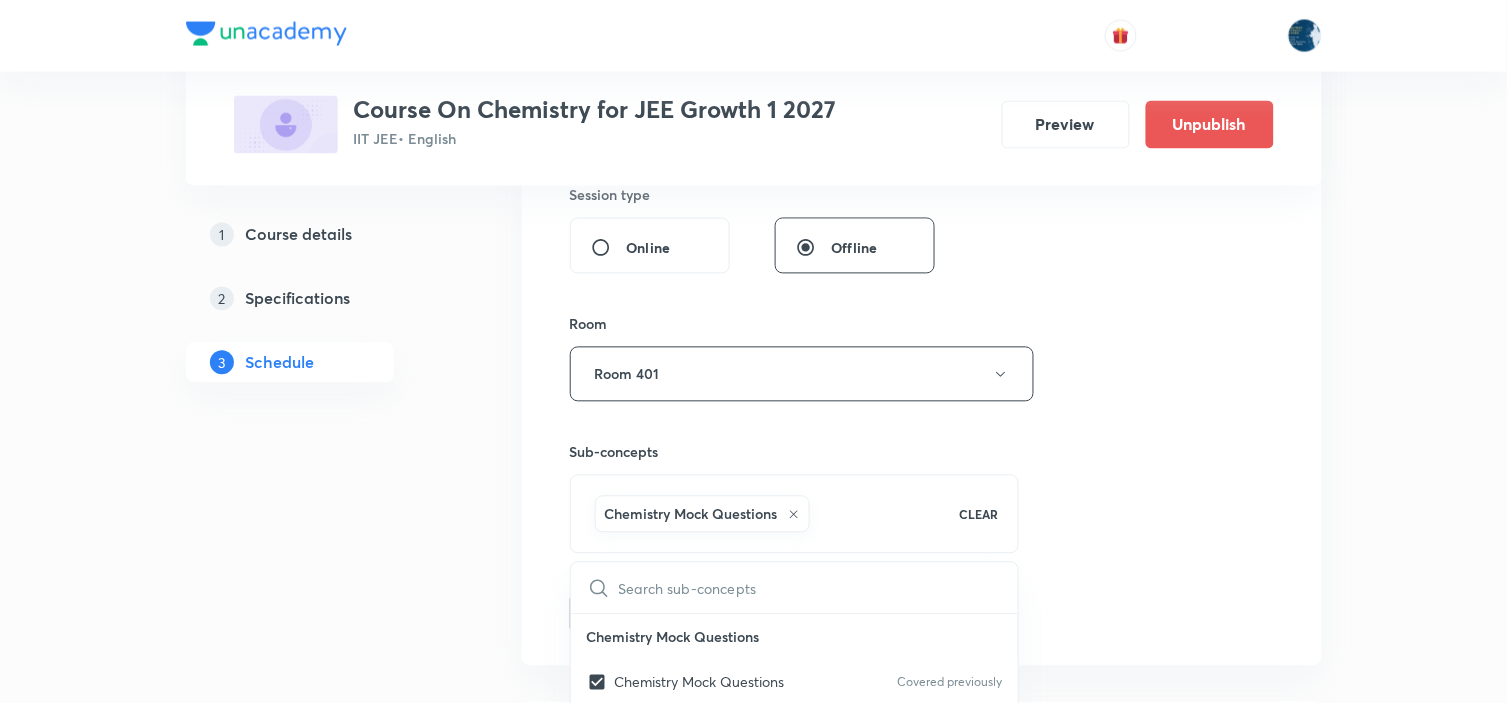 click on "Plus Courses Course On Chemistry for JEE Growth 1 2027 IIT JEE  • English Preview Unpublish 1 Course details 2 Specifications 3 Schedule Schedule 45  classes Session  46 Live class Session title 14/99 Periodic table ​ Schedule for Aug 6, 2025, 11:00 AM ​ Duration (in minutes) 75 ​ Educator Sripati Surya Dilip   Session type Online Offline Room Room 401 Sub-concepts Chemistry Mock Questions CLEAR ​ Chemistry Mock Questions Chemistry Mock Questions Covered previously Chemistry Previous Year Chemistry Previous Year General Topics & Mole Concept Basic Concepts Basic Introduction Percentage Composition Stoichiometry Principle of Atom Conservation (POAC) Relation between Stoichiometric Quantities Application of Mole Concept: Gravimetric Analysis Different Laws Formula and Composition Concentration Terms Some basic concepts of Chemistry Atomic Structure Discovery Of Electron Some Prerequisites of Physics Discovery Of Protons And Neutrons Atomic Models and Theories  Nature of Waves Planck’S Quantum Theory" at bounding box center [754, 3514] 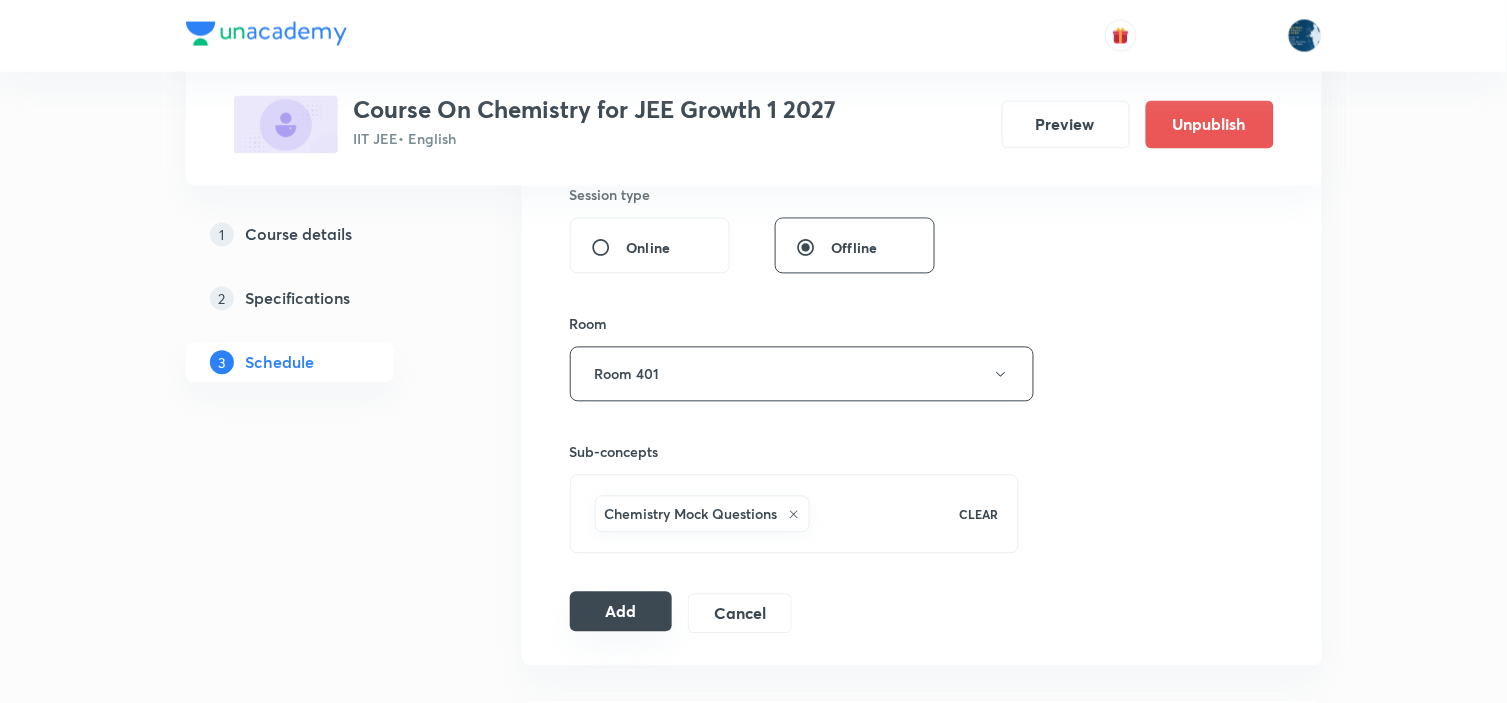 click on "Add" at bounding box center (621, 612) 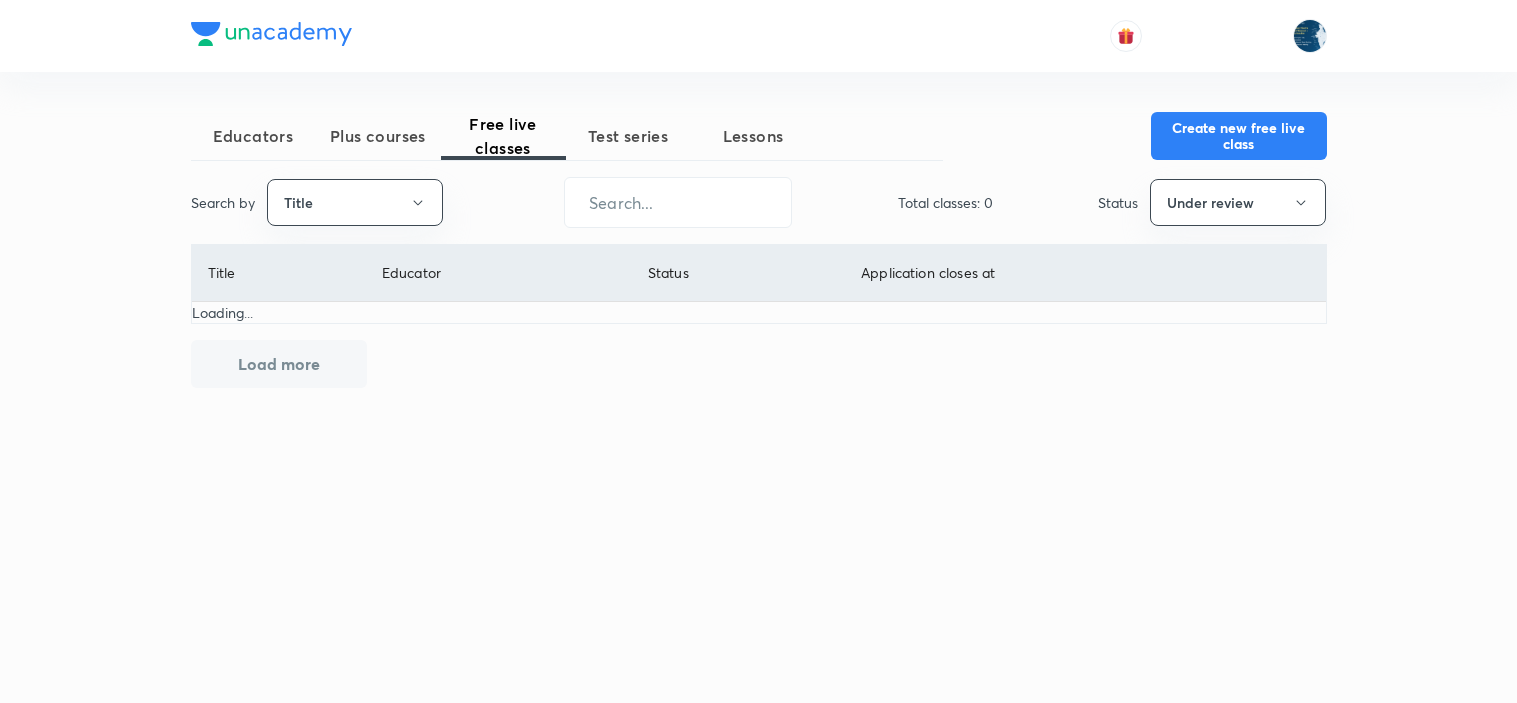 scroll, scrollTop: 0, scrollLeft: 0, axis: both 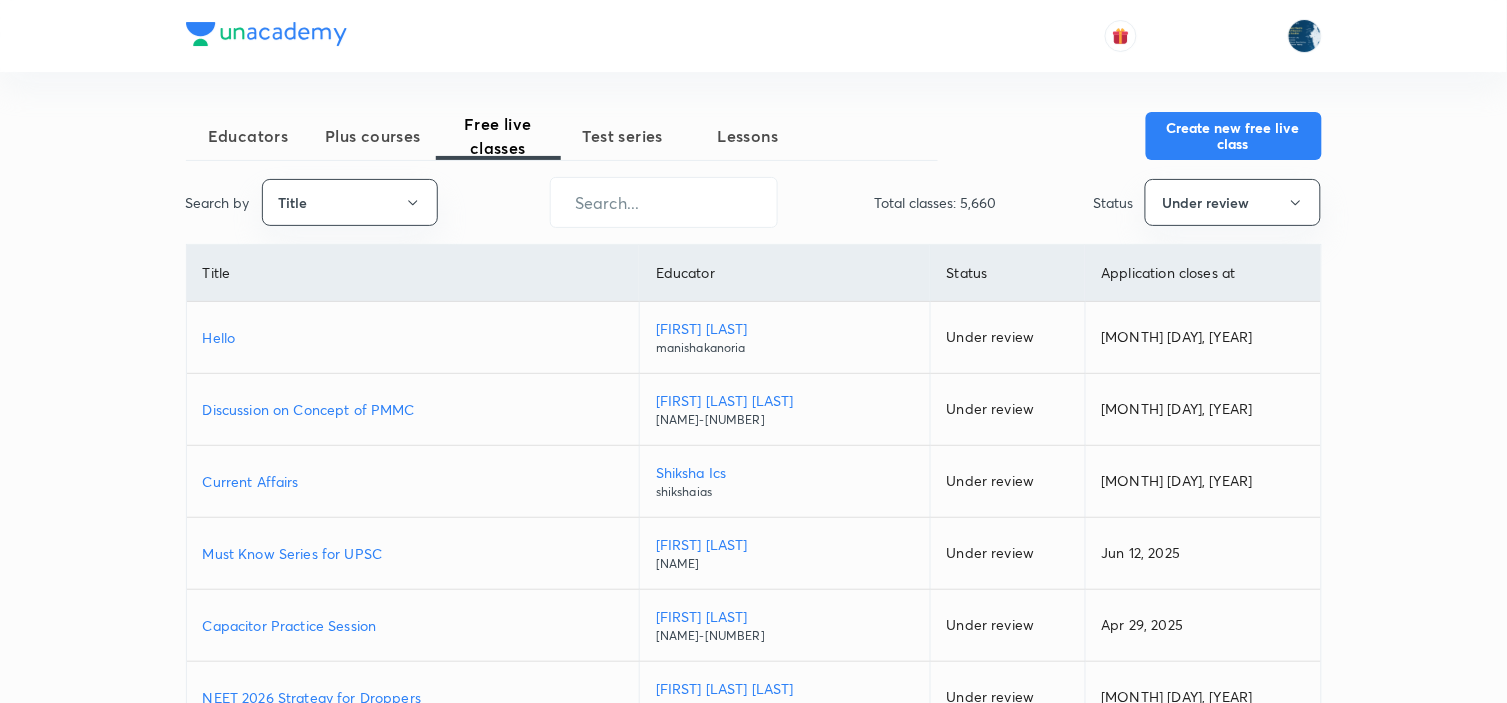 click on "Educators" at bounding box center (248, 136) 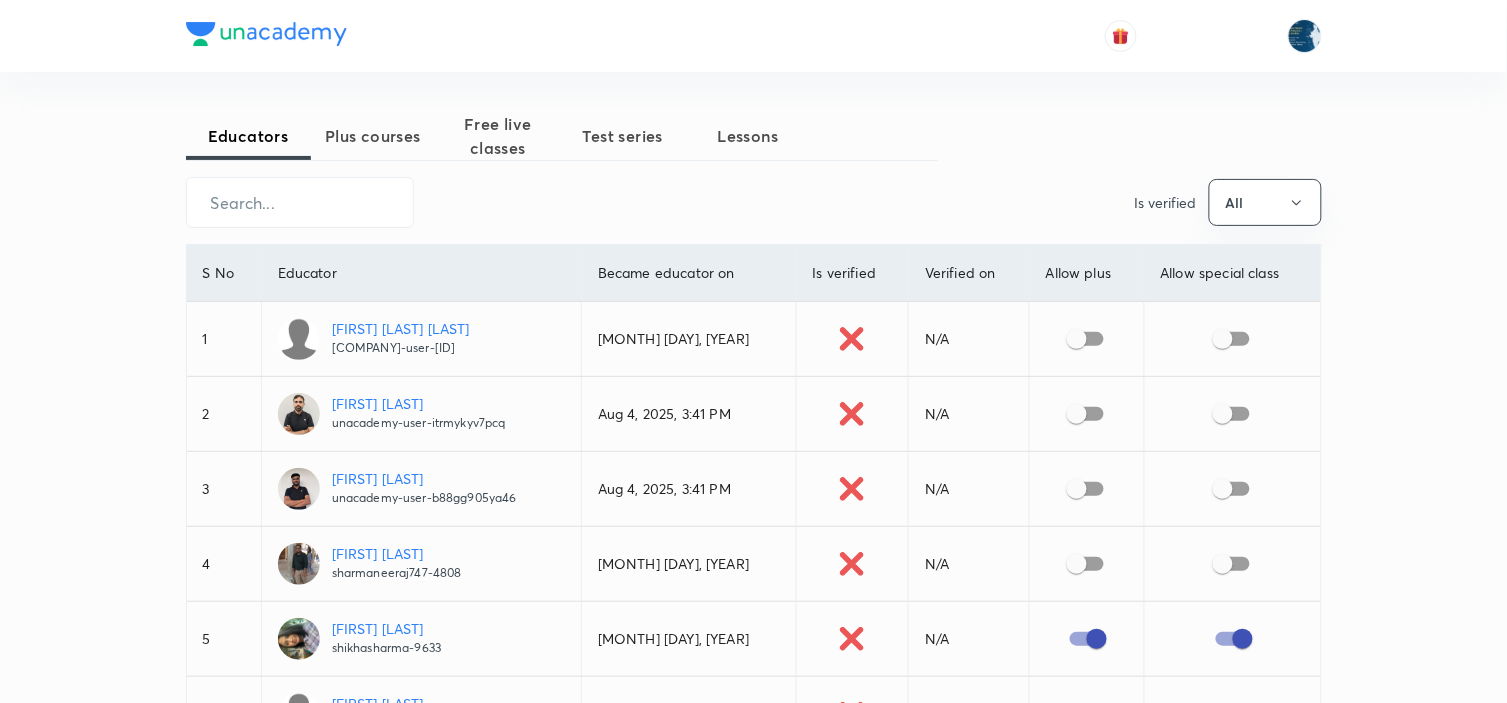 click on "Educators Plus courses Free live classes Test series Lessons" at bounding box center (562, 136) 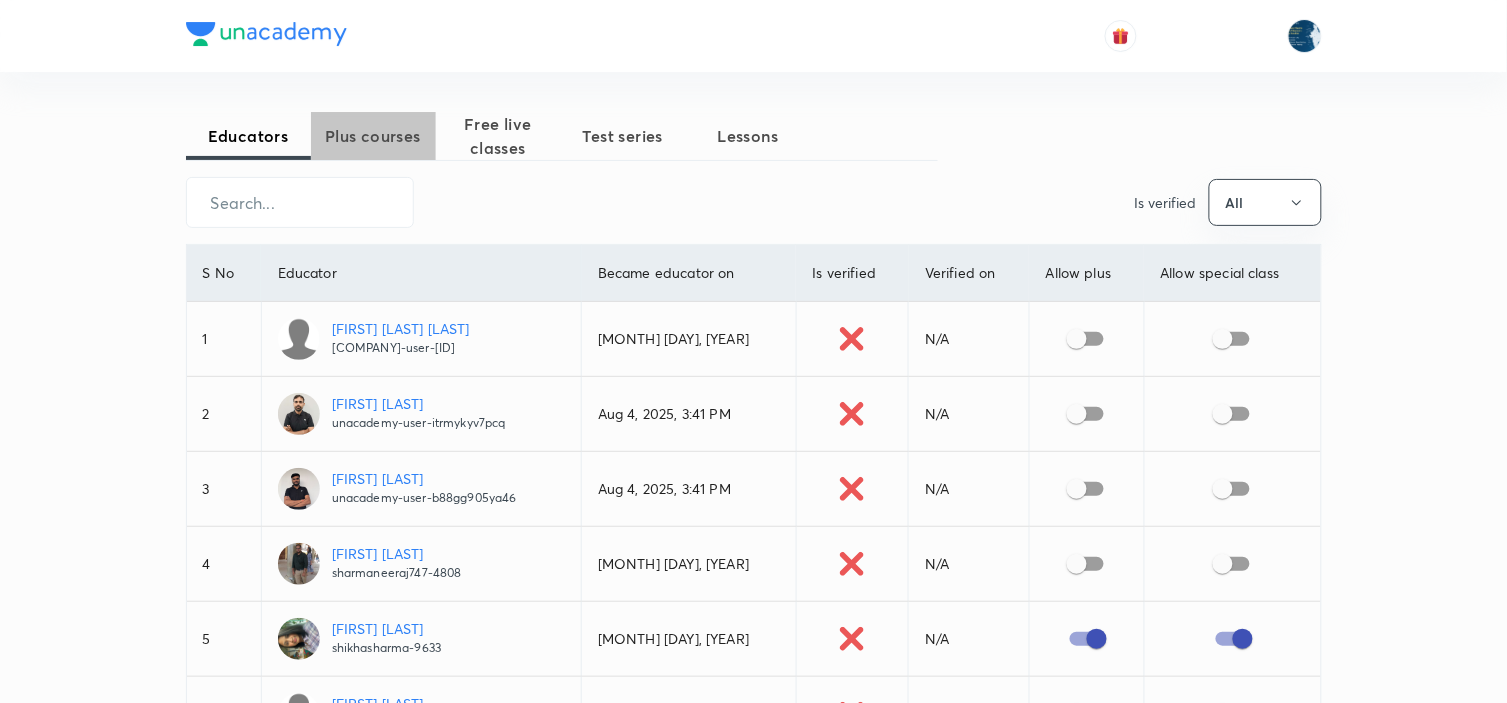 click on "Plus courses" at bounding box center (373, 136) 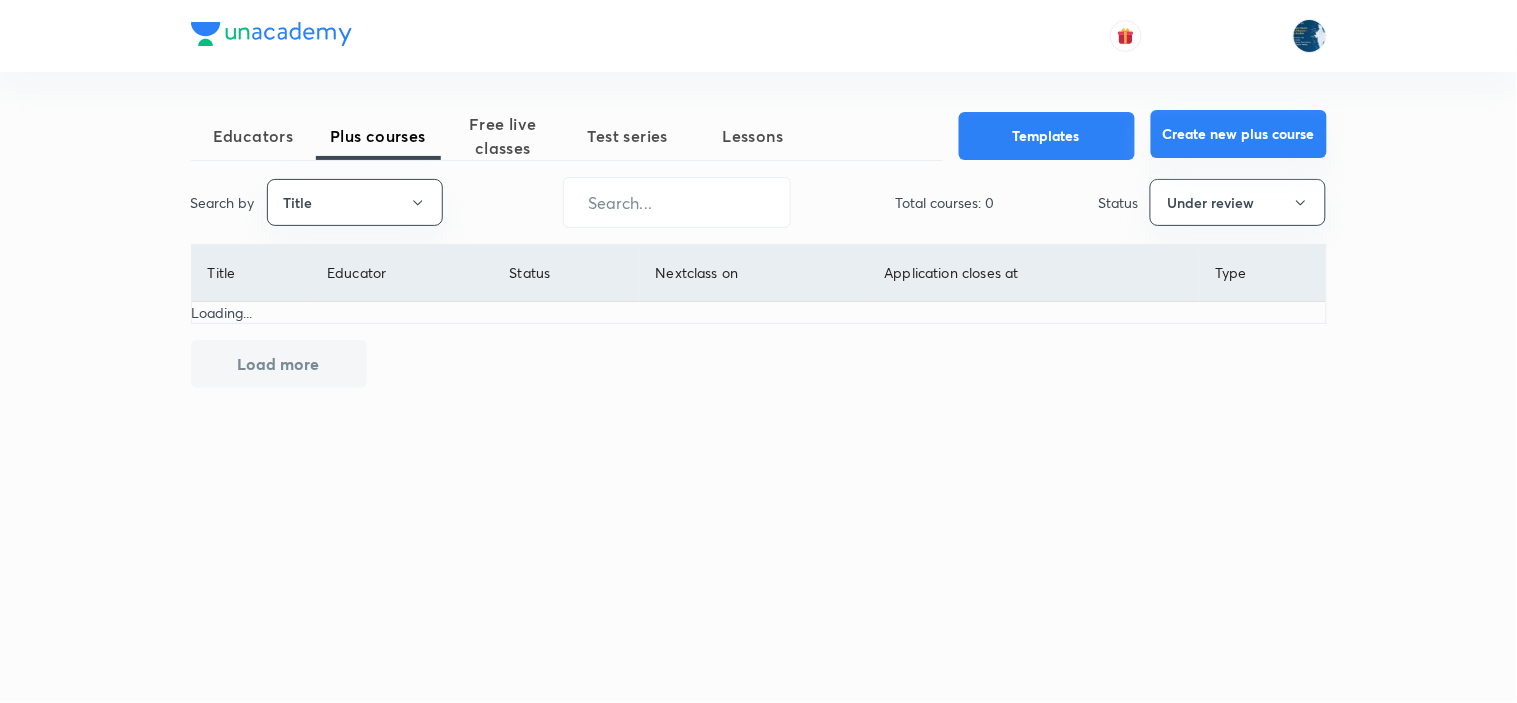 click on "Create new plus course" at bounding box center [1239, 134] 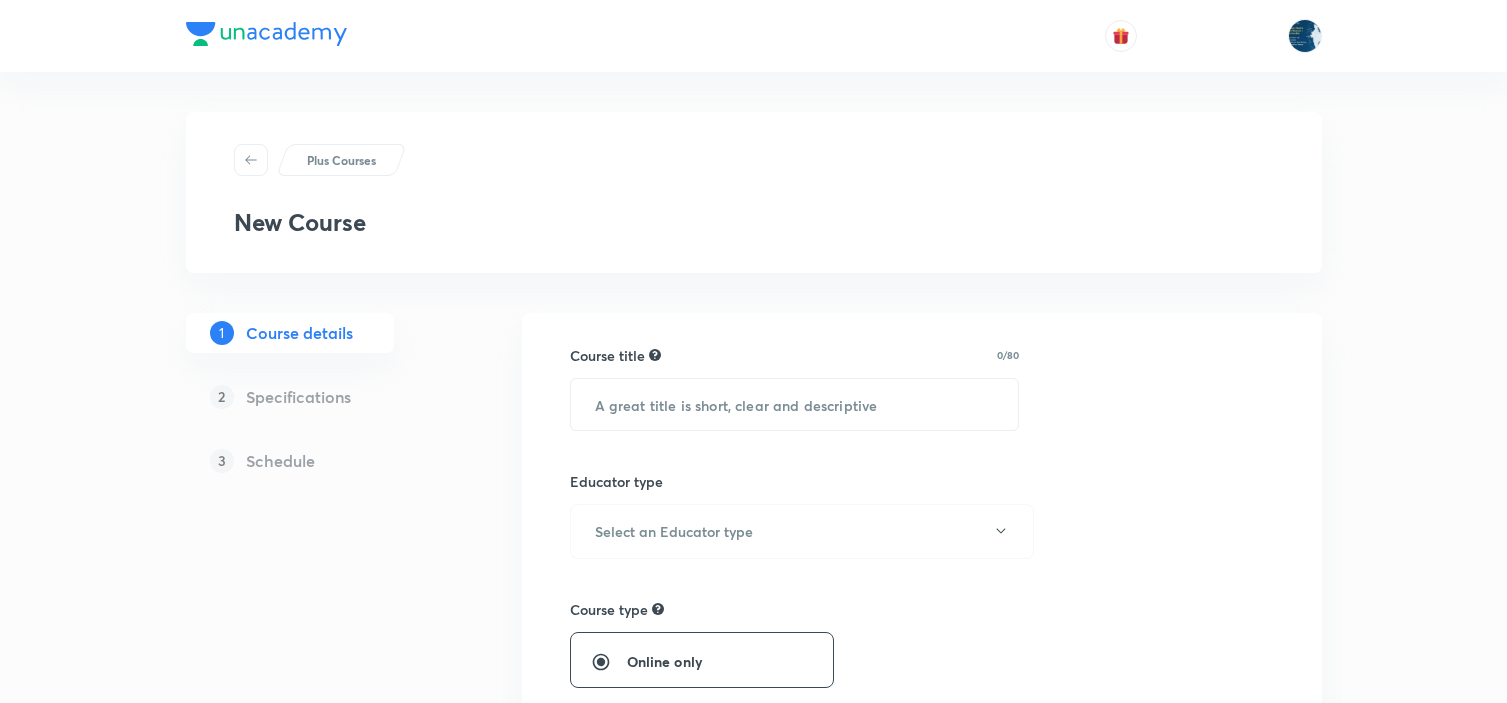 scroll, scrollTop: 0, scrollLeft: 0, axis: both 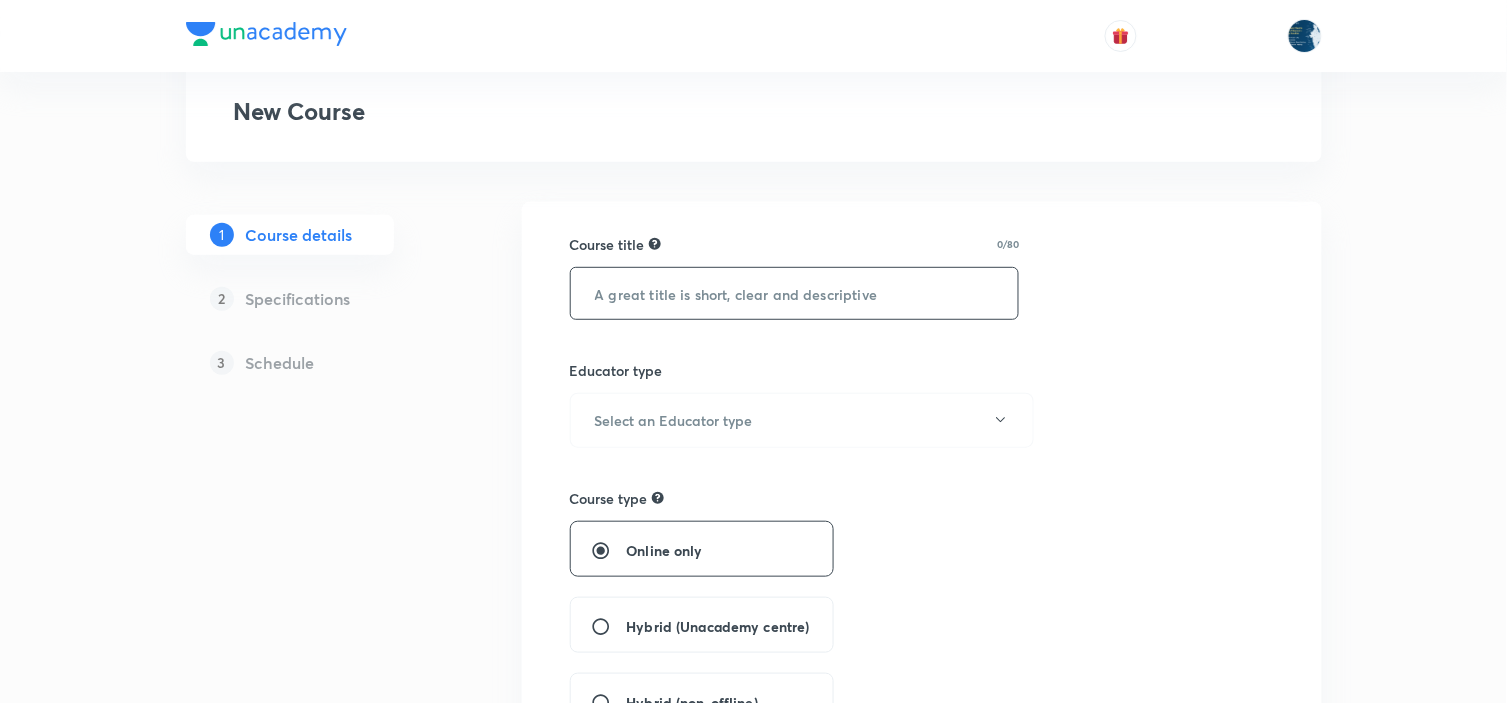 click at bounding box center [795, 293] 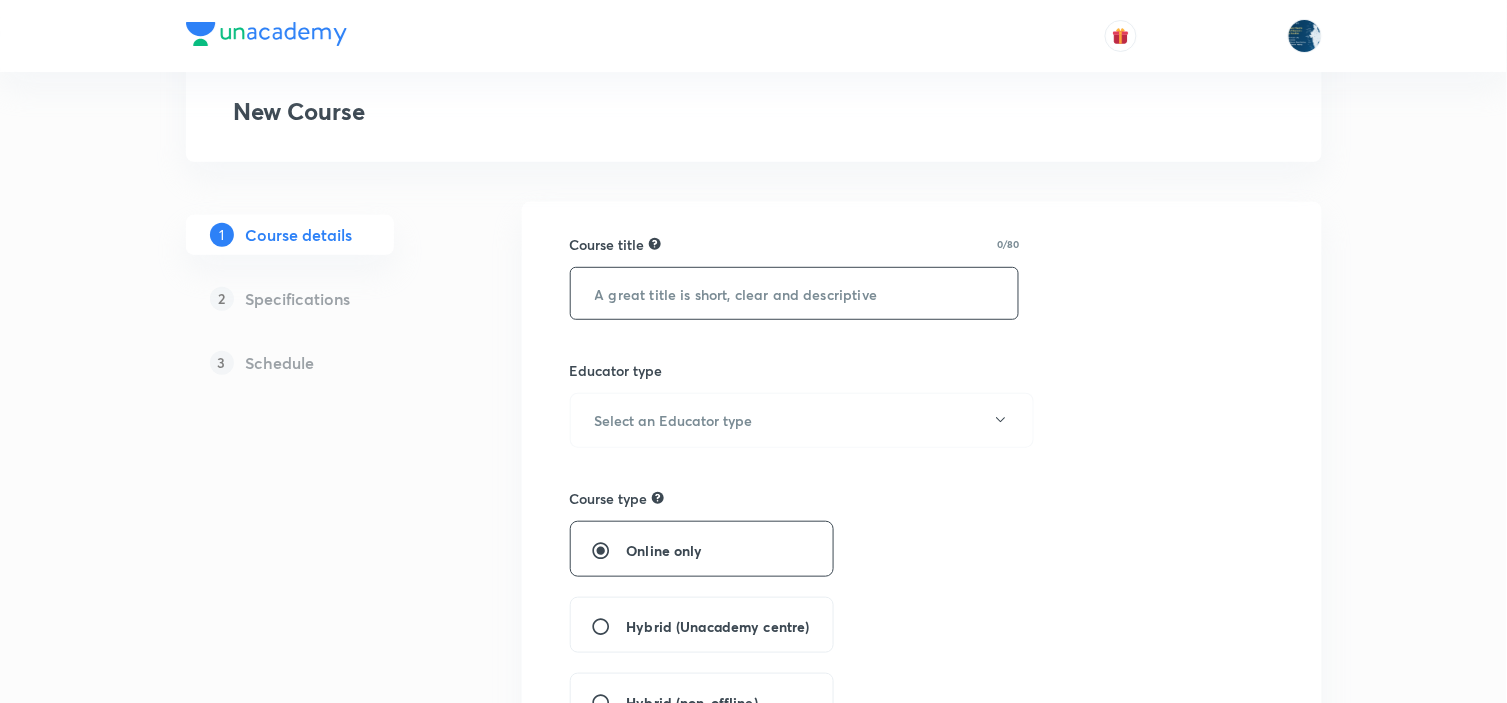 paste on "Course On Physics for NEET Conquer 3 2026" 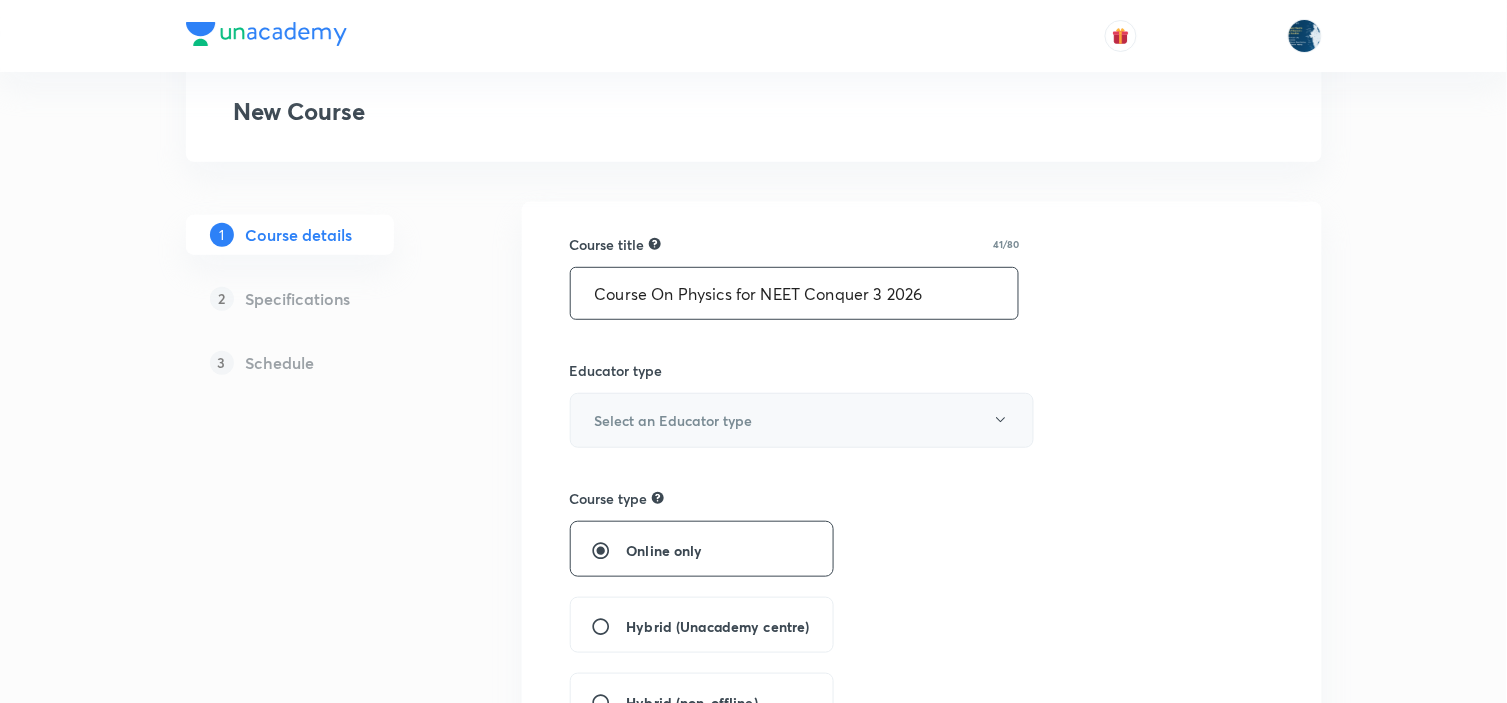 type on "Course On Physics for NEET Conquer 3 2026" 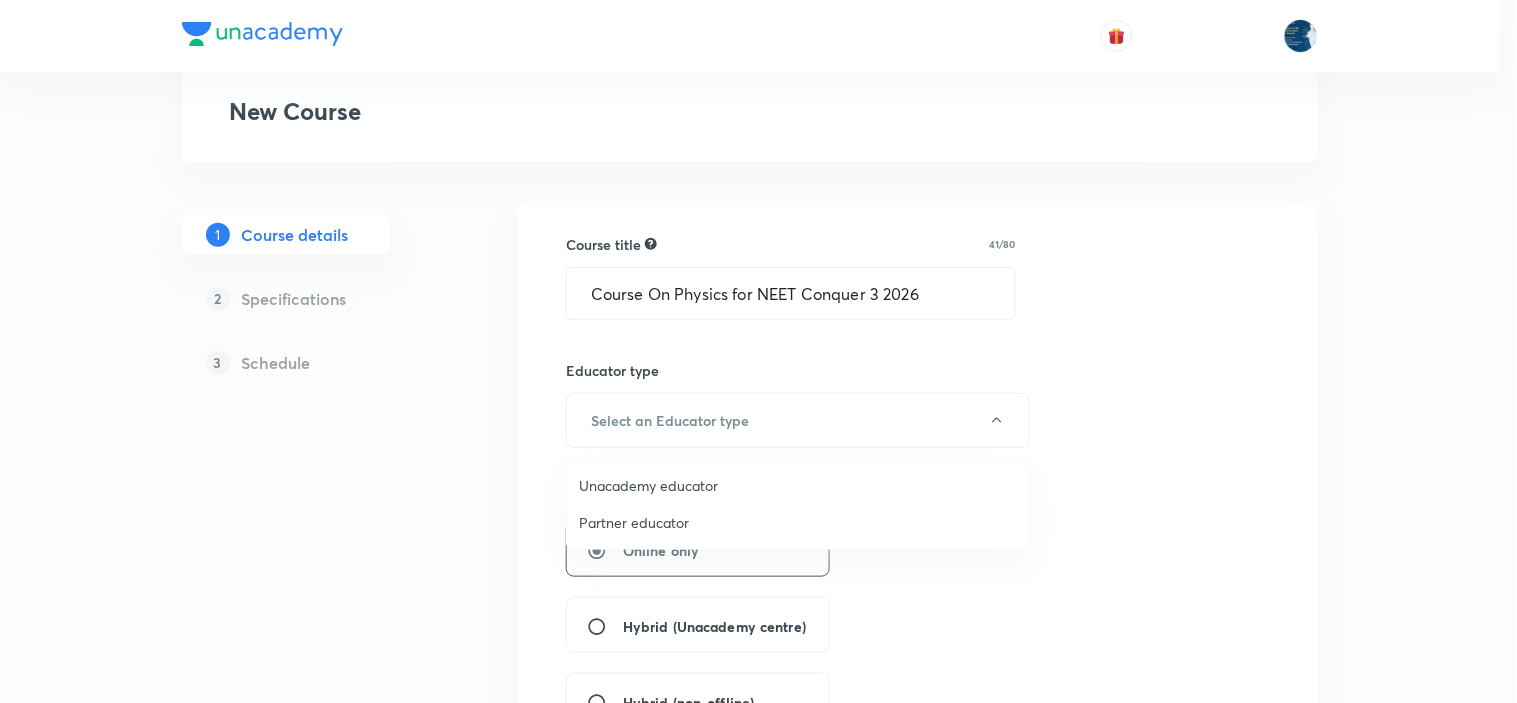 click on "Unacademy educator" at bounding box center (798, 485) 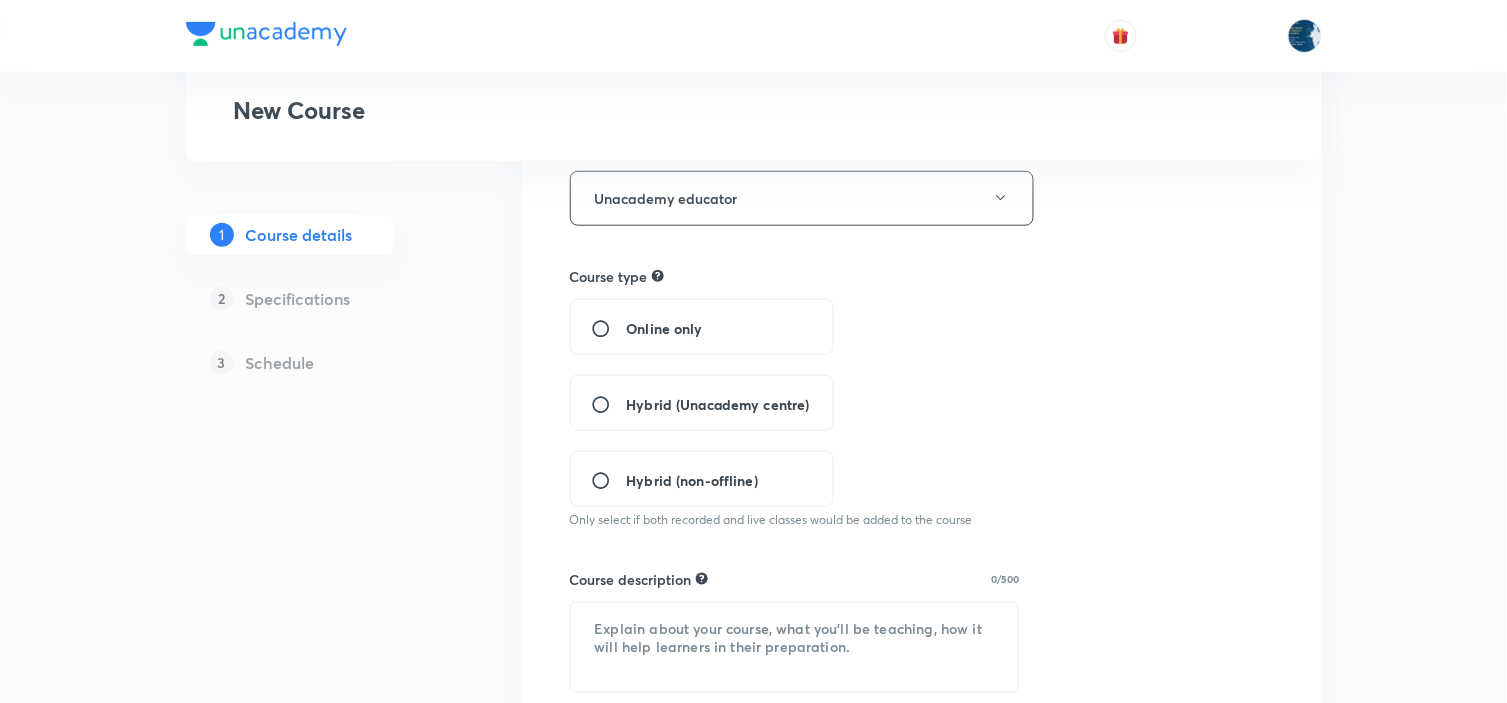 scroll, scrollTop: 444, scrollLeft: 0, axis: vertical 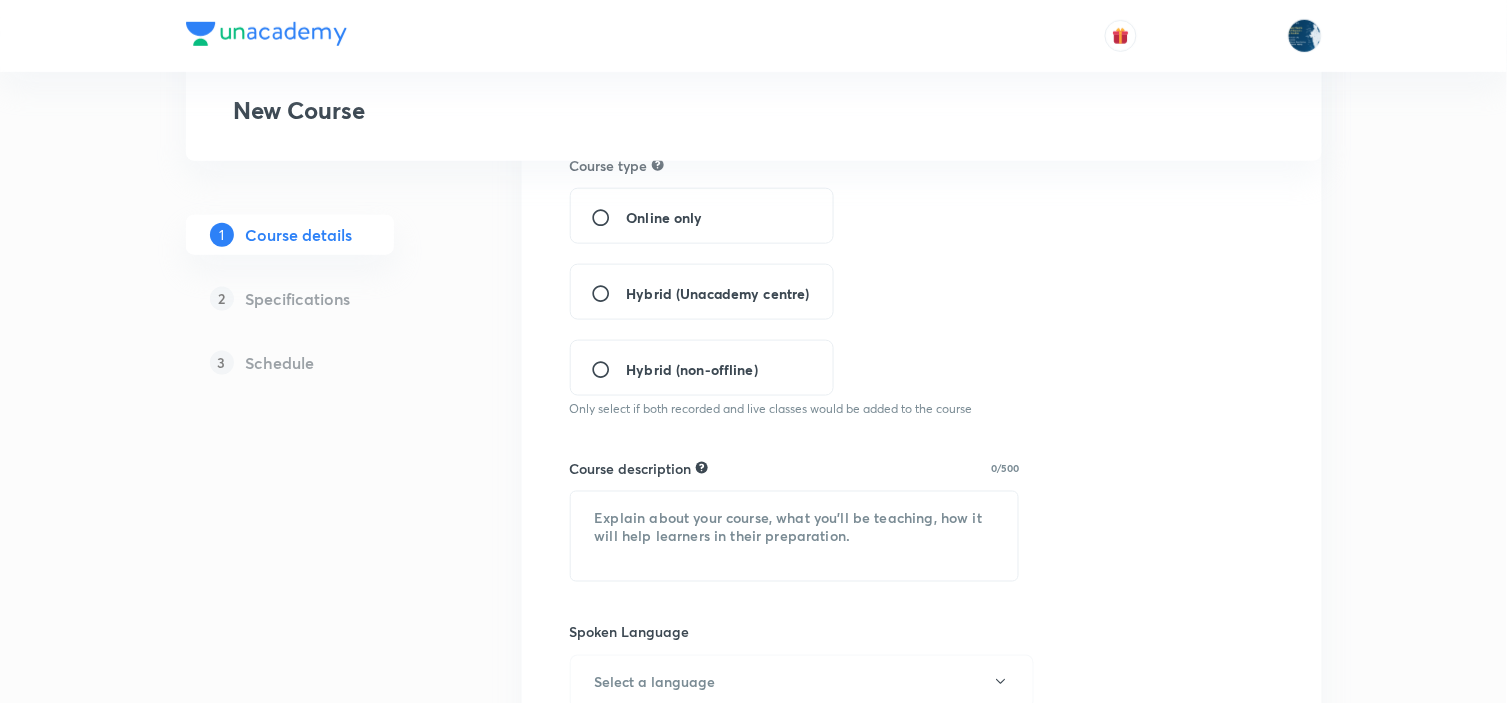 click on "Hybrid (Unacademy centre)" at bounding box center [718, 293] 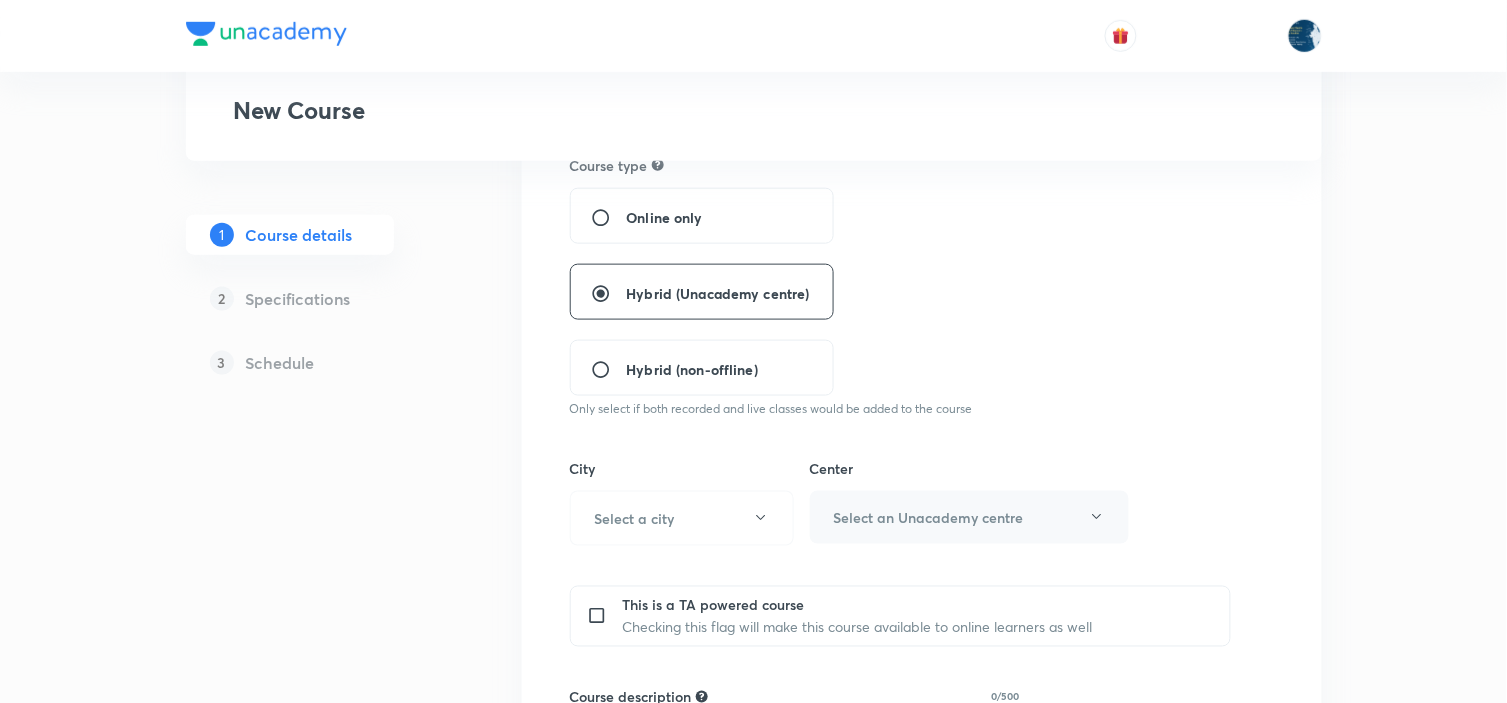 click on "Hybrid (non-offline)" at bounding box center (693, 369) 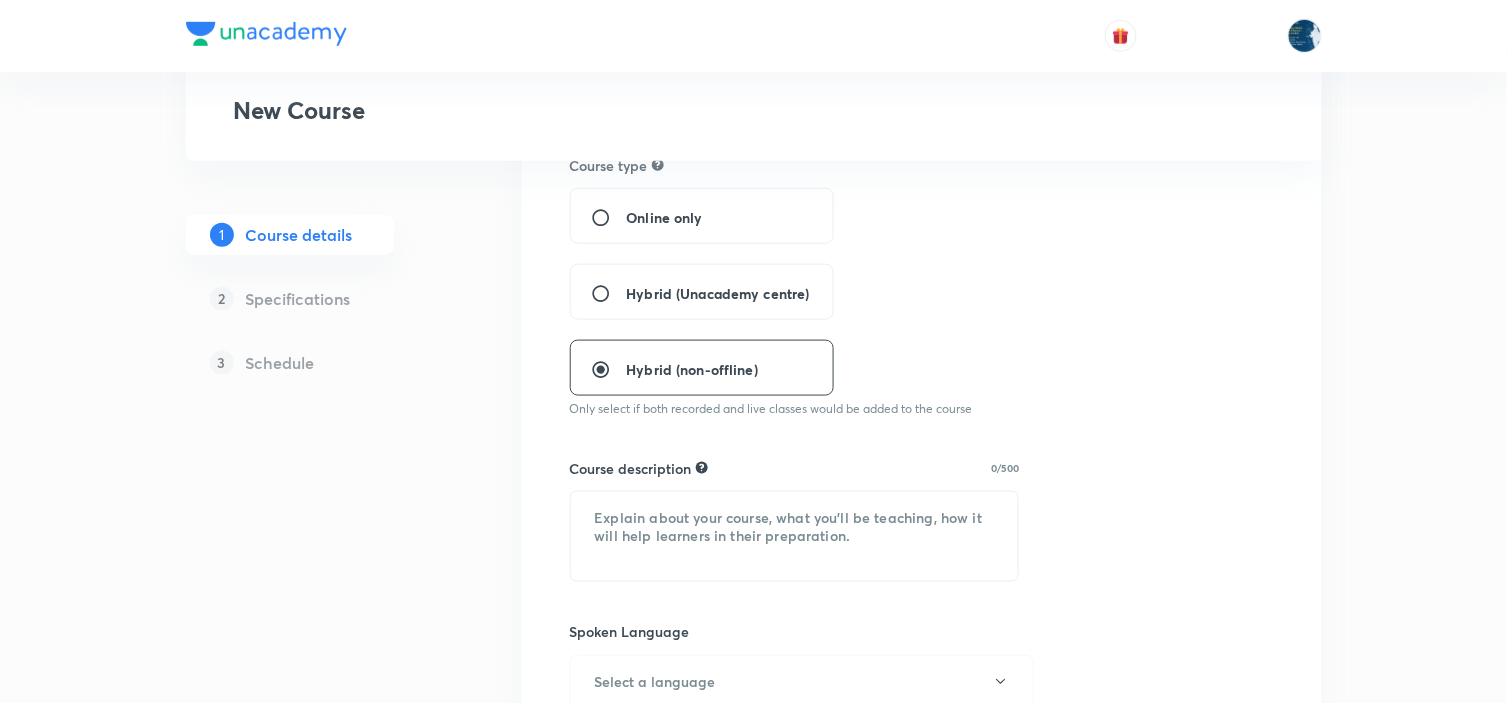 click on "Hybrid (Unacademy centre)" at bounding box center [702, 292] 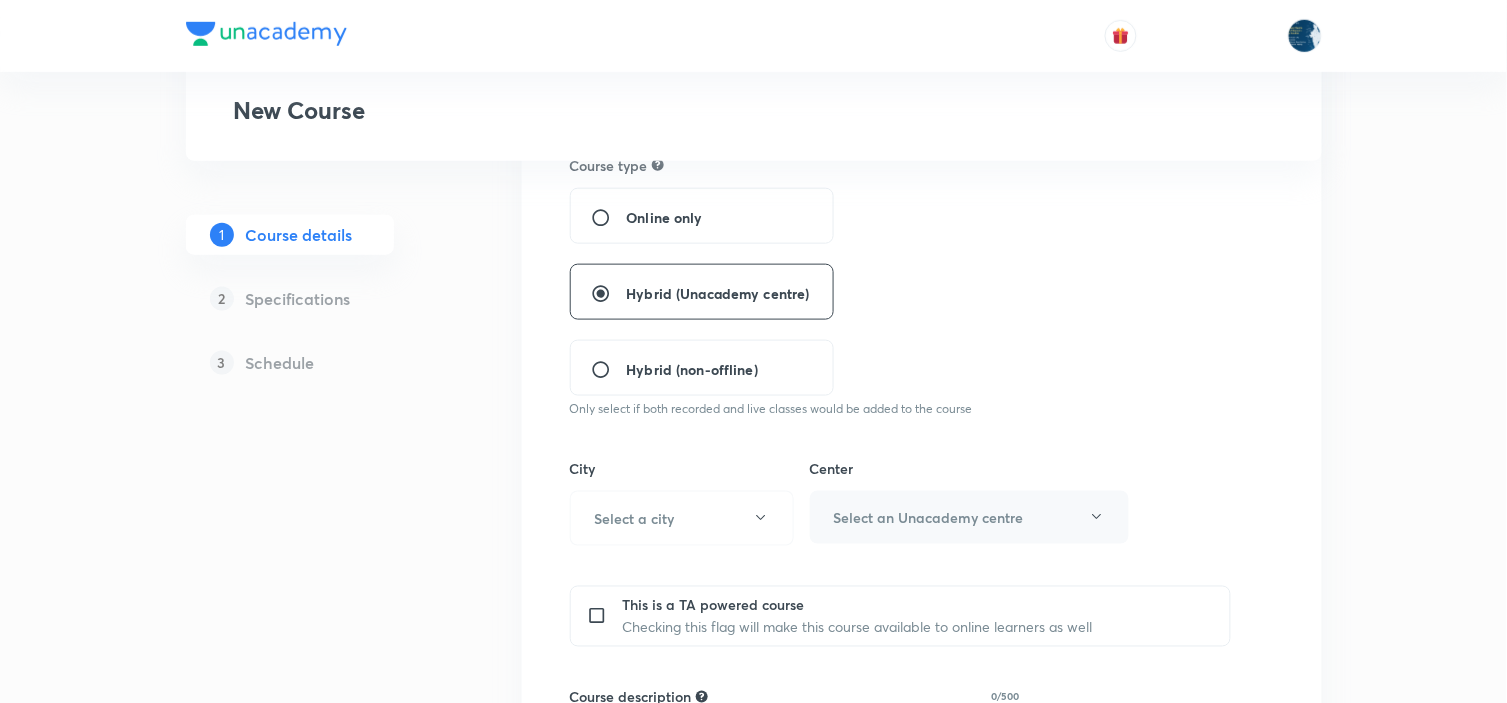 click on "Online only" at bounding box center [665, 217] 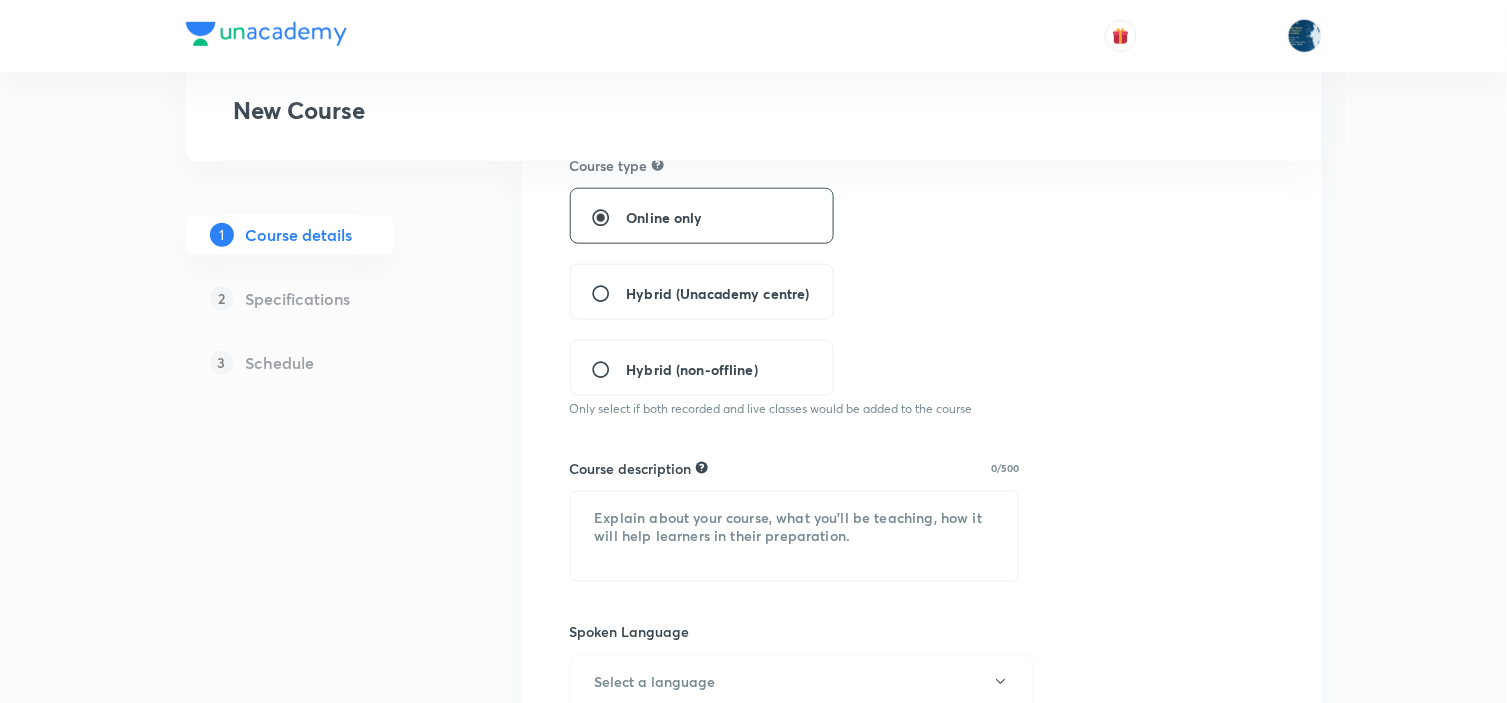 click on "Hybrid (Unacademy centre)" at bounding box center [718, 293] 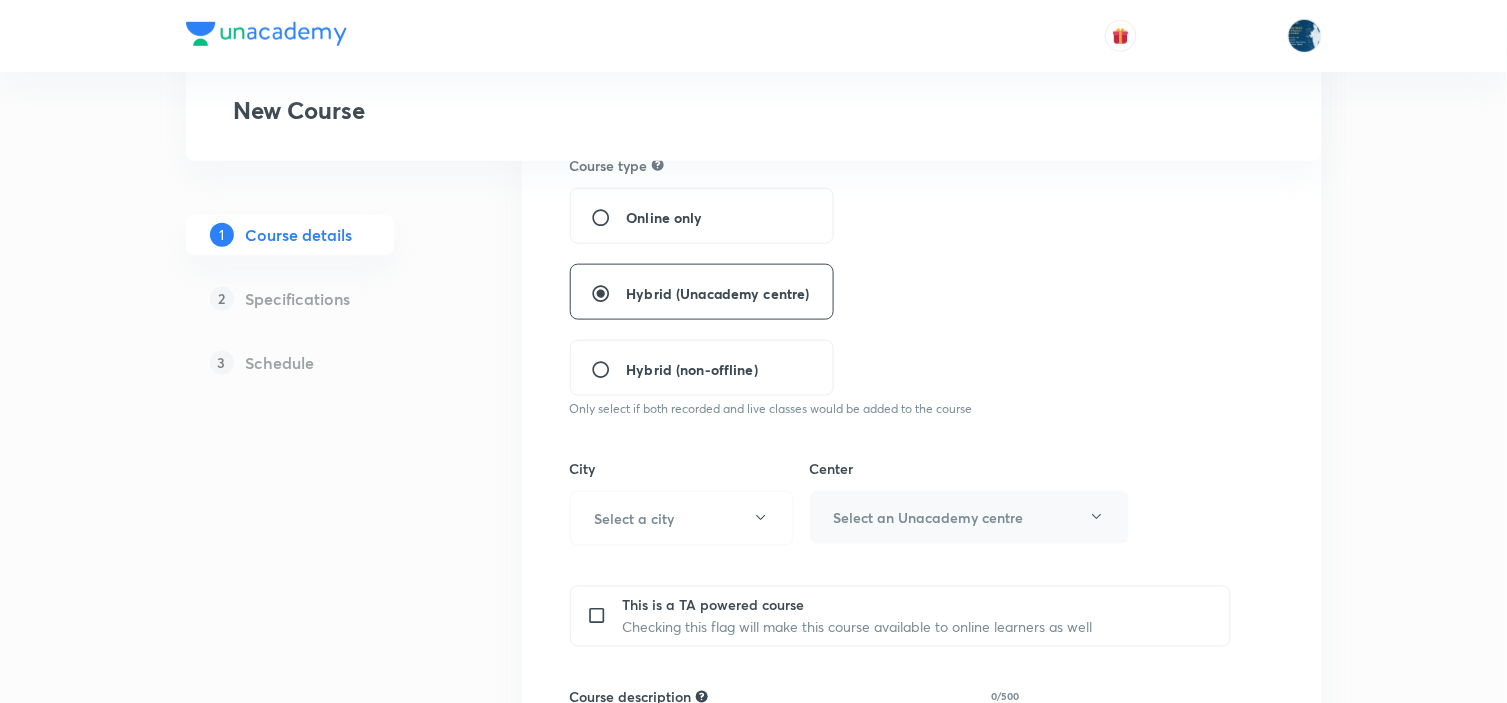 radio on "false" 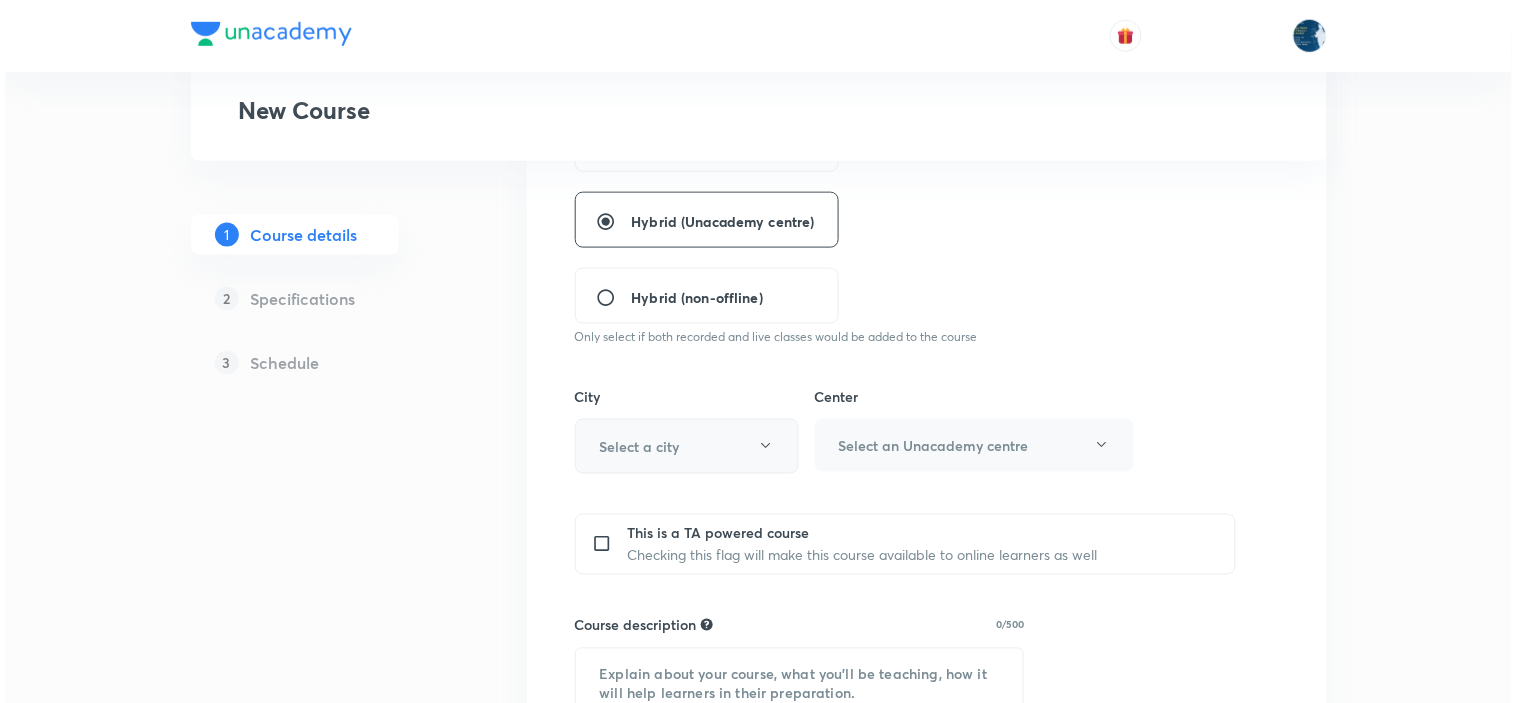 scroll, scrollTop: 555, scrollLeft: 0, axis: vertical 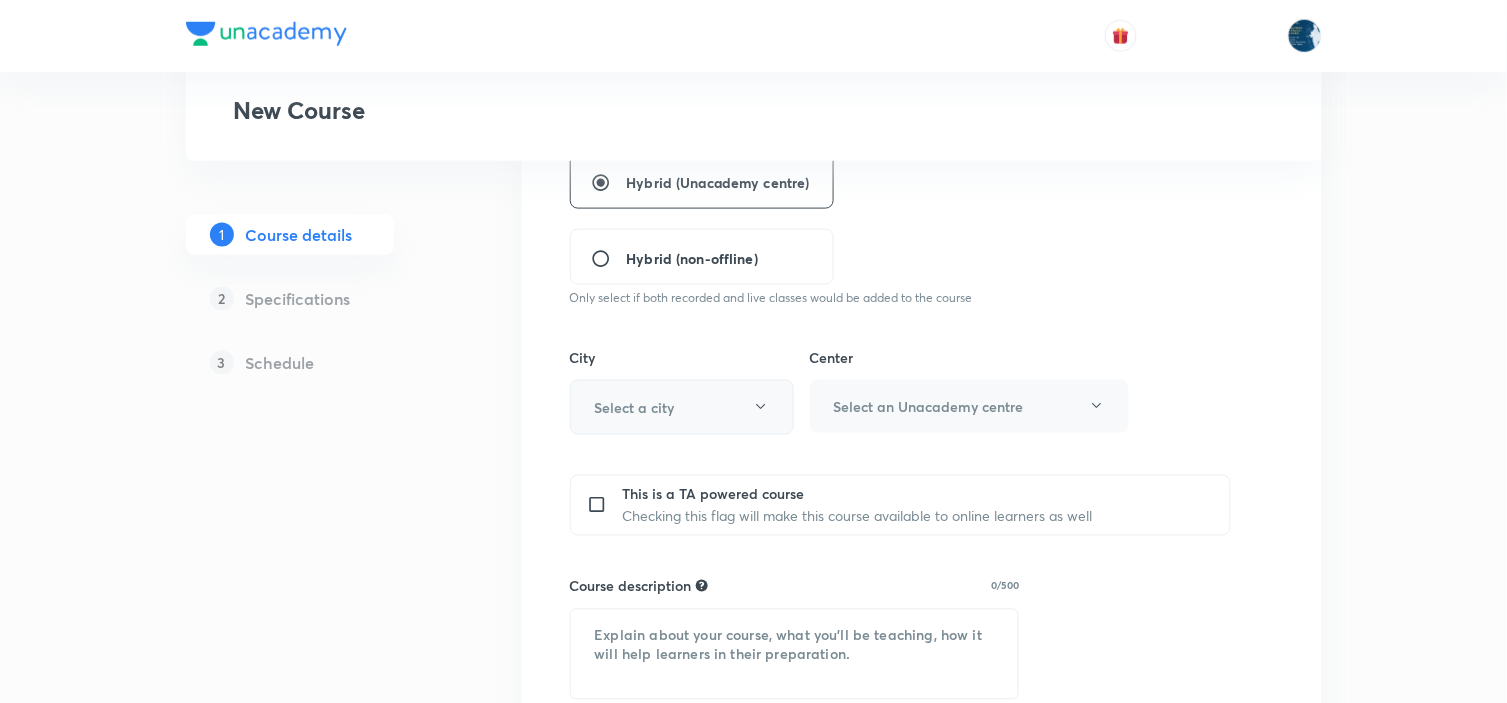 click on "Select a city" at bounding box center (682, 407) 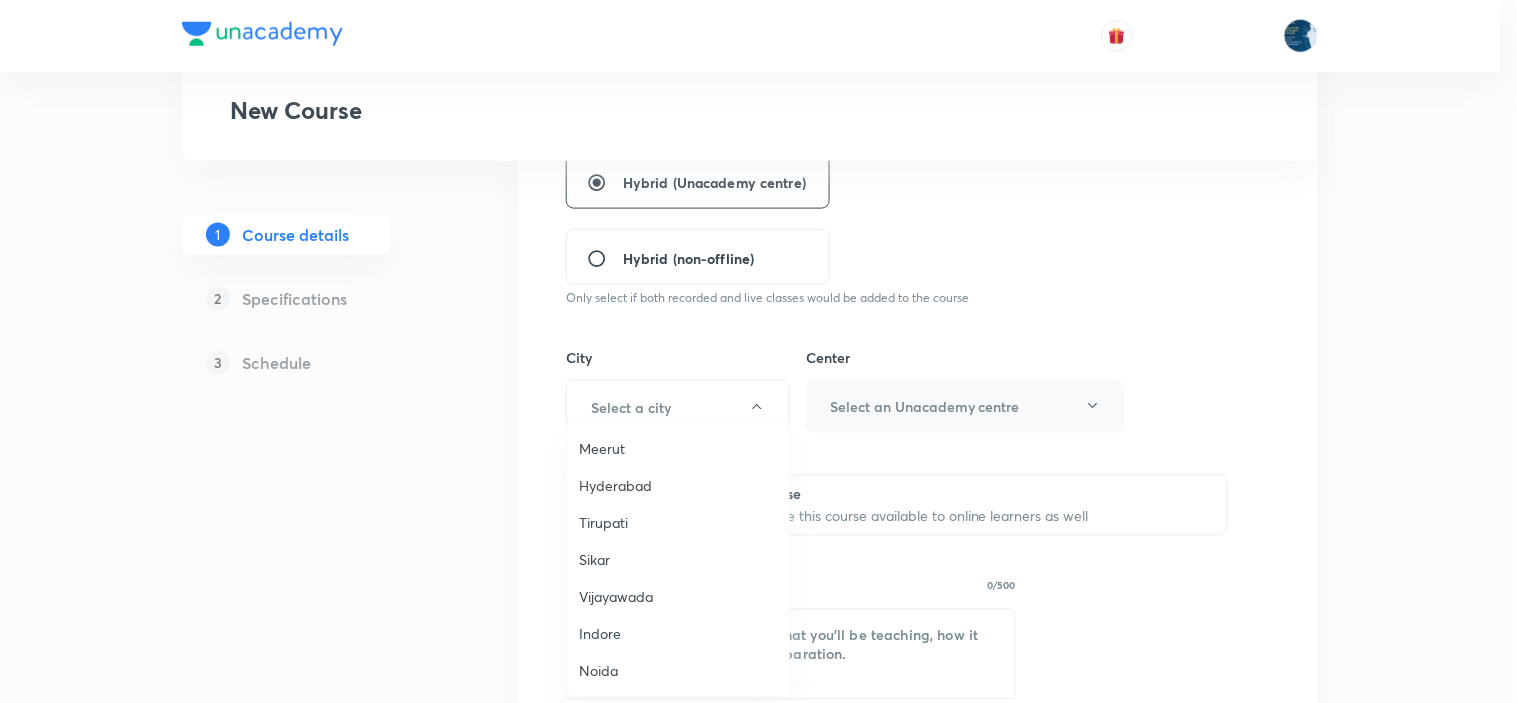 scroll, scrollTop: 1146, scrollLeft: 0, axis: vertical 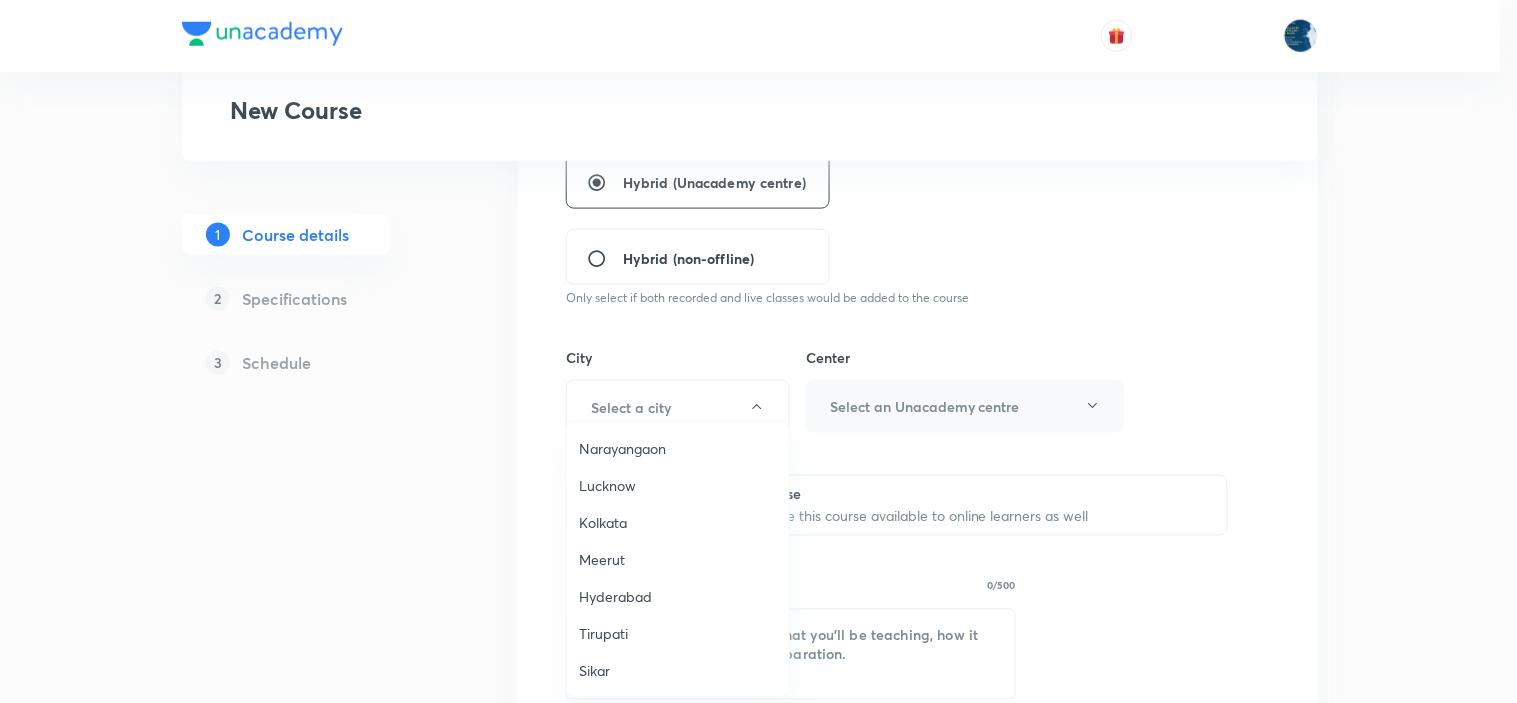 click on "Hyderabad" at bounding box center [678, 597] 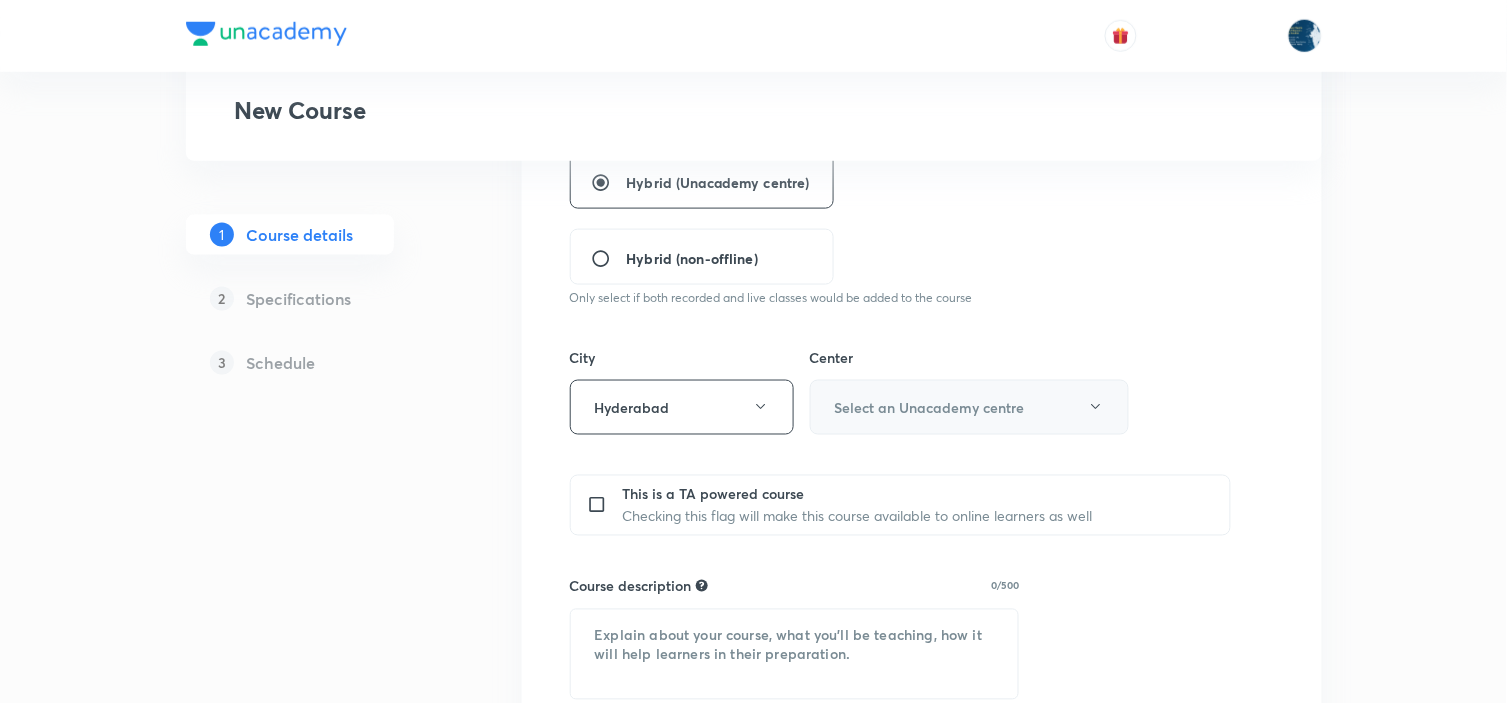 click on "Select an Unacademy centre" at bounding box center [930, 407] 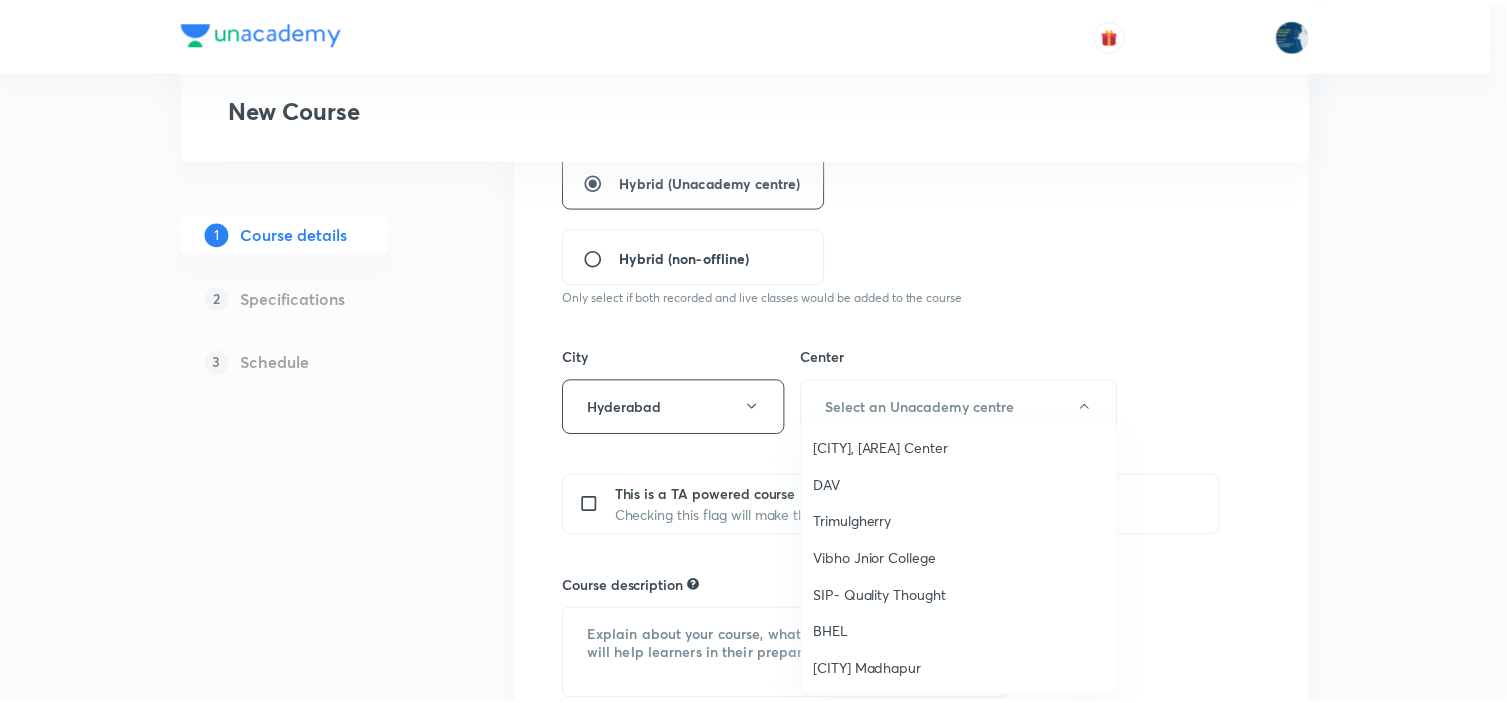 scroll, scrollTop: 1, scrollLeft: 0, axis: vertical 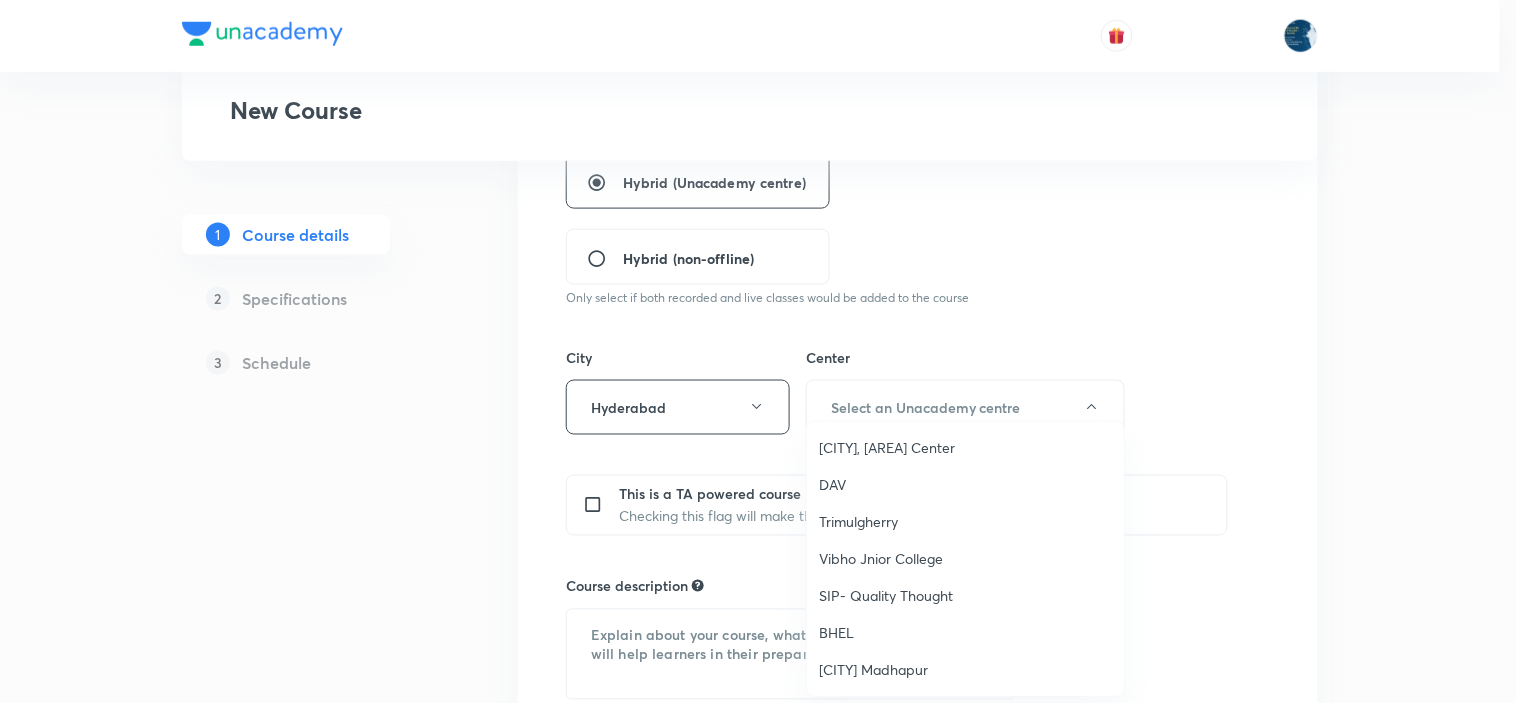 click on "[CITY], [AREA] Center" at bounding box center [965, 447] 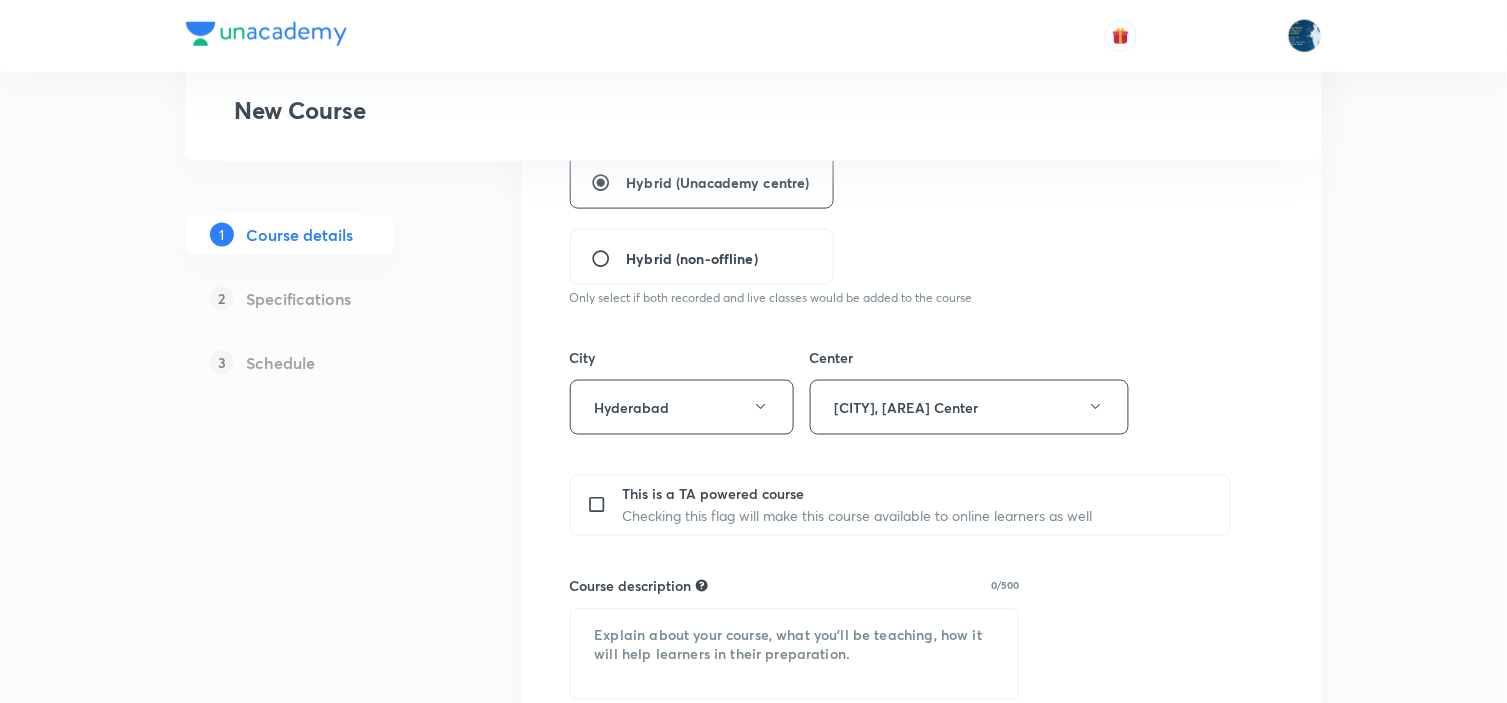 scroll, scrollTop: 666, scrollLeft: 0, axis: vertical 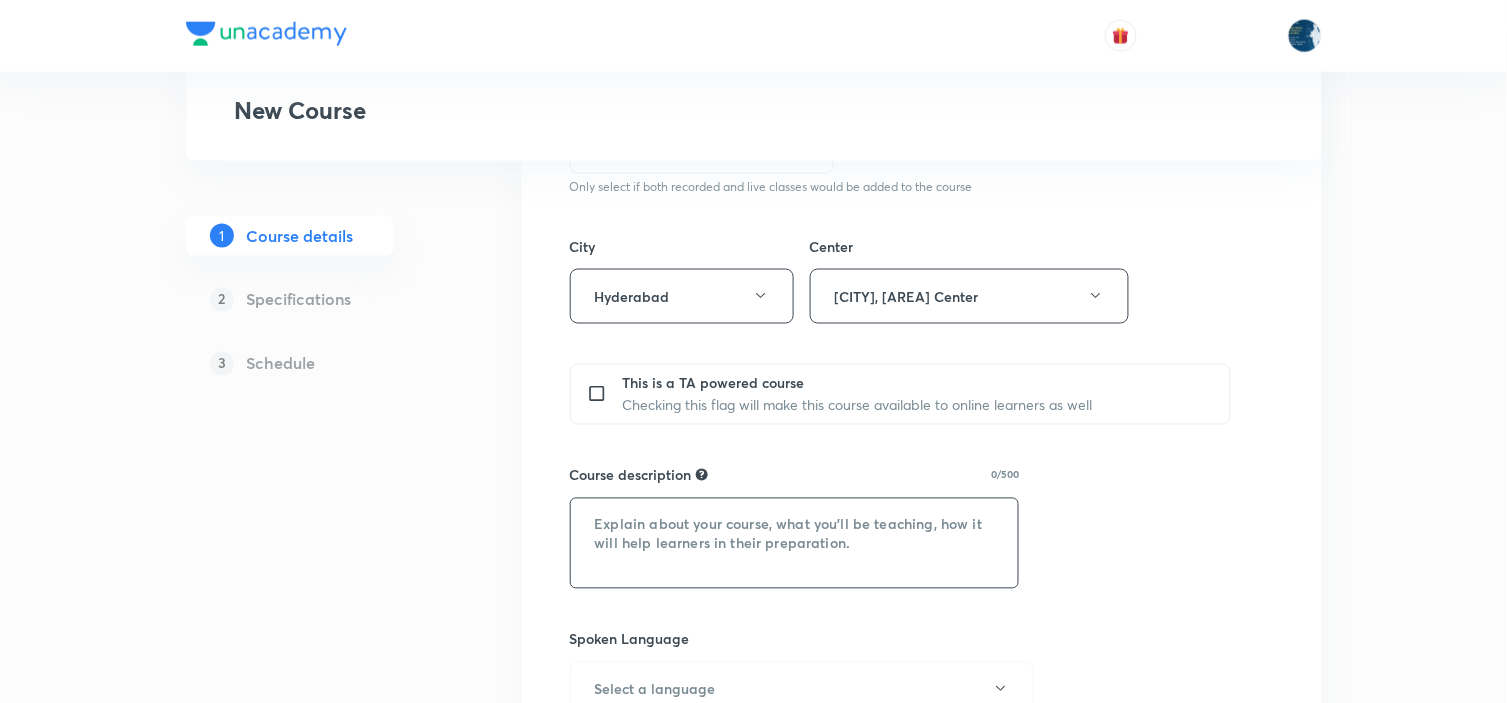 click at bounding box center (795, 543) 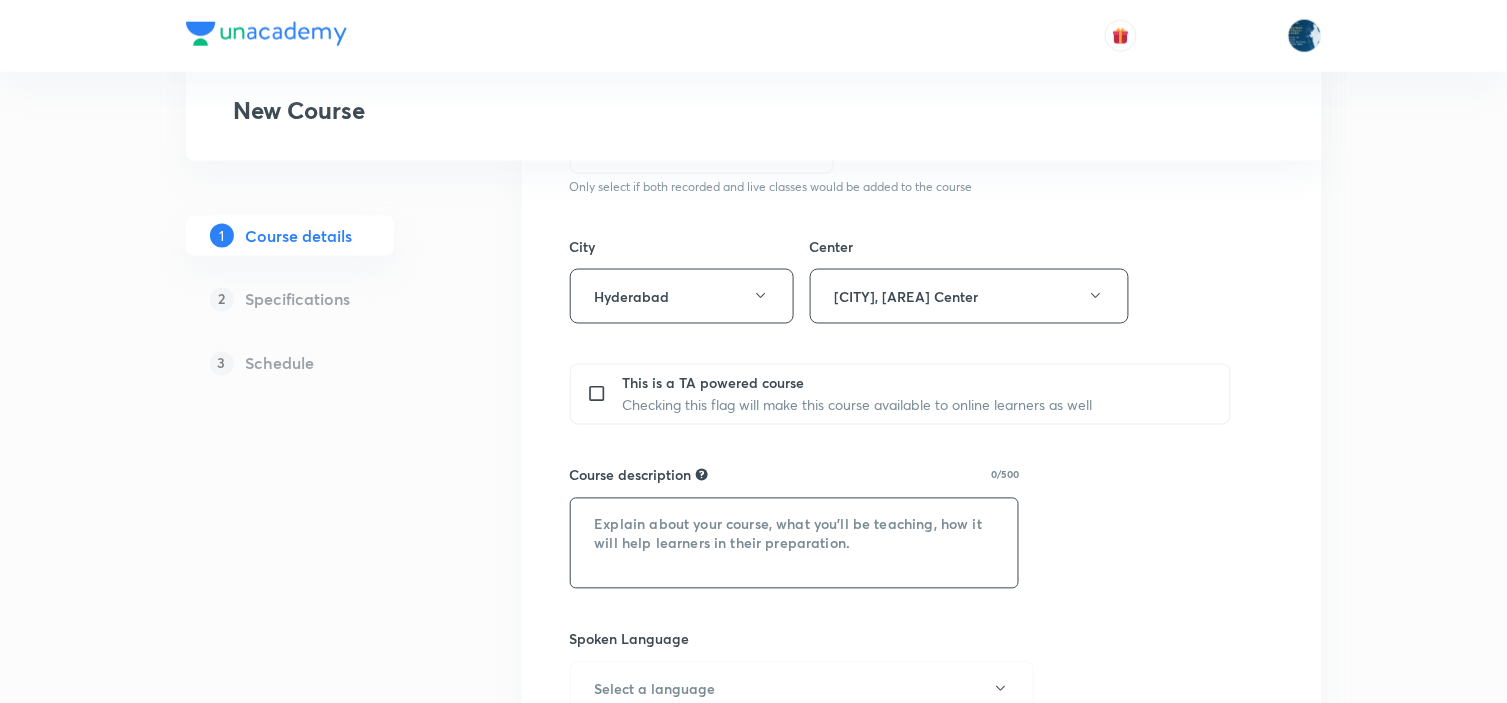 paste on "In this course, [FIRST] [LAST] will provide in-depth knowledge of Physics. The course will be helpful for aspirants preparing for IIT JEE. All doubts related to the topic will be clarified during the doubt-clearing sessions in the course. The course will be covered in Hinglish and the notes will be provided in Hinglish" 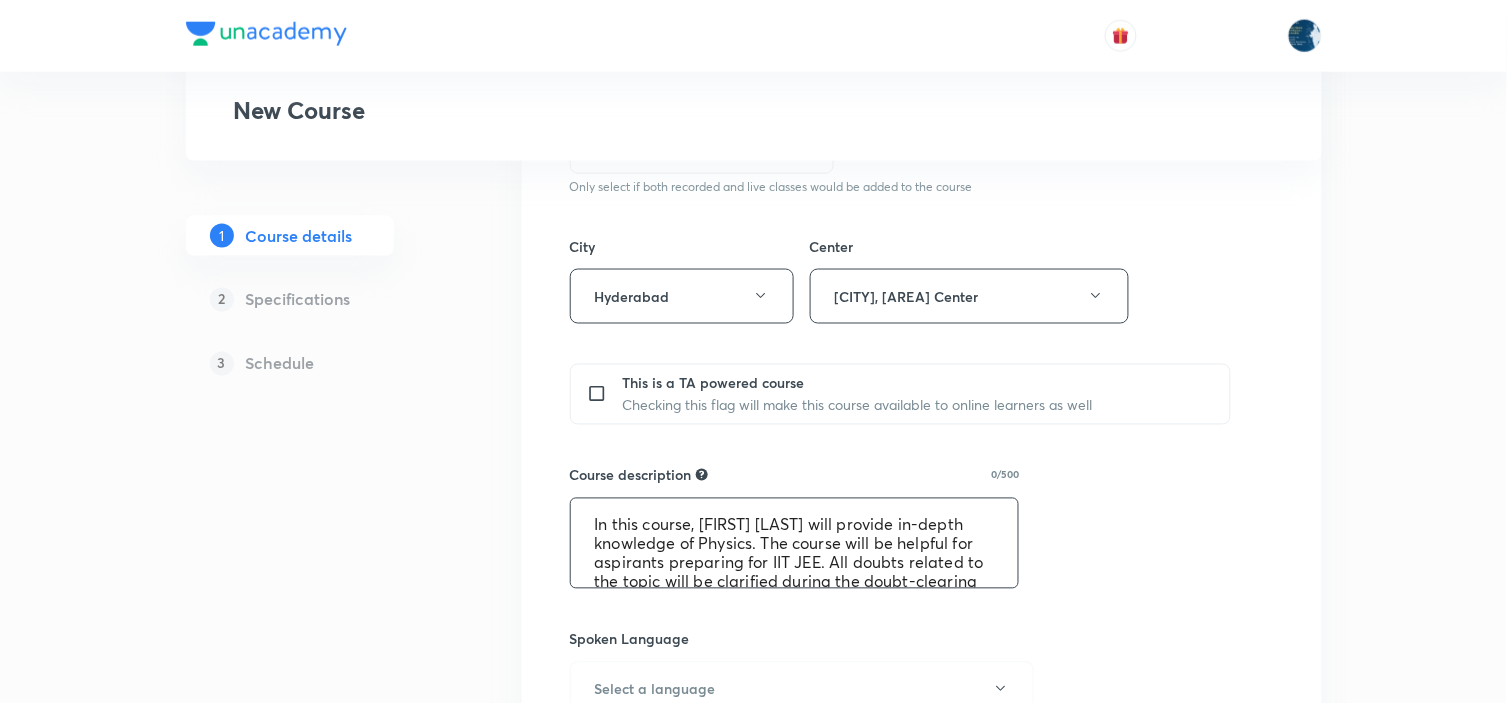 scroll, scrollTop: 62, scrollLeft: 0, axis: vertical 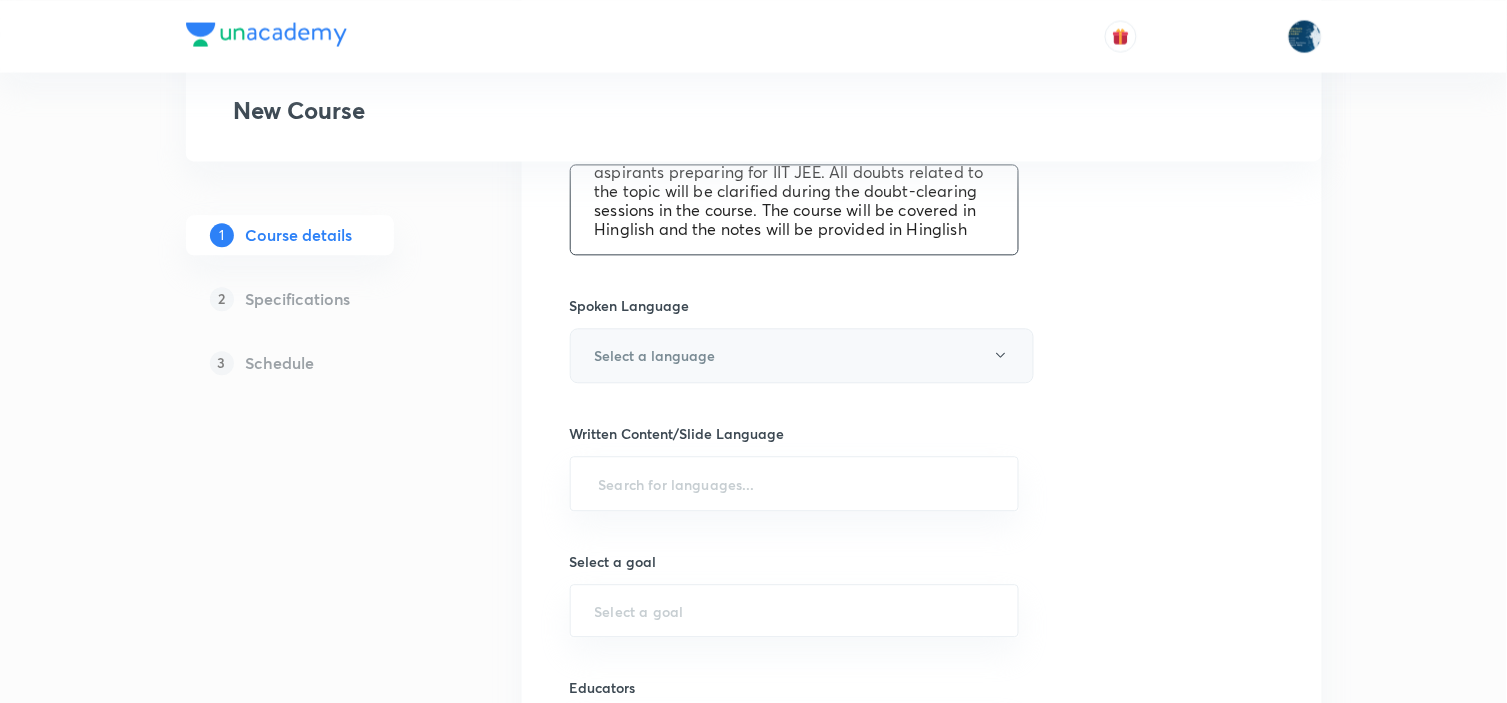 type on "In this course, [FIRST] [LAST] will provide in-depth knowledge of Physics. The course will be helpful for aspirants preparing for IIT JEE. All doubts related to the topic will be clarified during the doubt-clearing sessions in the course. The course will be covered in Hinglish and the notes will be provided in Hinglish" 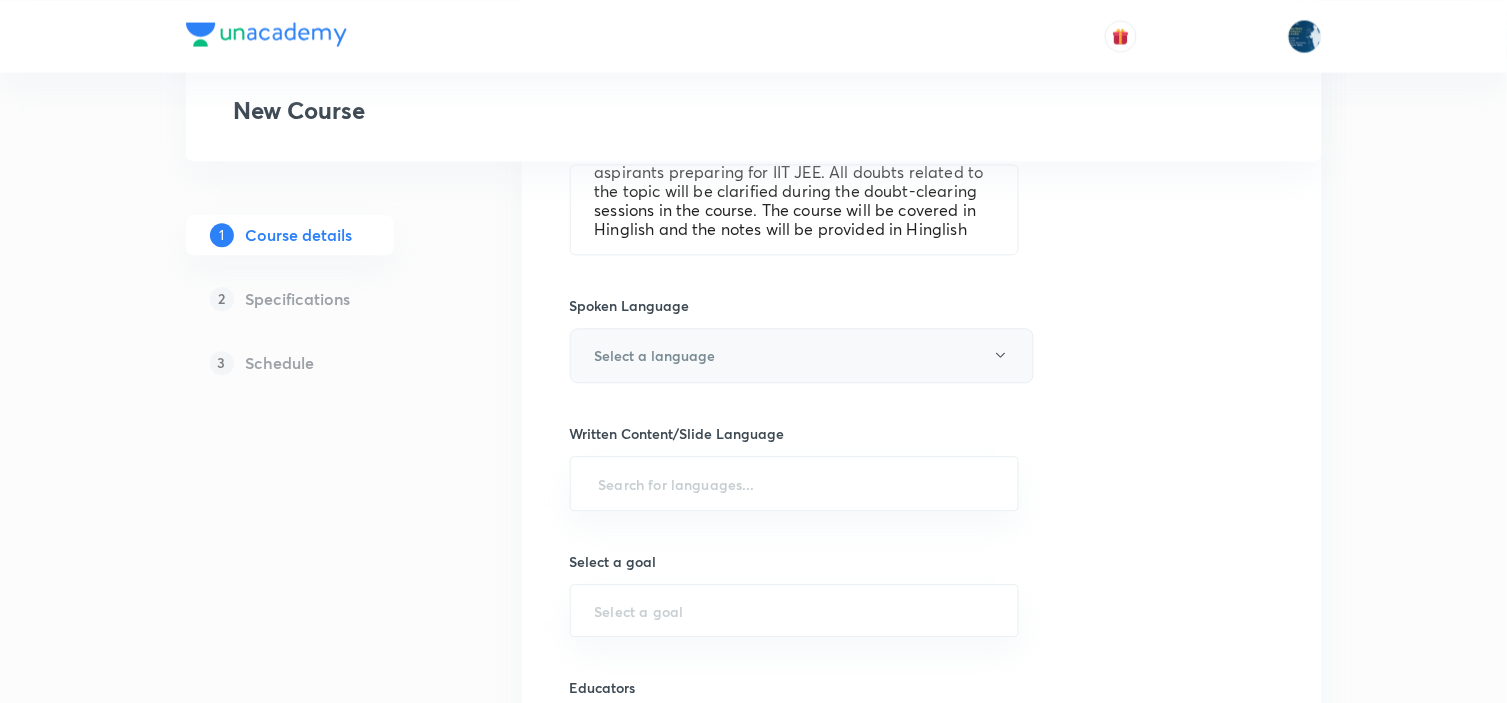 click on "Select a language" at bounding box center [802, 355] 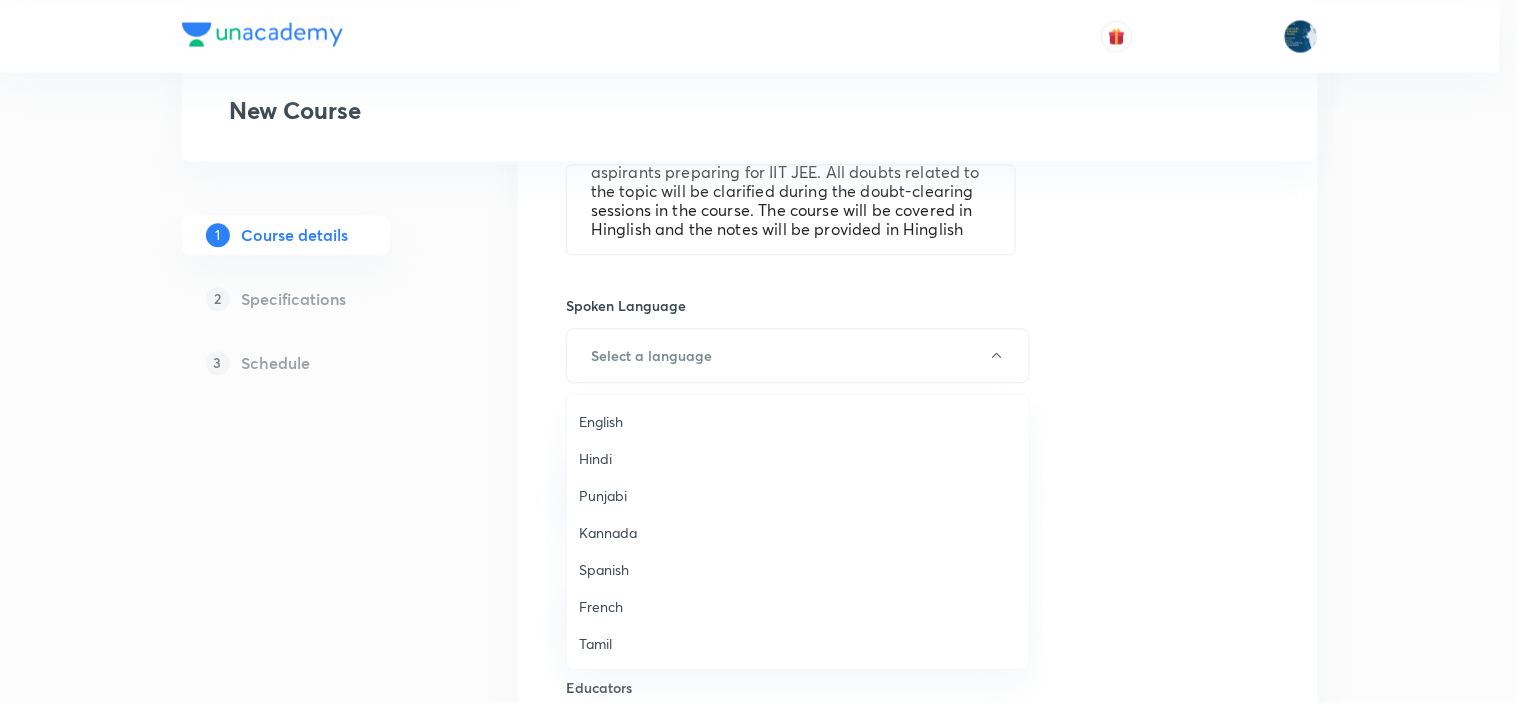 click on "English" at bounding box center [798, 421] 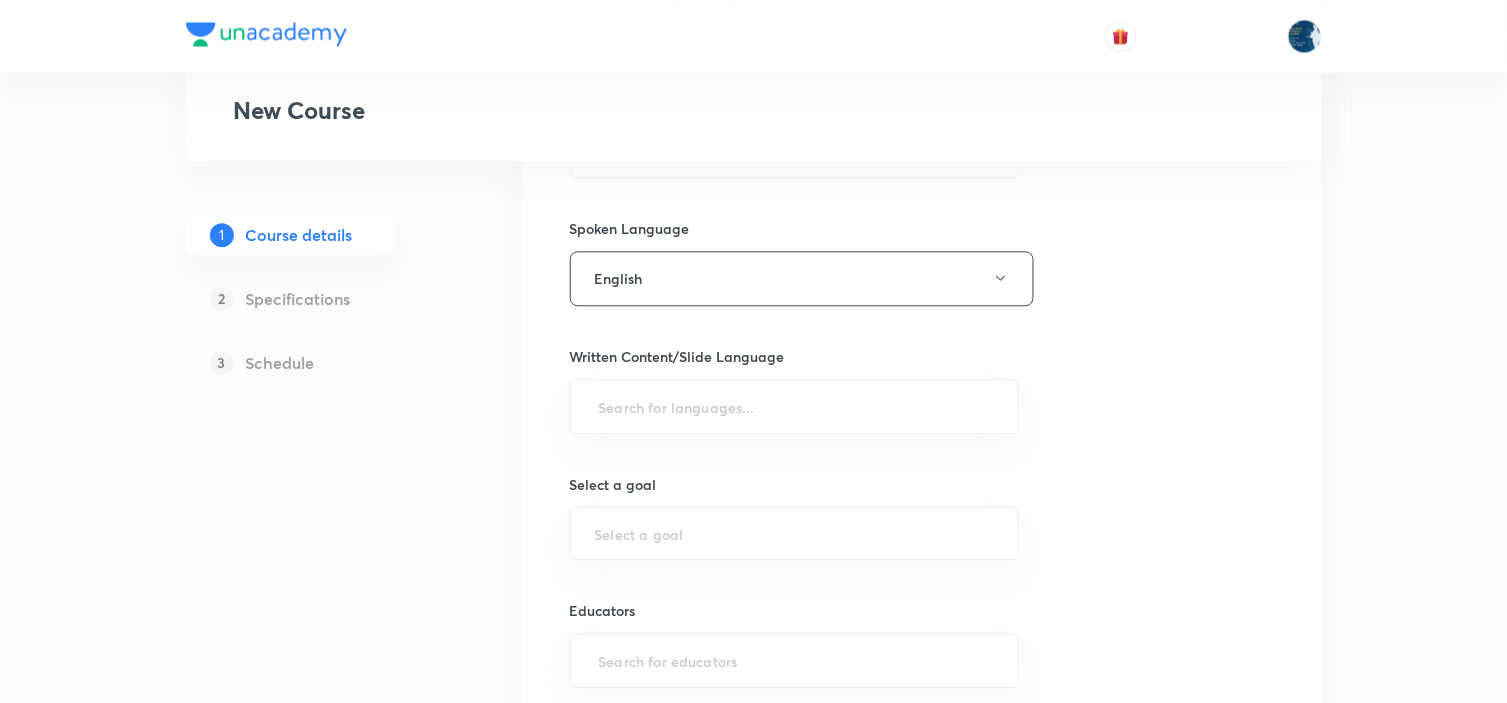 scroll, scrollTop: 1222, scrollLeft: 0, axis: vertical 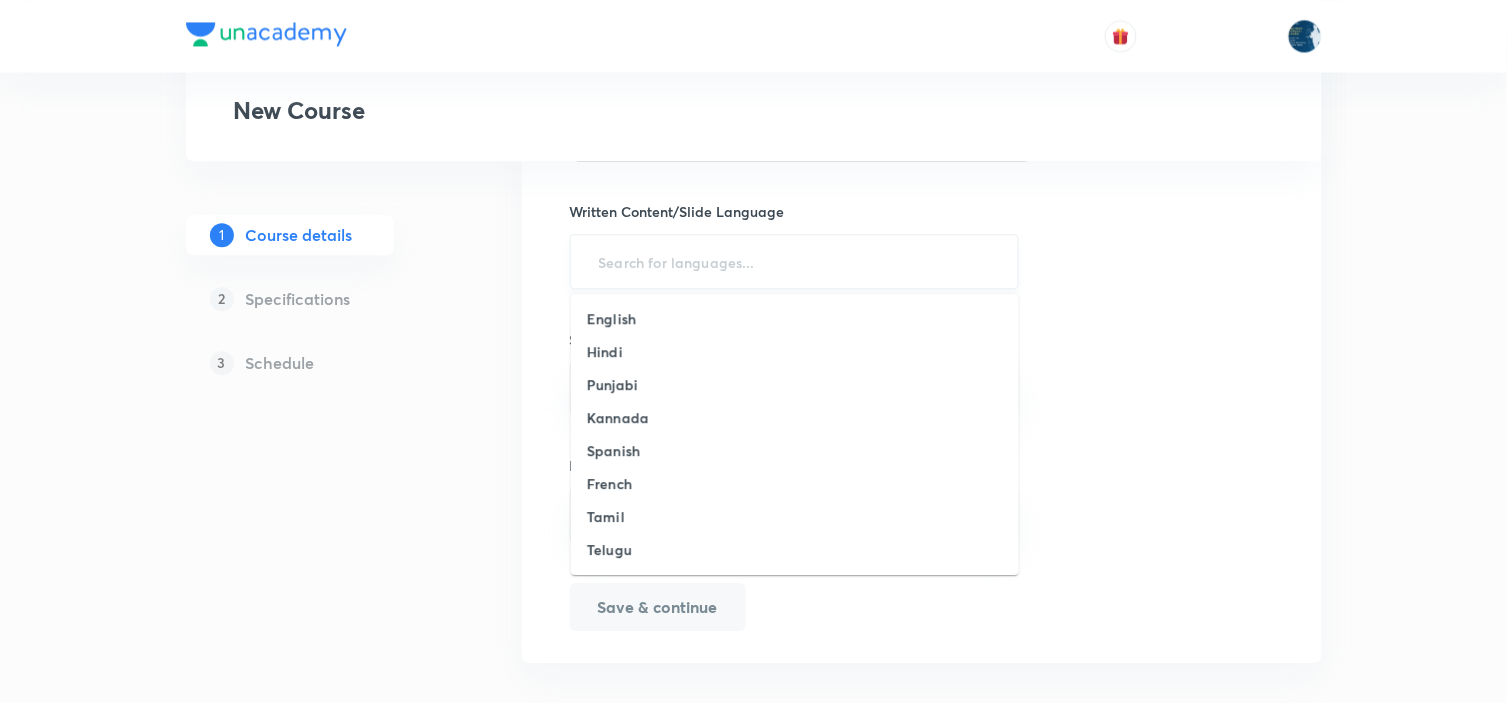 click at bounding box center [795, 261] 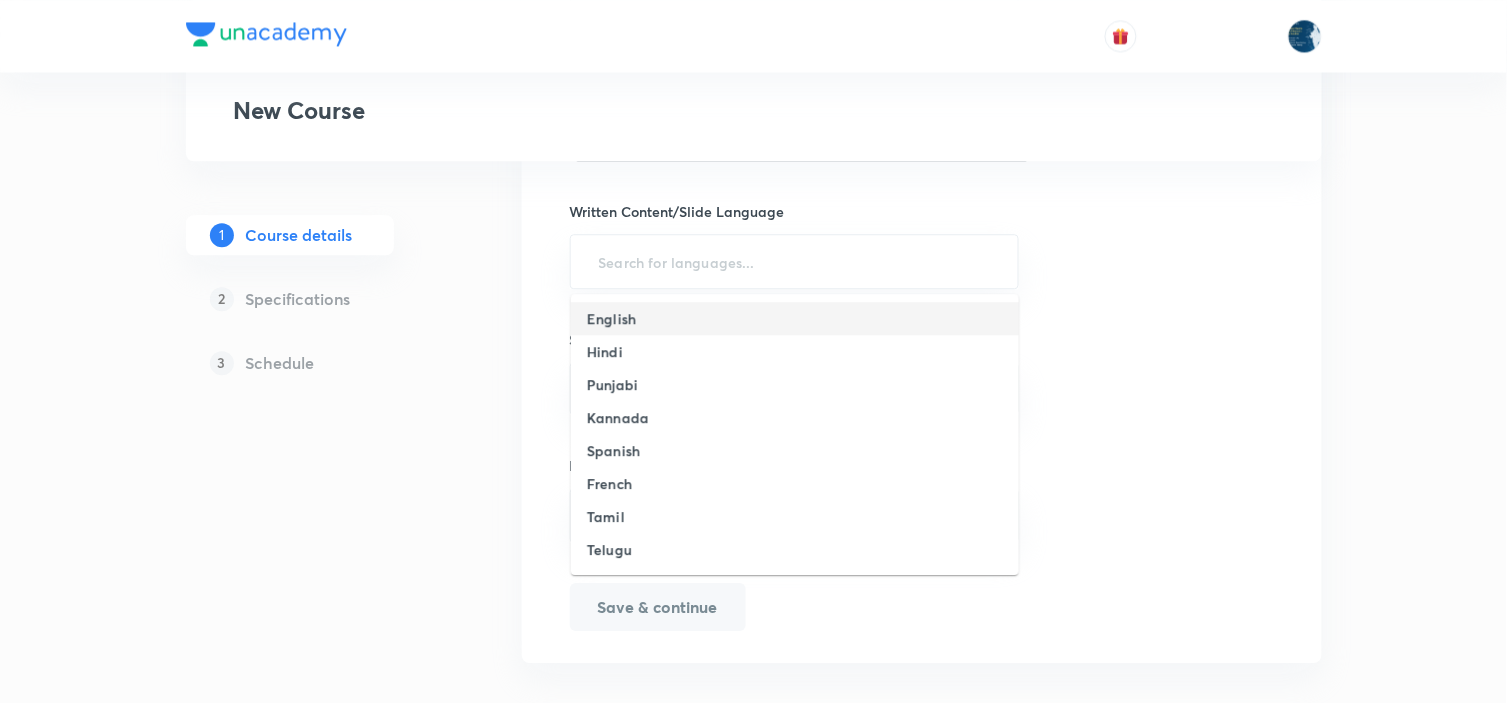 click on "English" at bounding box center [795, 318] 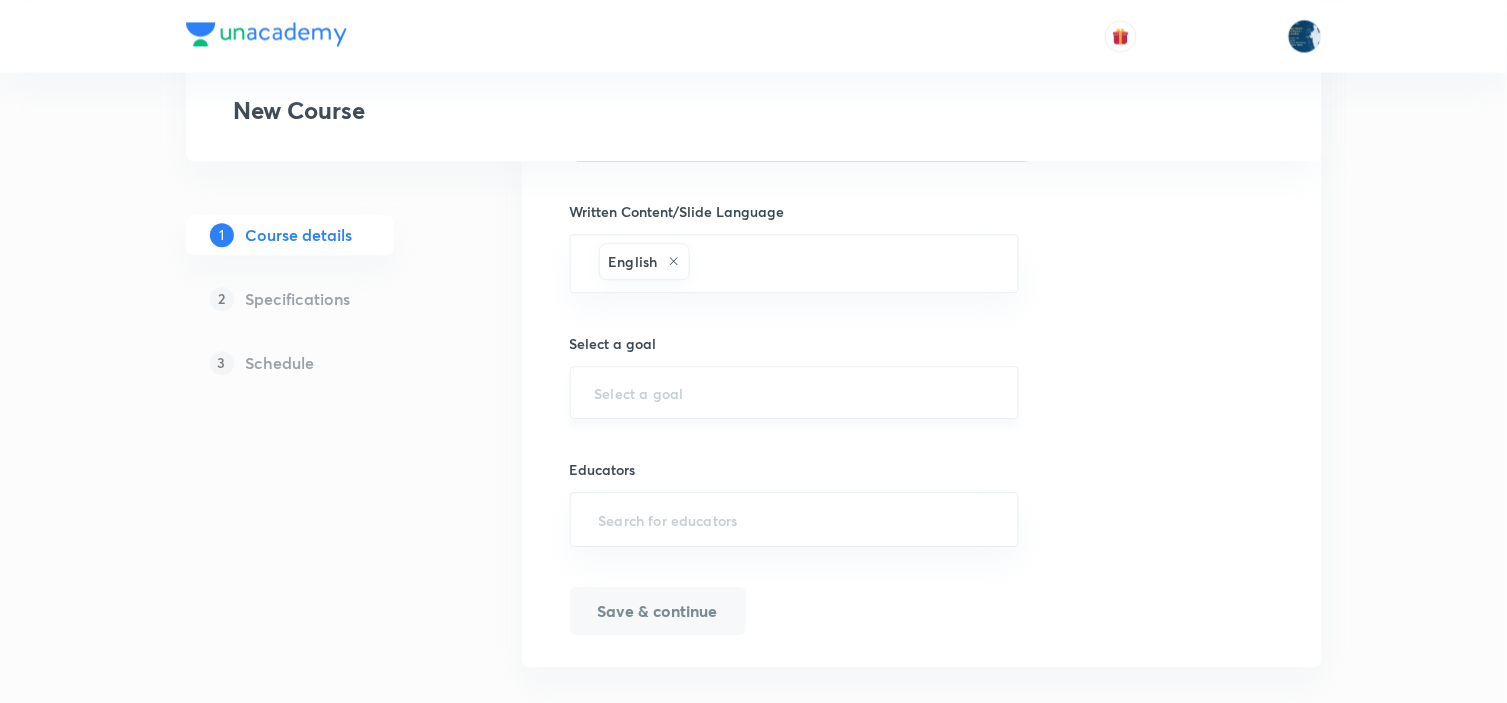 click at bounding box center [795, 392] 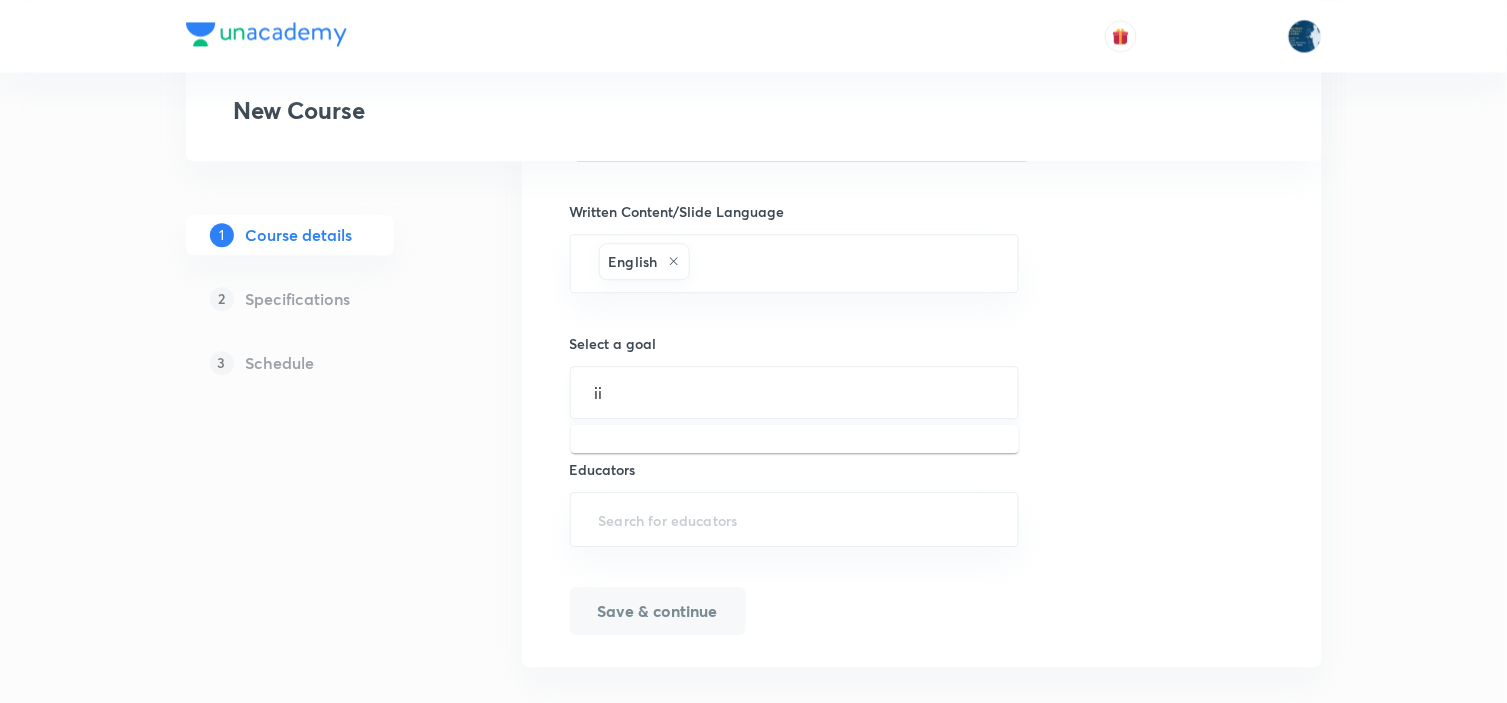 type on "i" 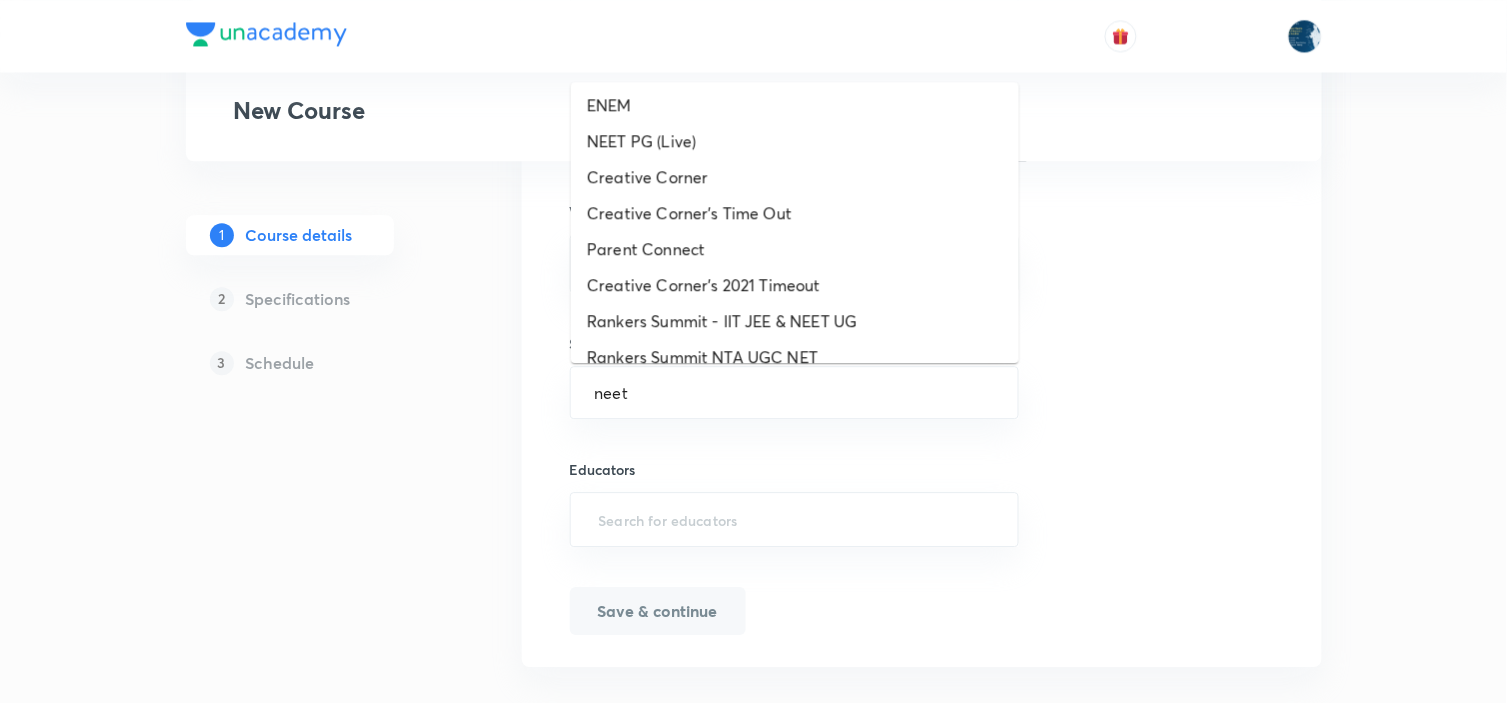 scroll, scrollTop: 0, scrollLeft: 0, axis: both 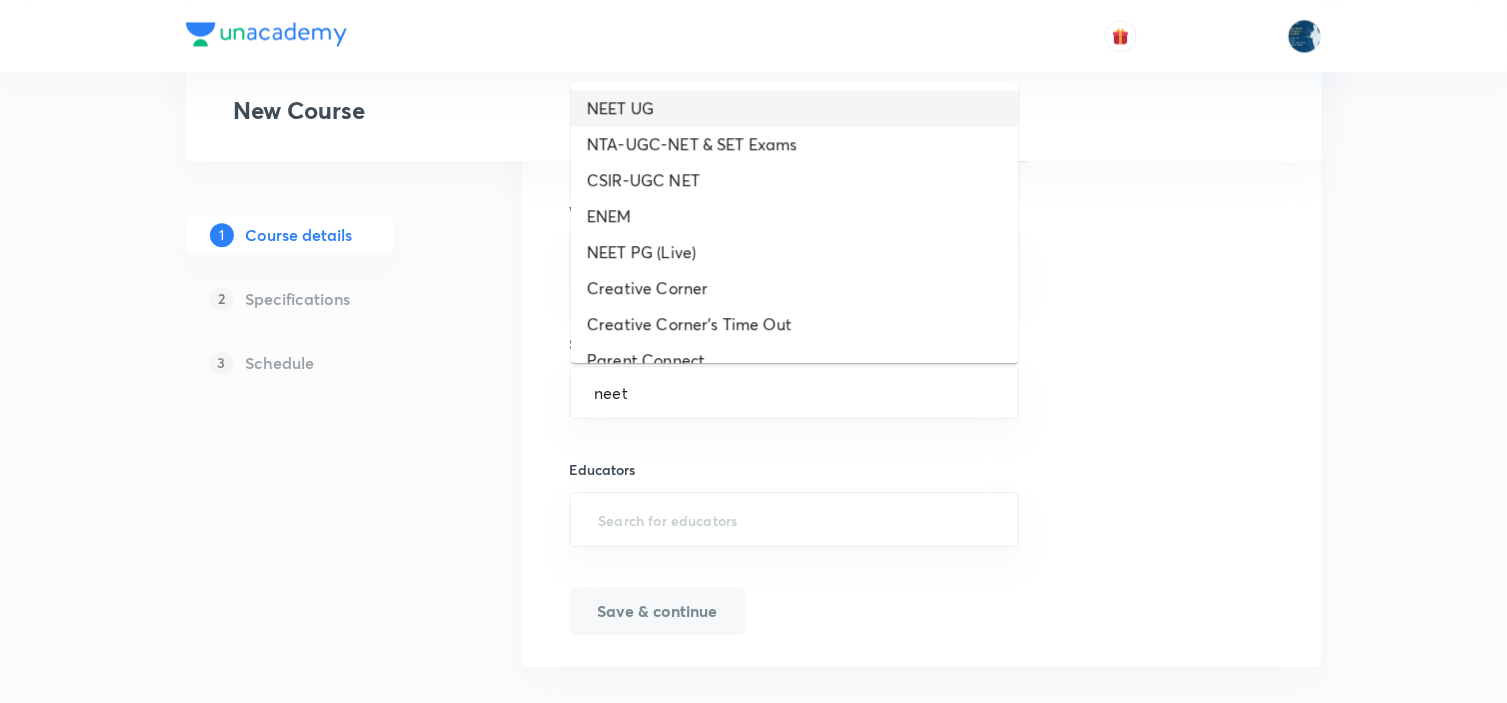 click on "NEET UG" at bounding box center [795, 108] 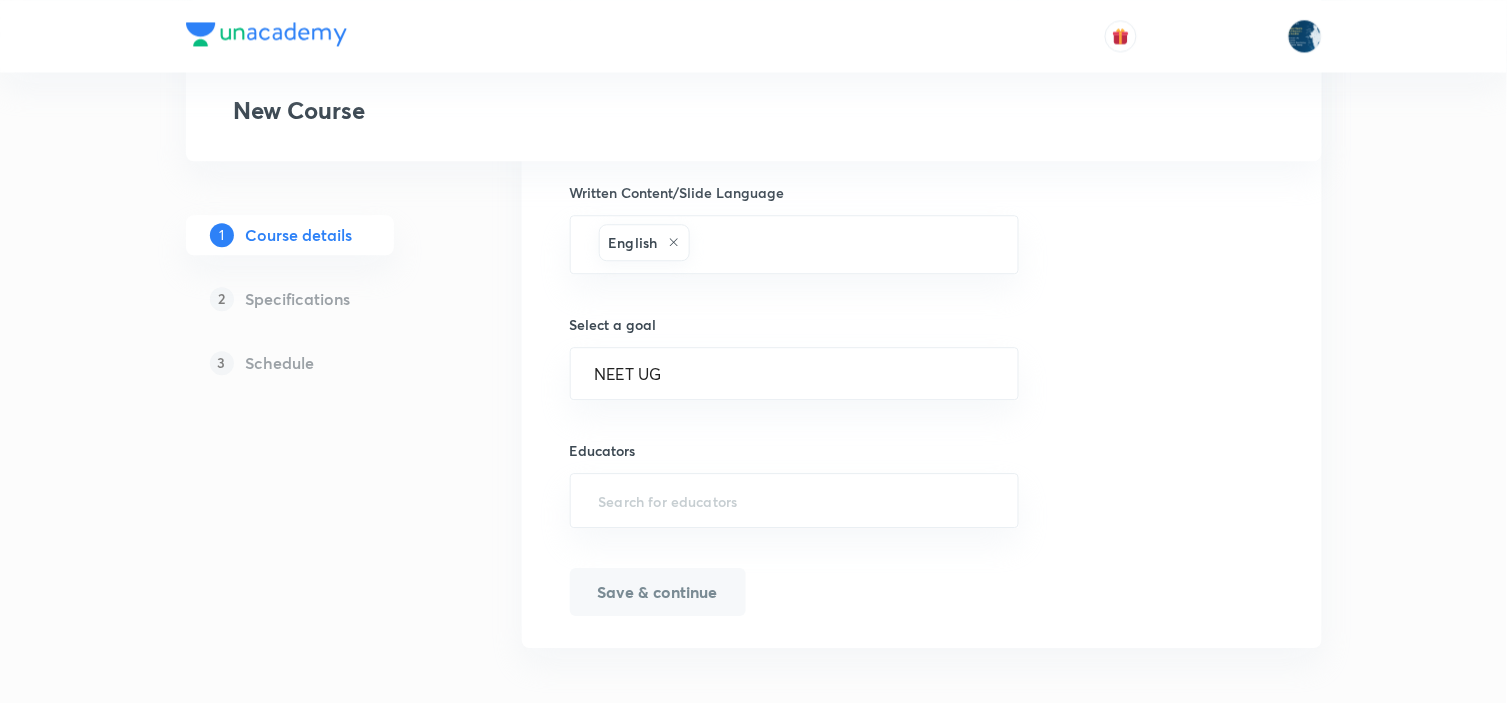 scroll, scrollTop: 1251, scrollLeft: 0, axis: vertical 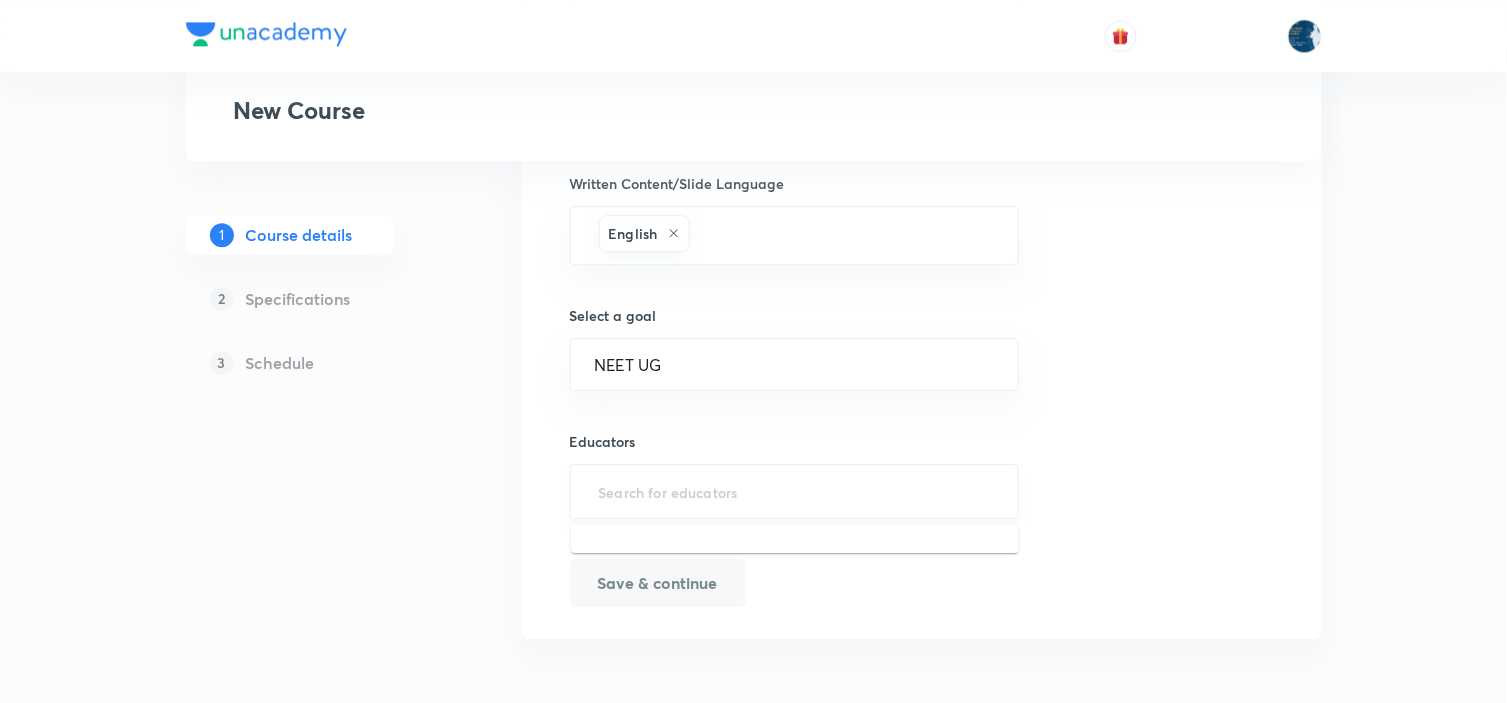 click at bounding box center [795, 491] 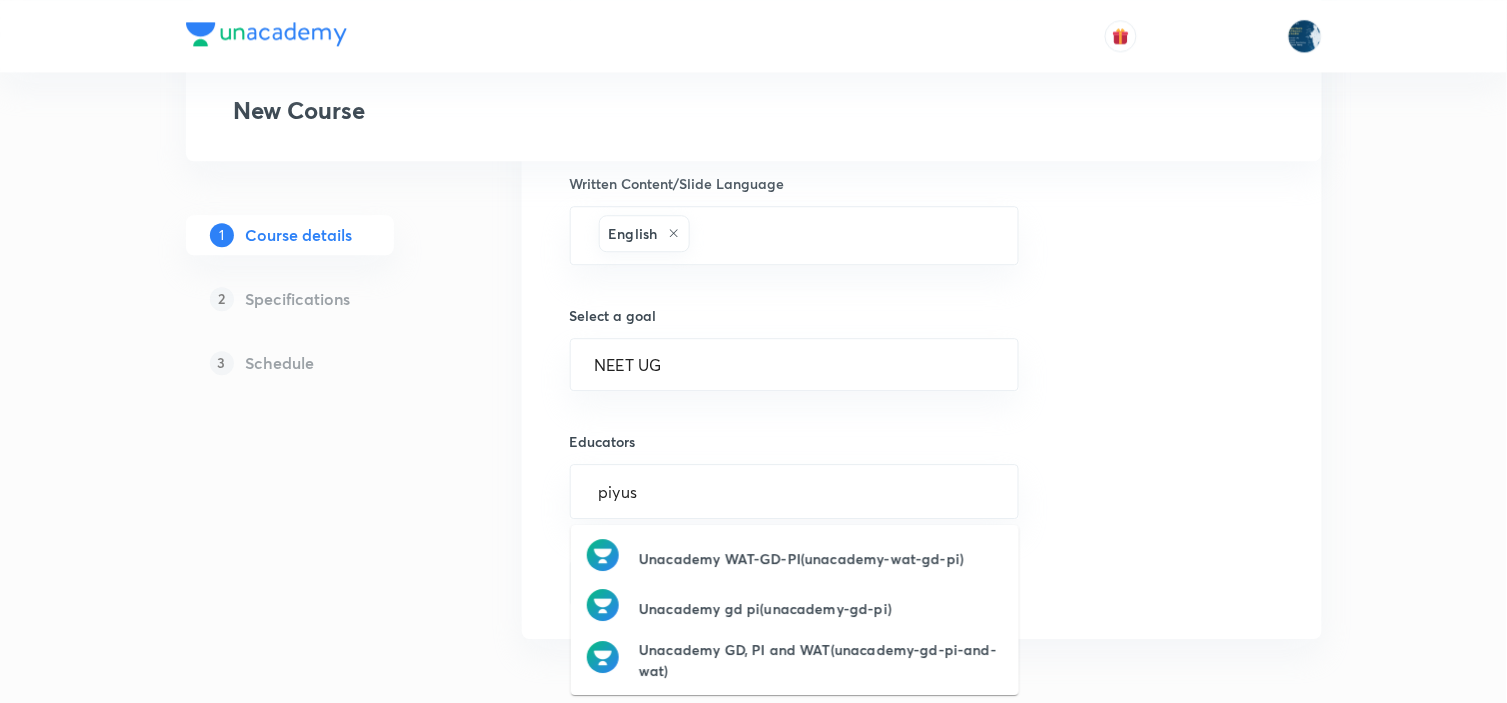 type on "piyush" 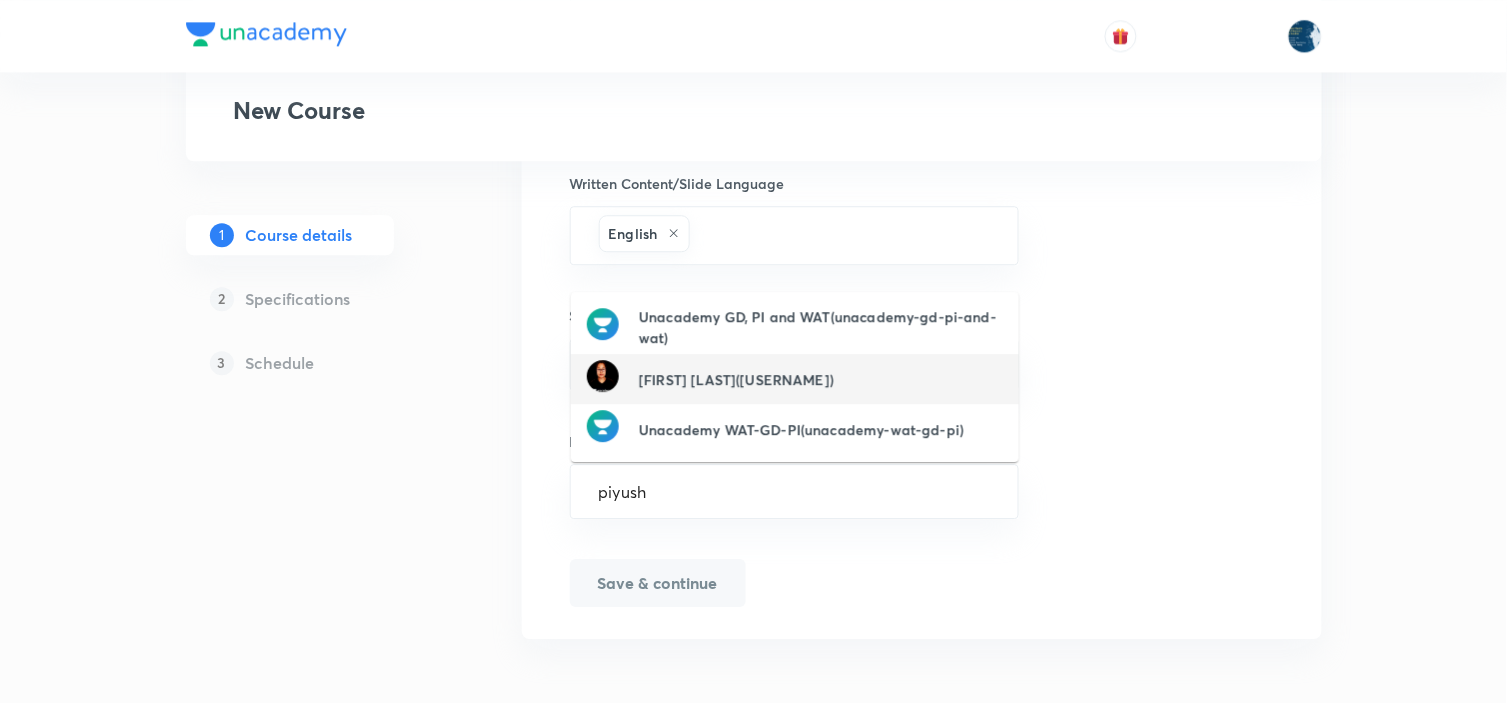 scroll, scrollTop: 1140, scrollLeft: 0, axis: vertical 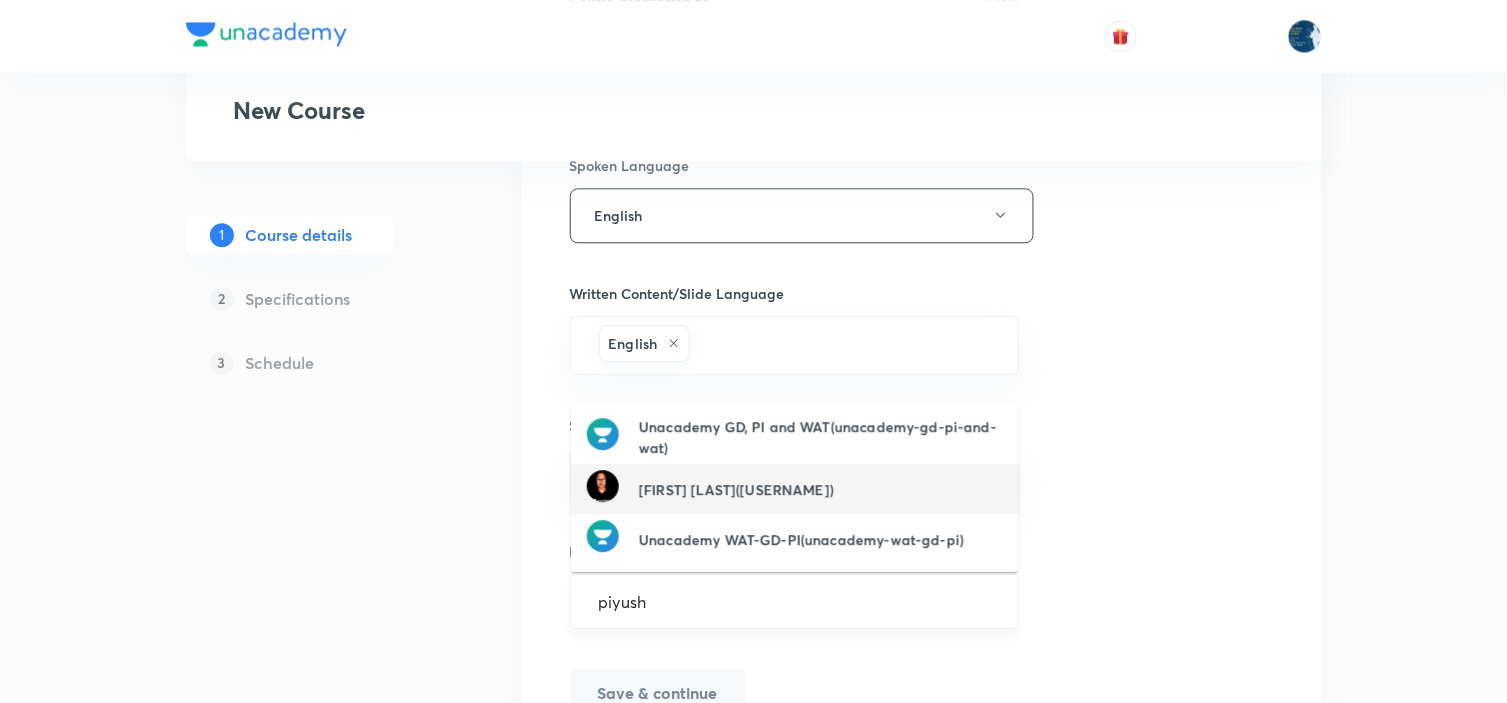 click on "piyush" at bounding box center (795, 601) 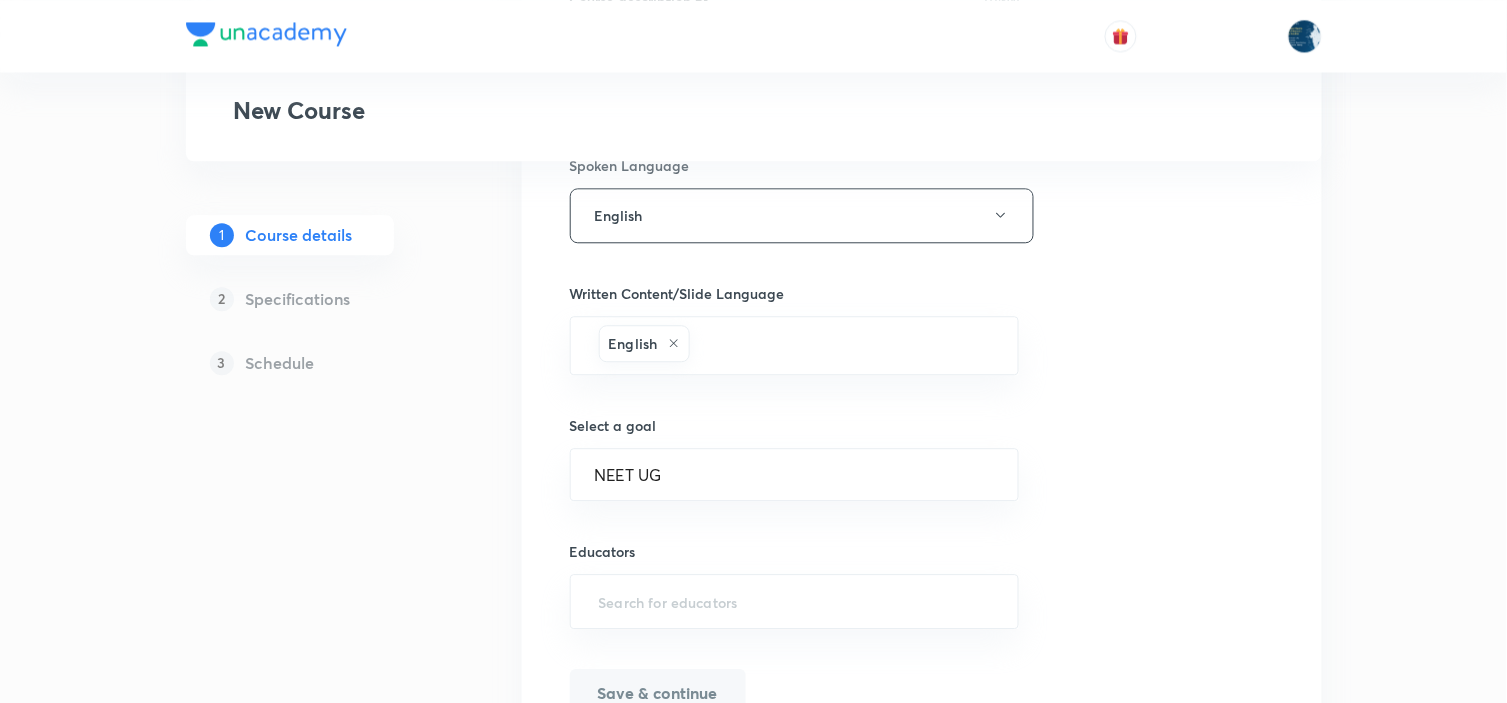 paste on "[USERNAME]" 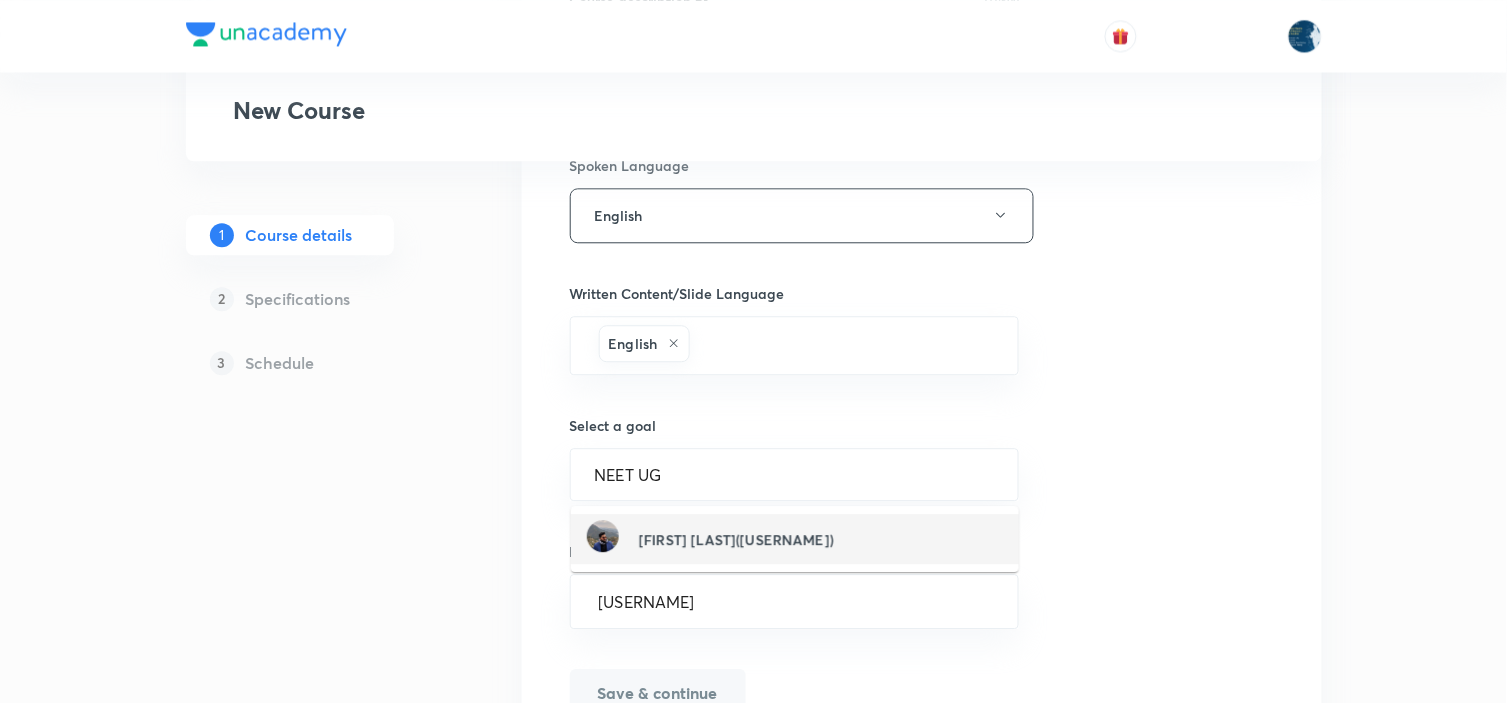 click on "[FIRST] [LAST]([USERNAME])" at bounding box center [736, 539] 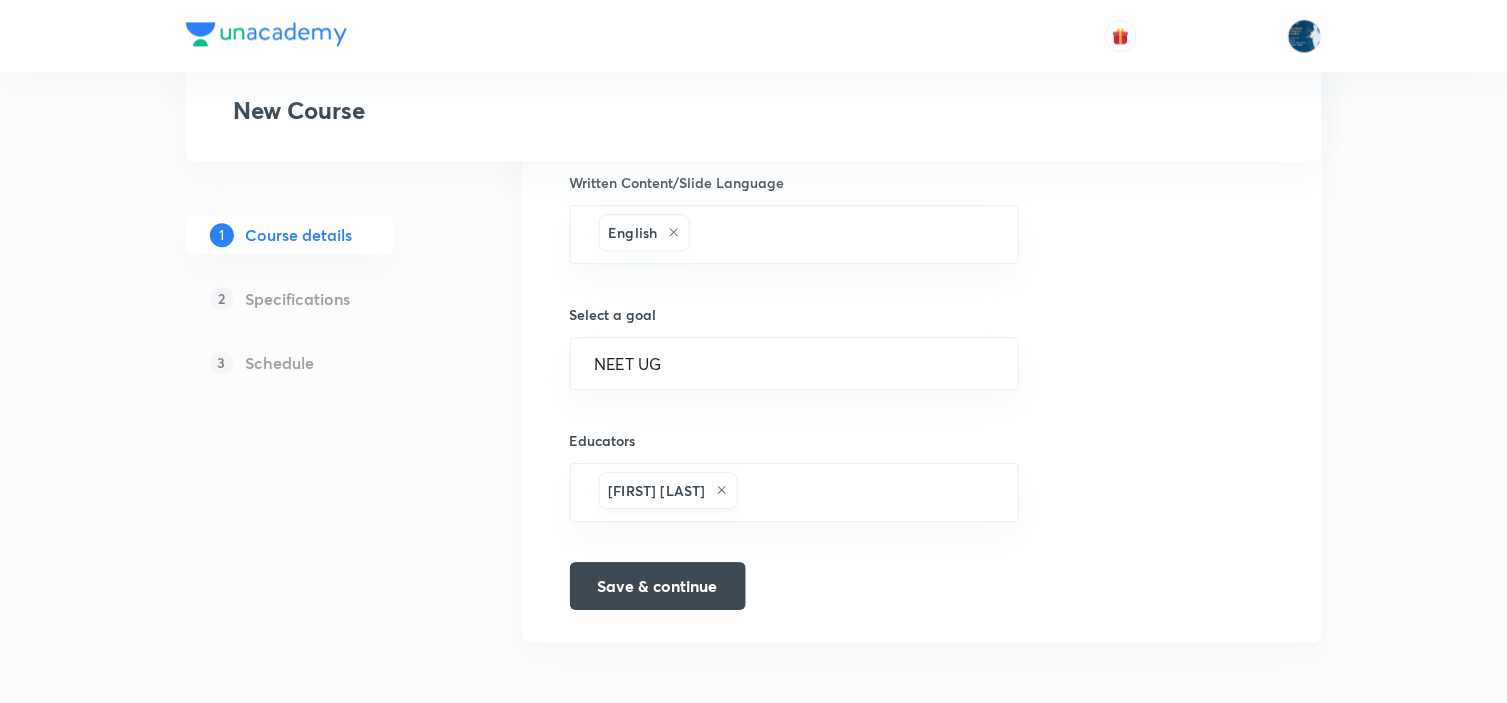 scroll, scrollTop: 1255, scrollLeft: 0, axis: vertical 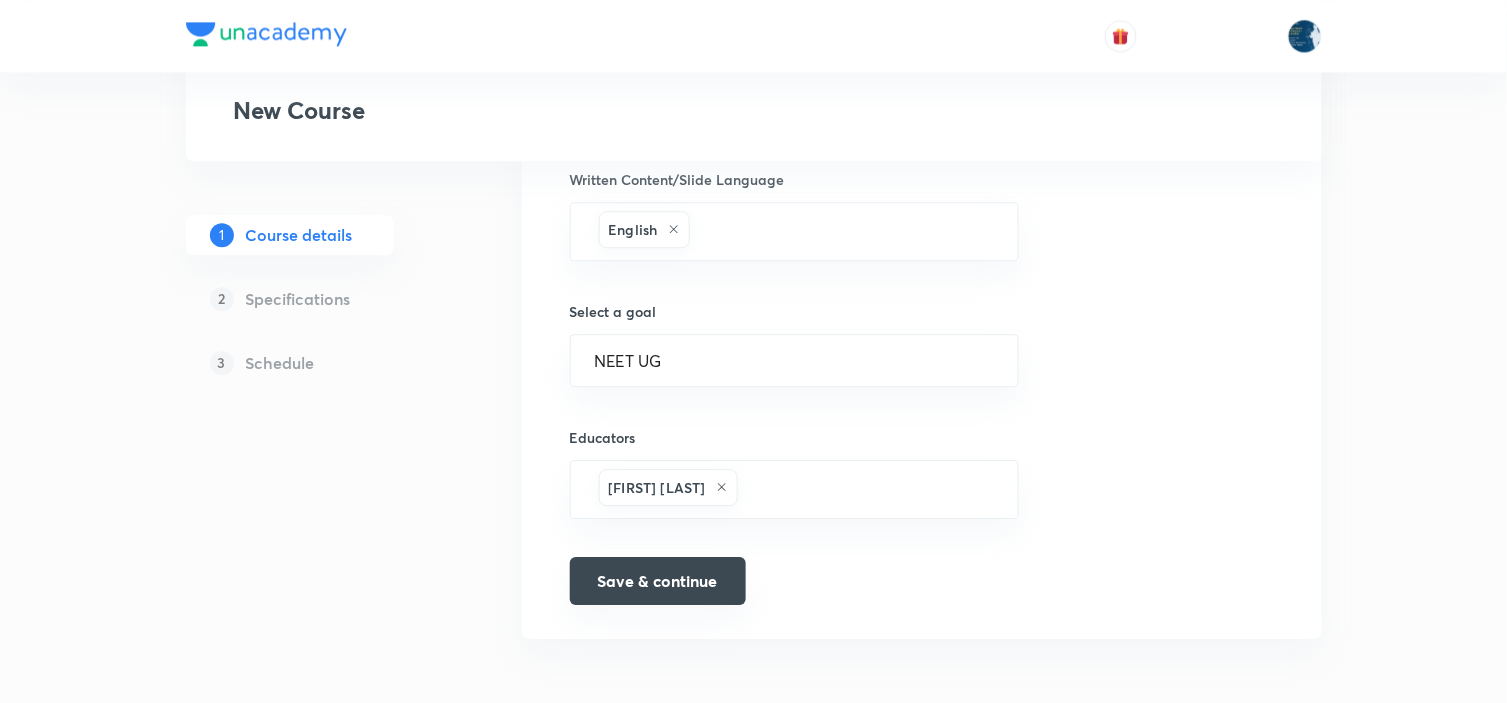 click on "Save & continue" at bounding box center (658, 581) 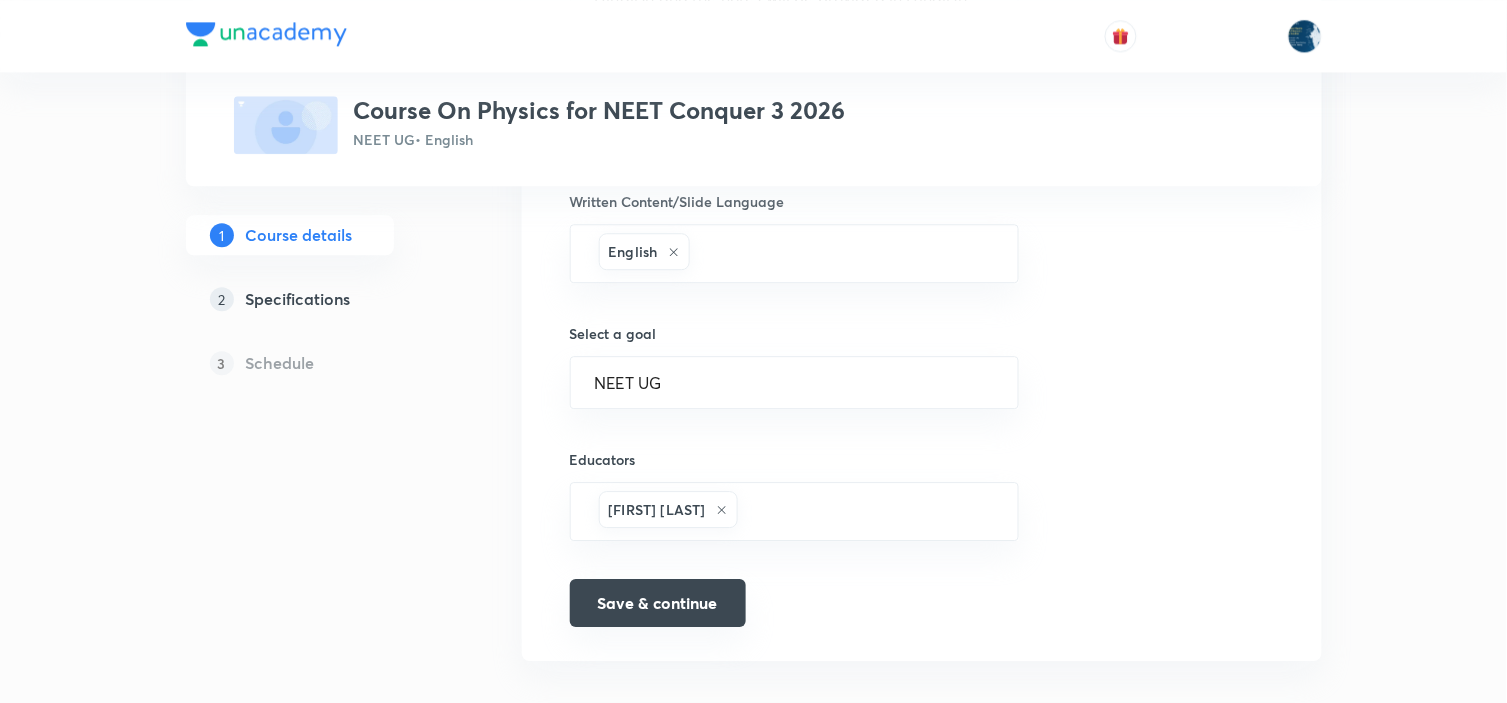 scroll, scrollTop: 1278, scrollLeft: 0, axis: vertical 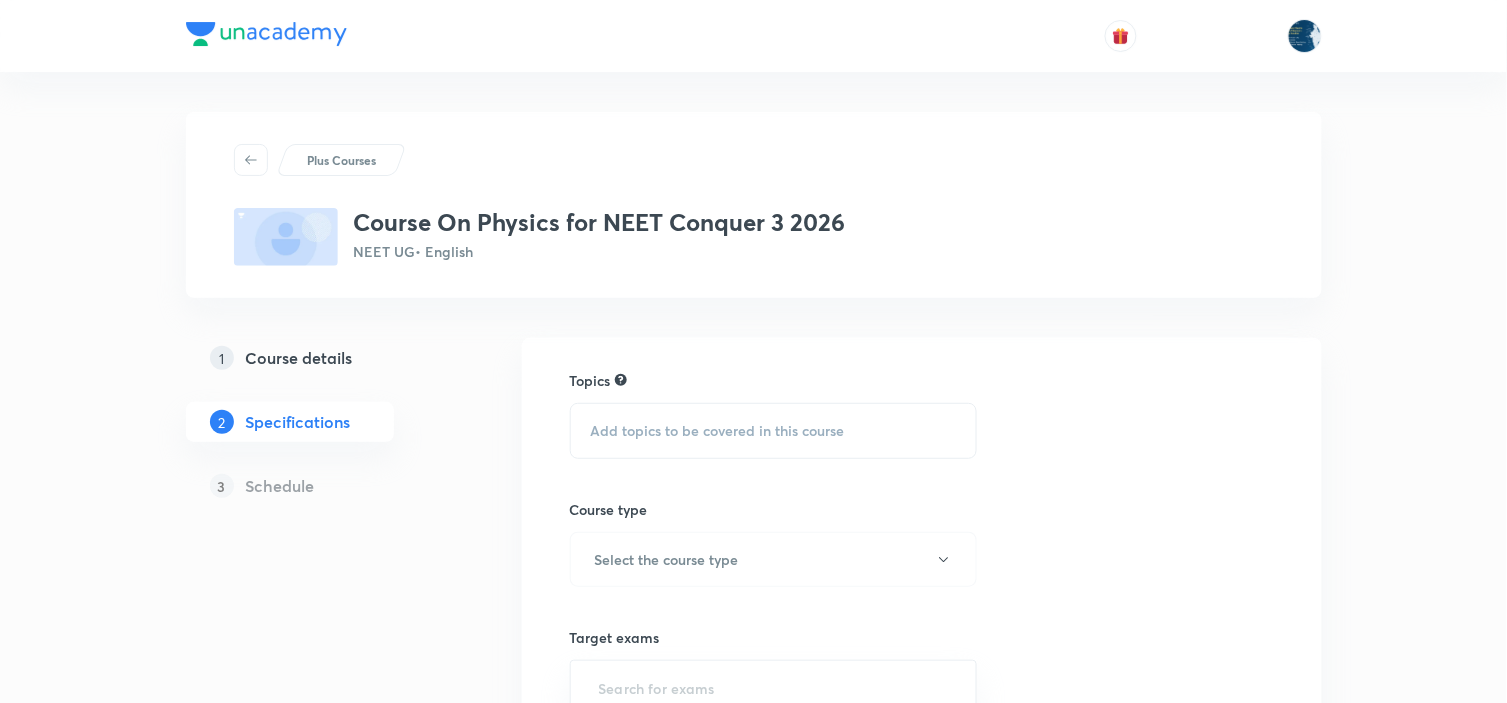 click on "Add topics to be covered in this course" at bounding box center [774, 431] 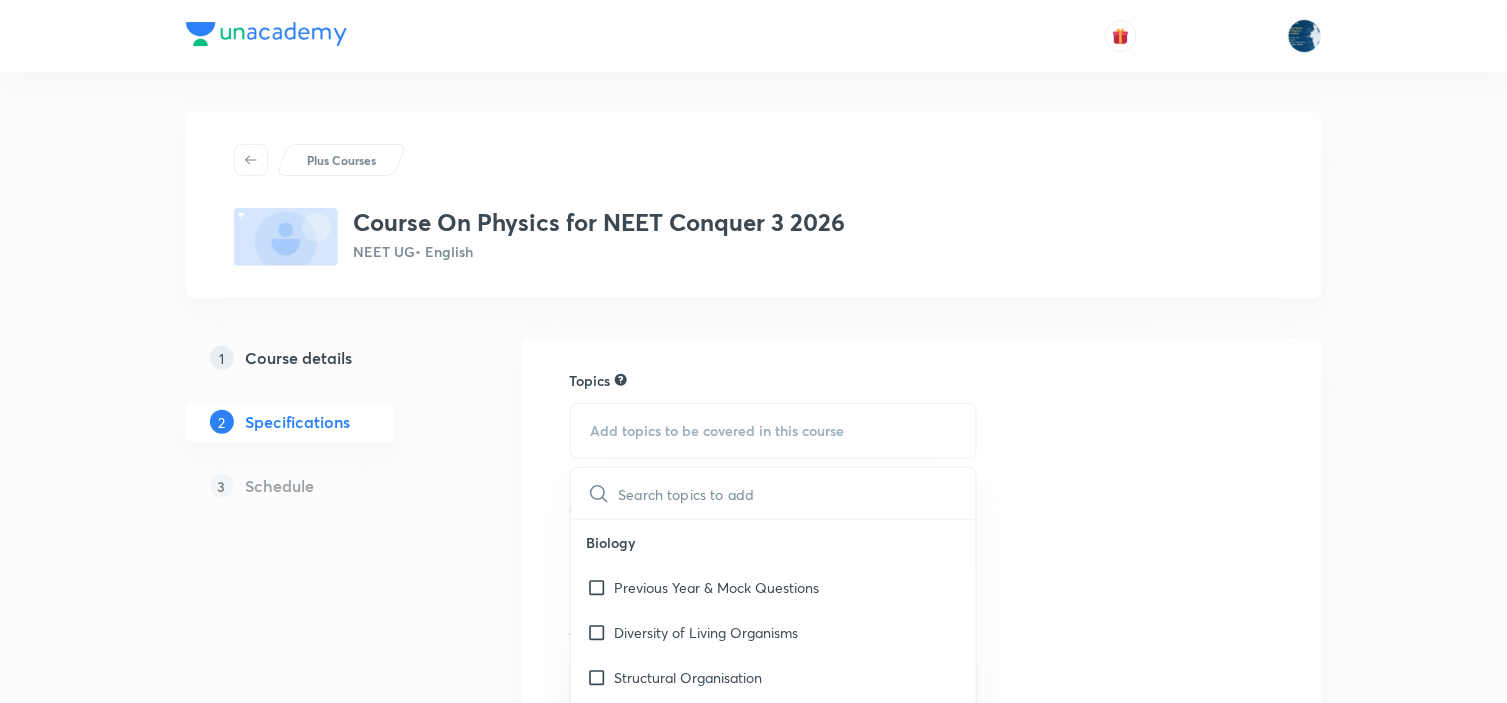 scroll, scrollTop: 111, scrollLeft: 0, axis: vertical 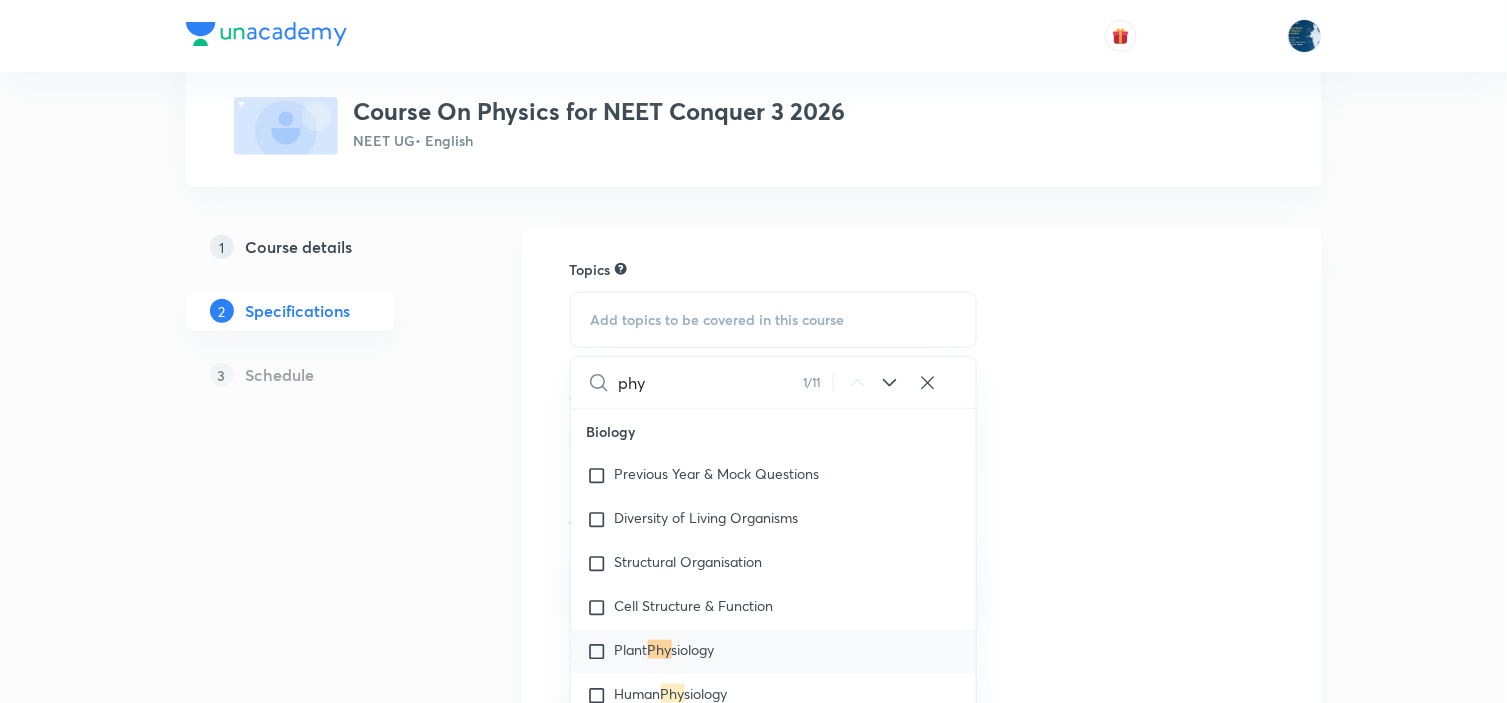 type on "phy" 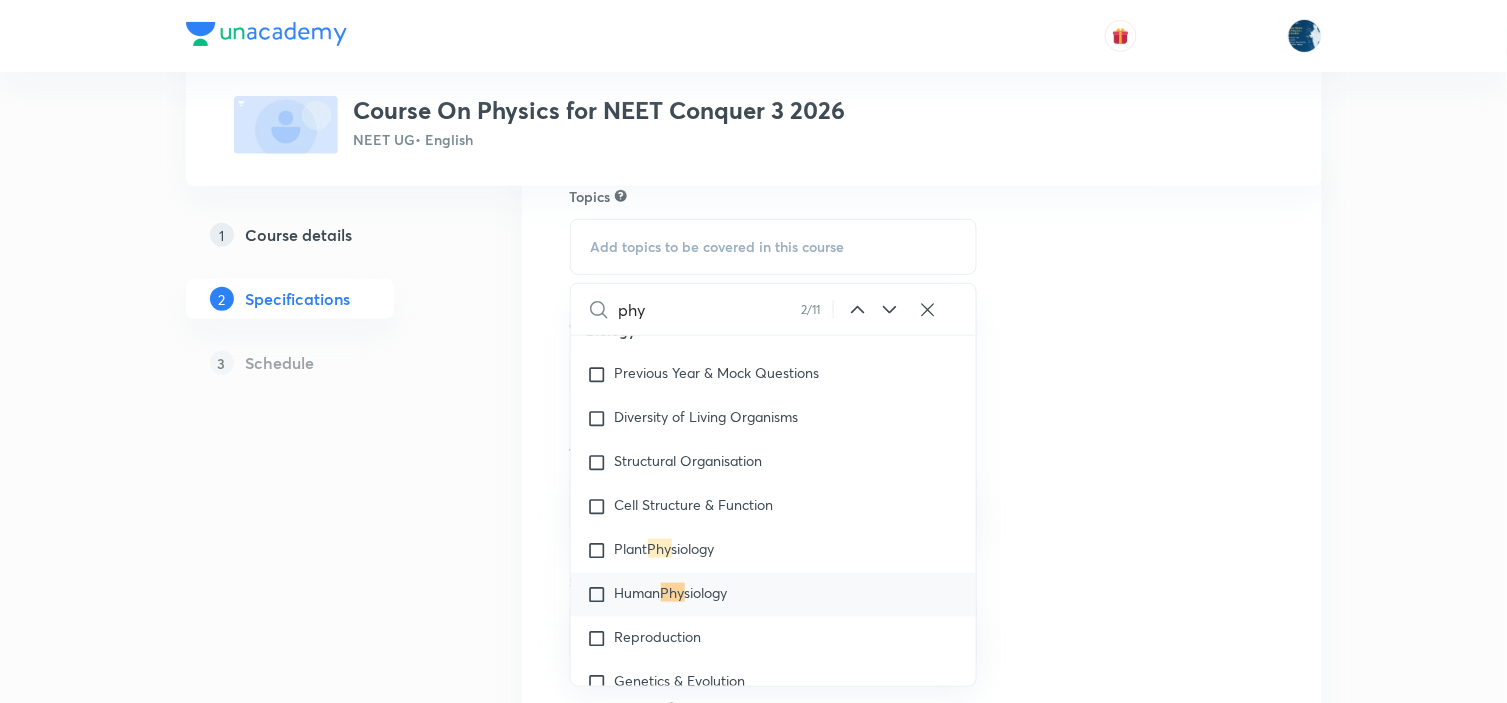 scroll, scrollTop: 222, scrollLeft: 0, axis: vertical 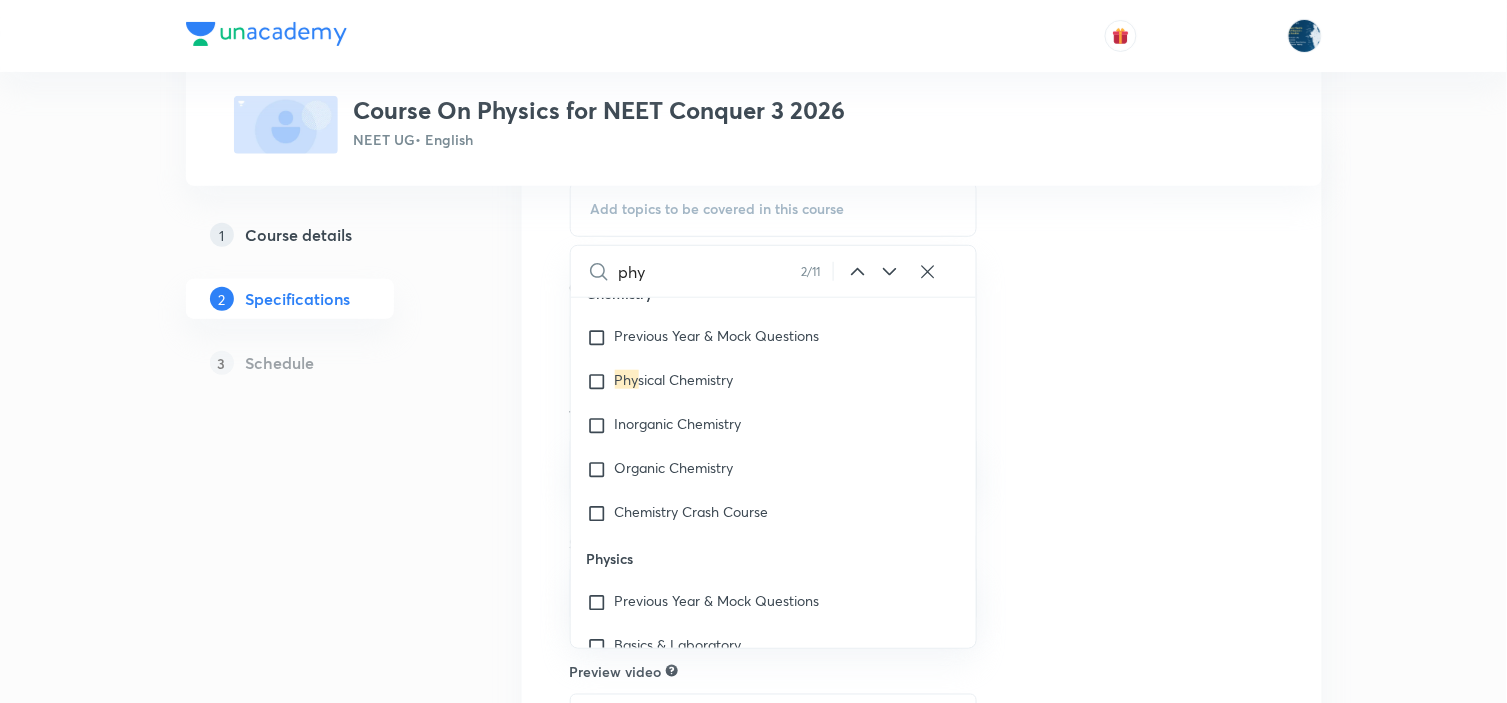 click 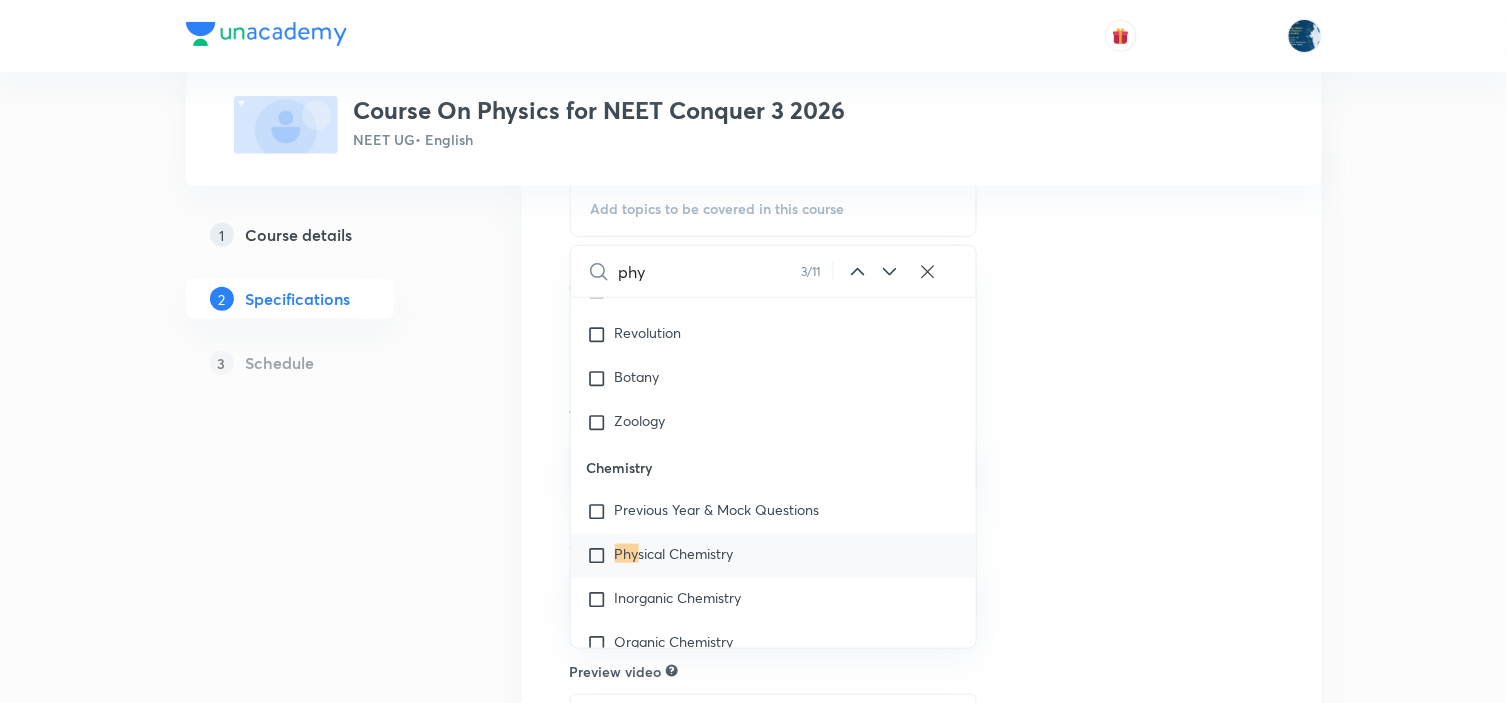click 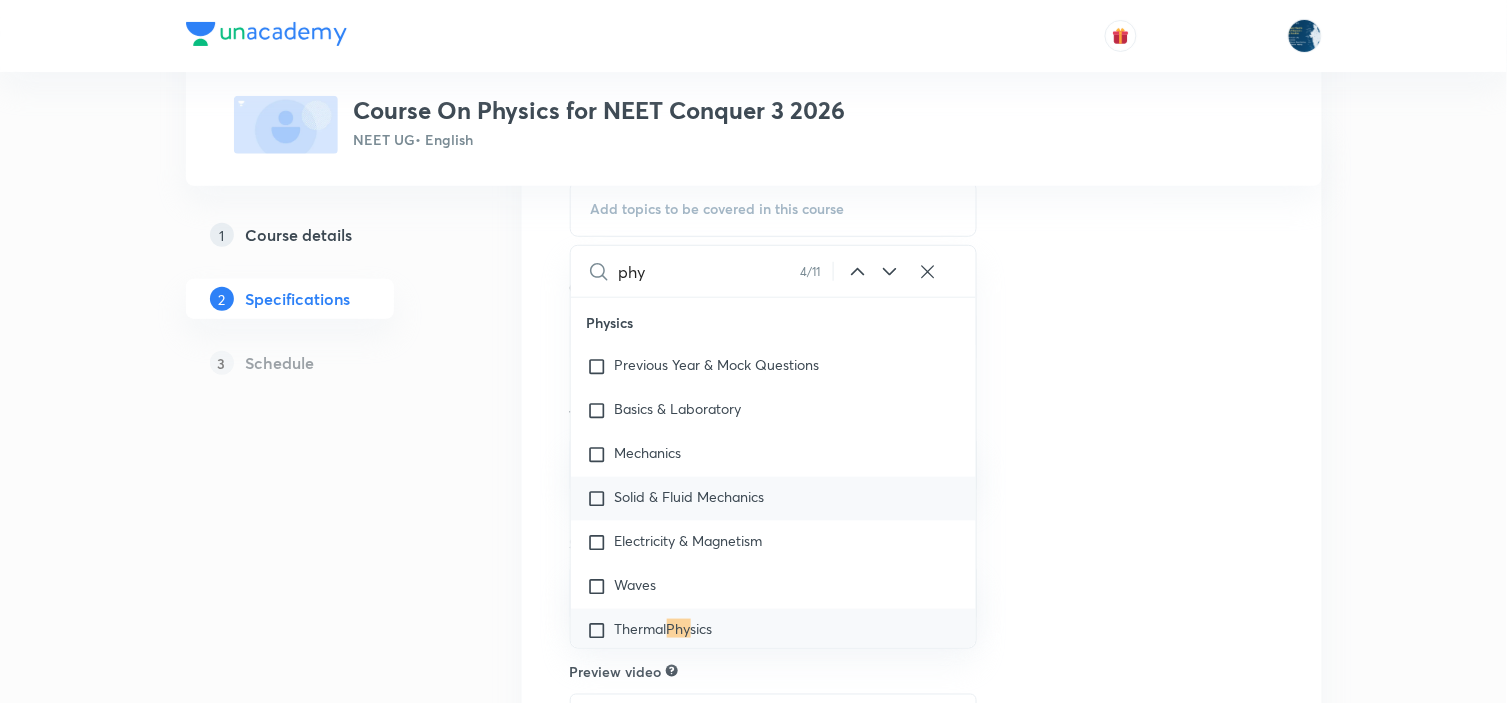 scroll, scrollTop: 3086, scrollLeft: 0, axis: vertical 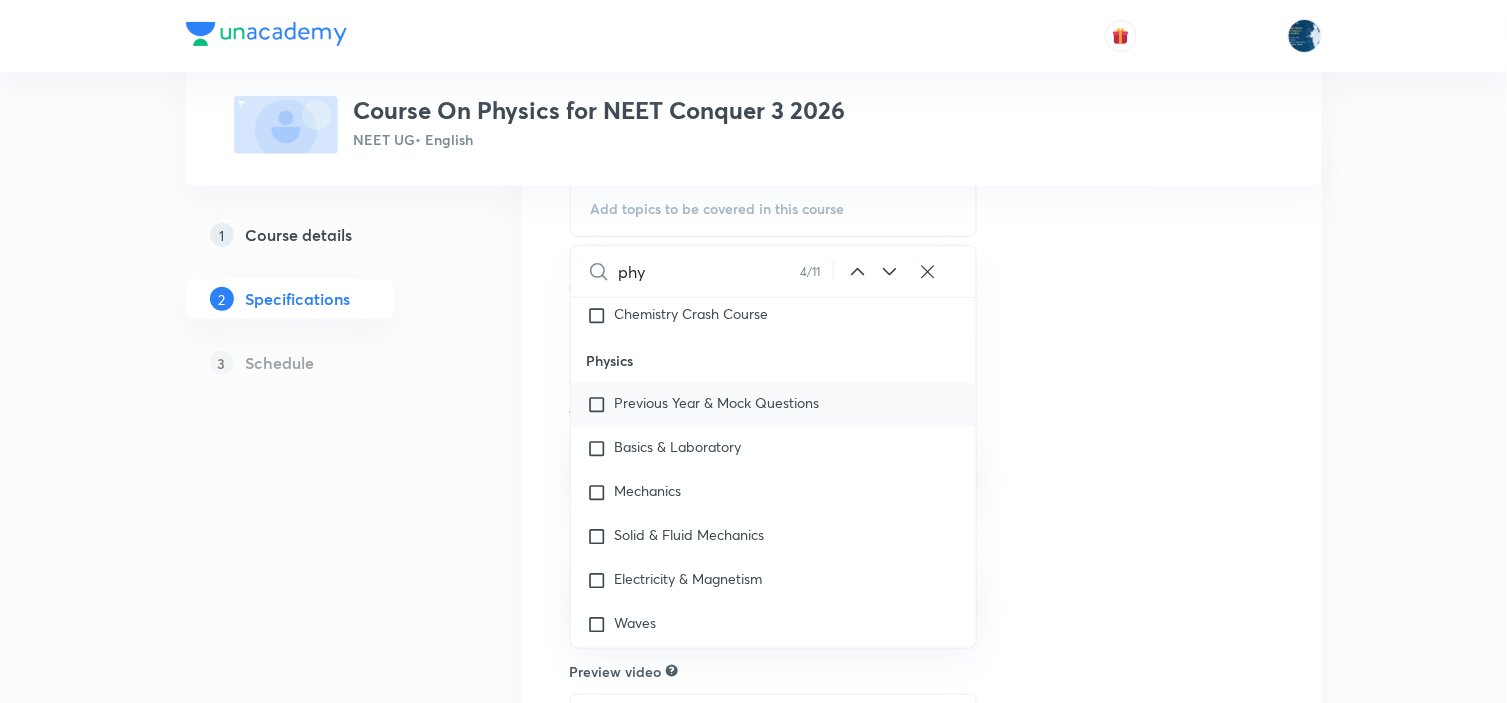 click at bounding box center (601, 405) 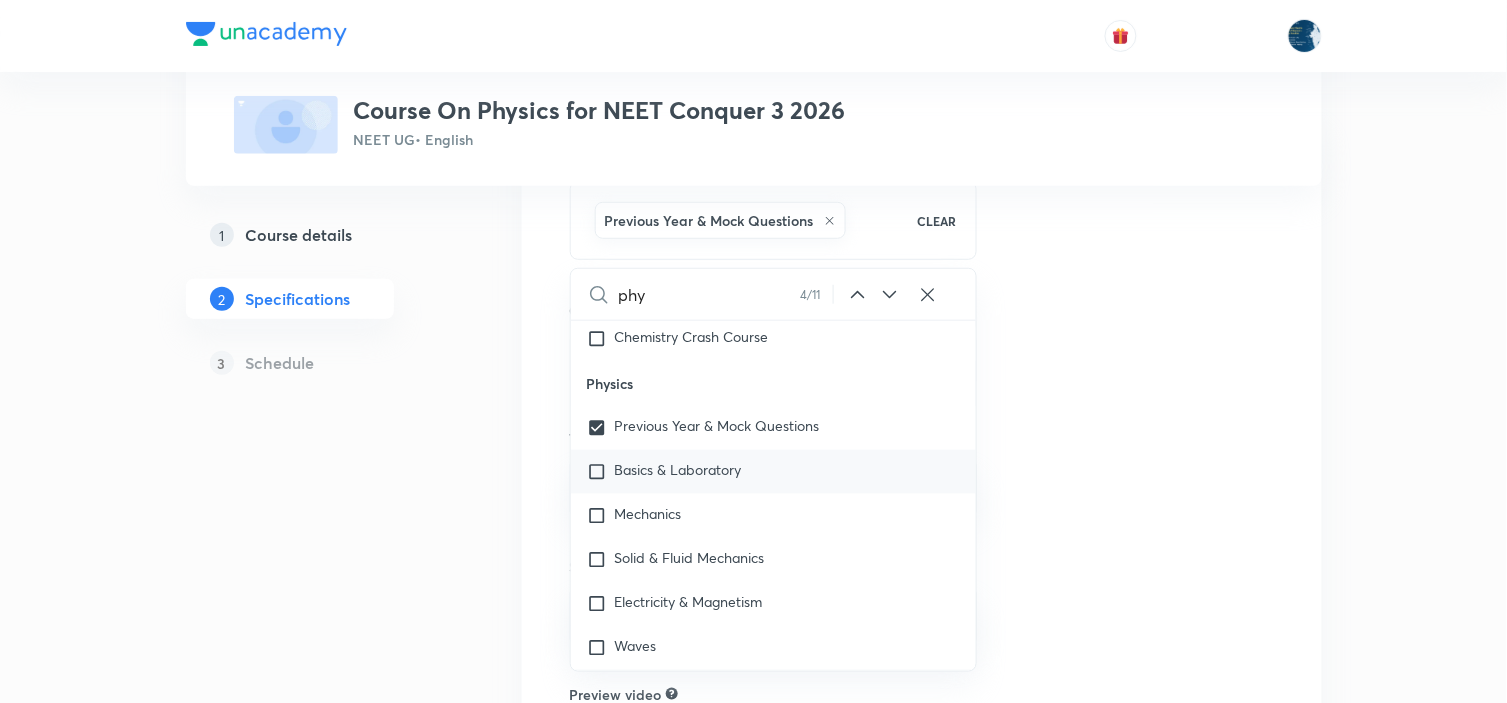 click at bounding box center [601, 472] 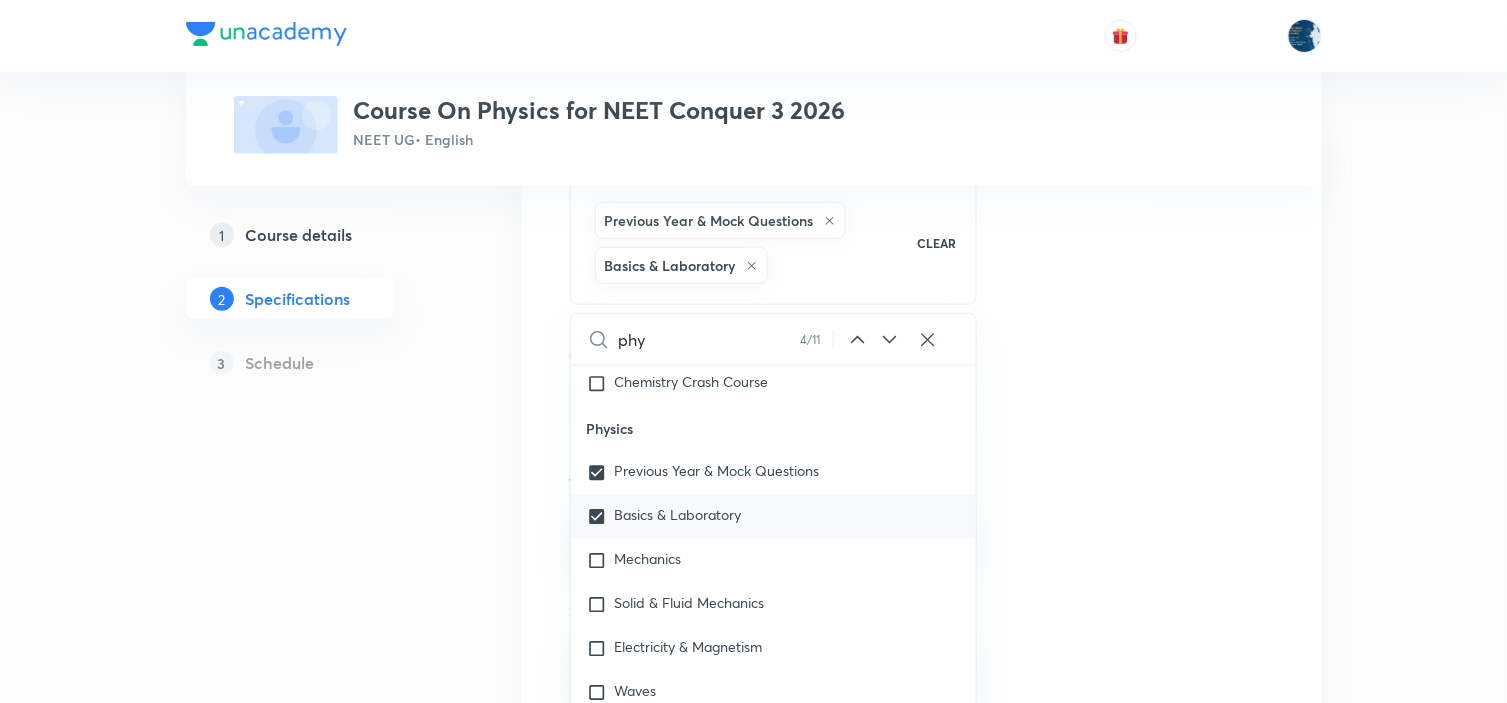 click on "Basics & Laboratory" at bounding box center [678, 514] 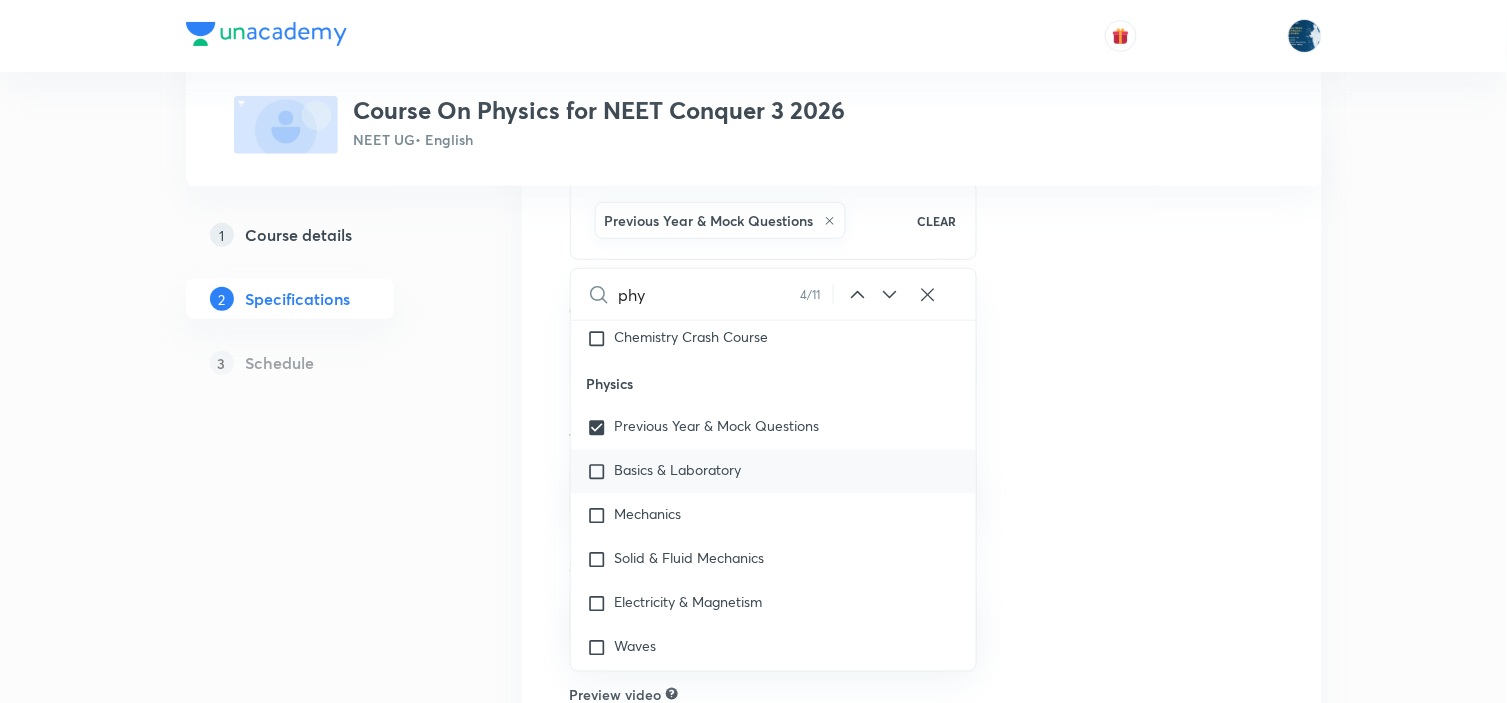 click on "Basics & Laboratory" at bounding box center (678, 469) 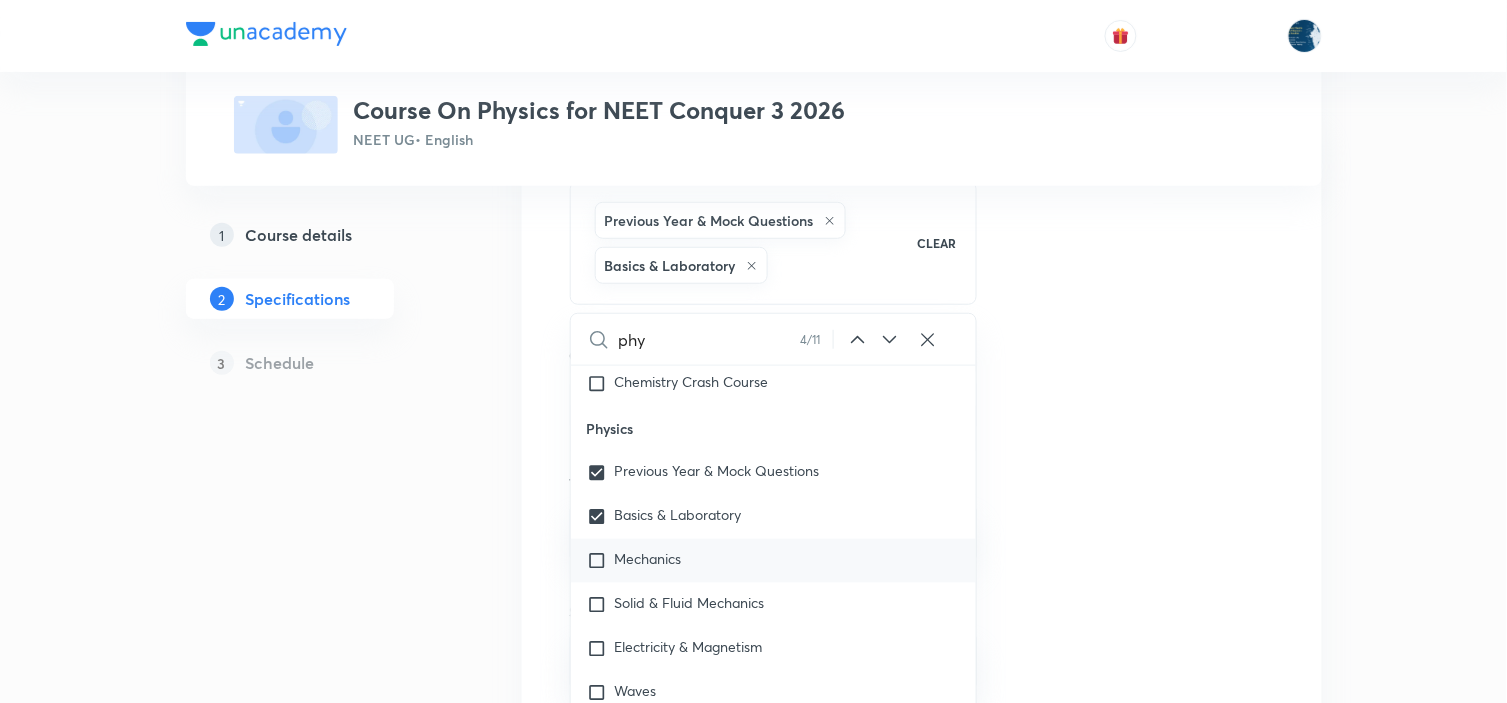 click on "Mechanics" at bounding box center [774, 561] 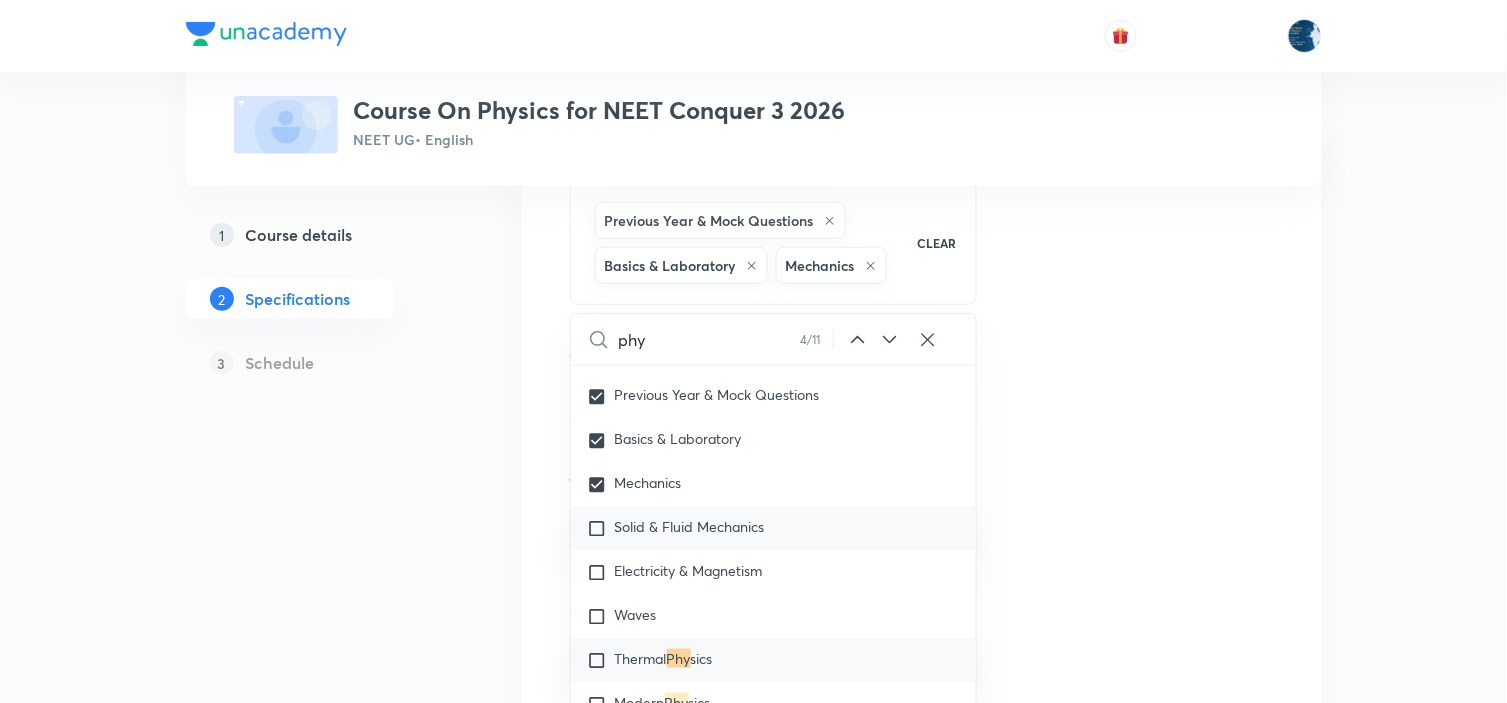 scroll, scrollTop: 3197, scrollLeft: 0, axis: vertical 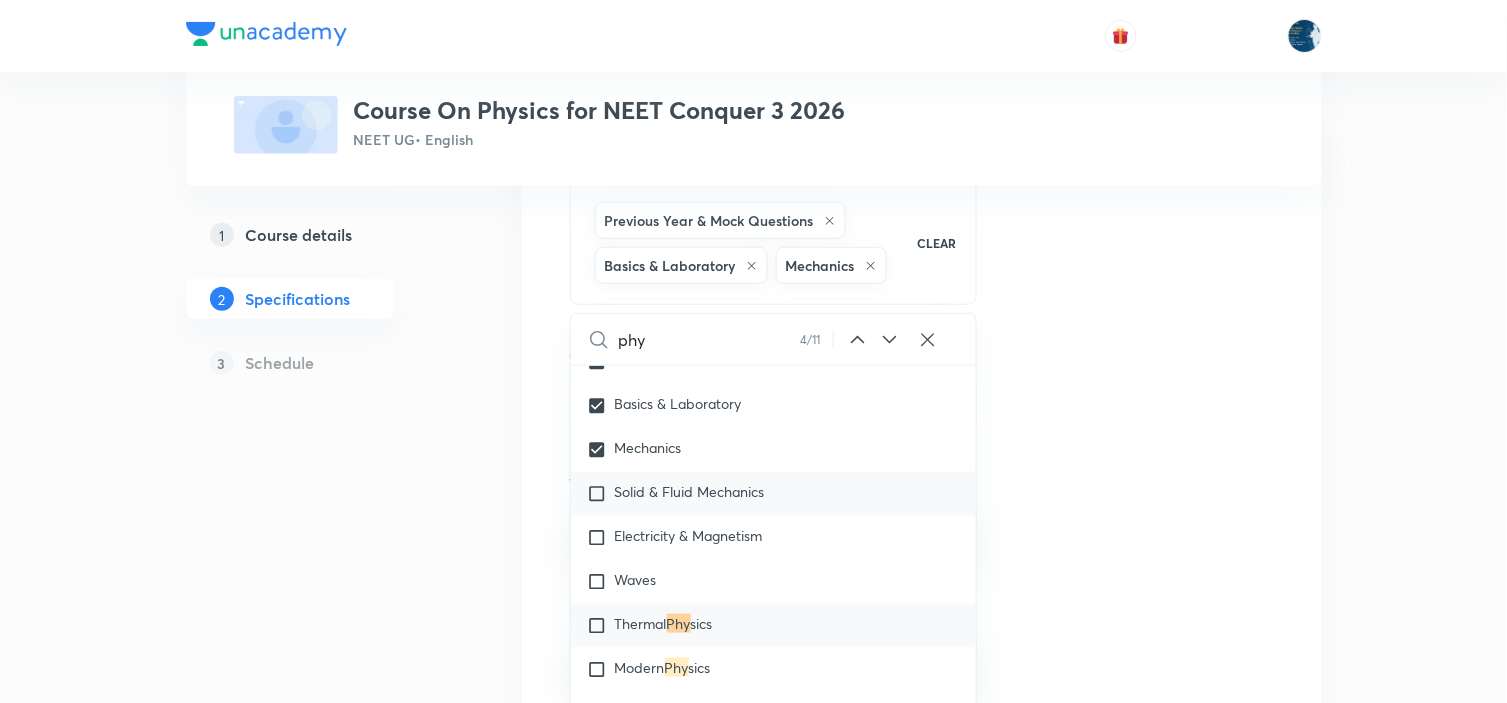 click on "Solid & Fluid Mechanics" at bounding box center (690, 491) 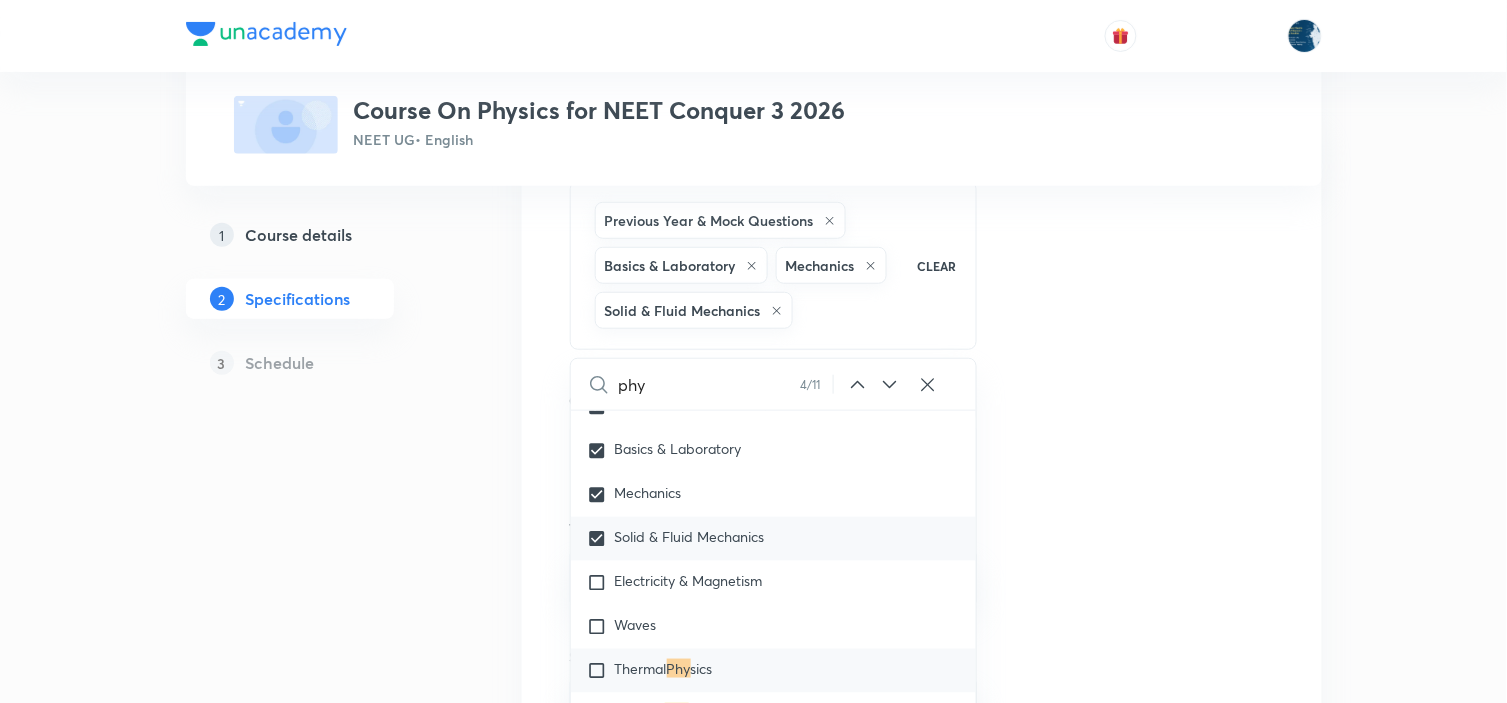 click on "Solid & Fluid Mechanics" at bounding box center [690, 536] 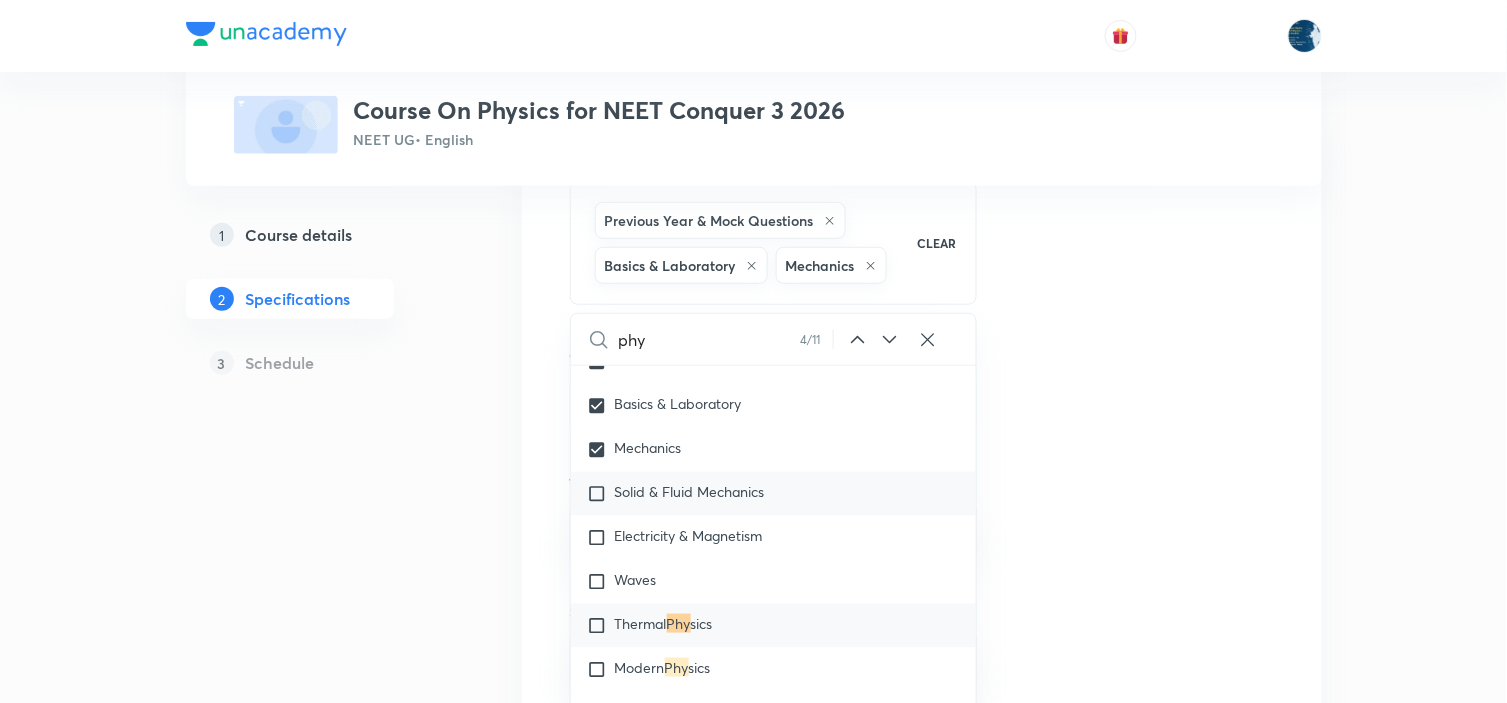 click on "Solid & Fluid Mechanics" at bounding box center [690, 494] 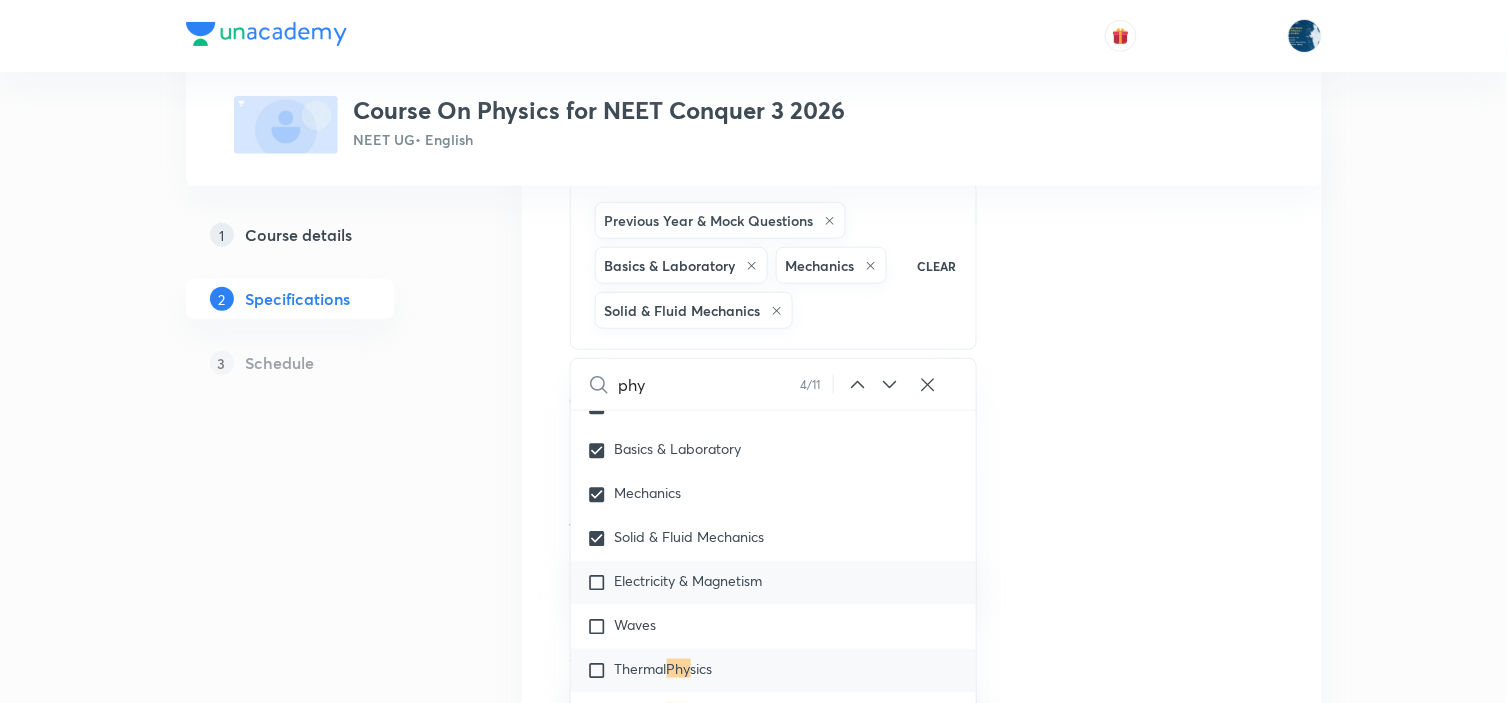 click on "Electricity & Magnetism" at bounding box center (774, 583) 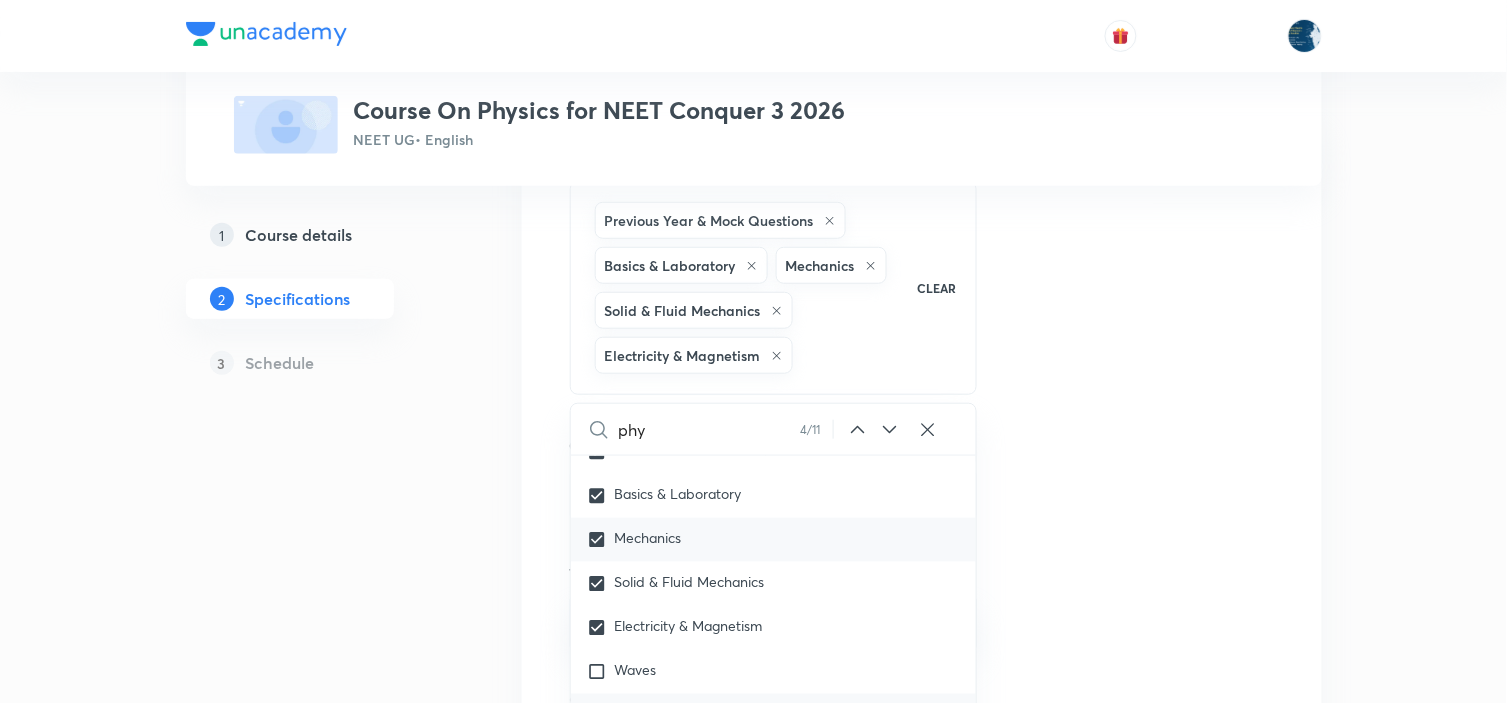 scroll, scrollTop: 3308, scrollLeft: 0, axis: vertical 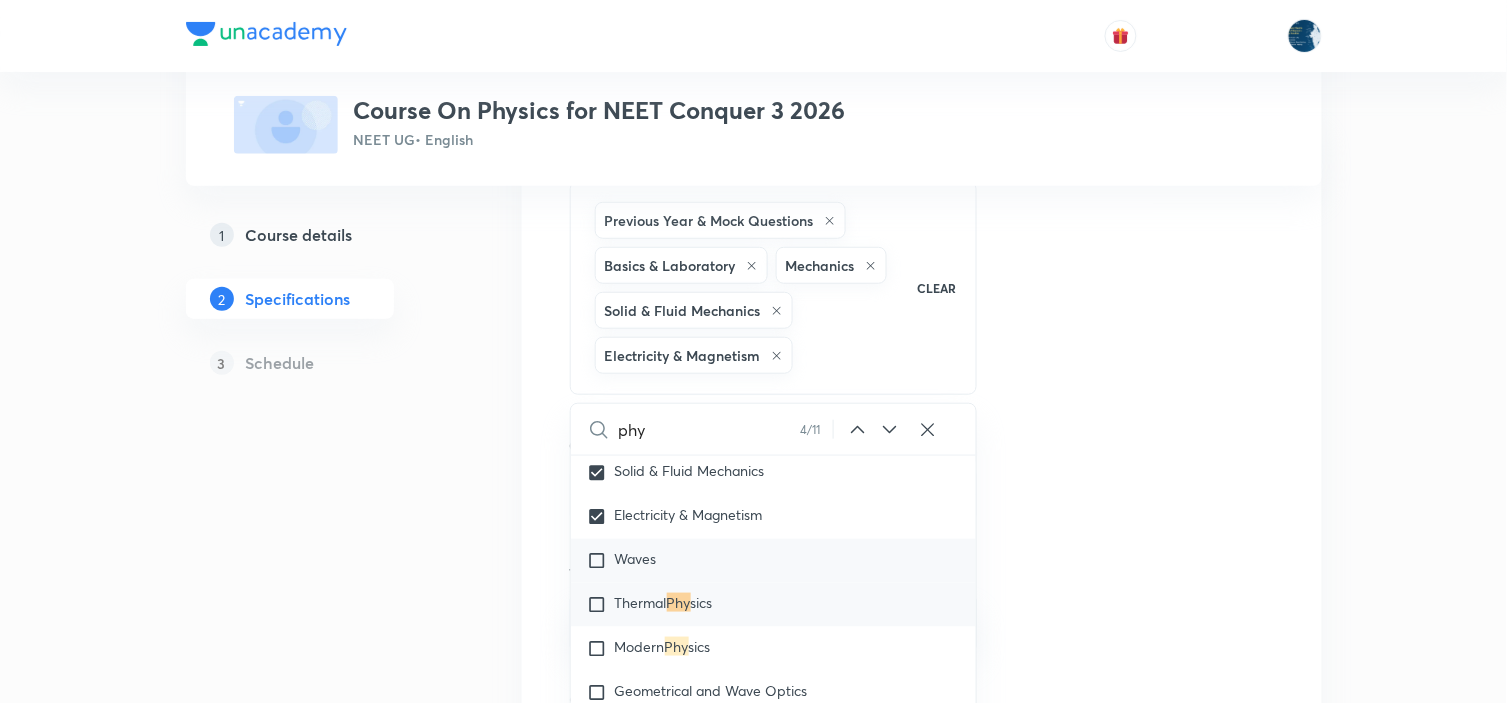 click on "Waves" at bounding box center (774, 561) 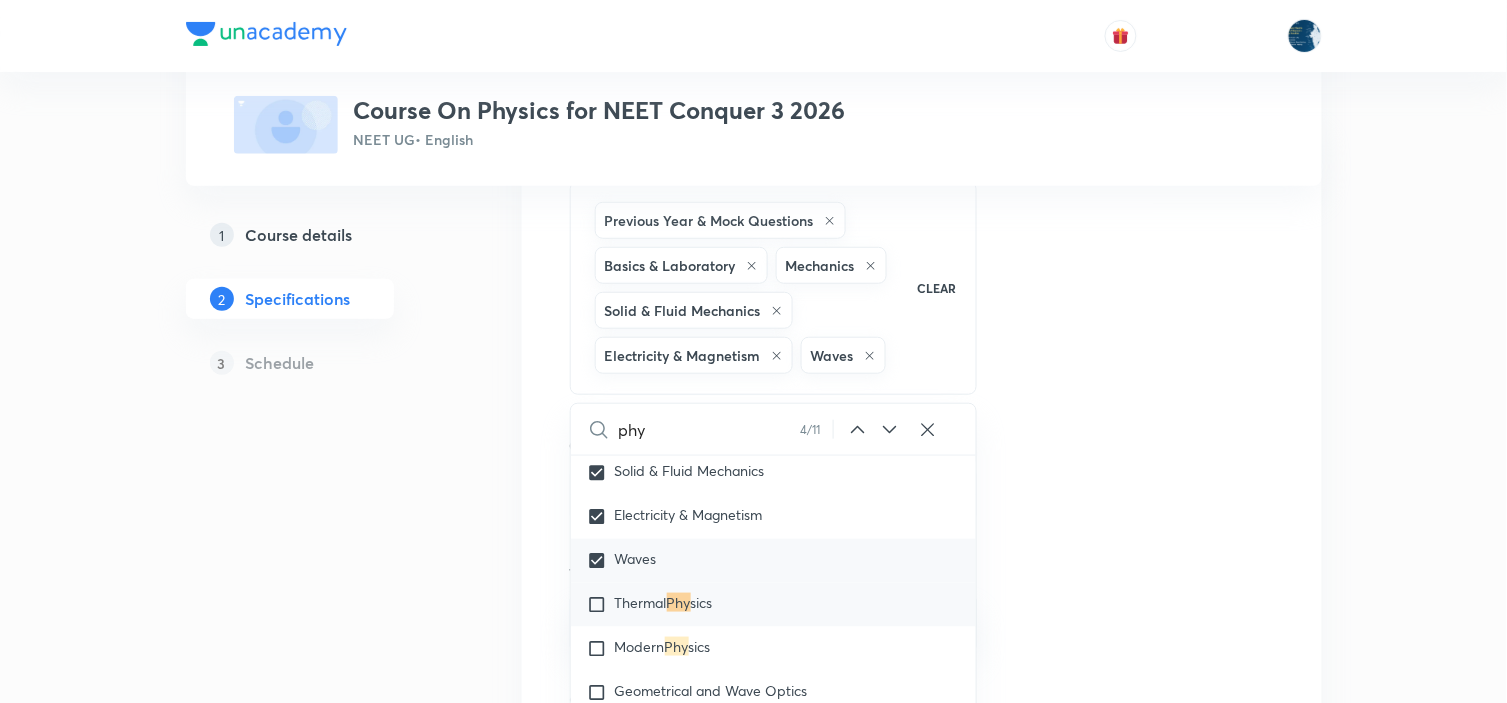 scroll, scrollTop: 3420, scrollLeft: 0, axis: vertical 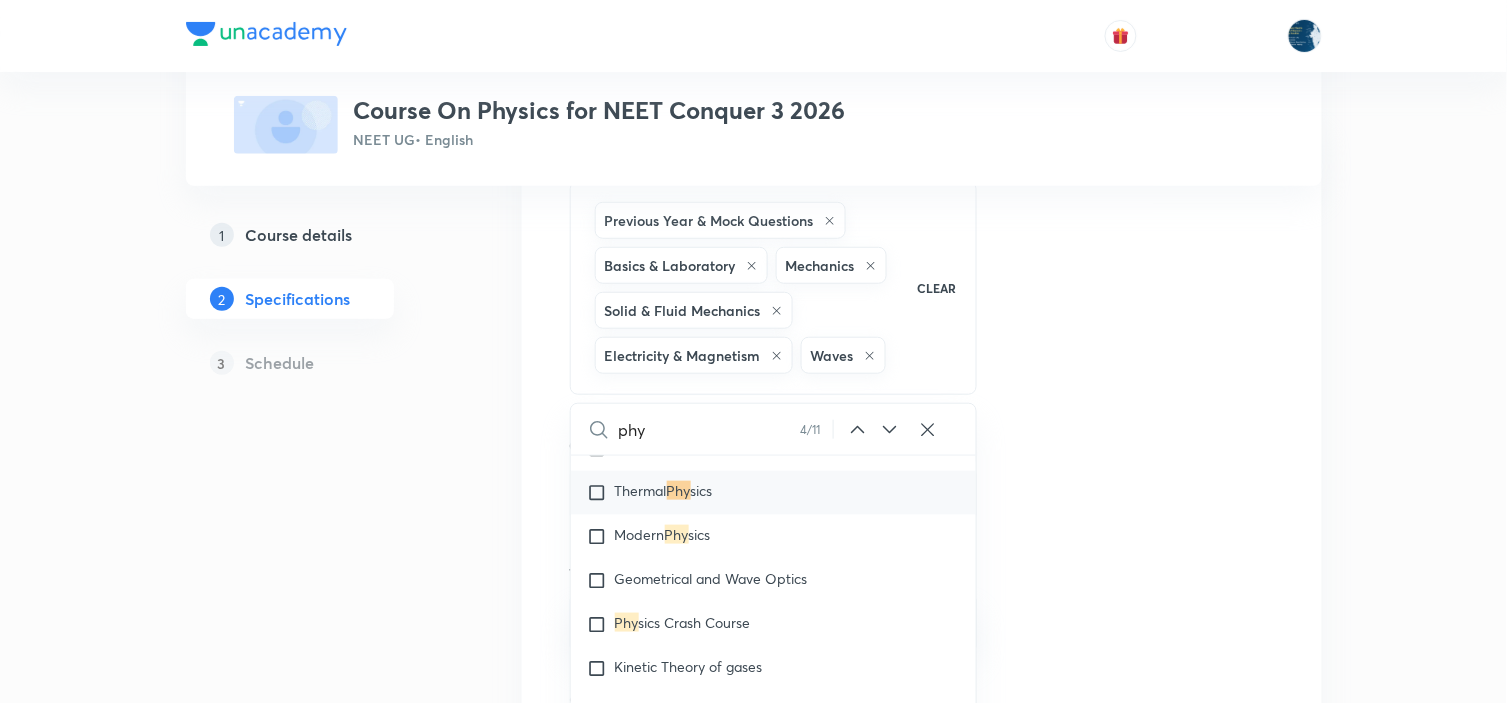 click on "Phy" at bounding box center (679, 490) 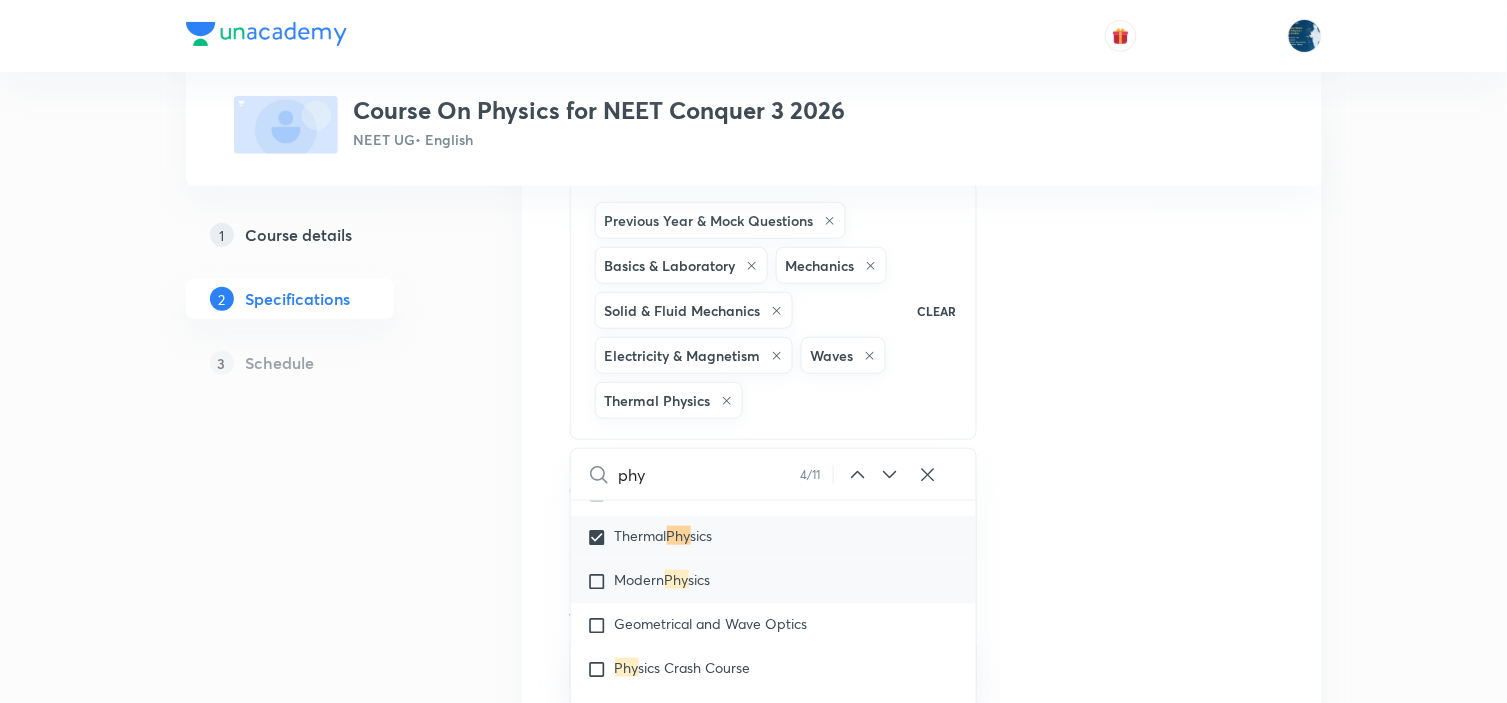 click on "Phy" at bounding box center [677, 579] 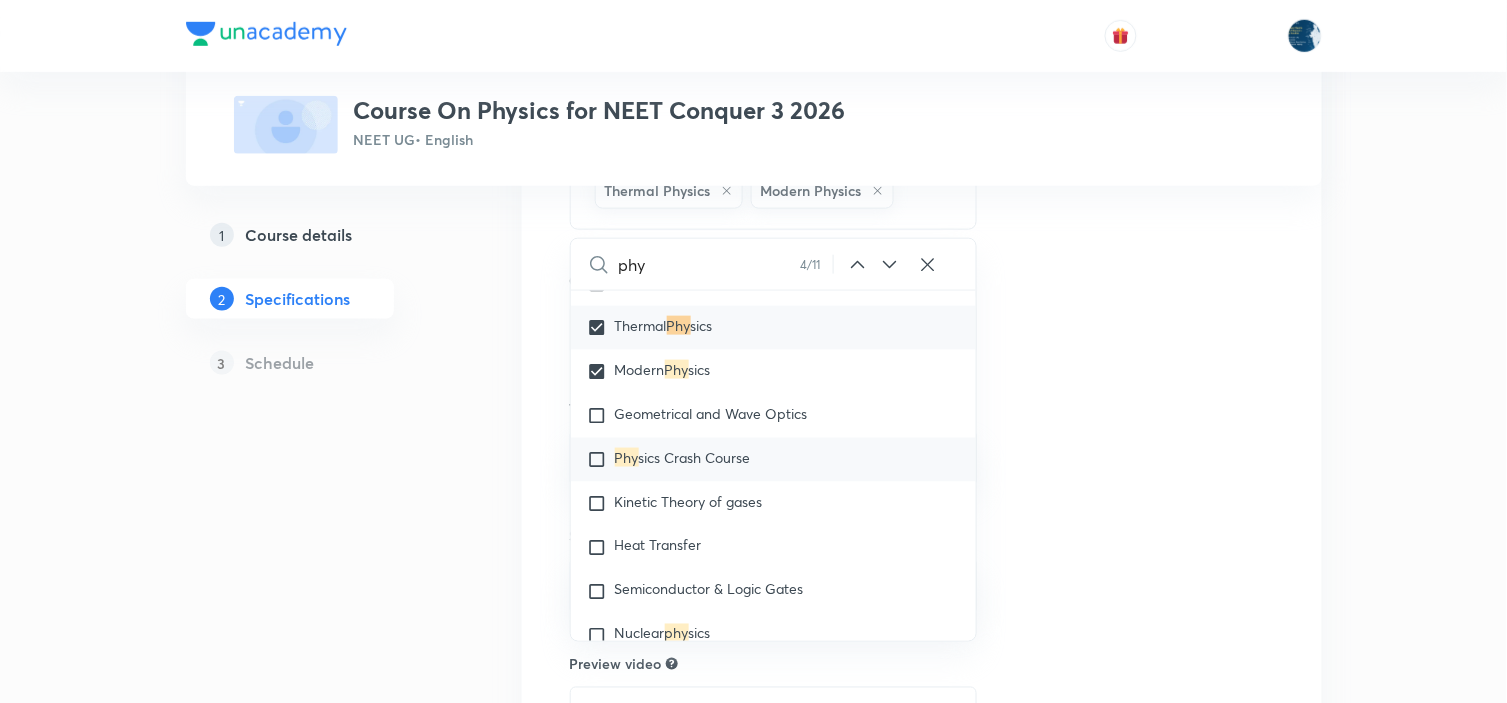 scroll, scrollTop: 444, scrollLeft: 0, axis: vertical 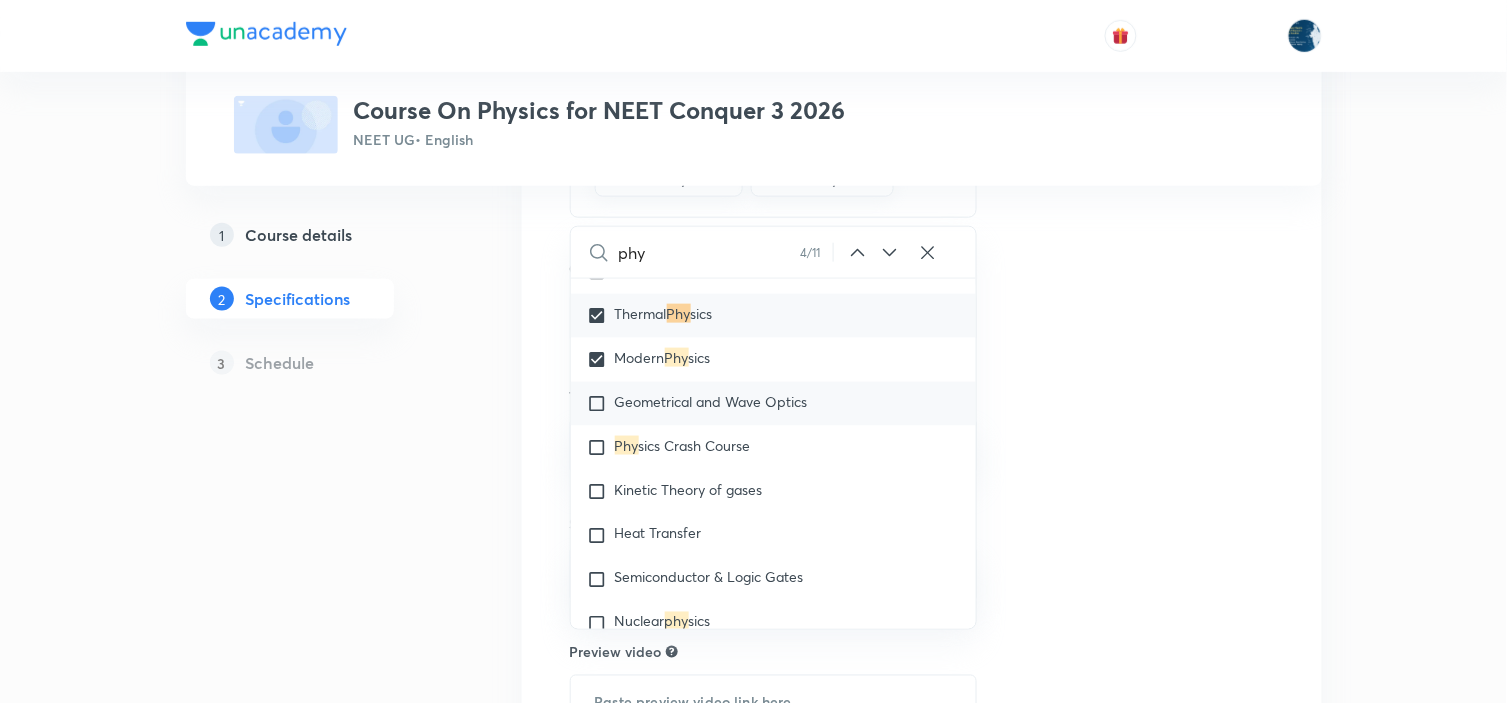 click on "Geometrical and Wave Optics" at bounding box center [711, 401] 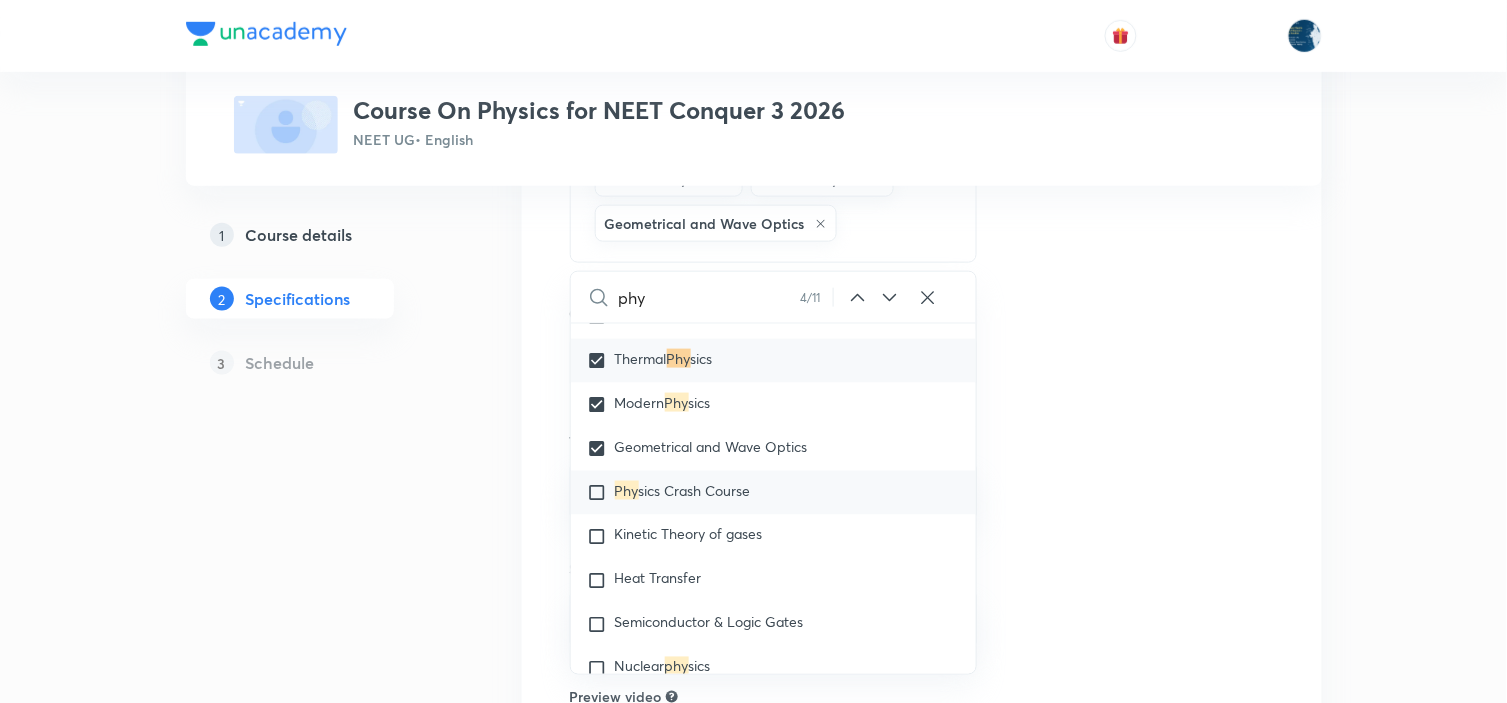 click on "Phy sics Crash Course" at bounding box center [774, 493] 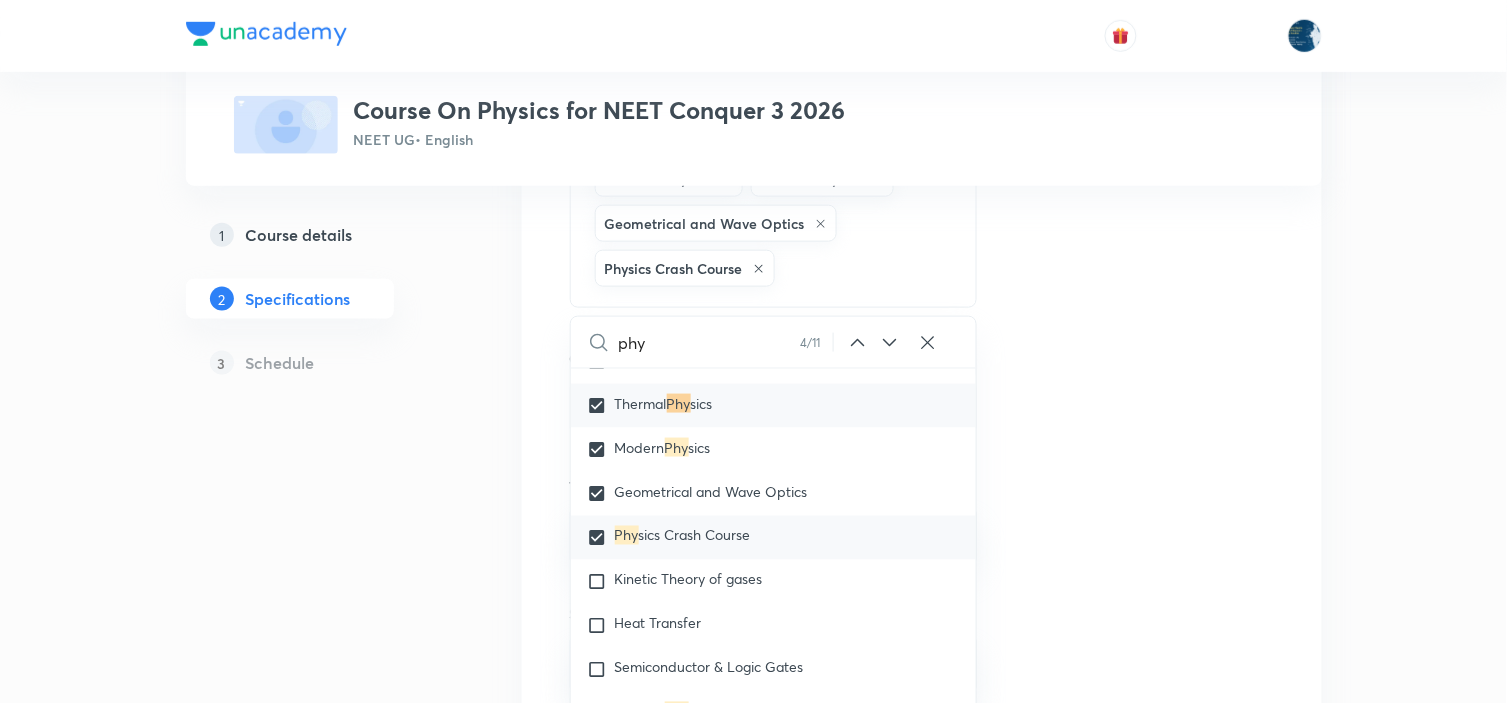 checkbox on "true" 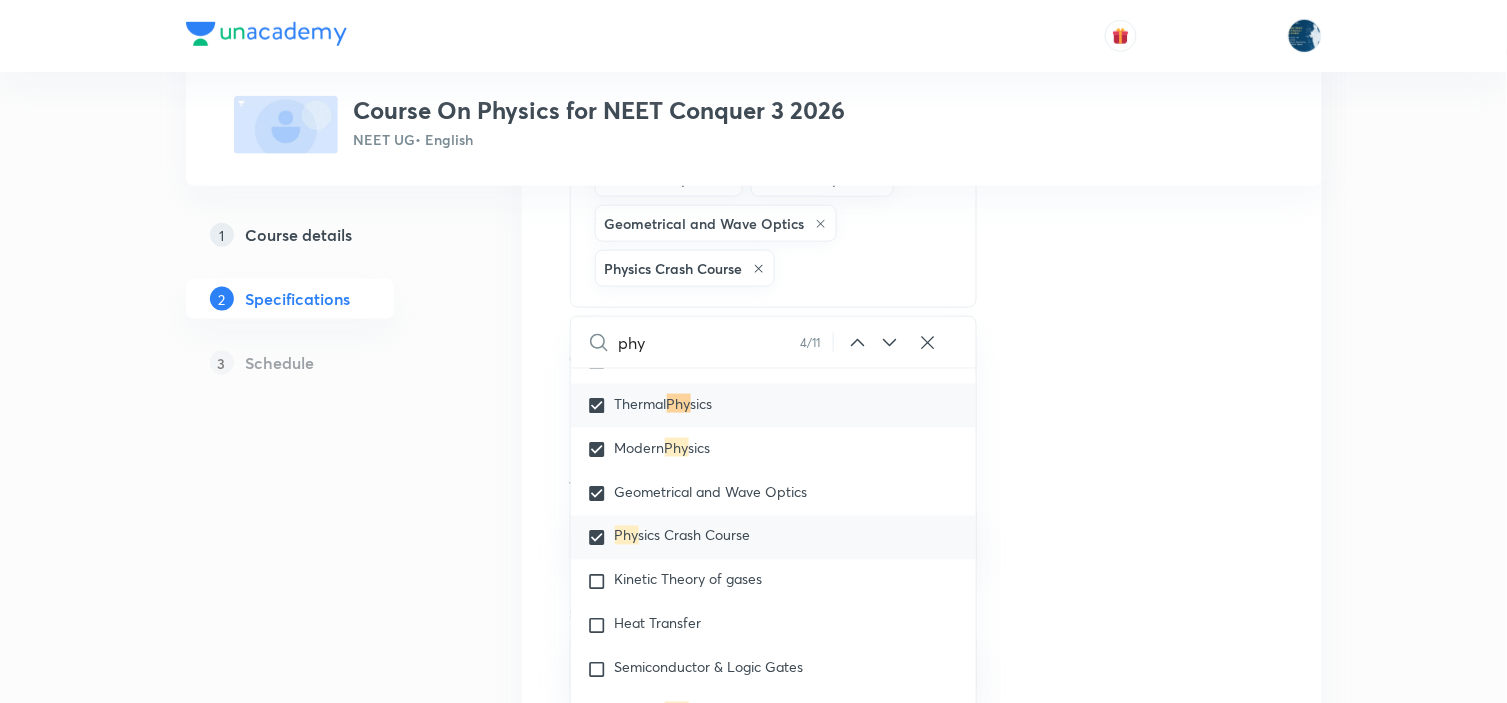 checkbox on "true" 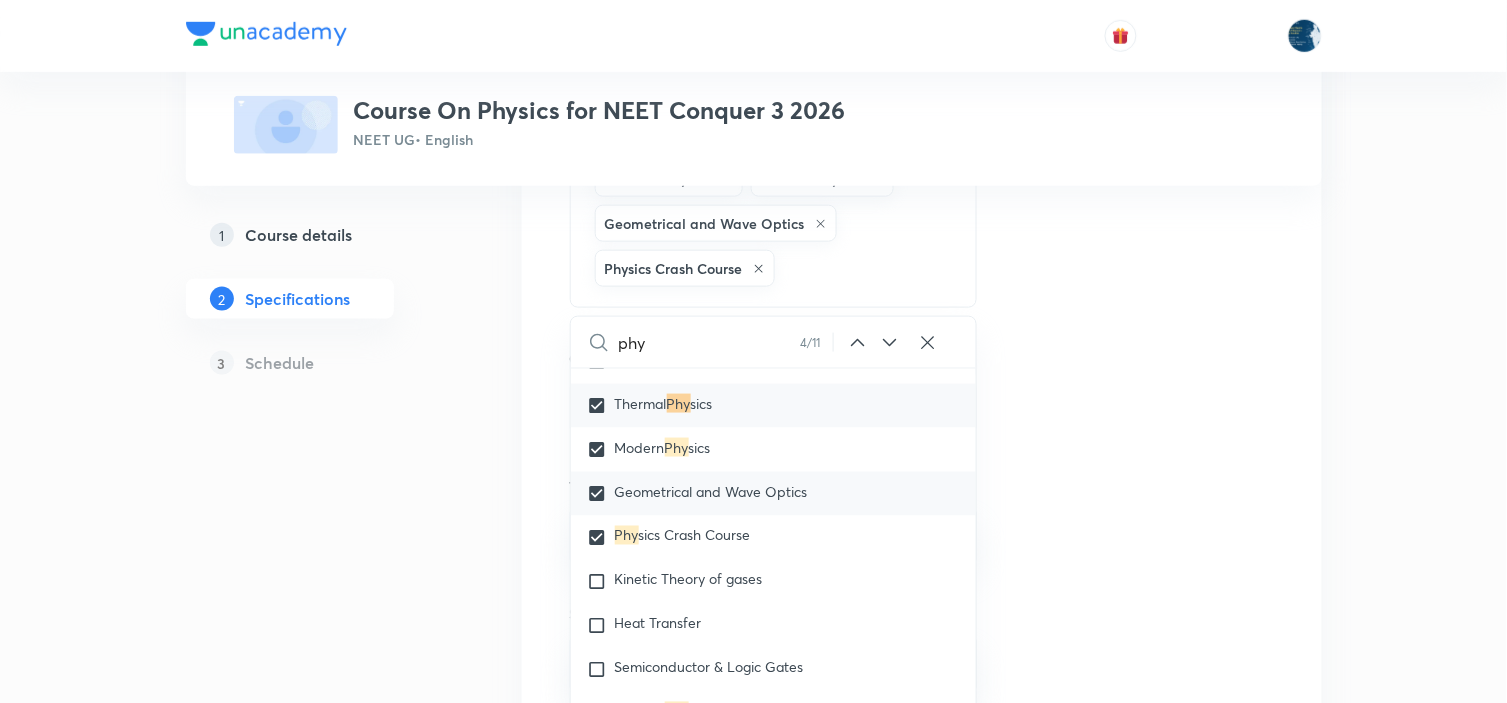 scroll, scrollTop: 3531, scrollLeft: 0, axis: vertical 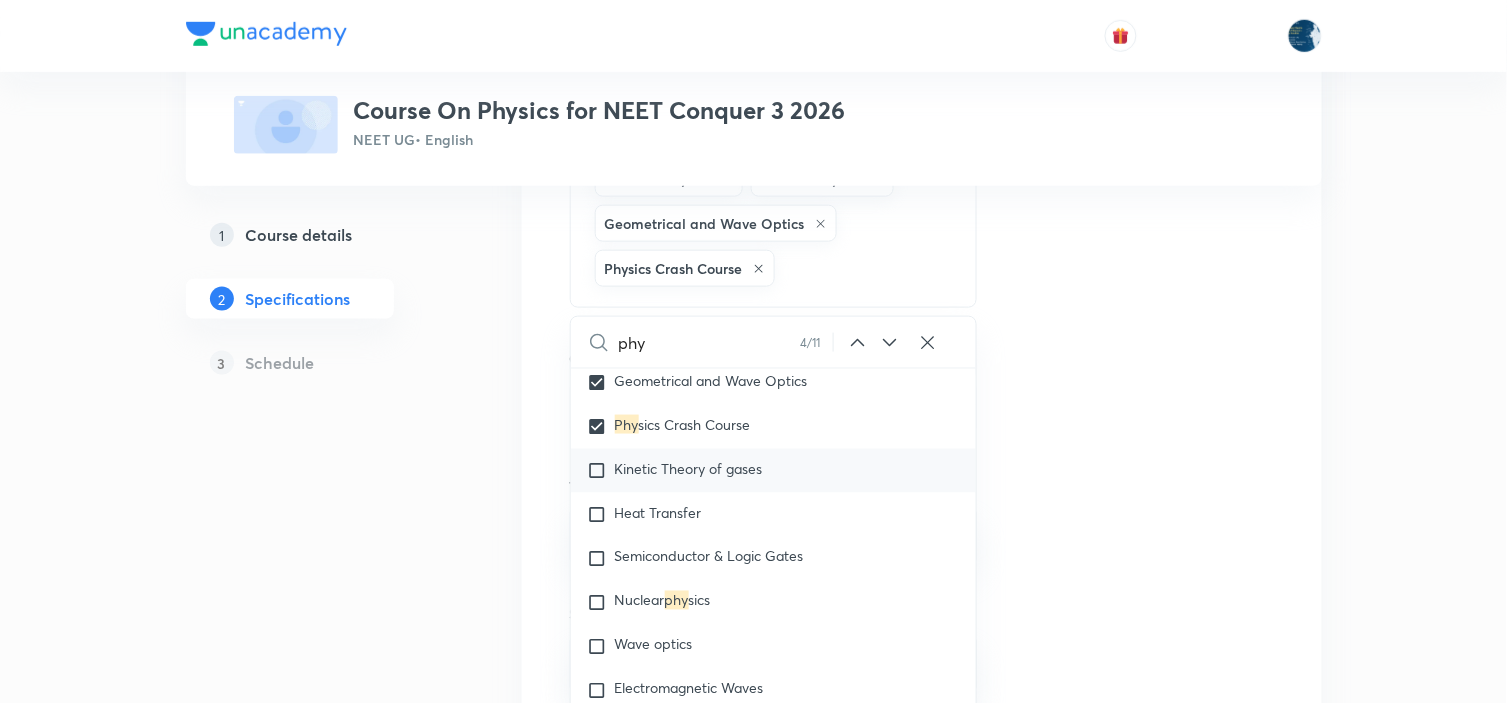 click on "Kinetic Theory of gases" at bounding box center [689, 468] 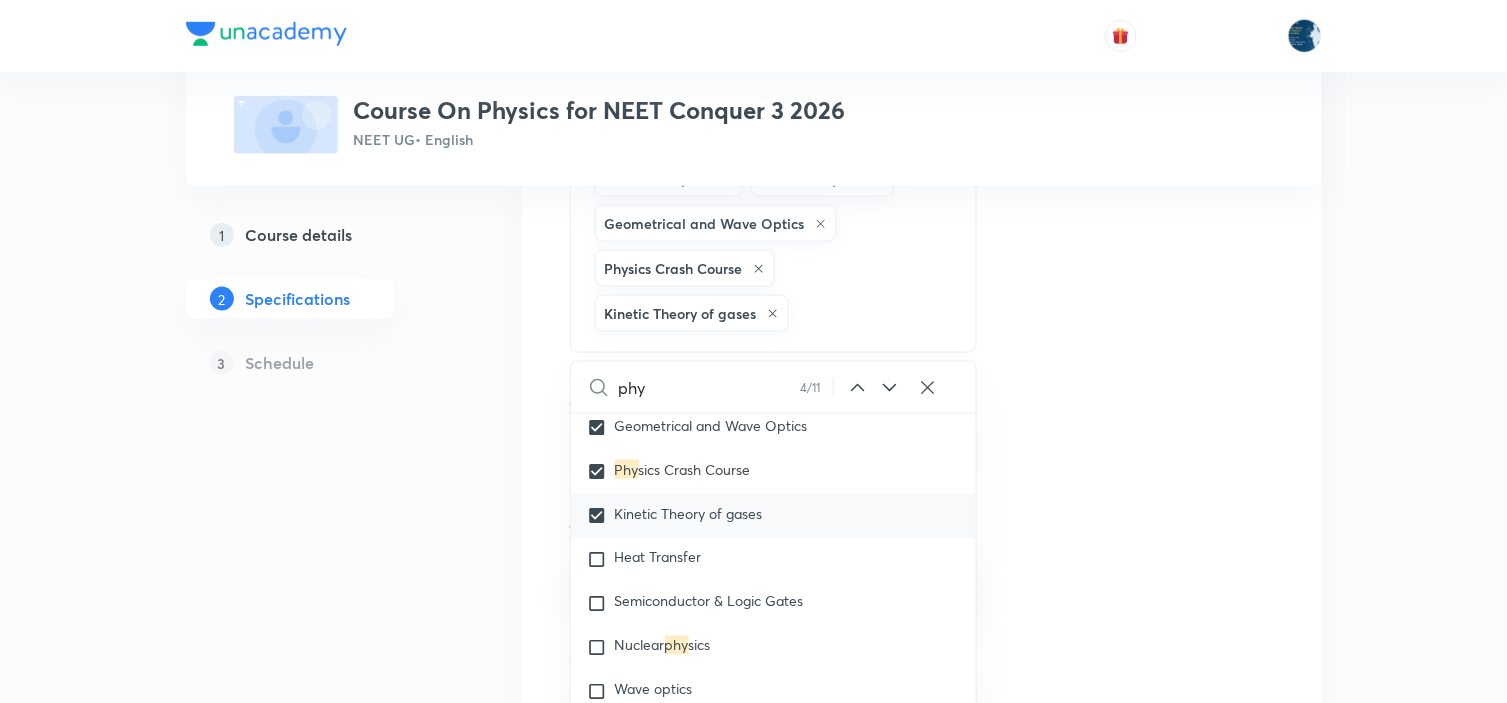 checkbox on "true" 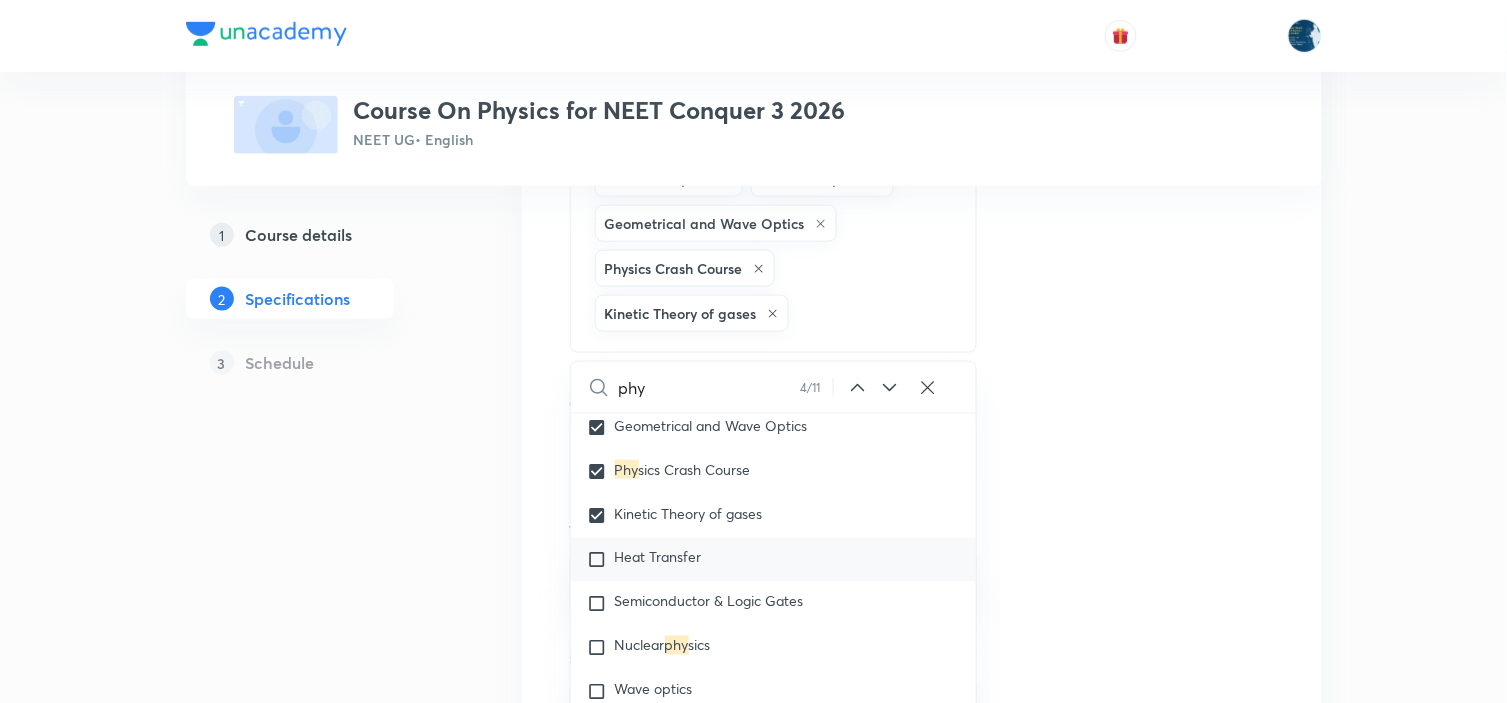 click on "Heat Transfer" at bounding box center [774, 560] 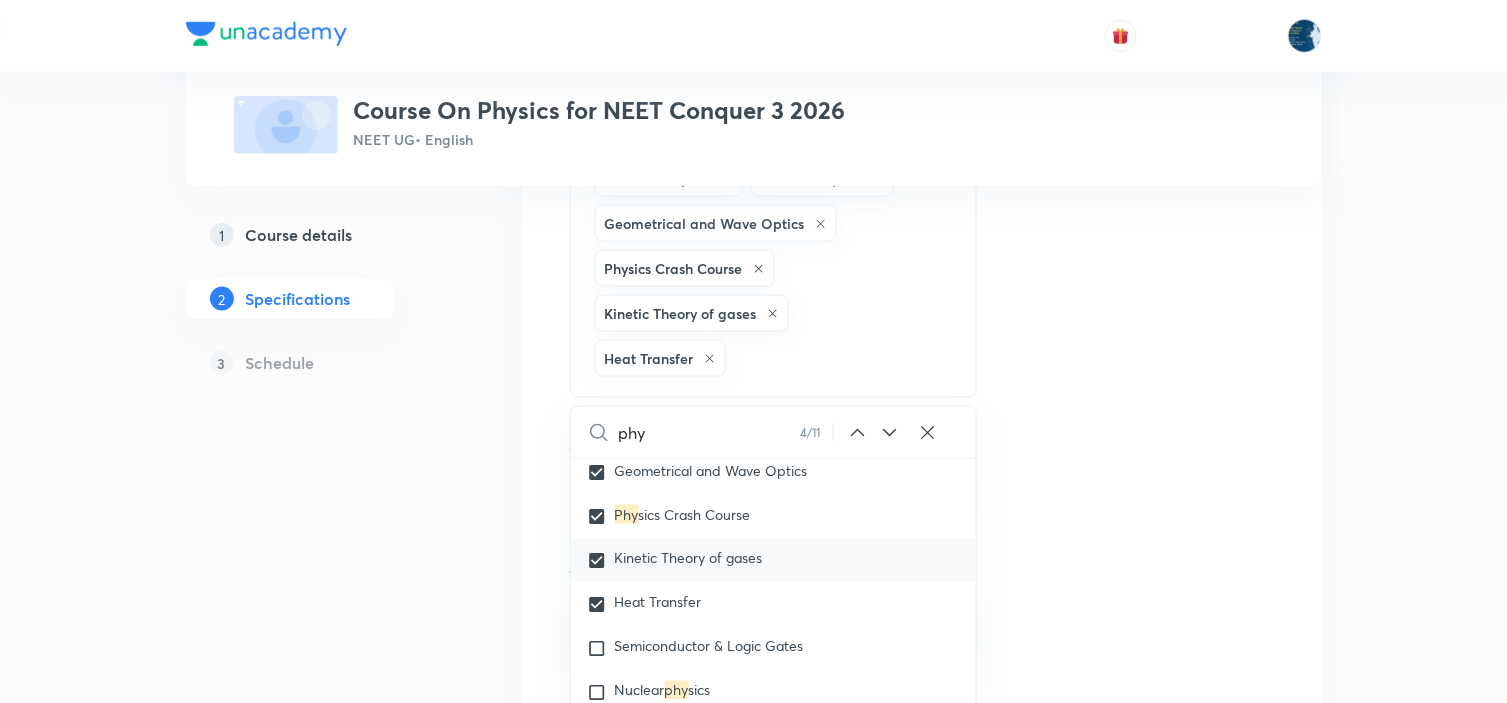 scroll, scrollTop: 3642, scrollLeft: 0, axis: vertical 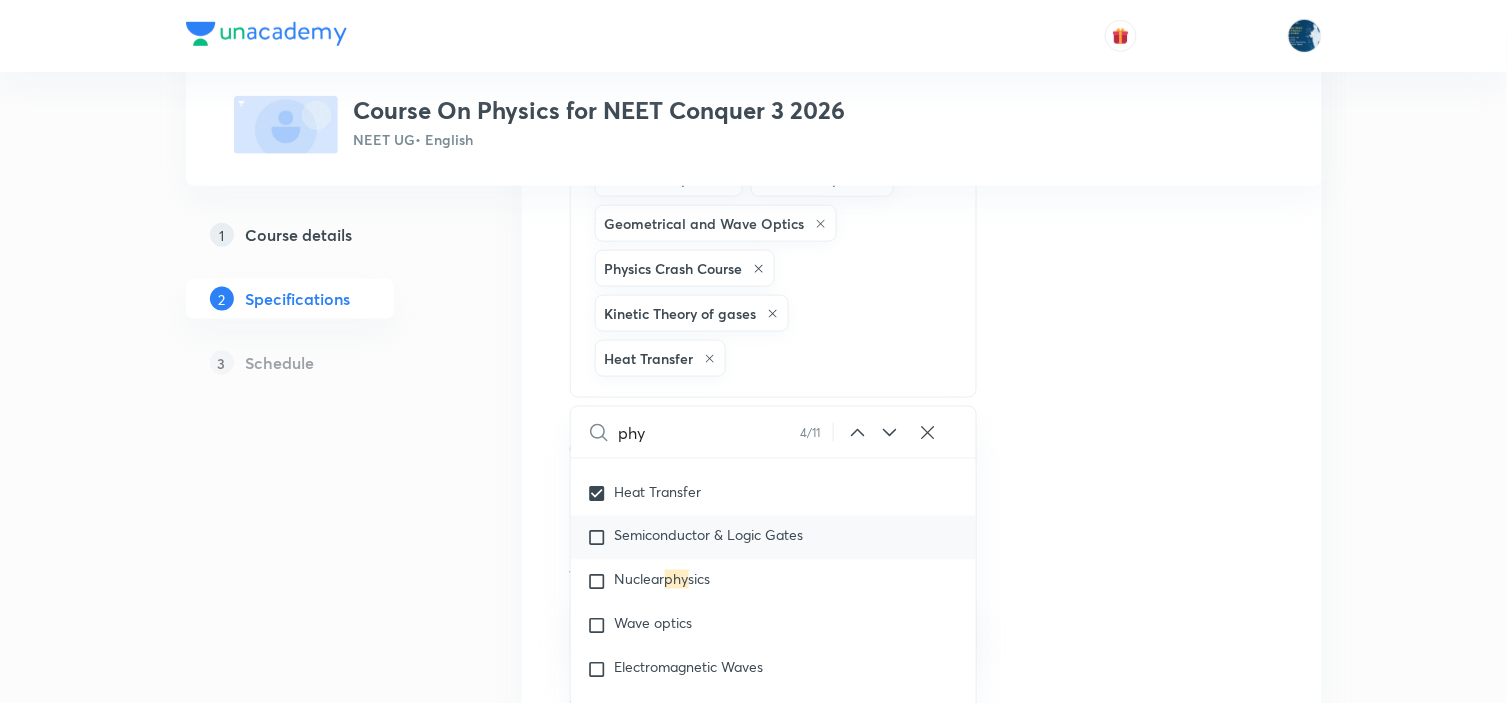 click on "Semiconductor & Logic Gates" at bounding box center [774, 538] 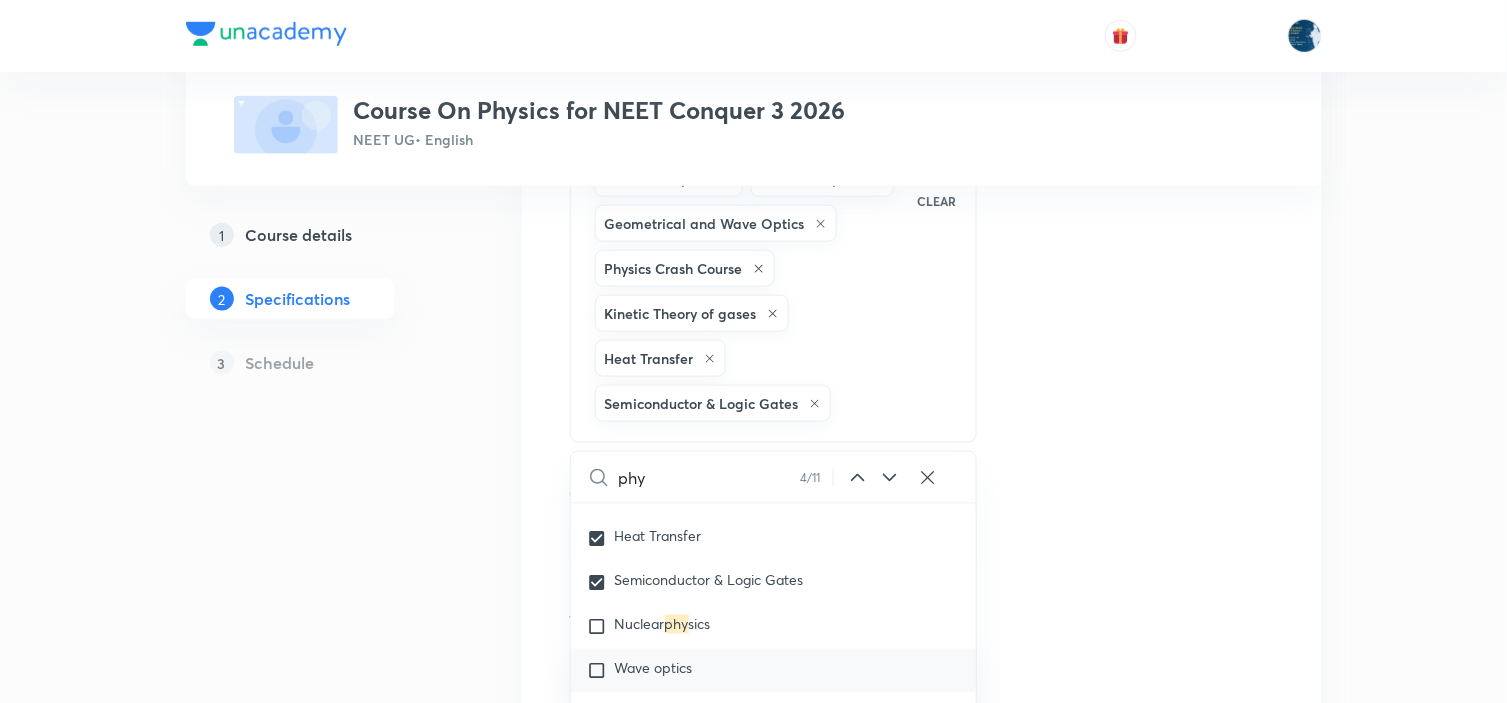 scroll, scrollTop: 3753, scrollLeft: 0, axis: vertical 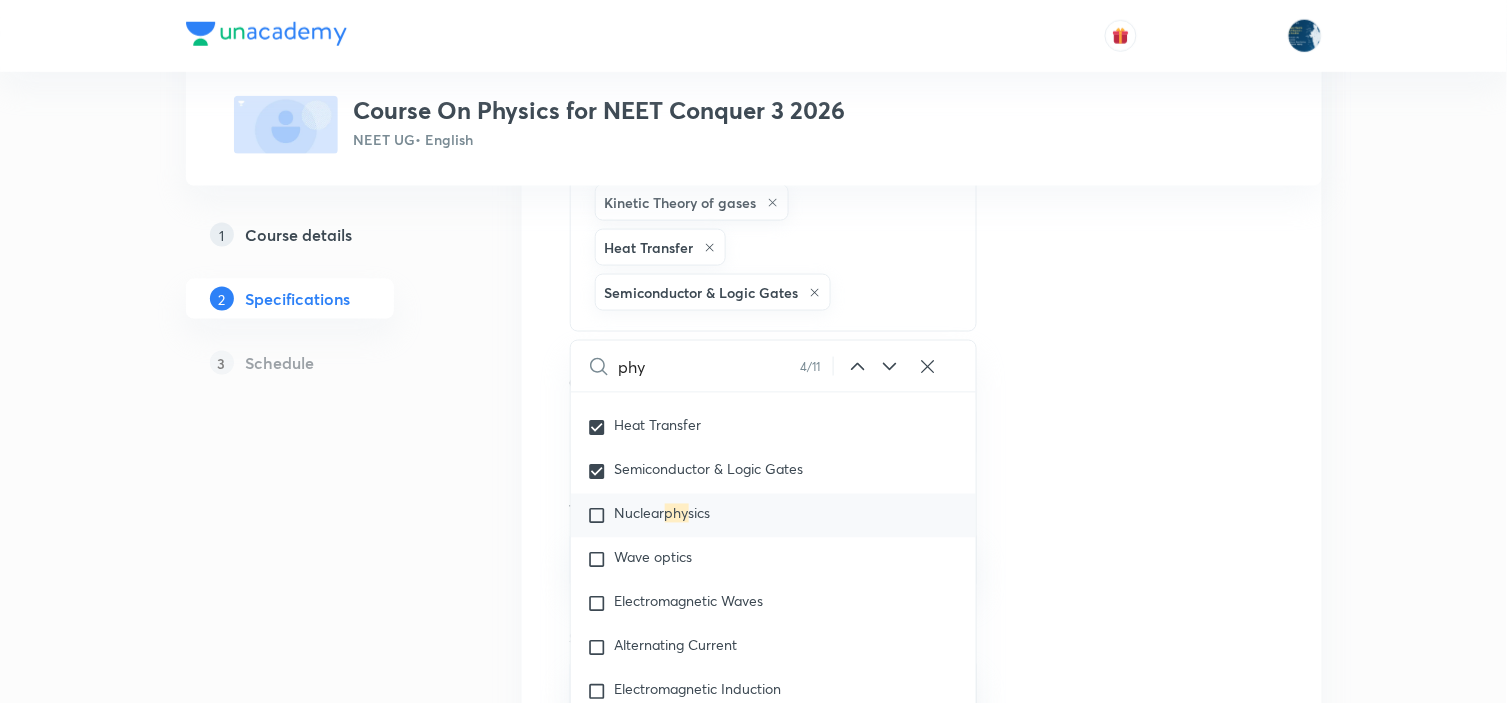 click on "sics" at bounding box center [700, 513] 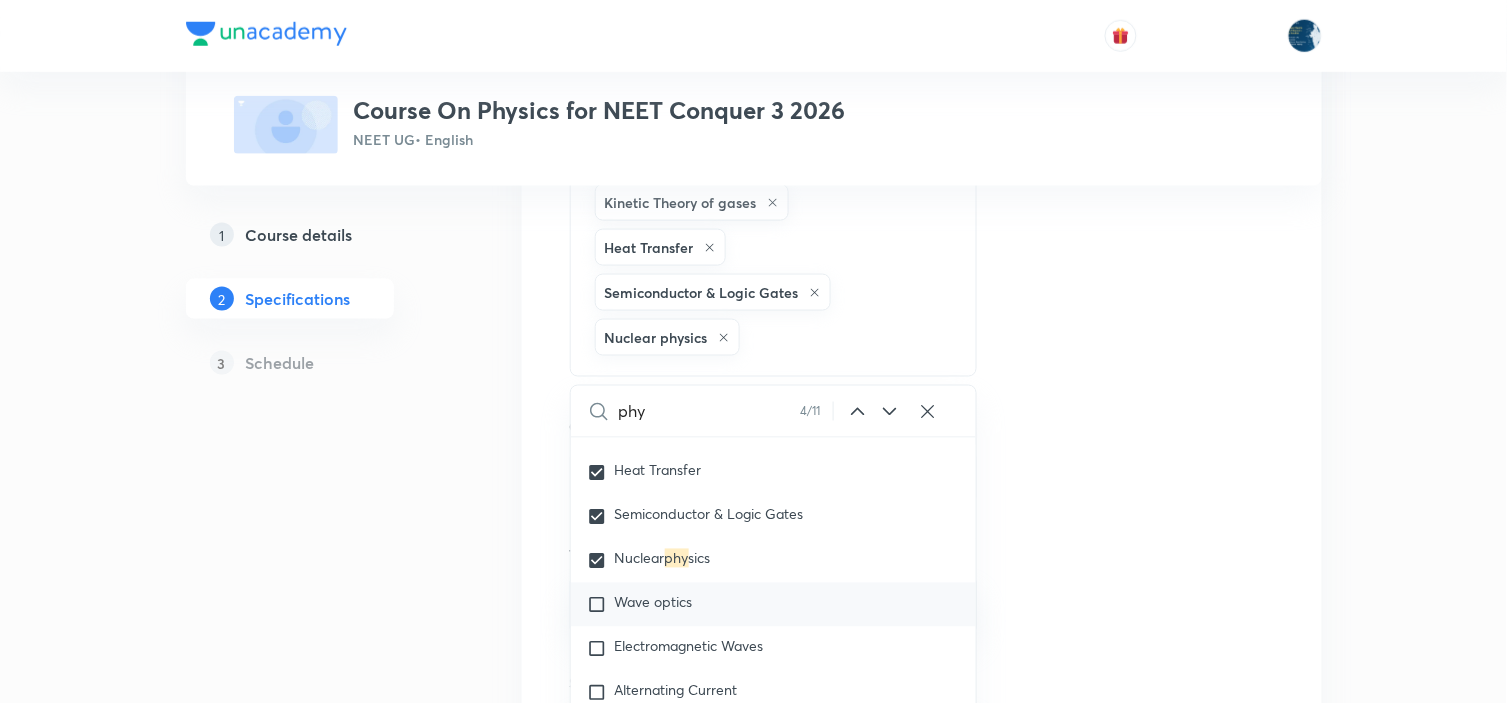 click on "Wave optics" at bounding box center [774, 605] 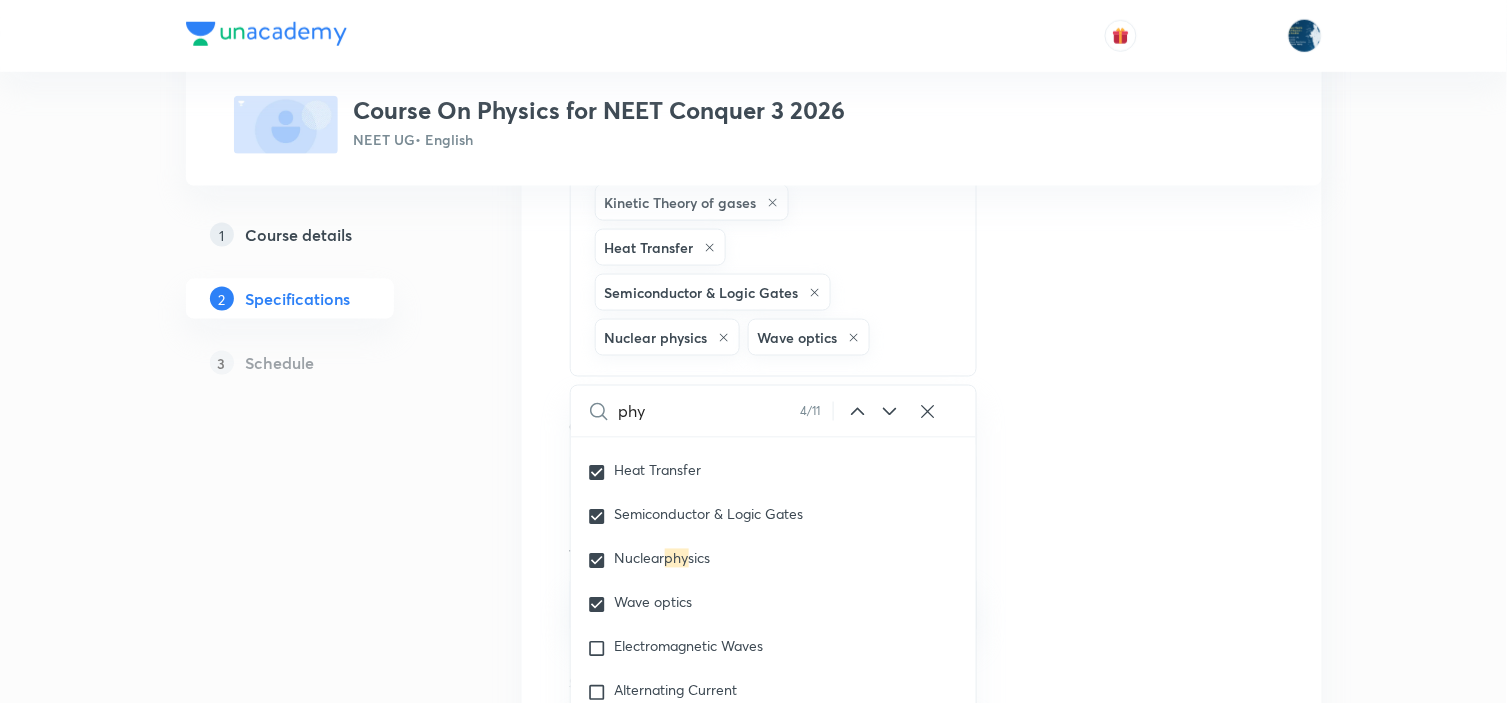 scroll, scrollTop: 666, scrollLeft: 0, axis: vertical 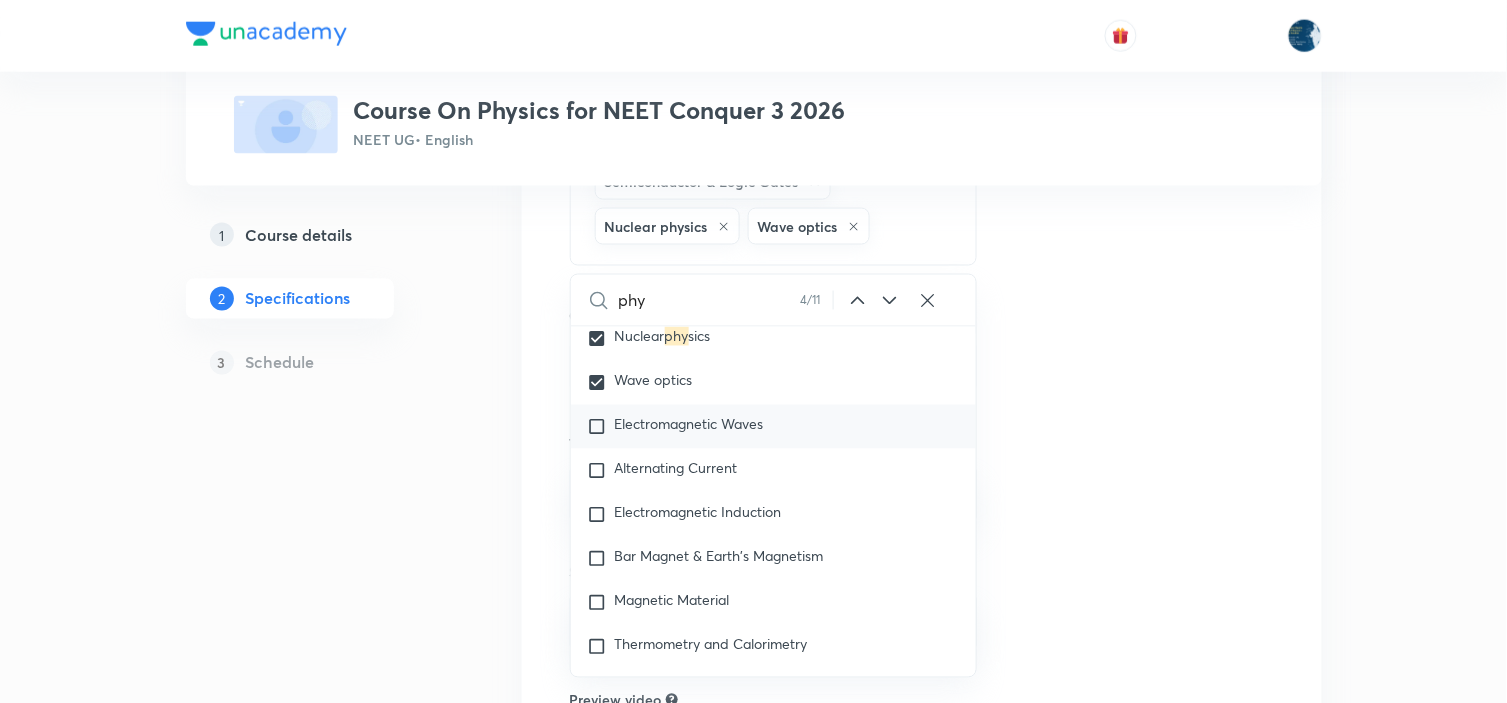 click on "Electromagnetic Waves" at bounding box center [689, 424] 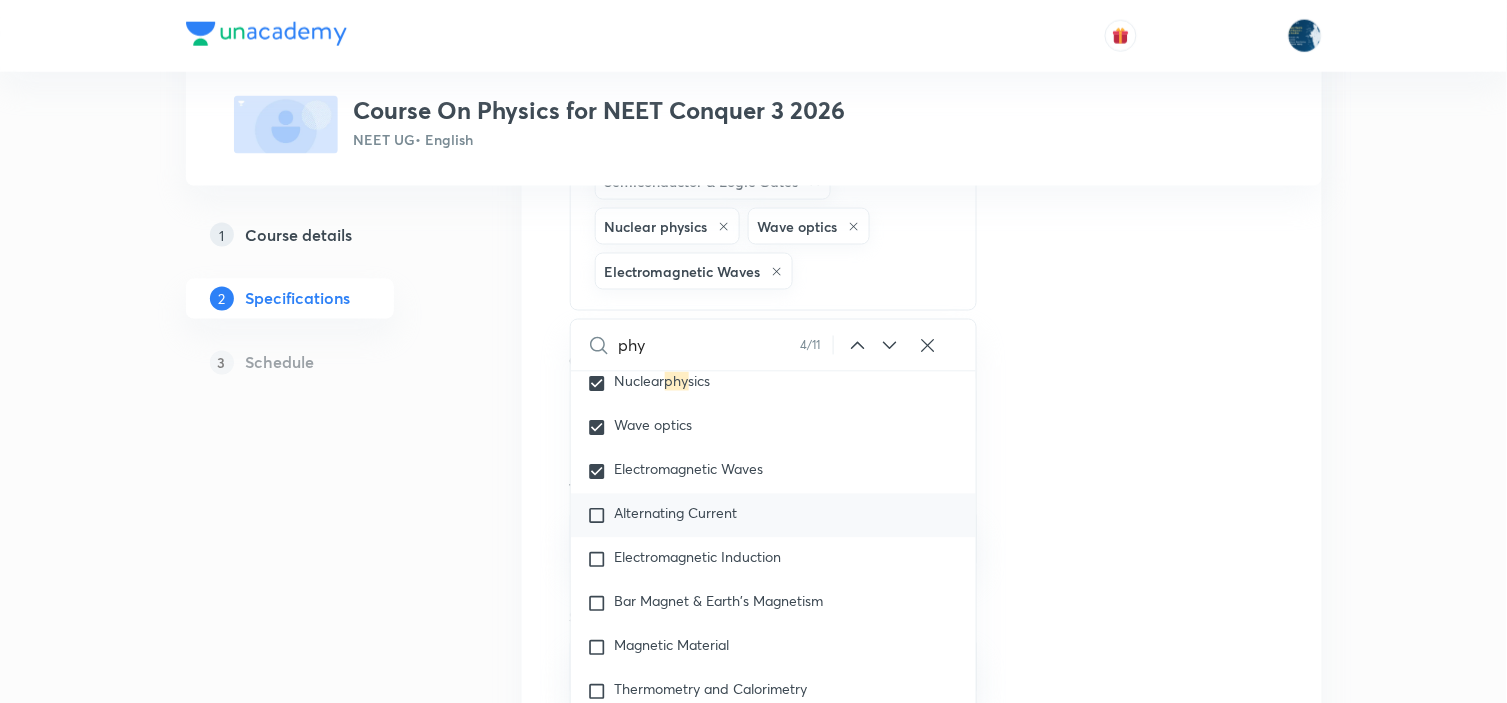 click on "Alternating Current" at bounding box center (676, 513) 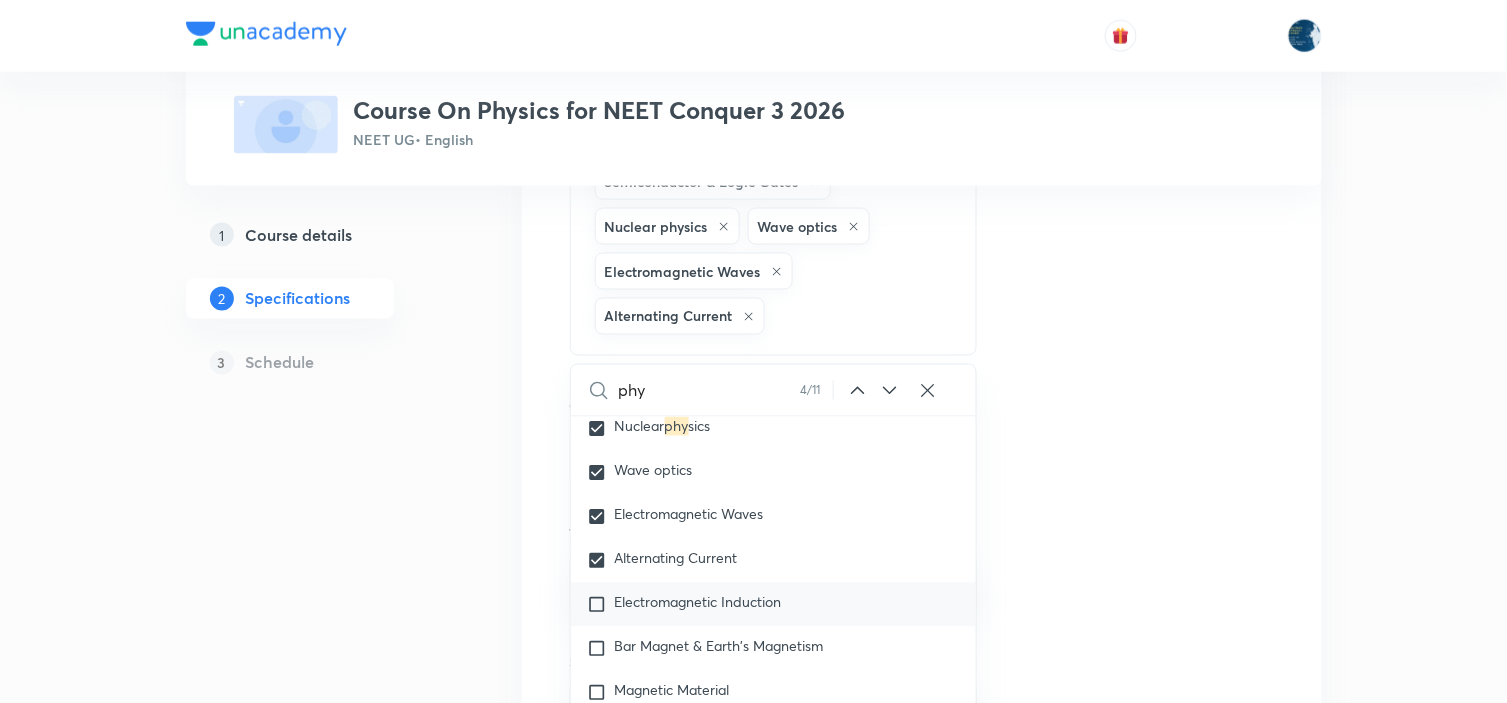 click on "Electromagnetic Induction" at bounding box center (774, 605) 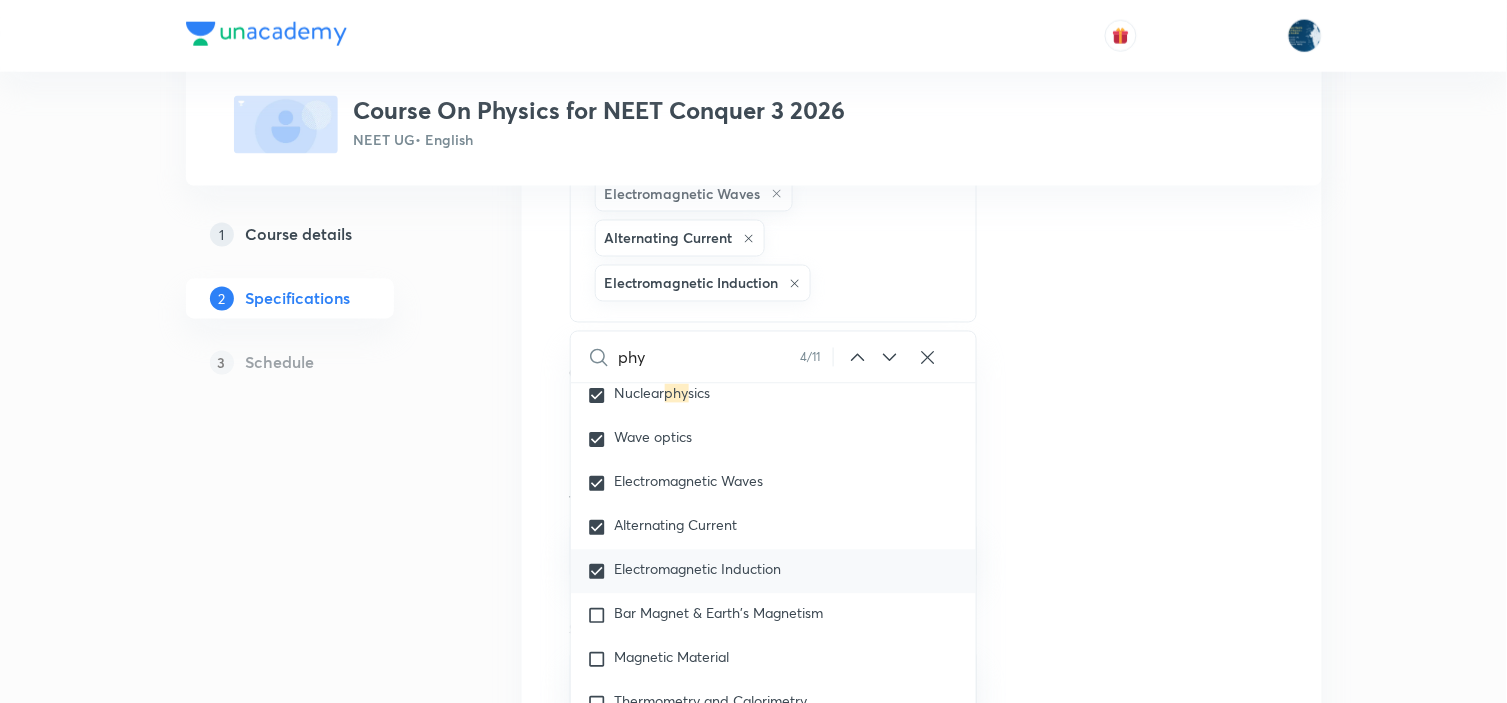 scroll, scrollTop: 777, scrollLeft: 0, axis: vertical 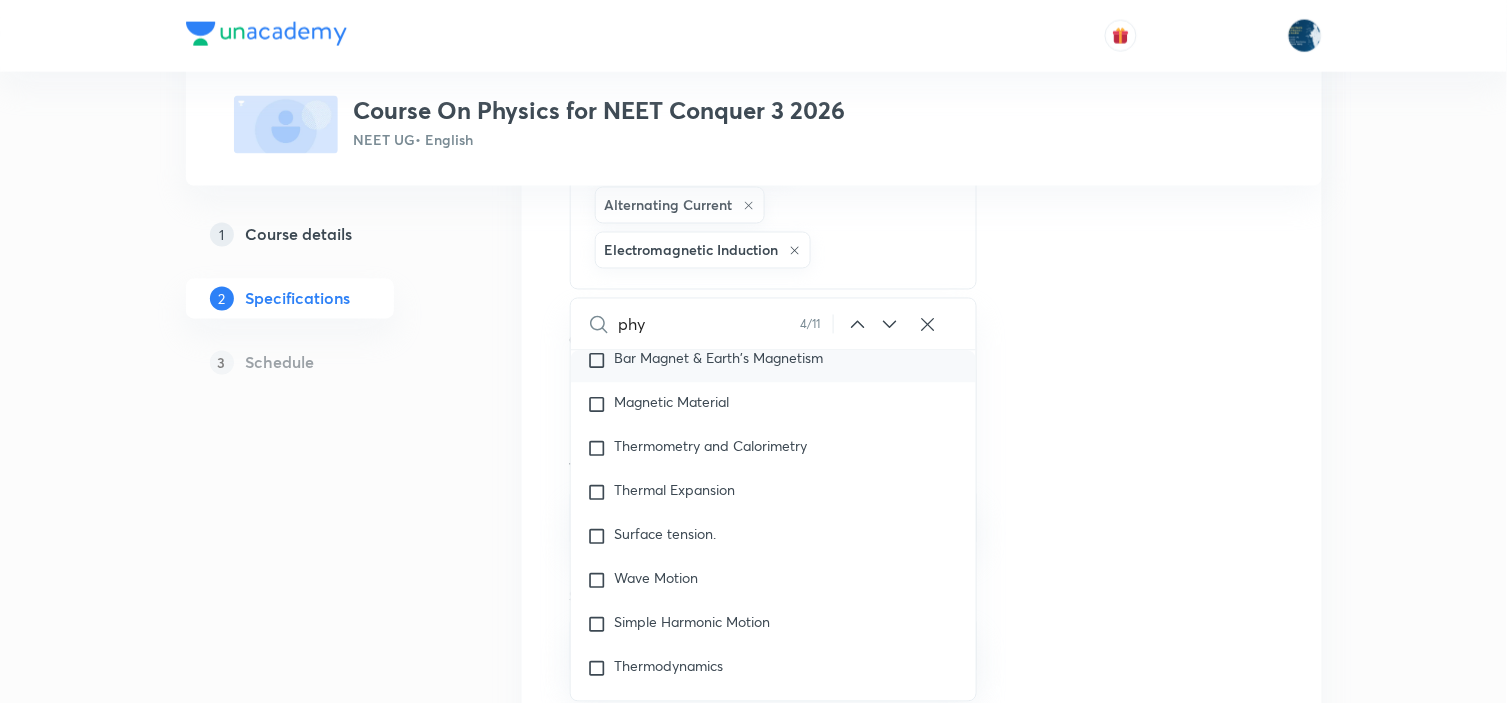 click on "Bar Magnet & Earth's Magnetism" at bounding box center (774, 361) 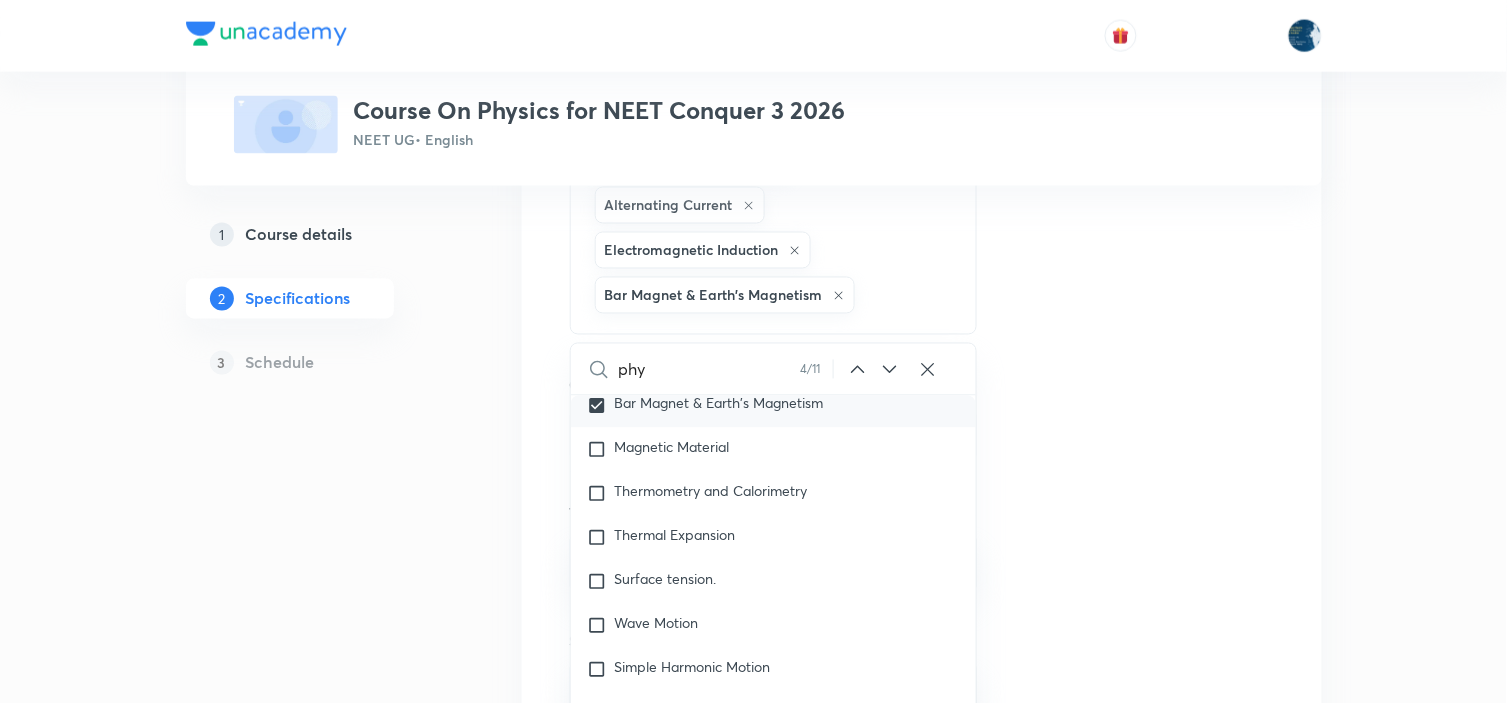 checkbox on "true" 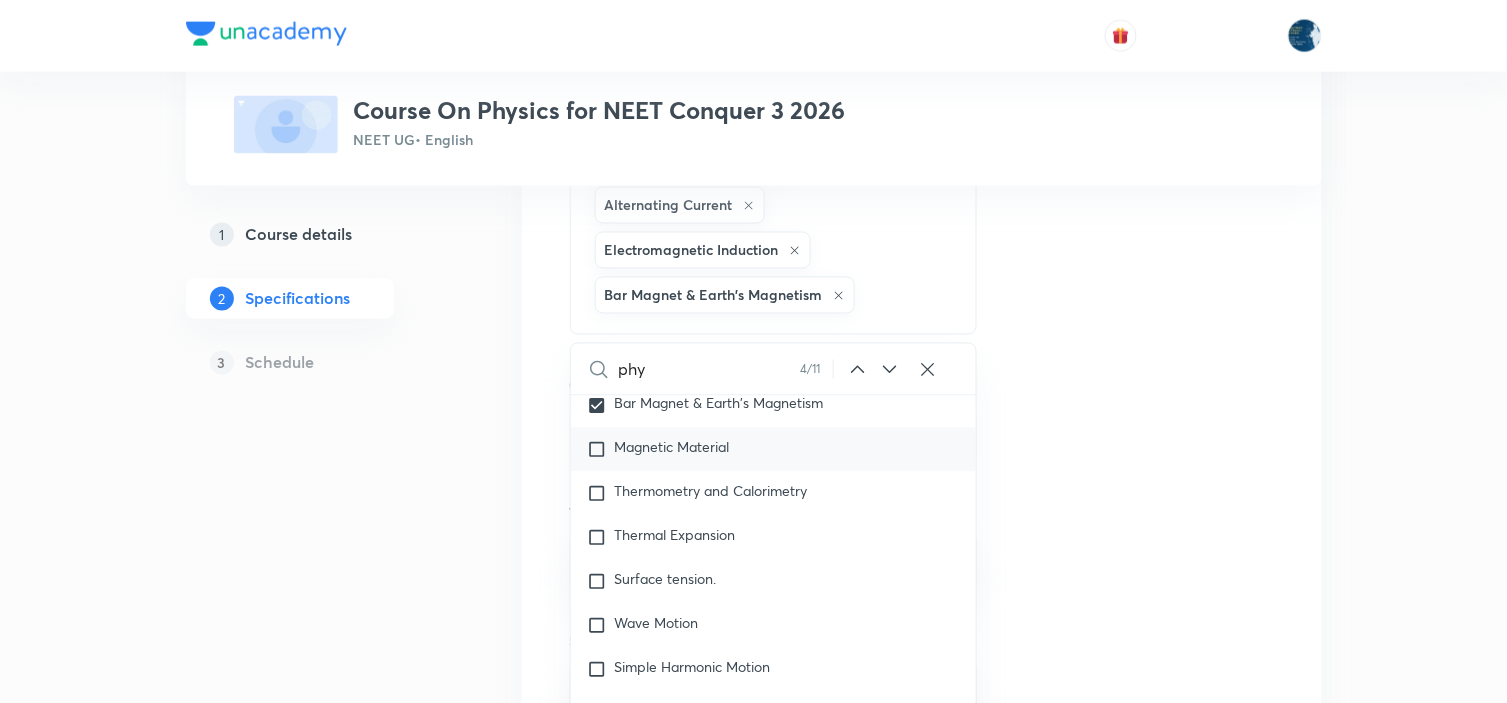 click on "Magnetic Material" at bounding box center (672, 447) 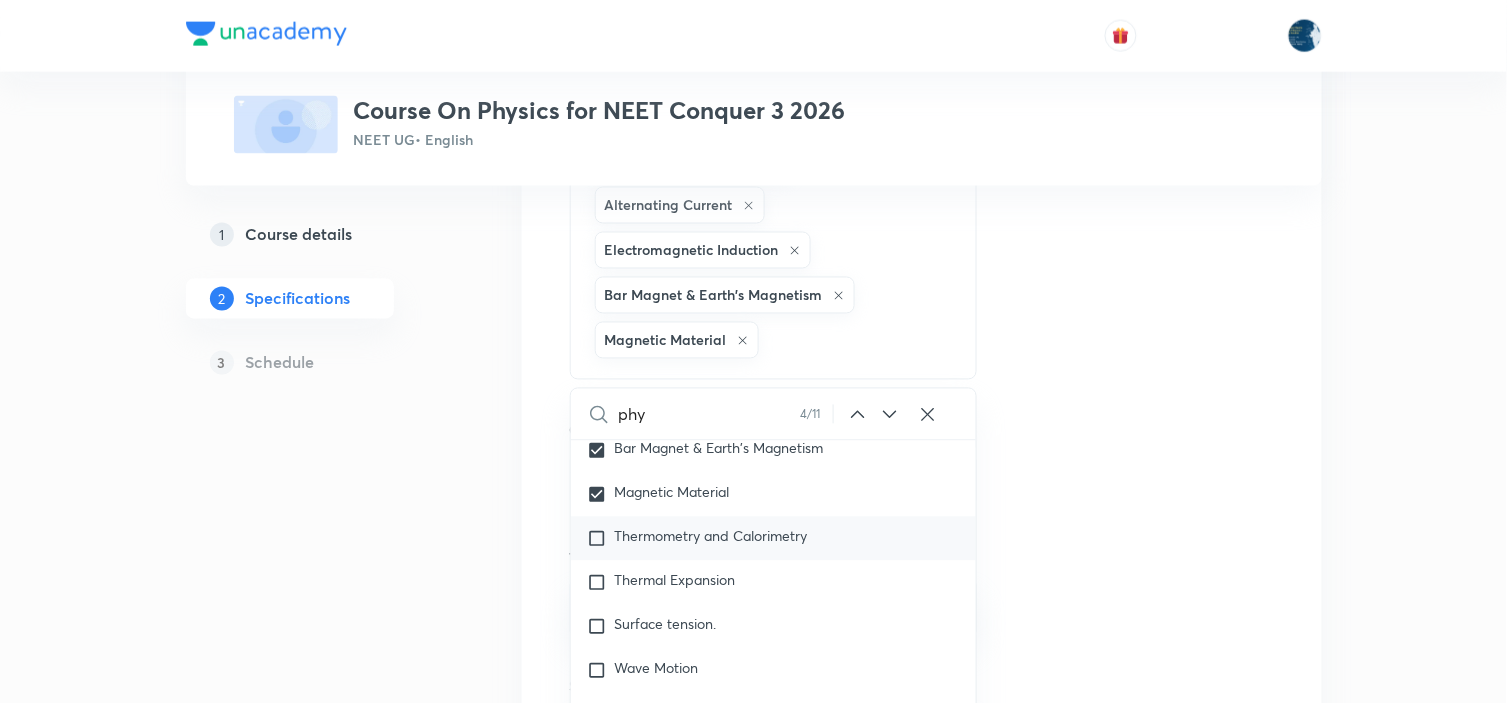 click on "Thermometry and Calorimetry" at bounding box center (711, 536) 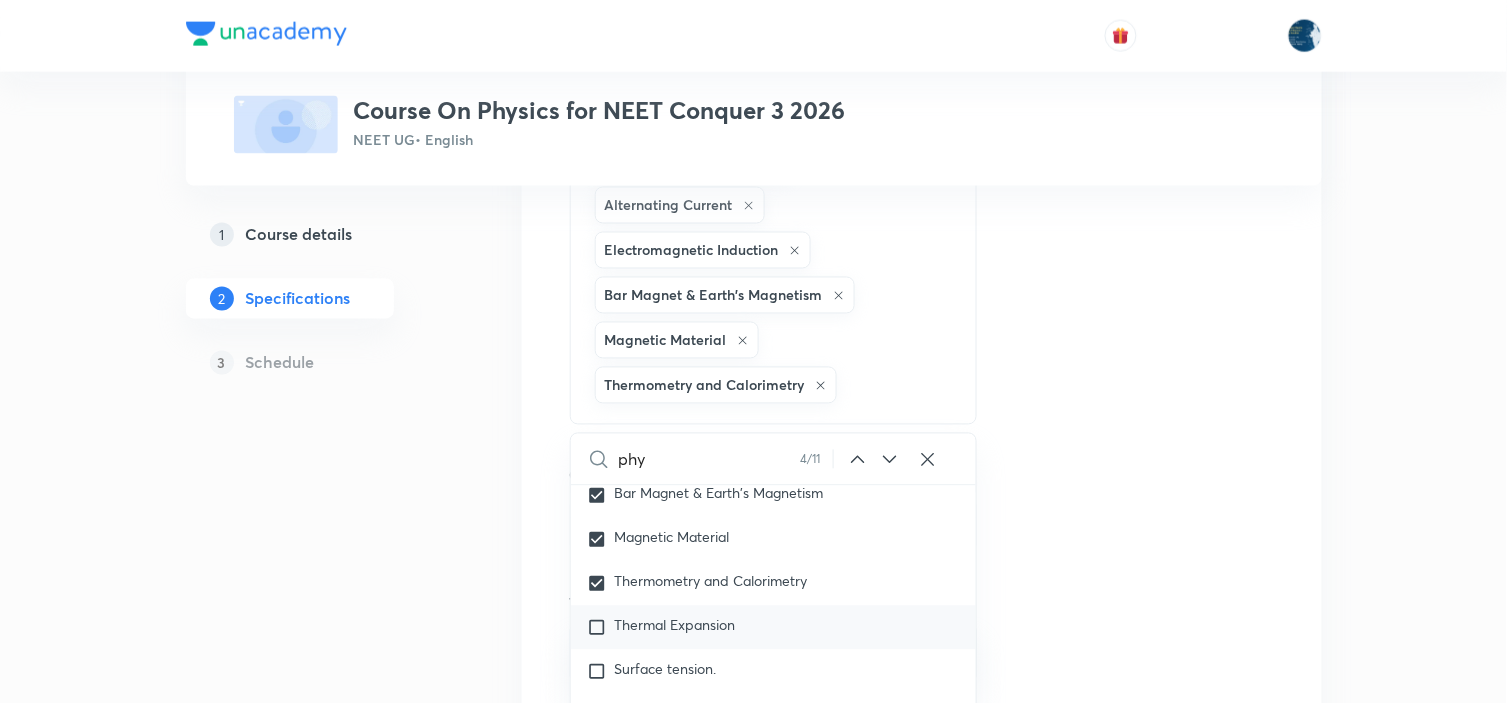 click on "Thermal Expansion" at bounding box center (675, 625) 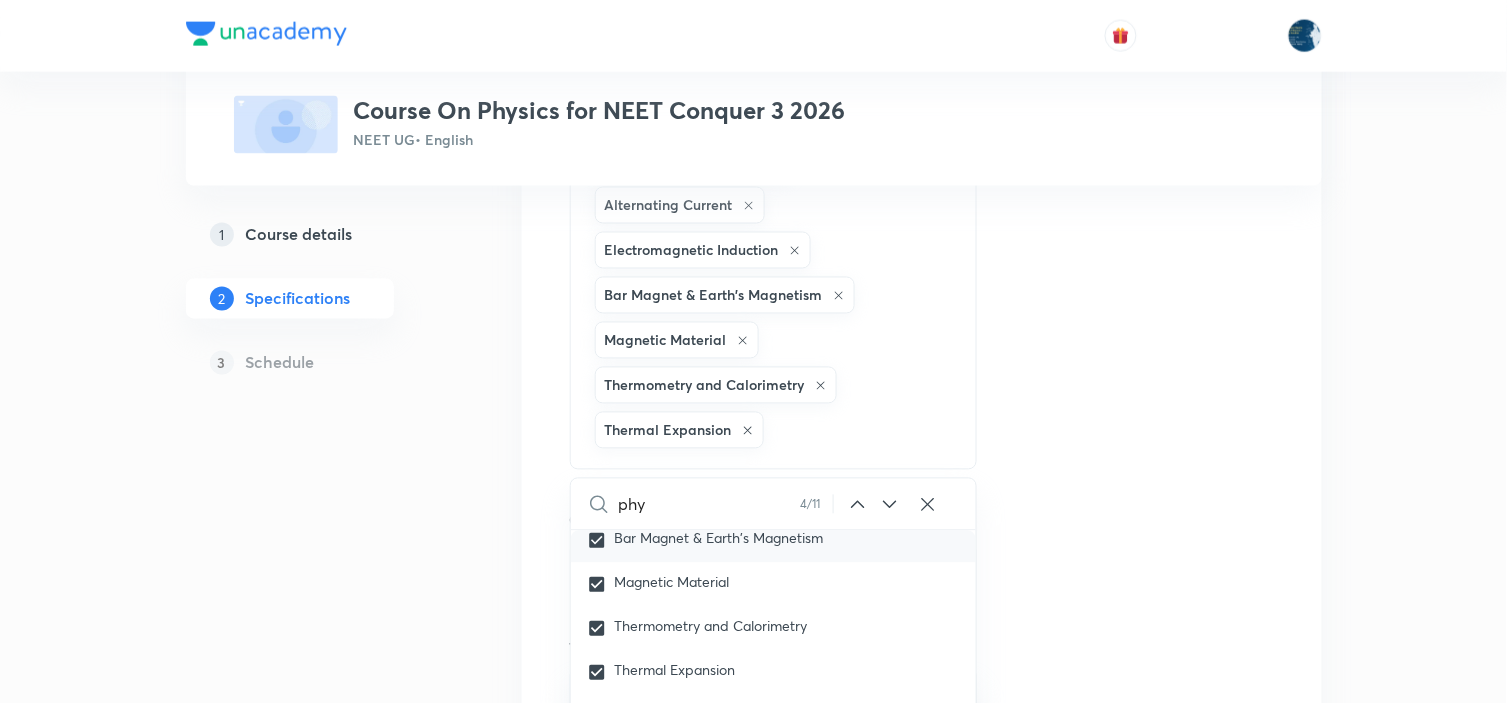scroll, scrollTop: 4086, scrollLeft: 0, axis: vertical 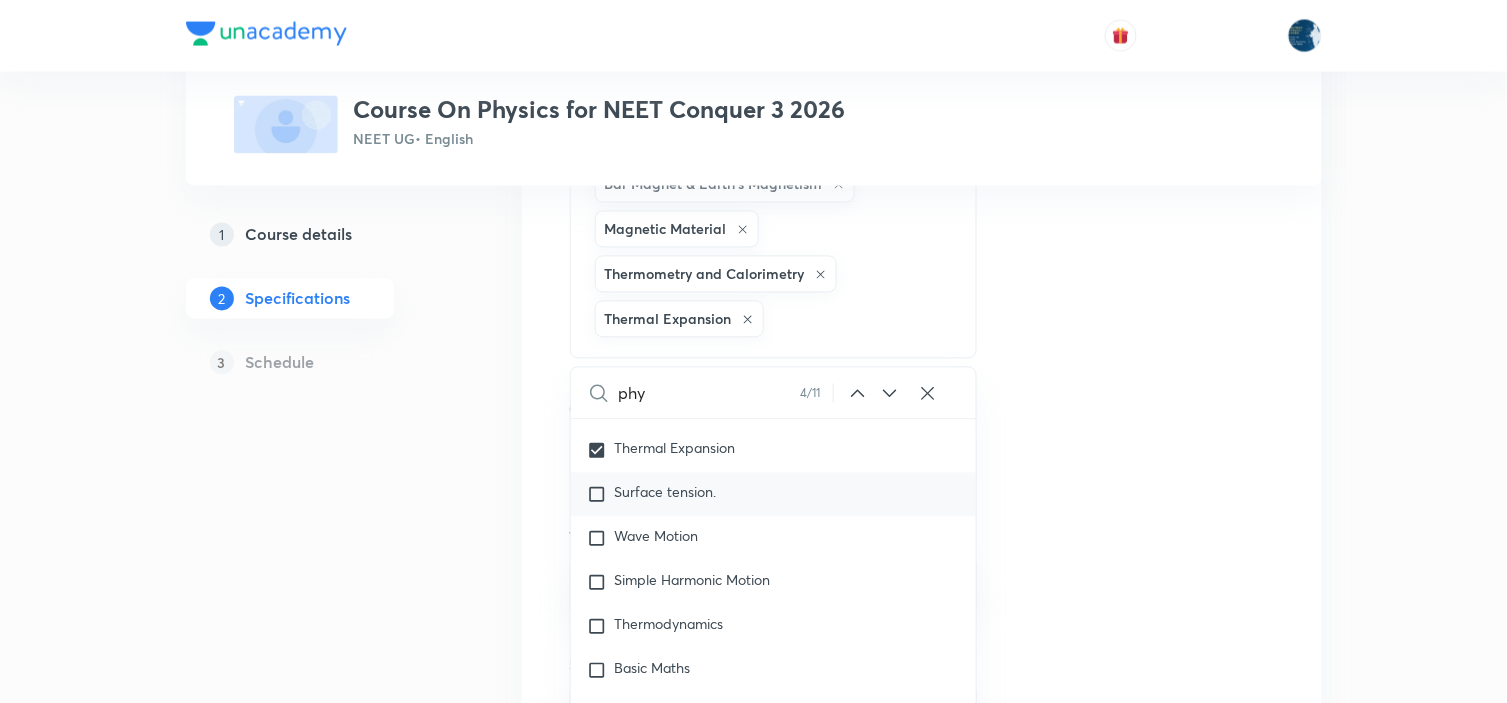 click on "Surface tension." at bounding box center [774, 495] 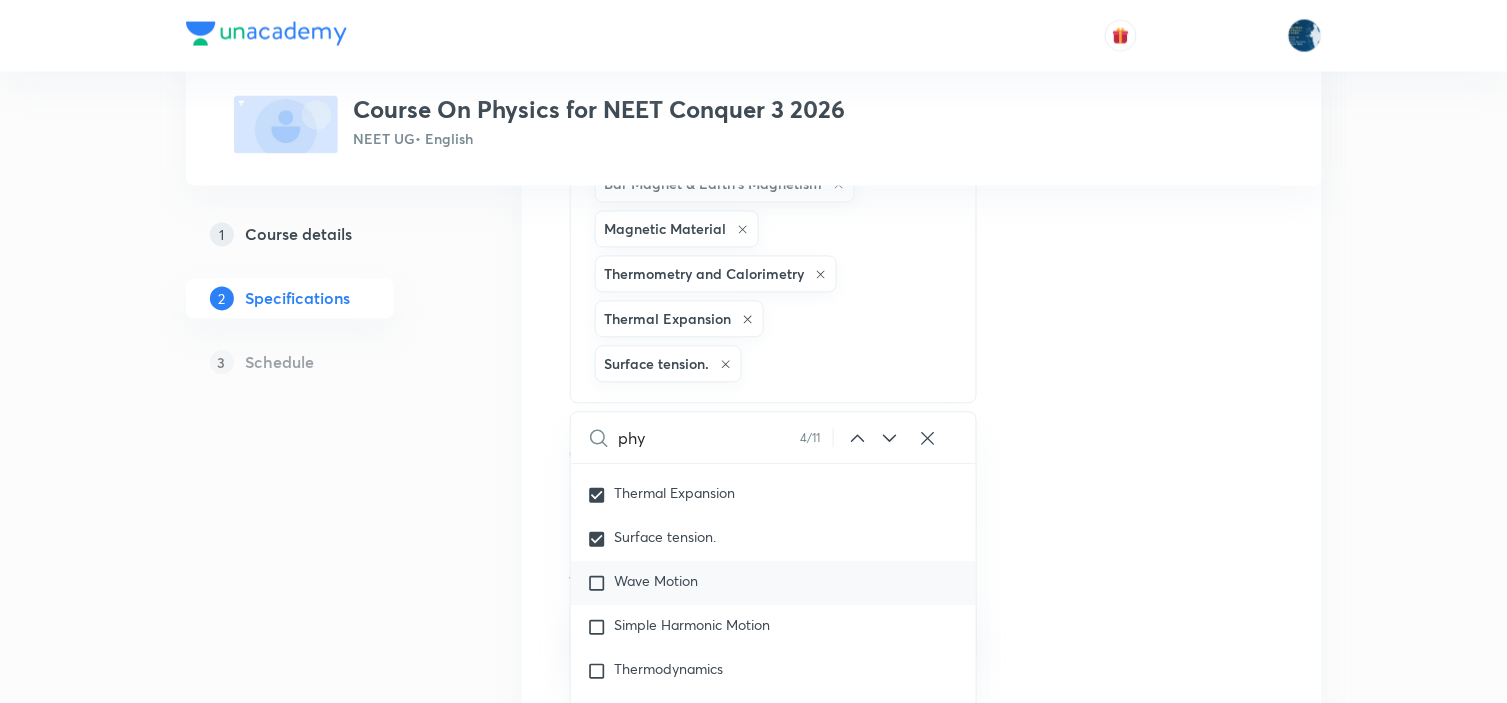 click on "Wave Motion" at bounding box center [774, 584] 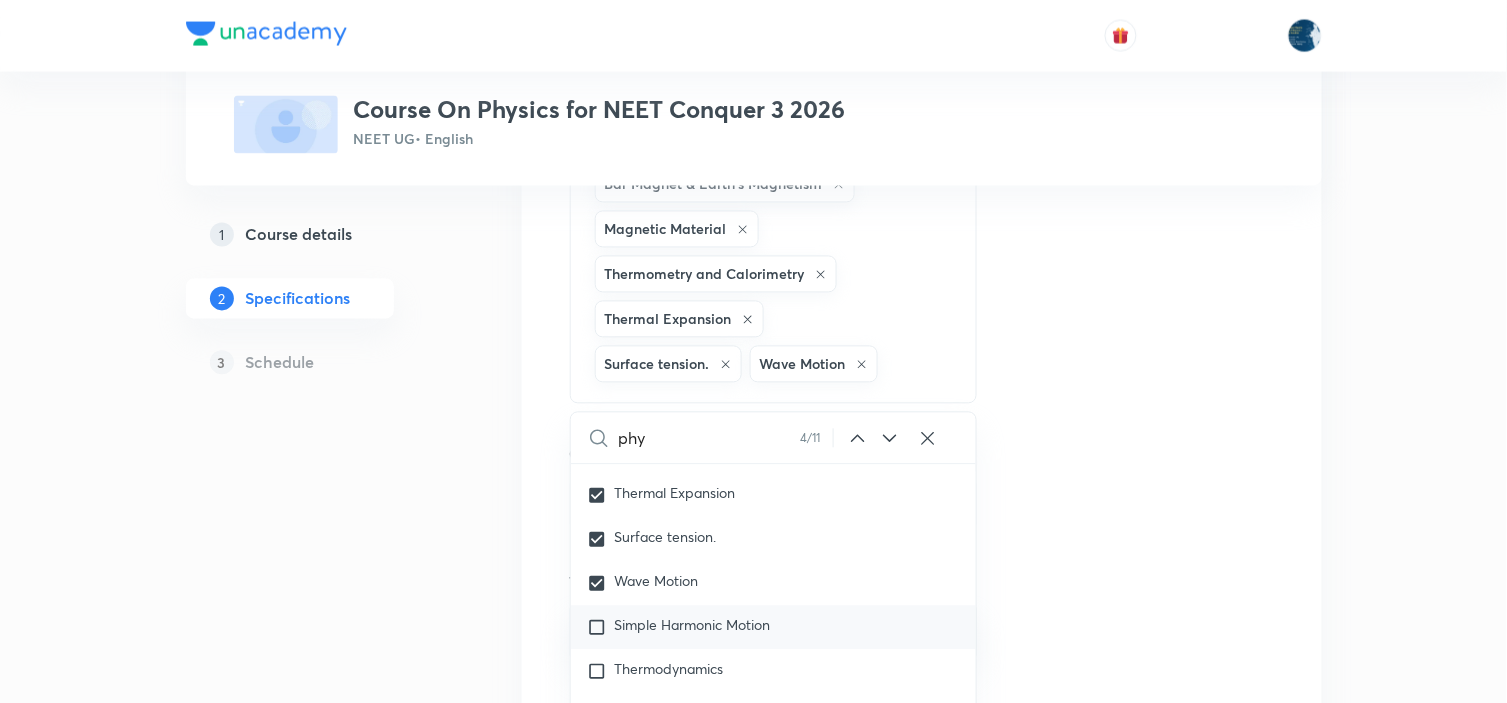 click on "Simple Harmonic Motion" at bounding box center [693, 625] 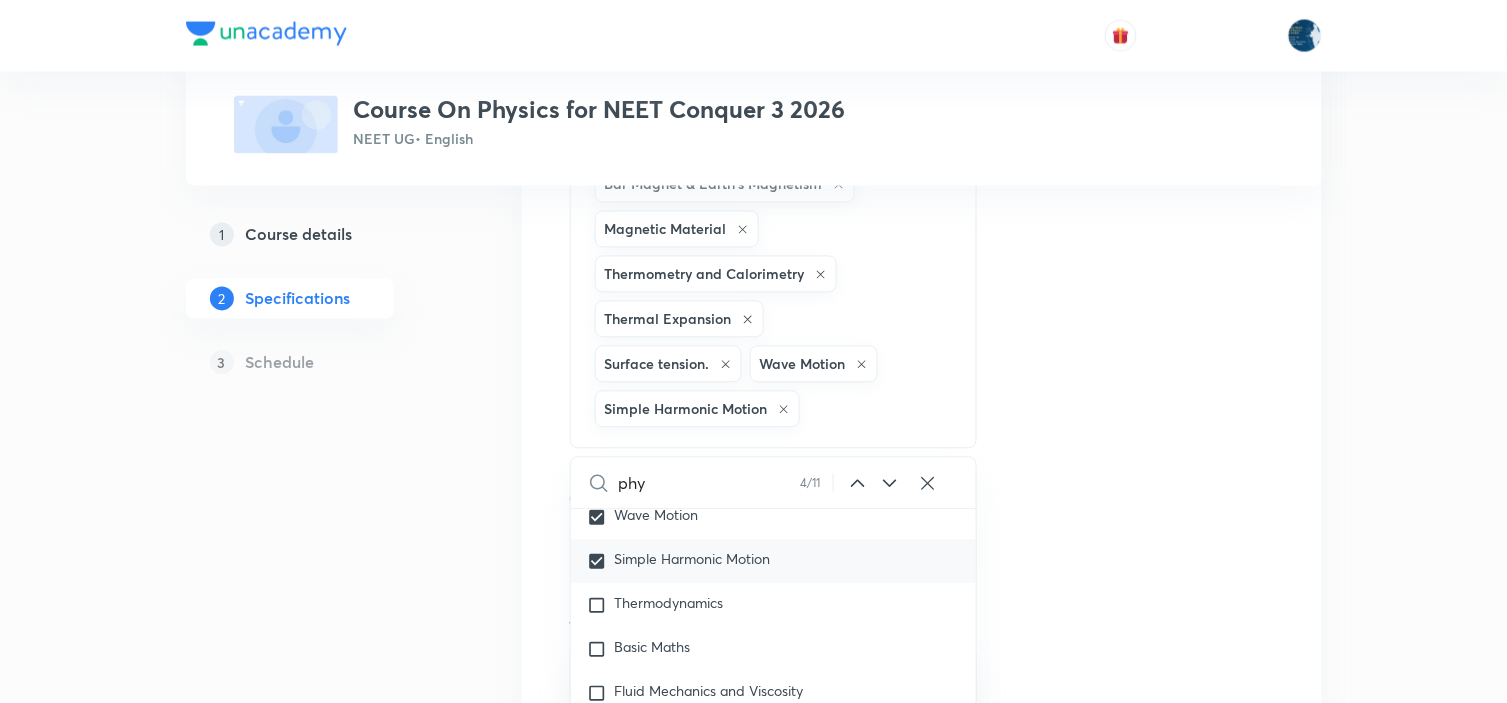 click on "Thermodynamics" at bounding box center (669, 603) 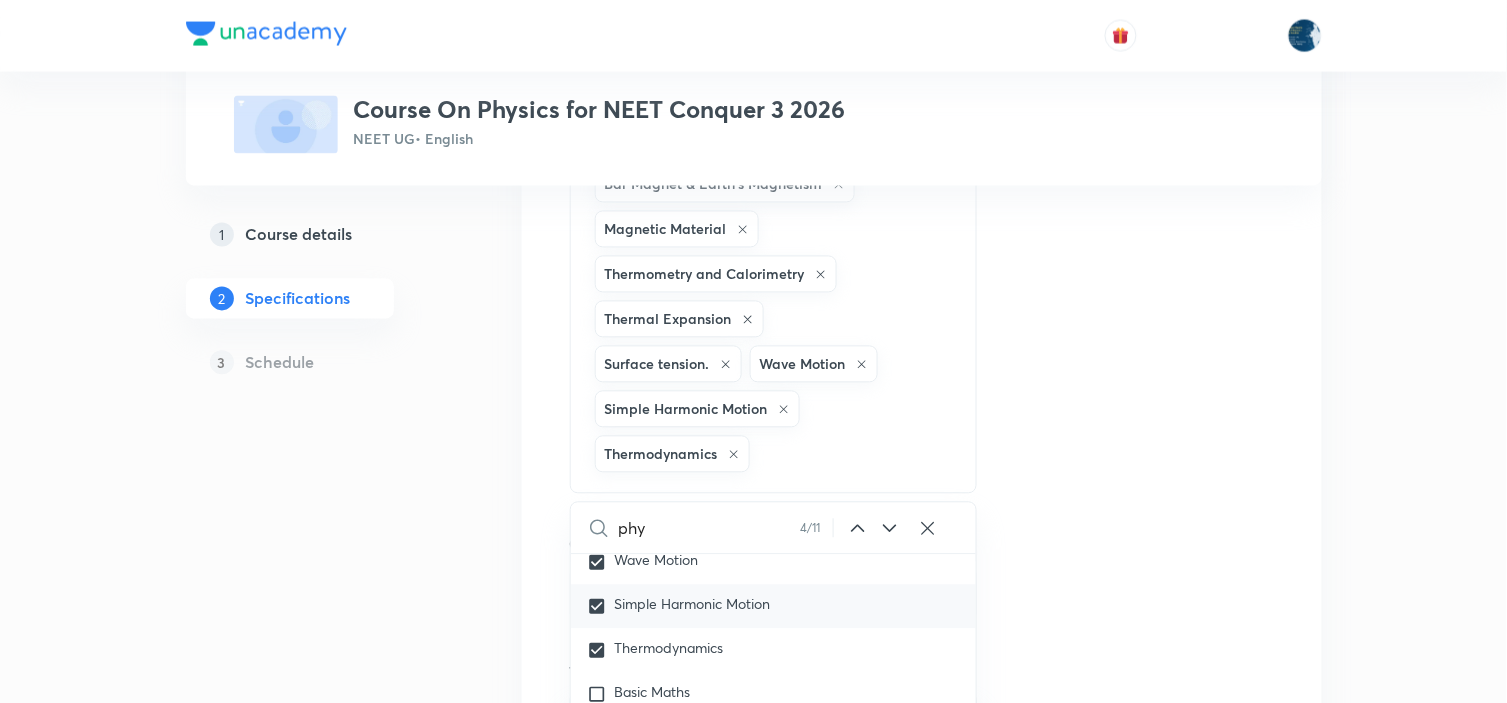 scroll, scrollTop: 4308, scrollLeft: 0, axis: vertical 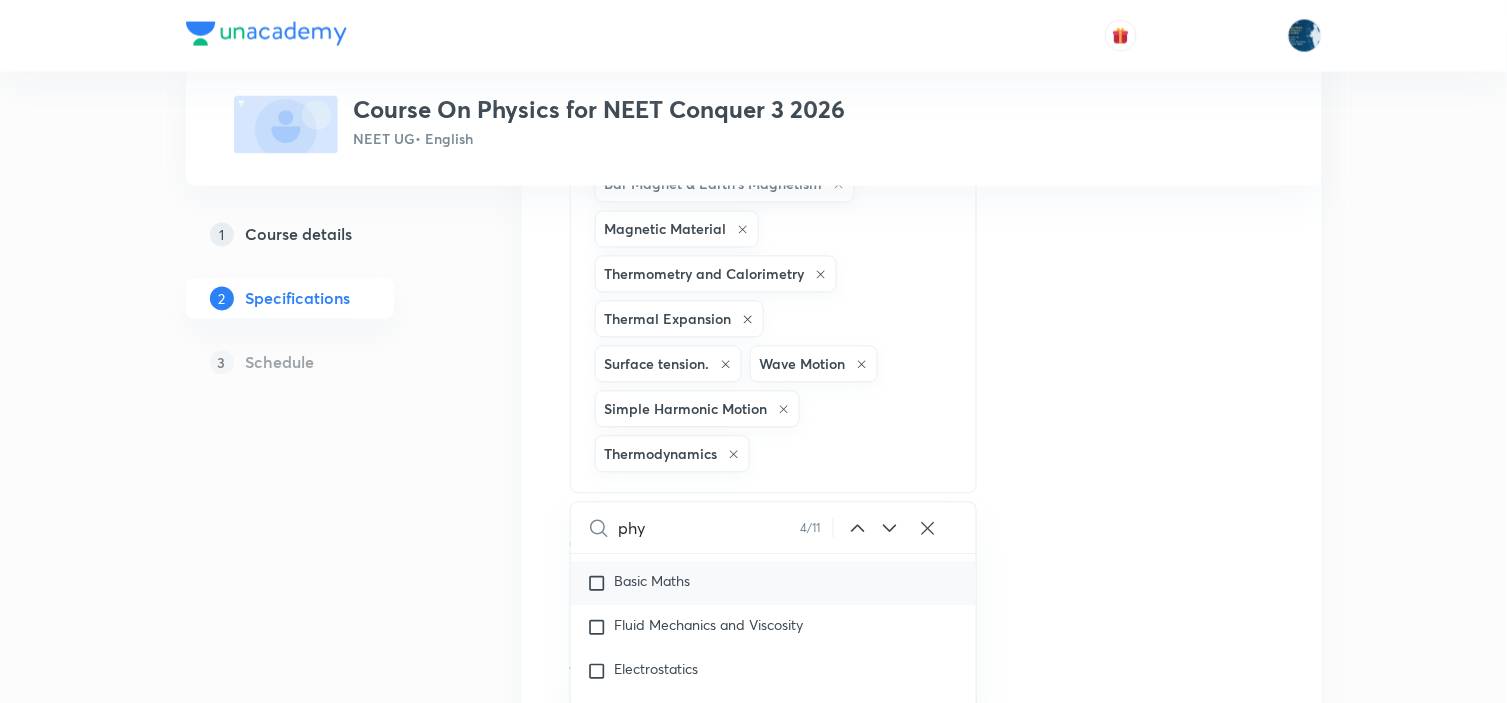 click on "Basic Maths" at bounding box center (653, 584) 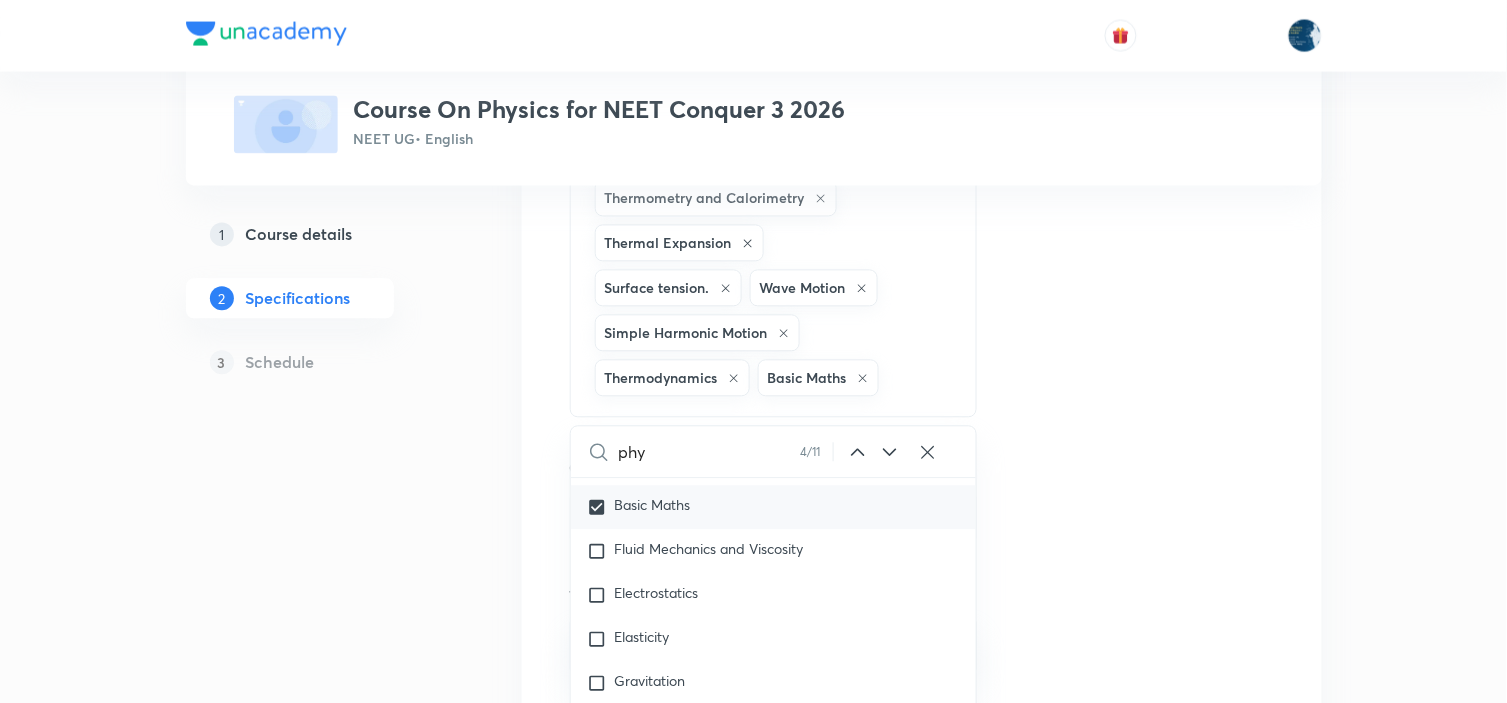 scroll, scrollTop: 1000, scrollLeft: 0, axis: vertical 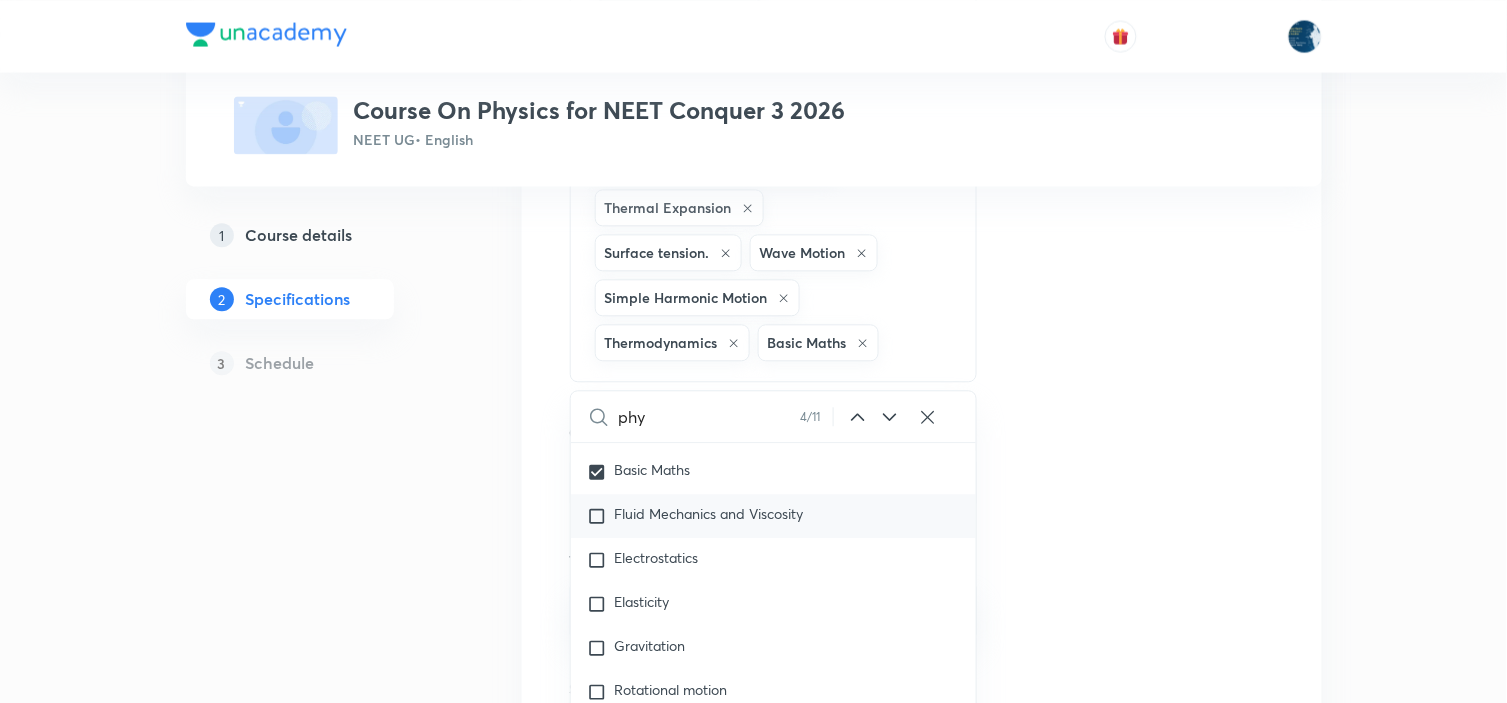 click on "Fluid Mechanics and Viscosity" at bounding box center (709, 513) 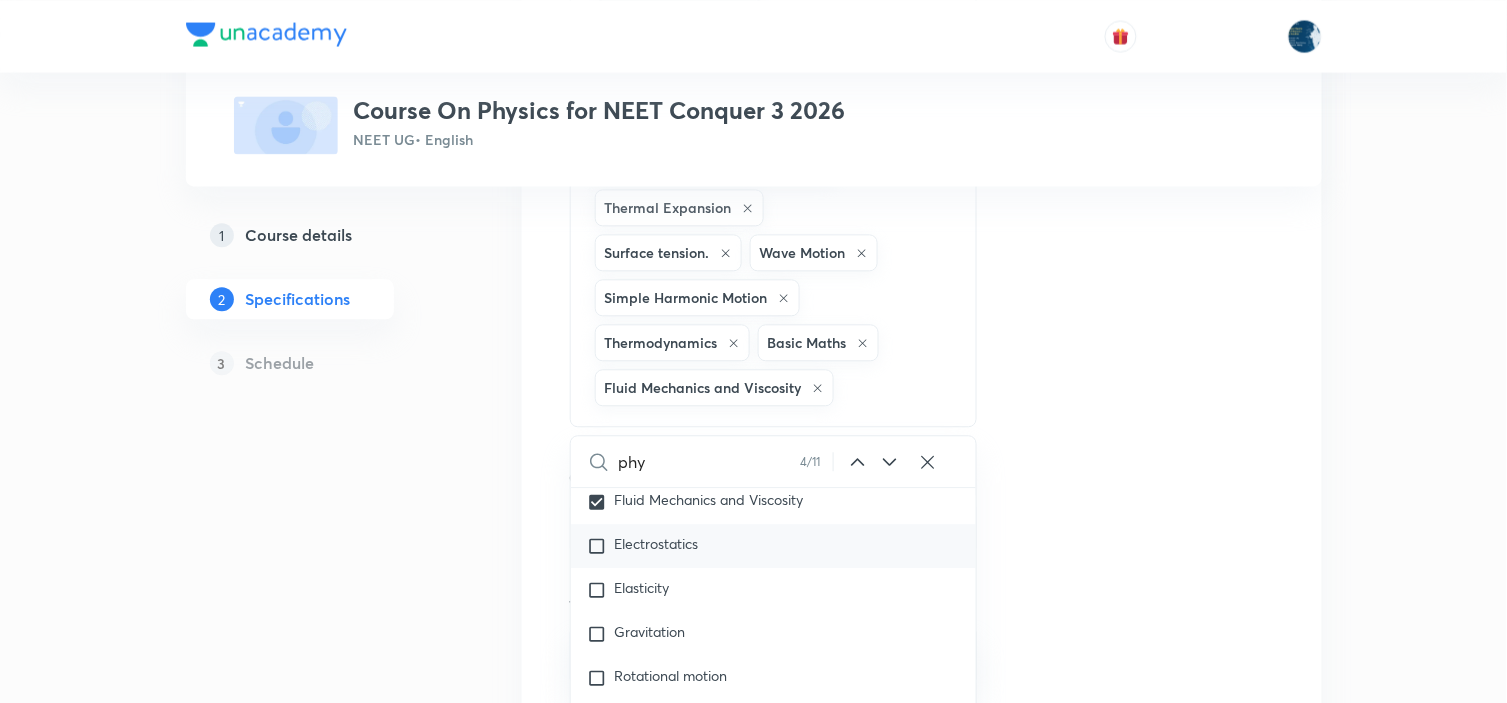 scroll, scrollTop: 4420, scrollLeft: 0, axis: vertical 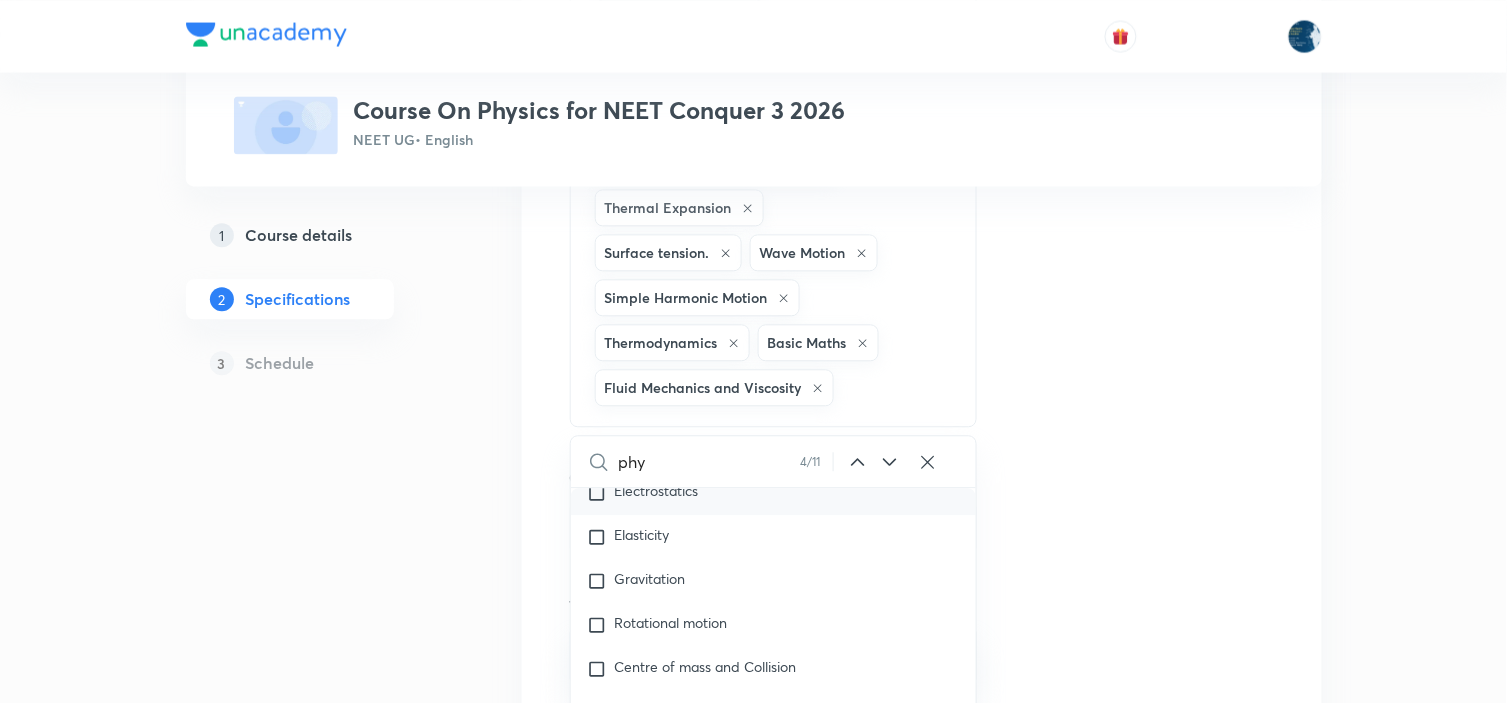 click on "Electrostatics" at bounding box center [774, 493] 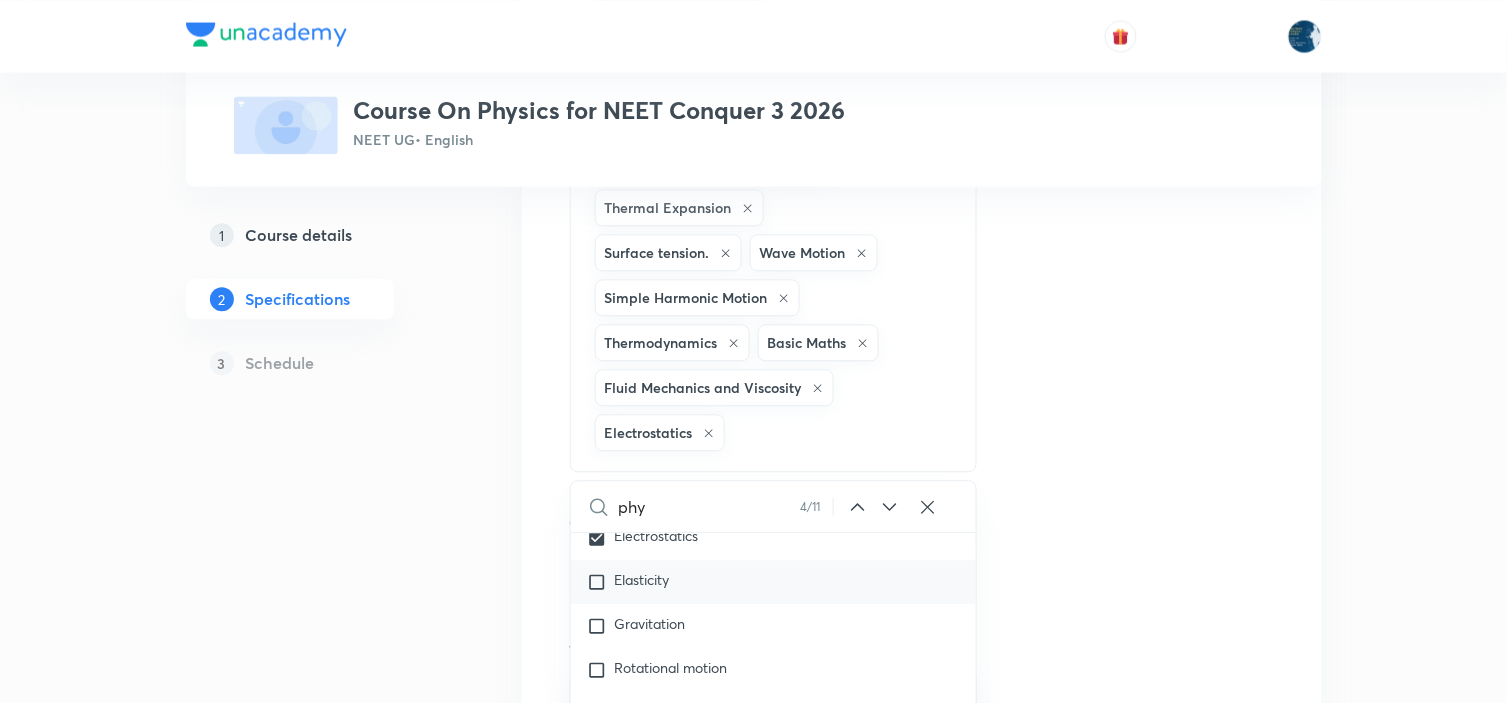 click on "Elasticity" at bounding box center (642, 579) 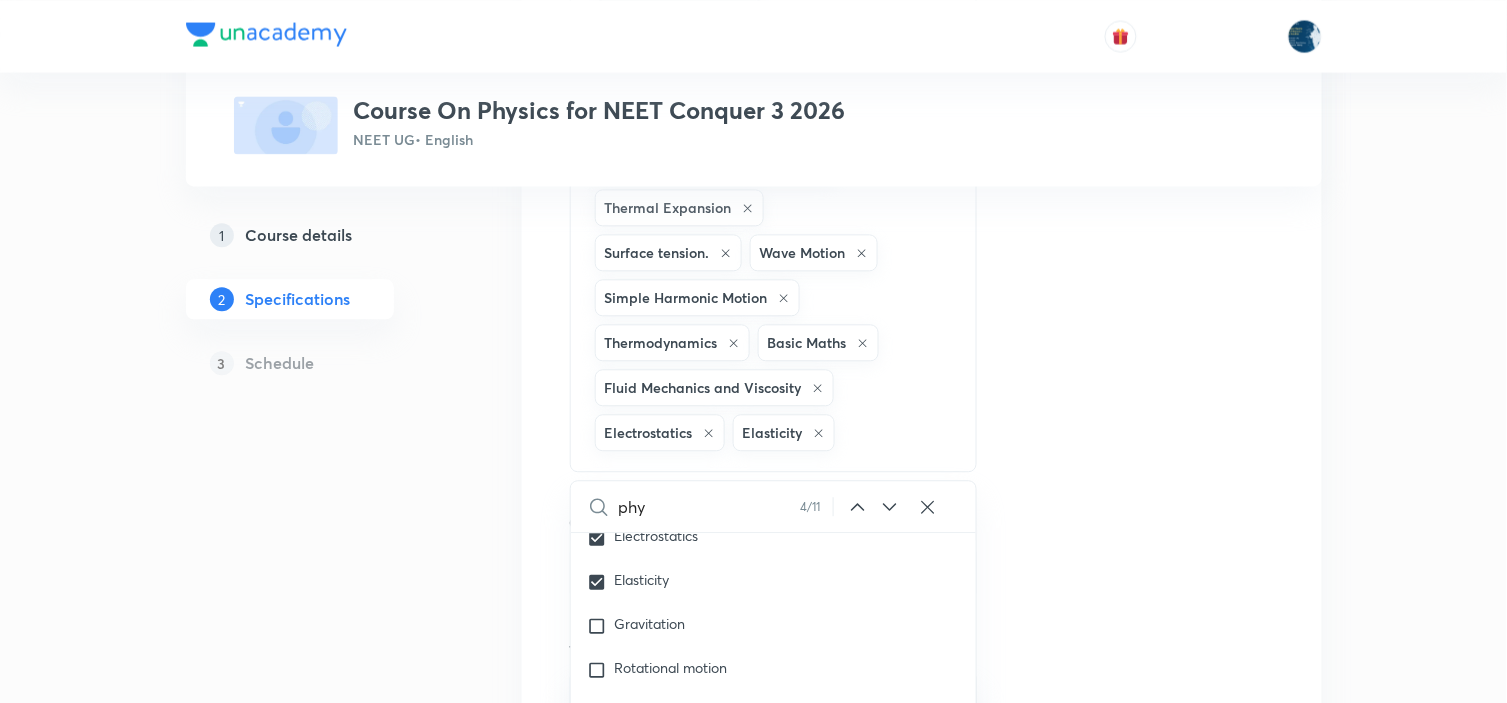 scroll, scrollTop: 1111, scrollLeft: 0, axis: vertical 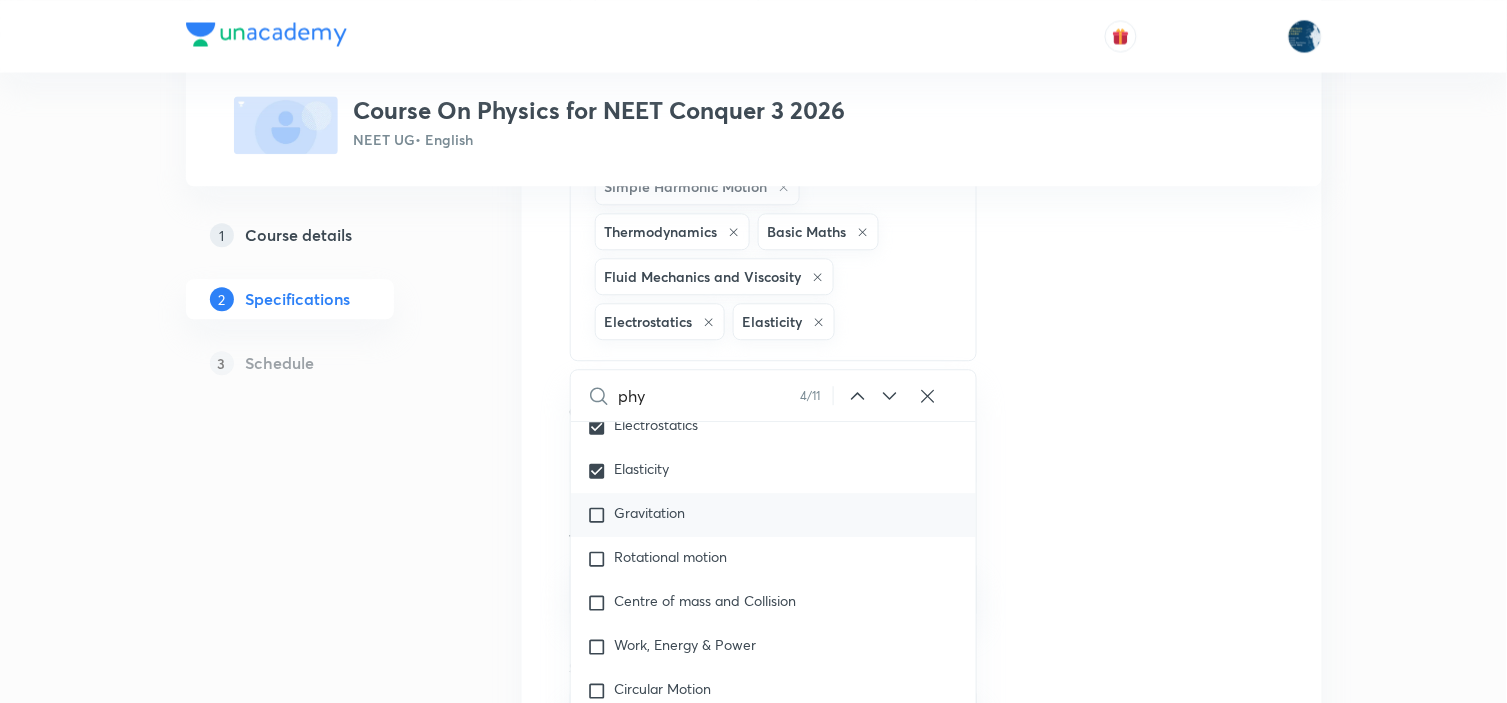 click on "Gravitation" at bounding box center (774, 515) 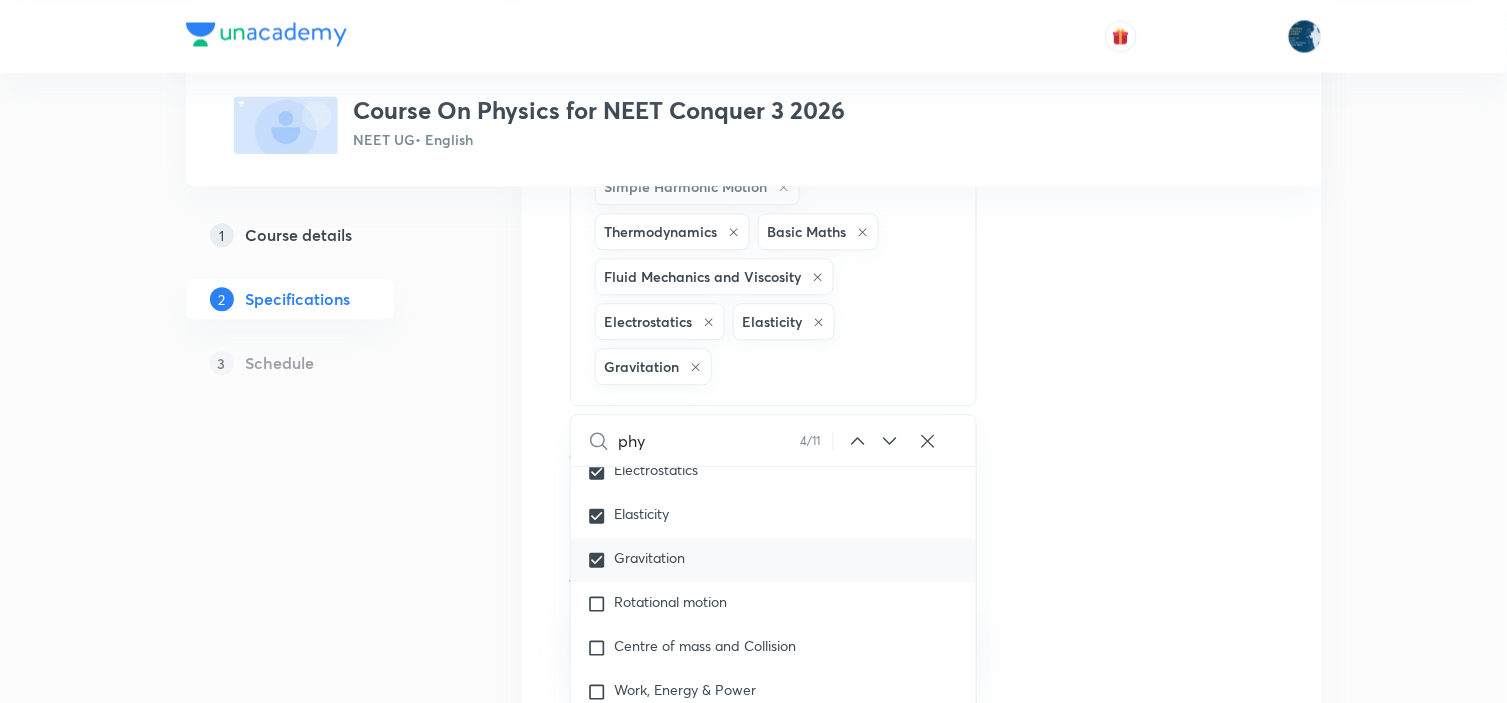 scroll, scrollTop: 4531, scrollLeft: 0, axis: vertical 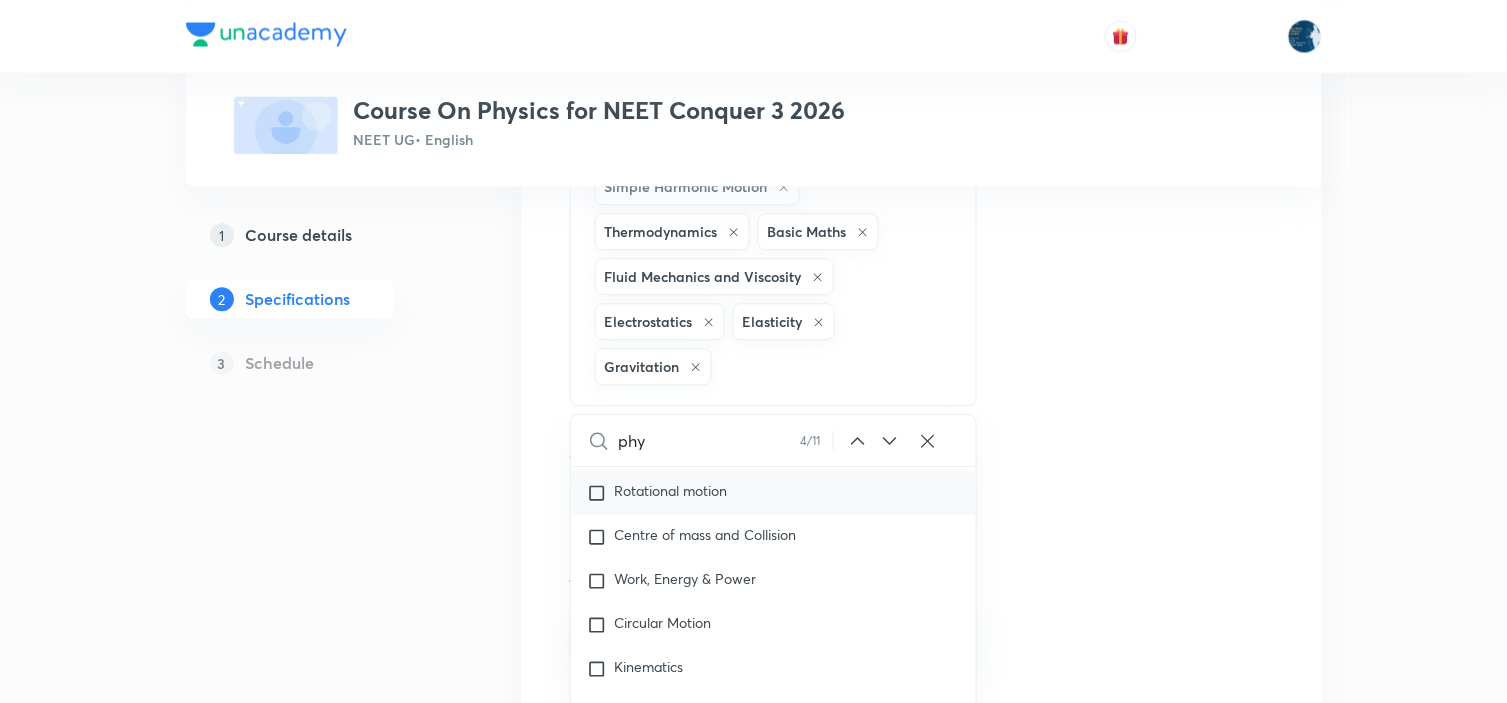 click on "Rotational motion" at bounding box center (774, 493) 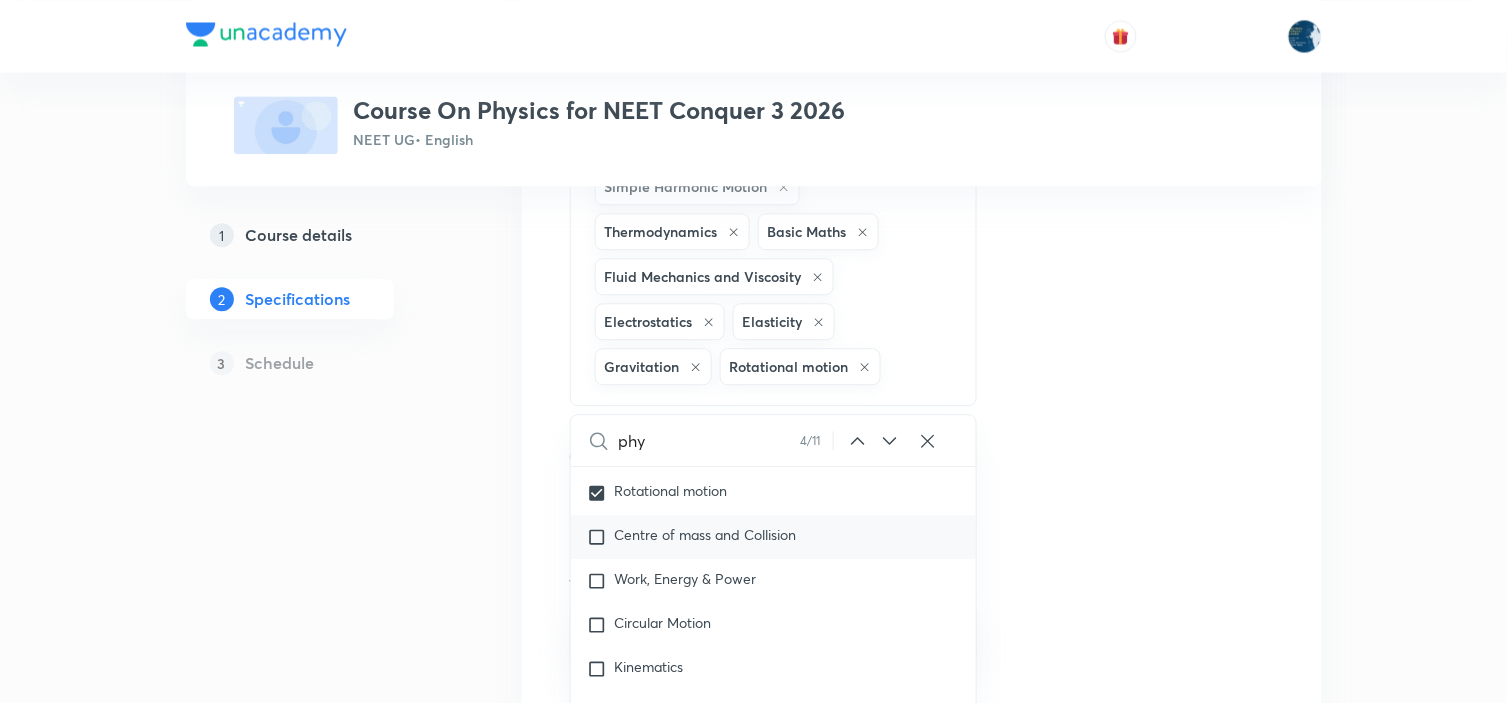 click on "Centre of mass and Collision" at bounding box center (706, 534) 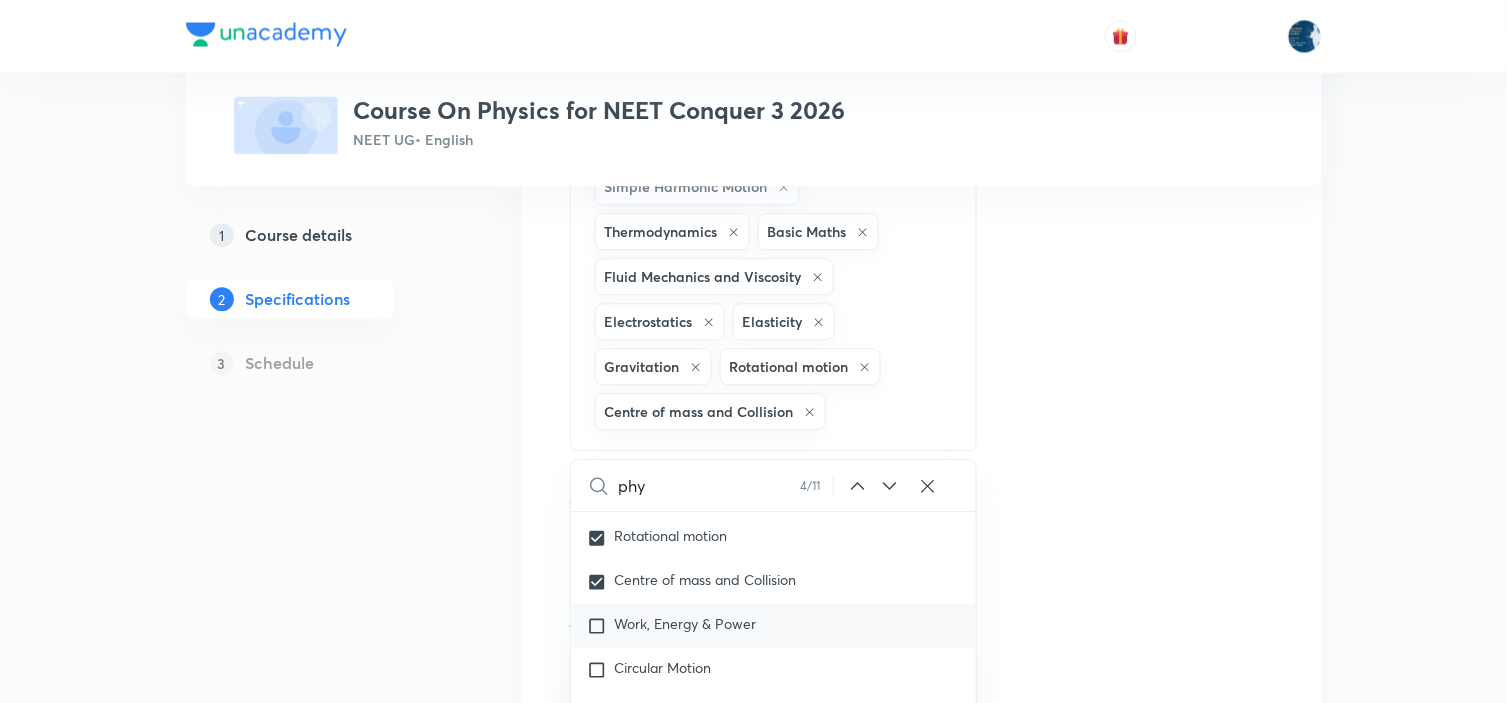 click on "Work, Energy & Power" at bounding box center [686, 623] 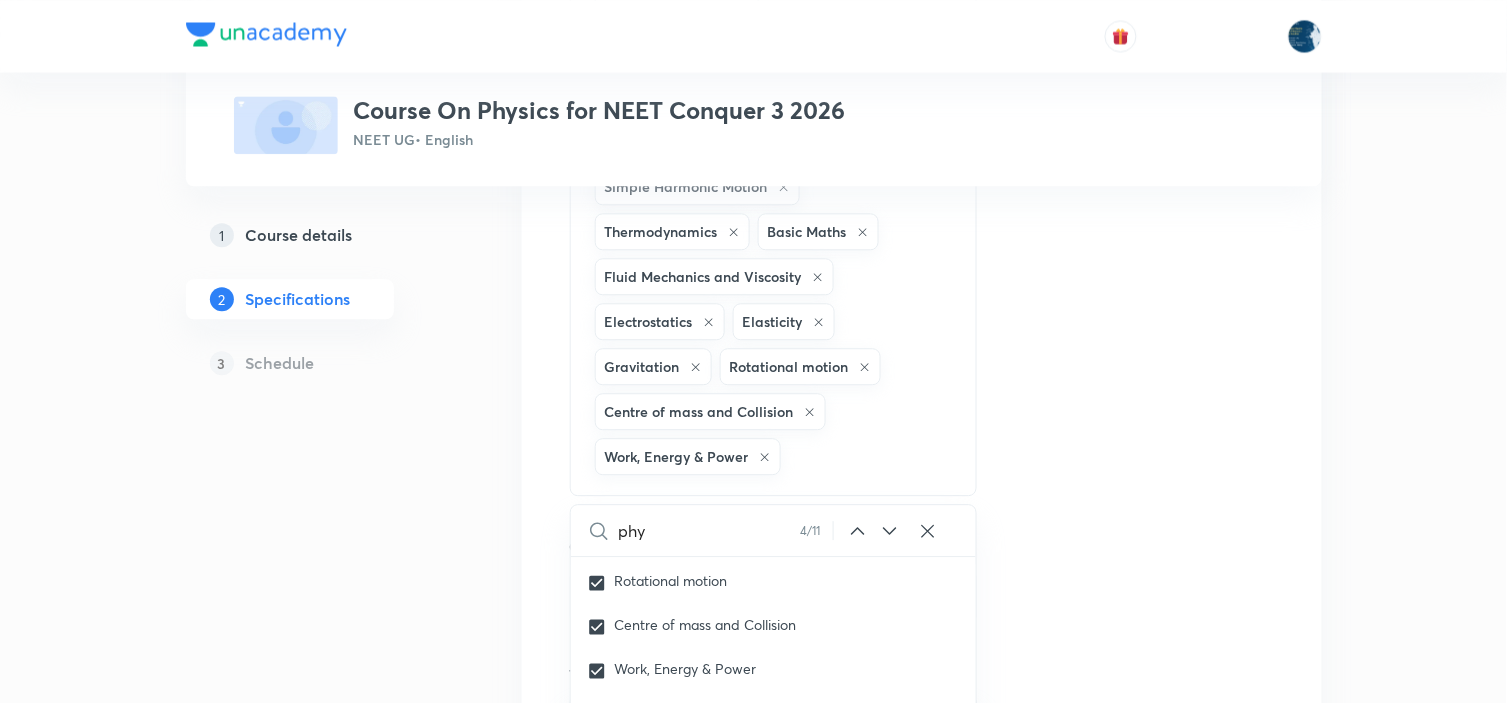 scroll, scrollTop: 1222, scrollLeft: 0, axis: vertical 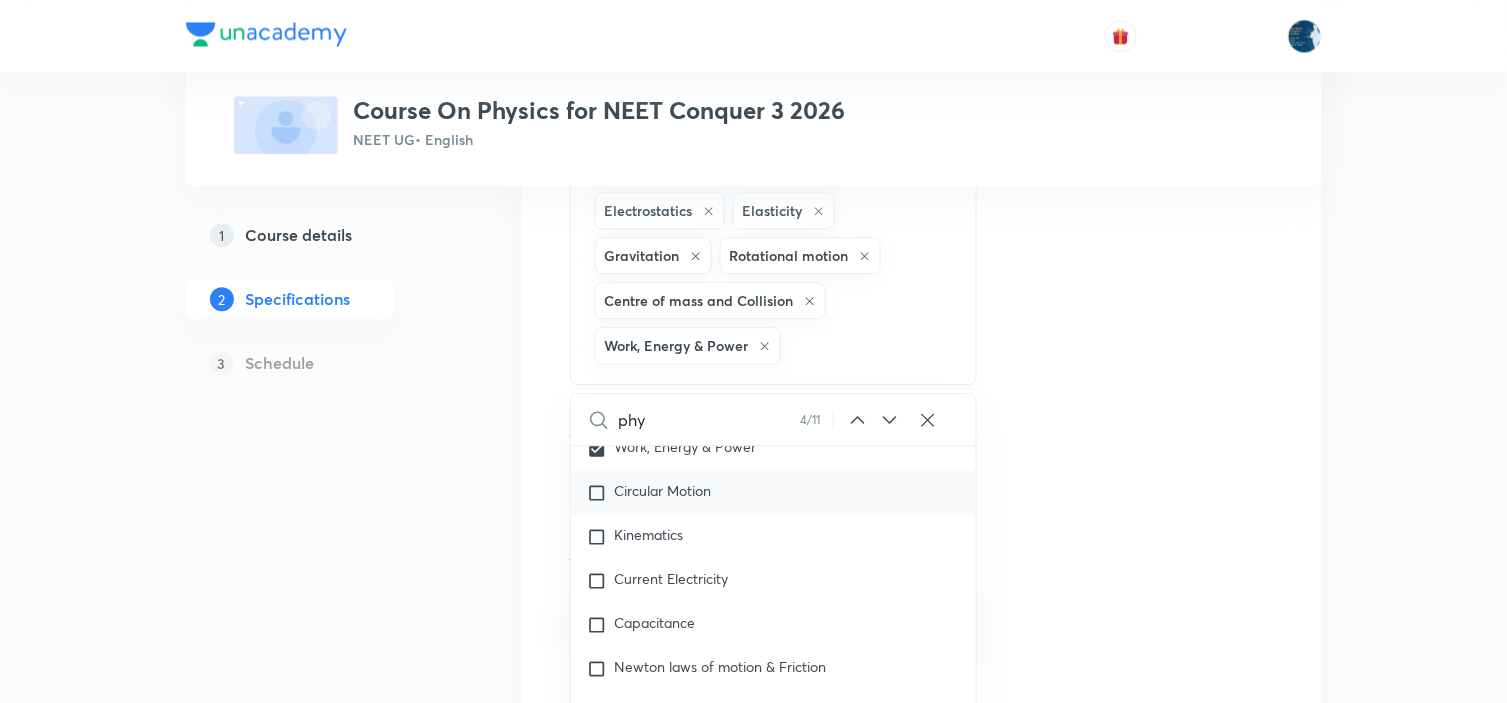 click on "Circular Motion" at bounding box center [774, 493] 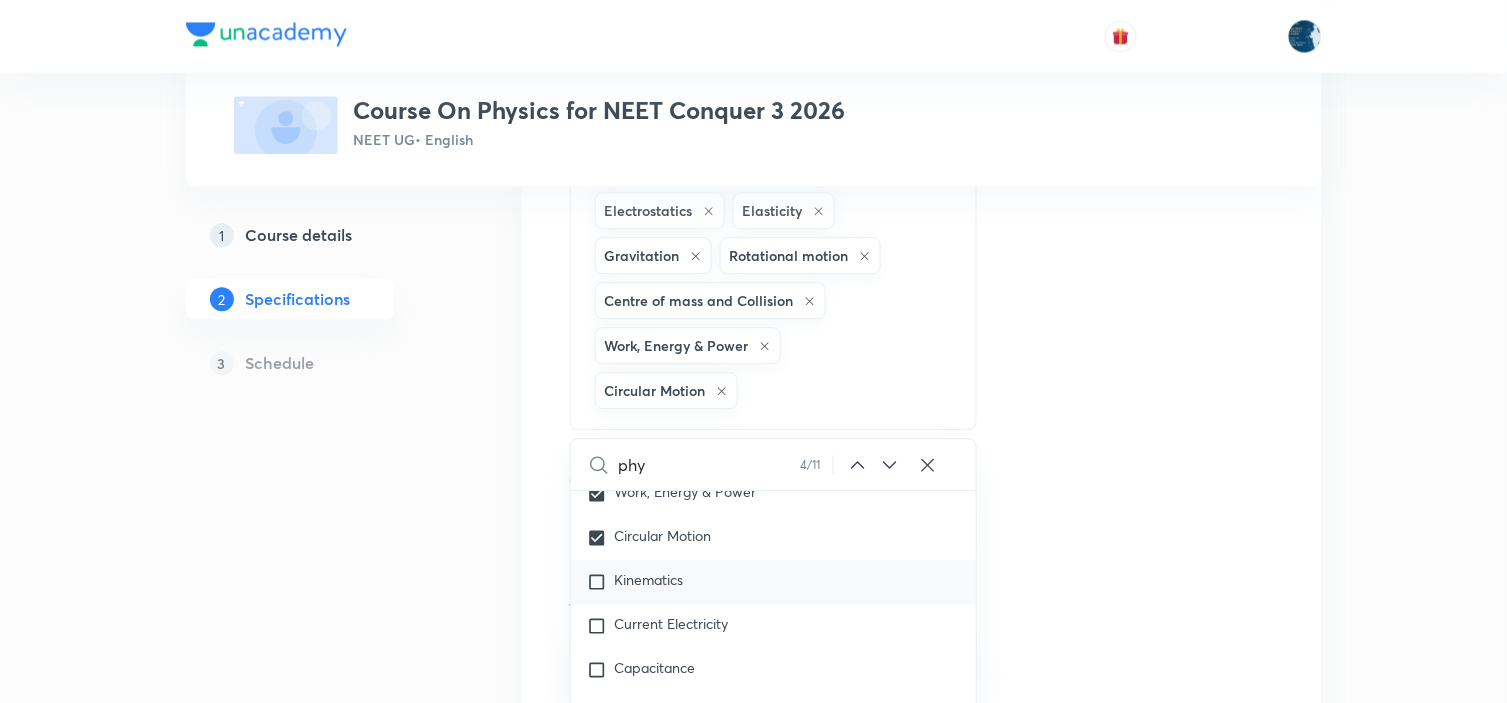 click on "Kinematics" at bounding box center [774, 582] 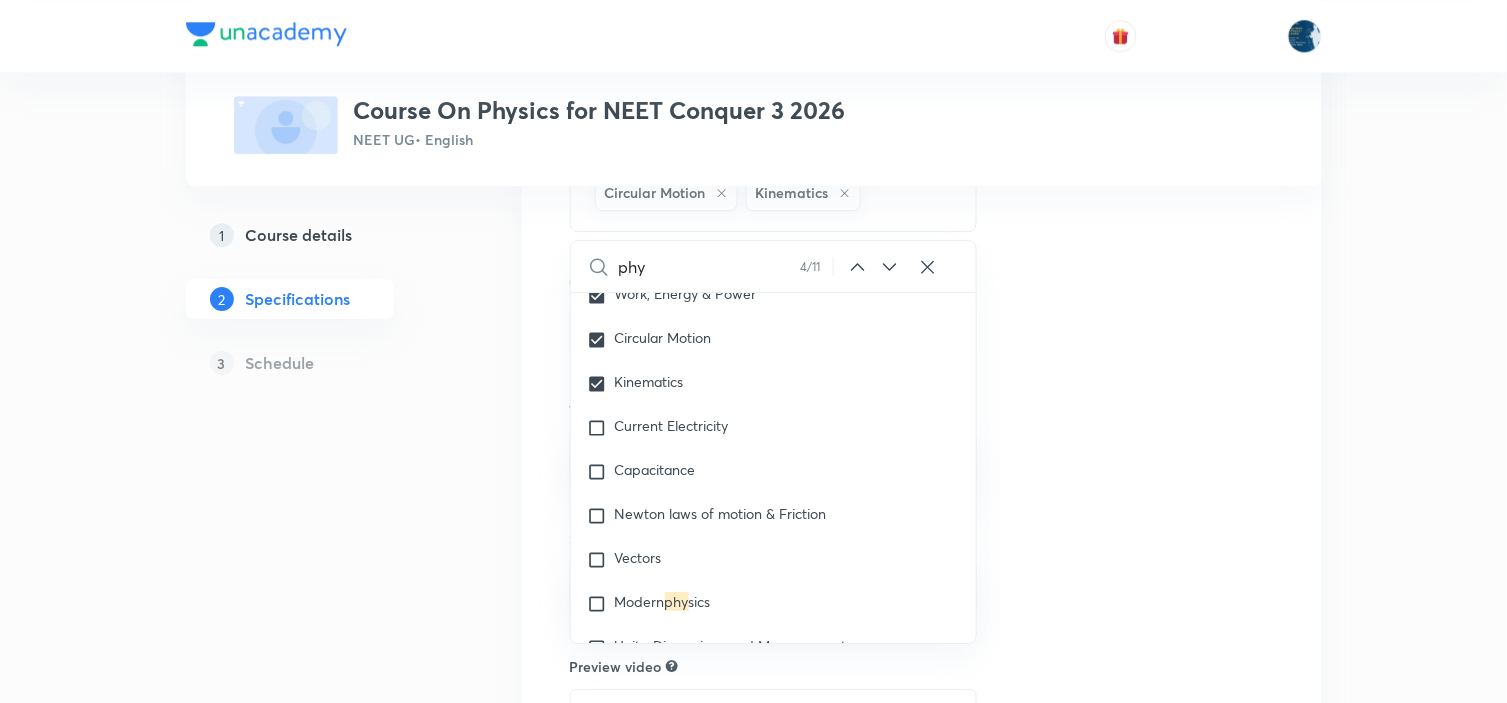 scroll, scrollTop: 1444, scrollLeft: 0, axis: vertical 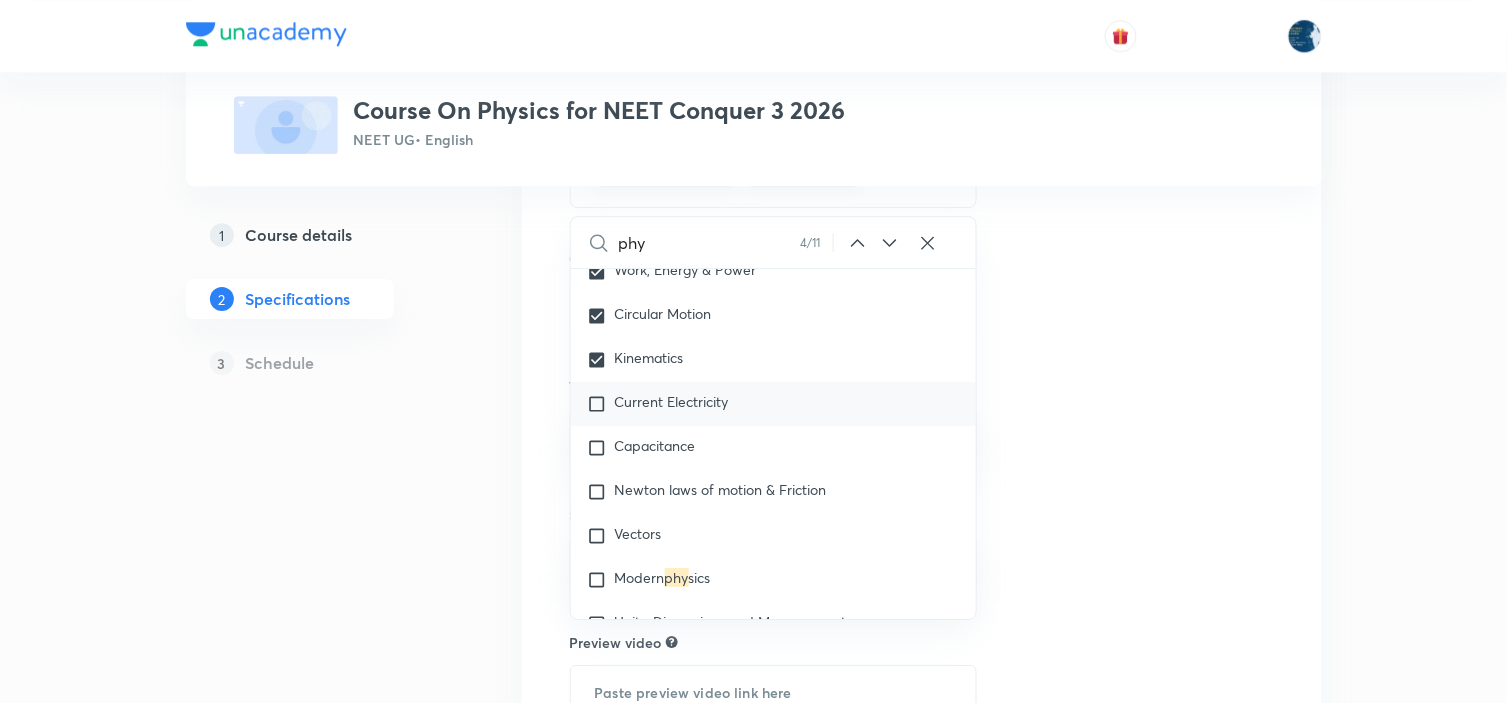 click on "Current Electricity" at bounding box center [774, 404] 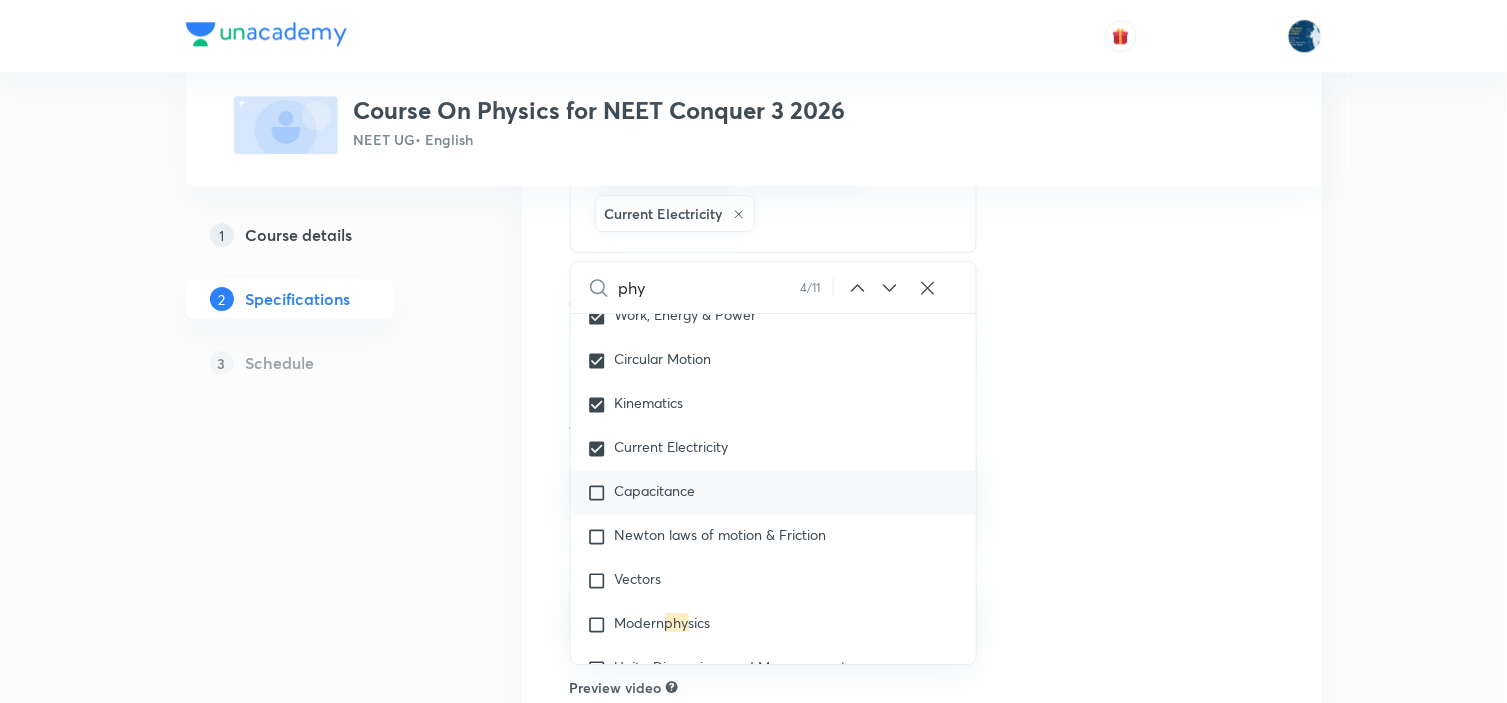 click on "Capacitance" at bounding box center [774, 493] 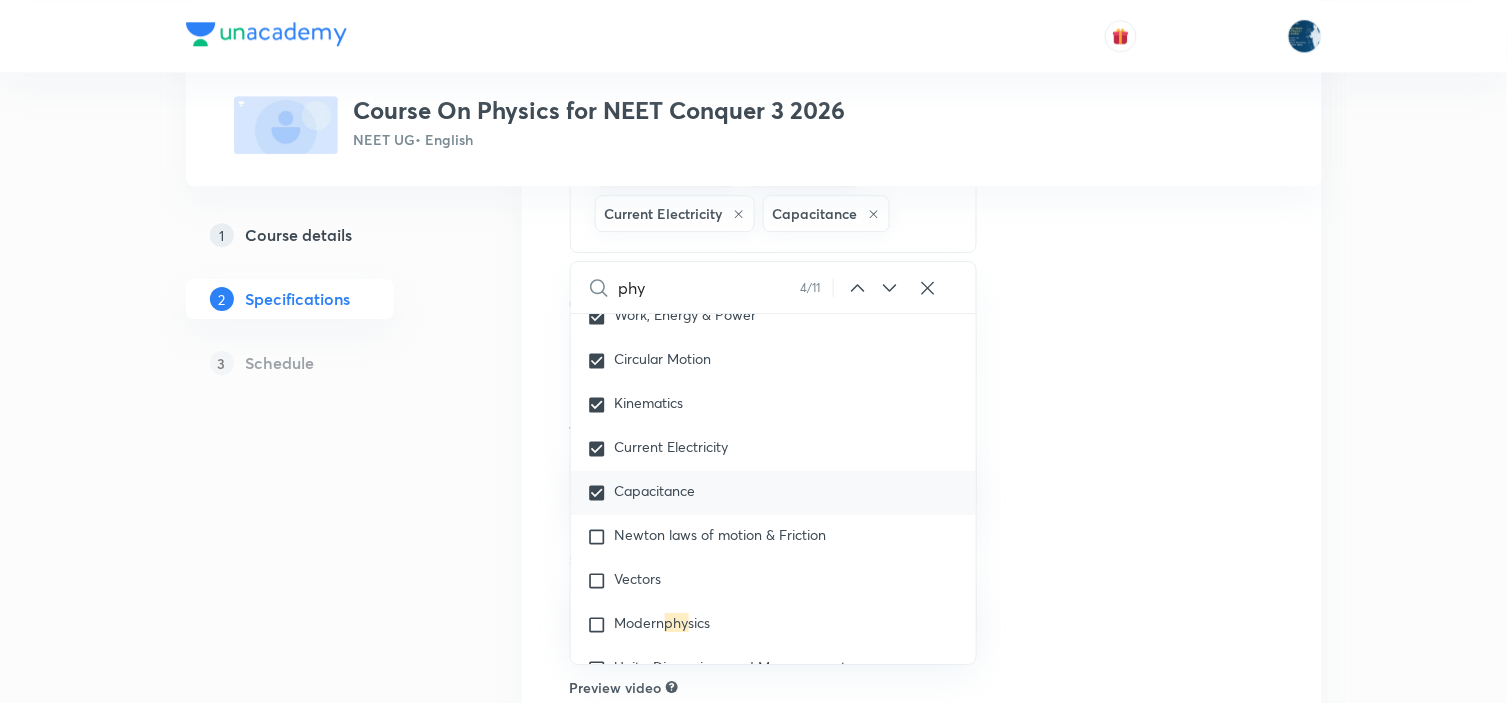 scroll, scrollTop: 4753, scrollLeft: 0, axis: vertical 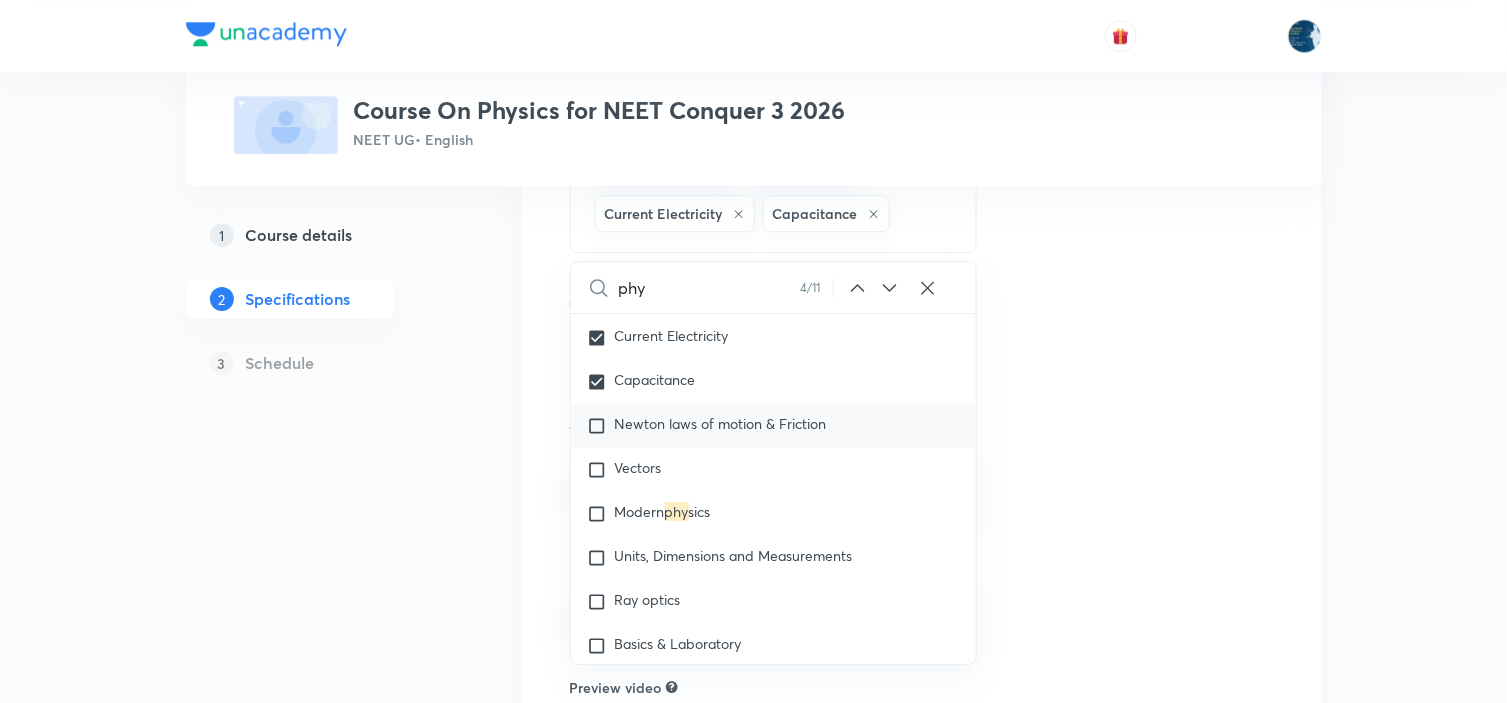 click on "Newton laws of motion & Friction" at bounding box center [774, 426] 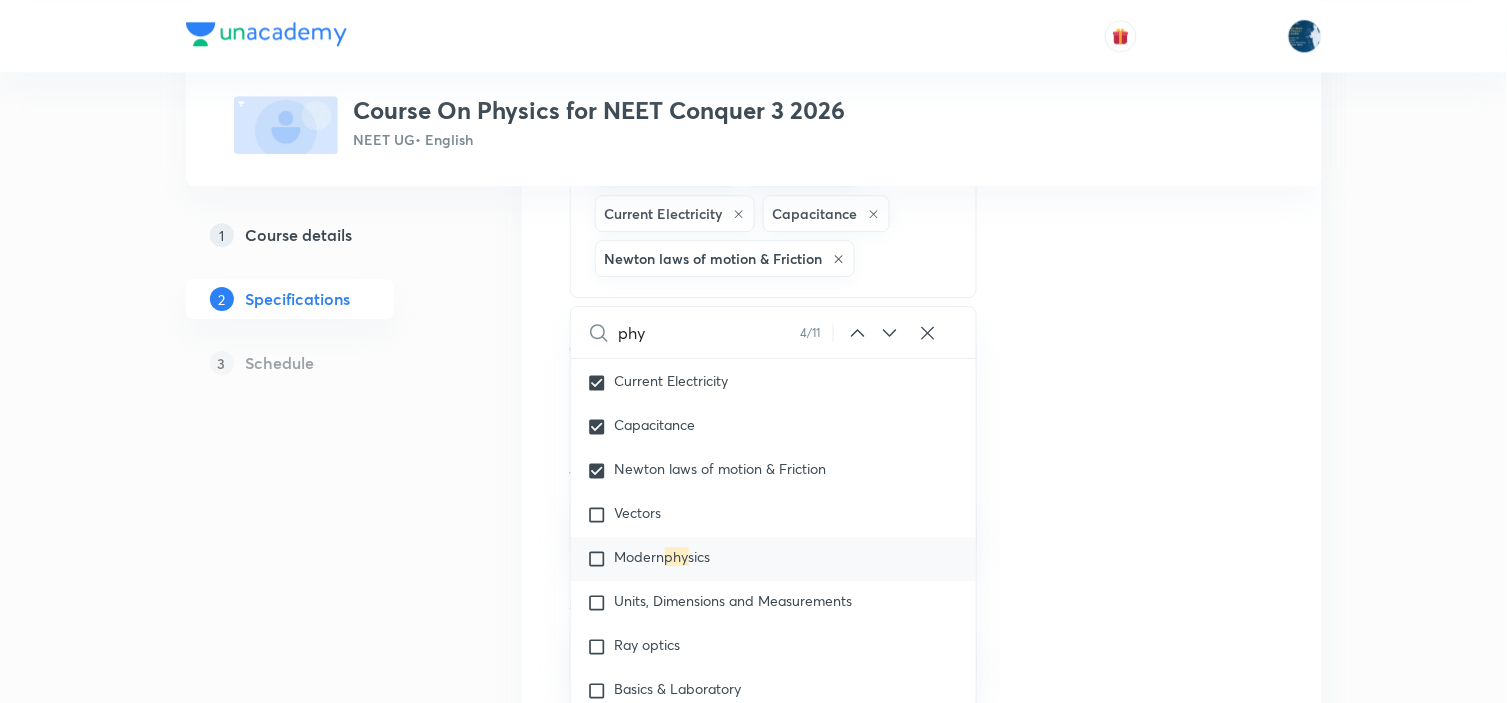 click on "Modern phy sics" at bounding box center (774, 559) 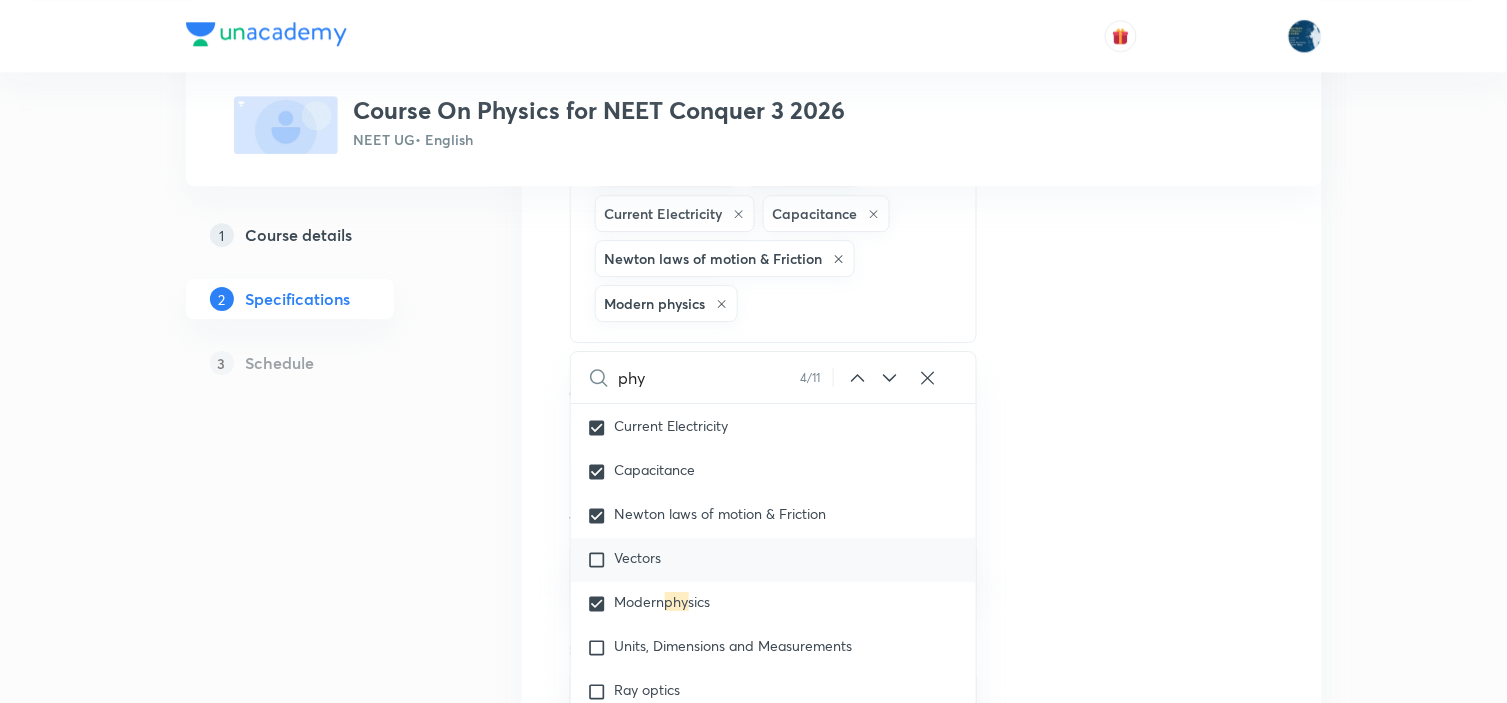 click on "Vectors" at bounding box center [774, 560] 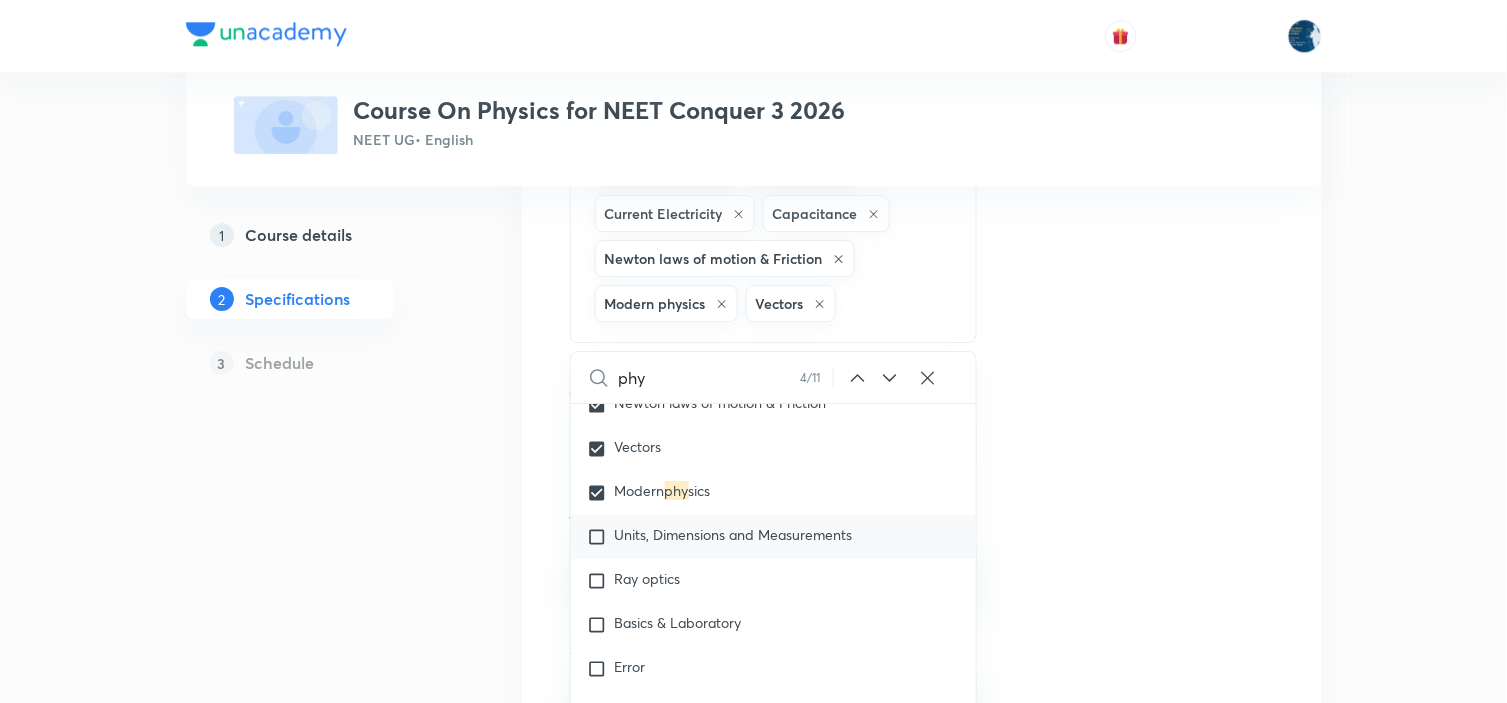 click on "Units, Dimensions and Measurements" at bounding box center [774, 537] 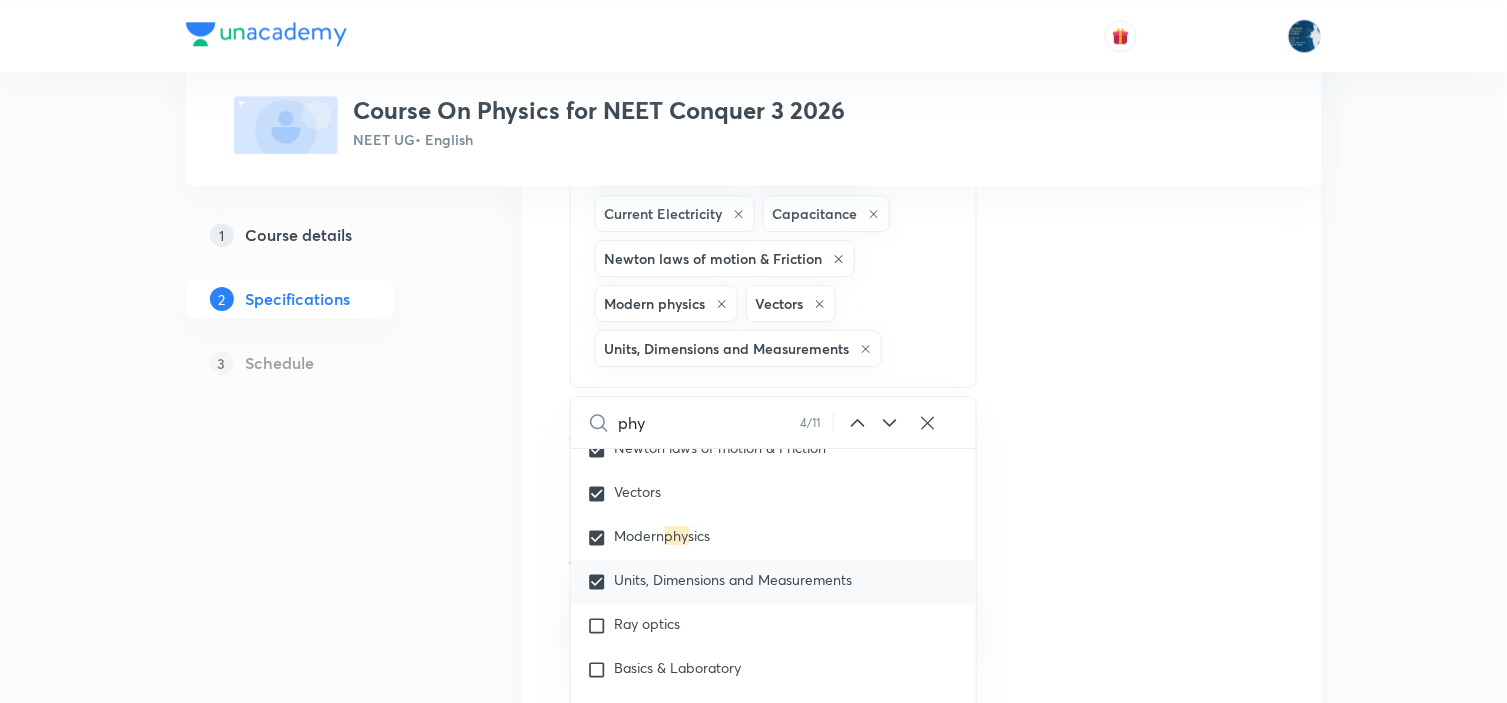 scroll, scrollTop: 4975, scrollLeft: 0, axis: vertical 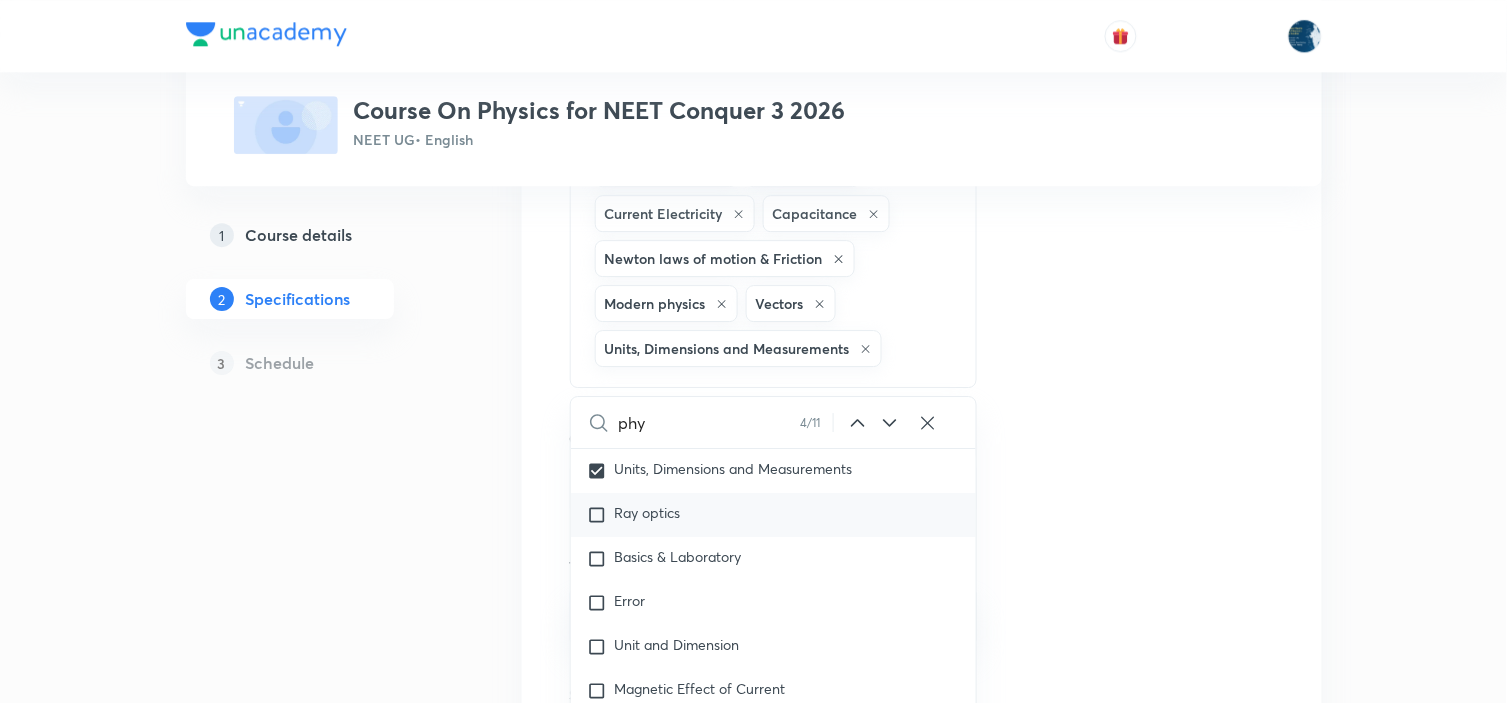 click on "Ray optics" at bounding box center (648, 515) 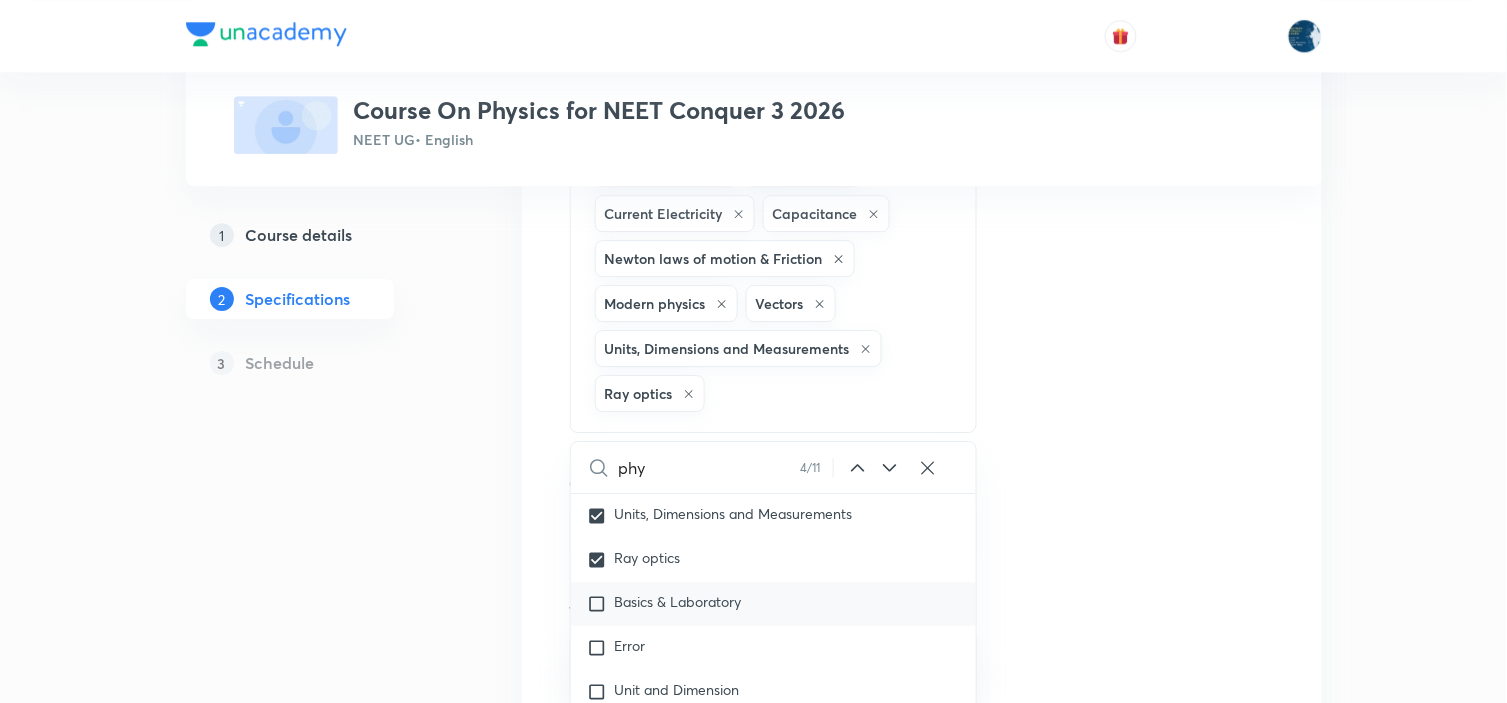 click on "Basics & Laboratory" at bounding box center (774, 604) 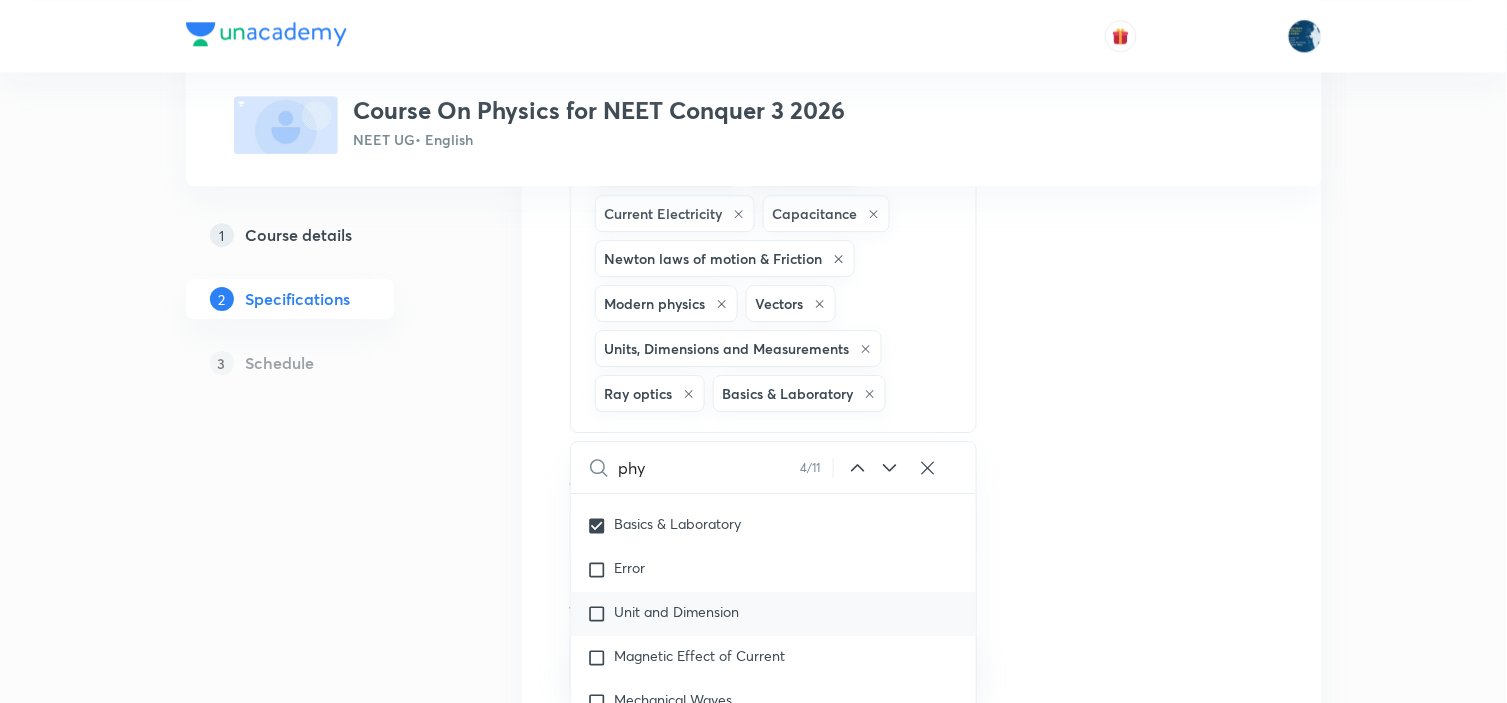 scroll 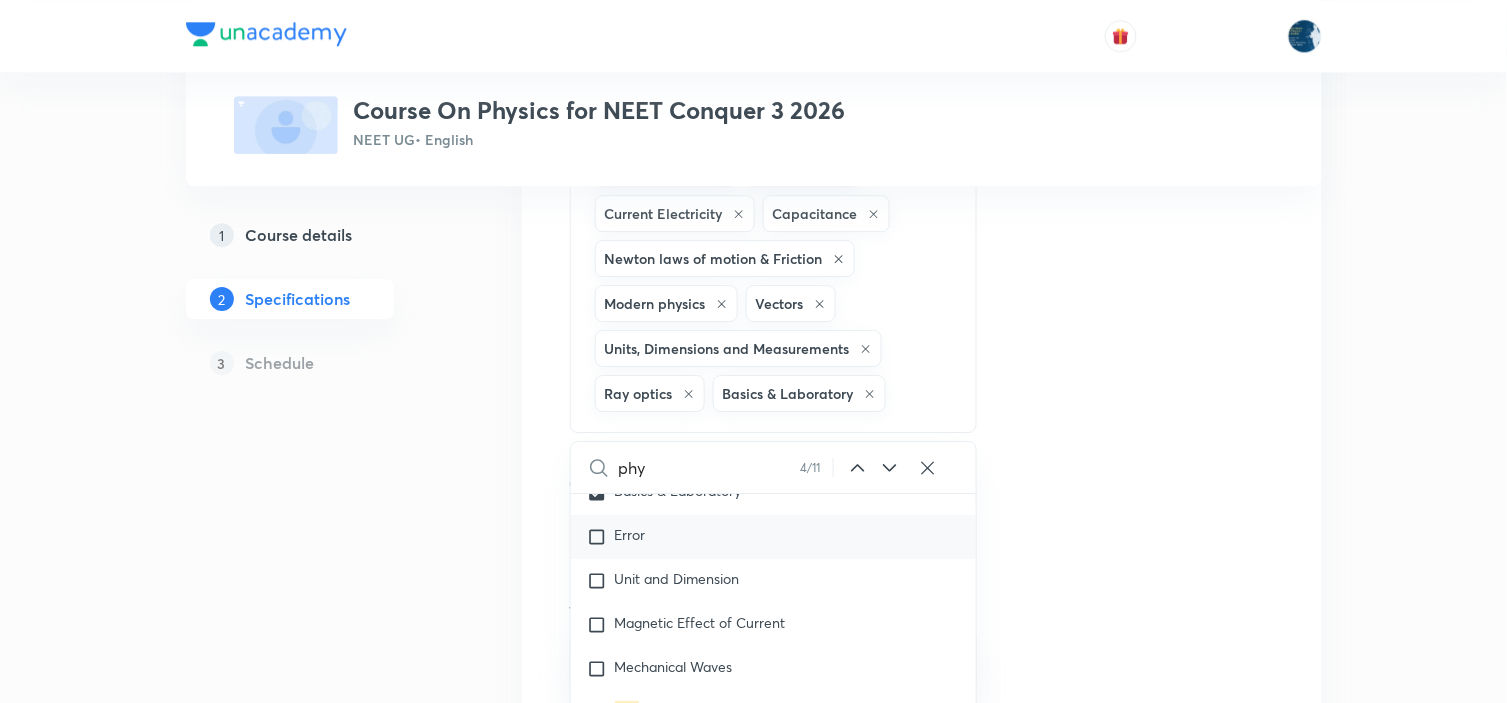 click on "Error" at bounding box center (774, 537) 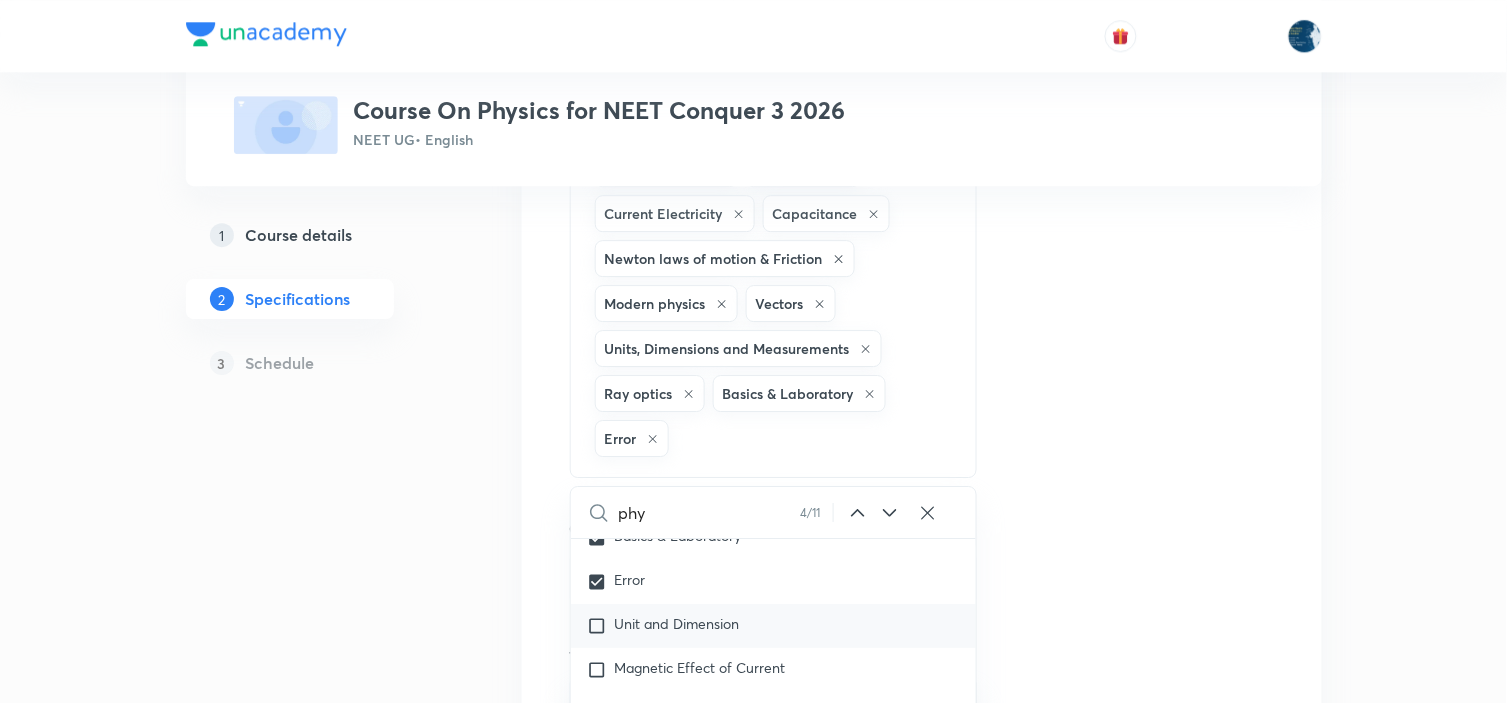 click on "Unit and Dimension" at bounding box center [677, 623] 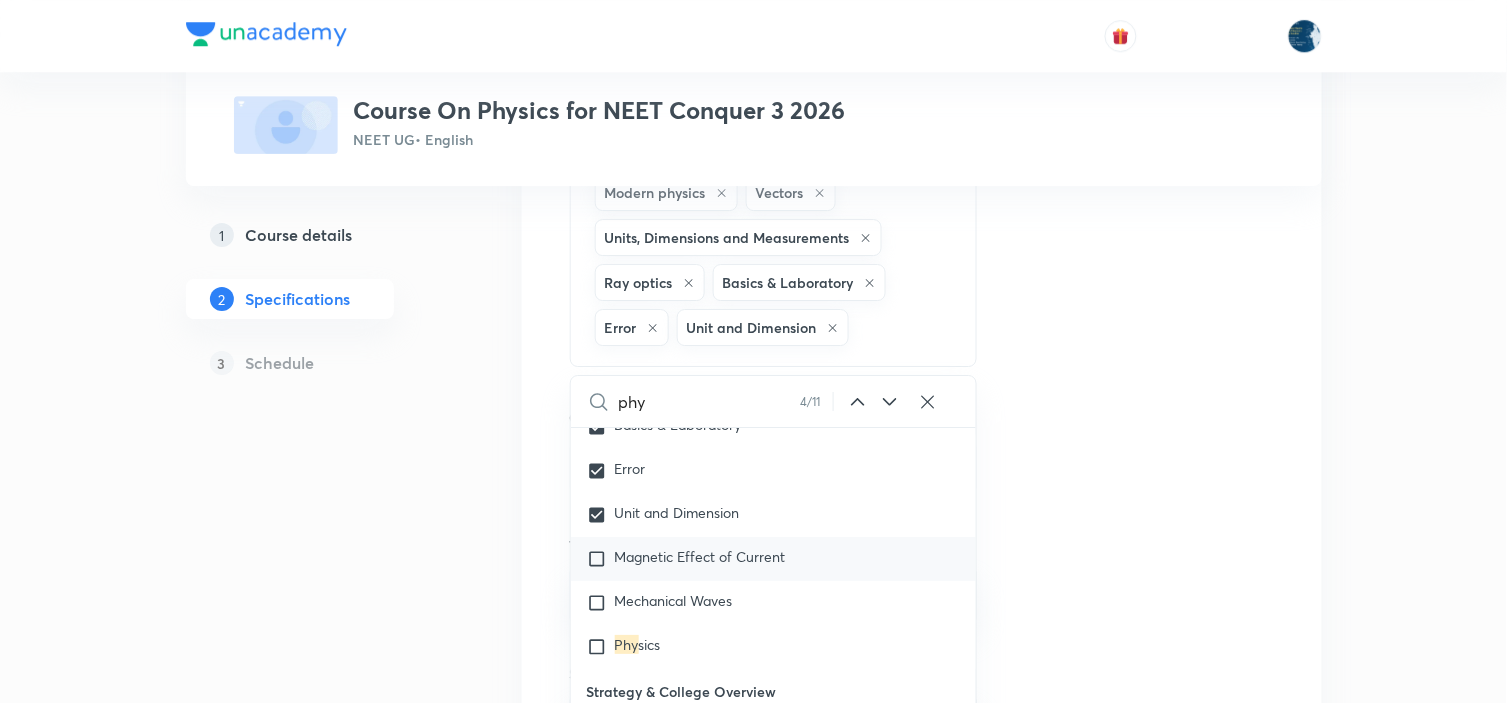 click on "Magnetic Effect of Current" at bounding box center [700, 556] 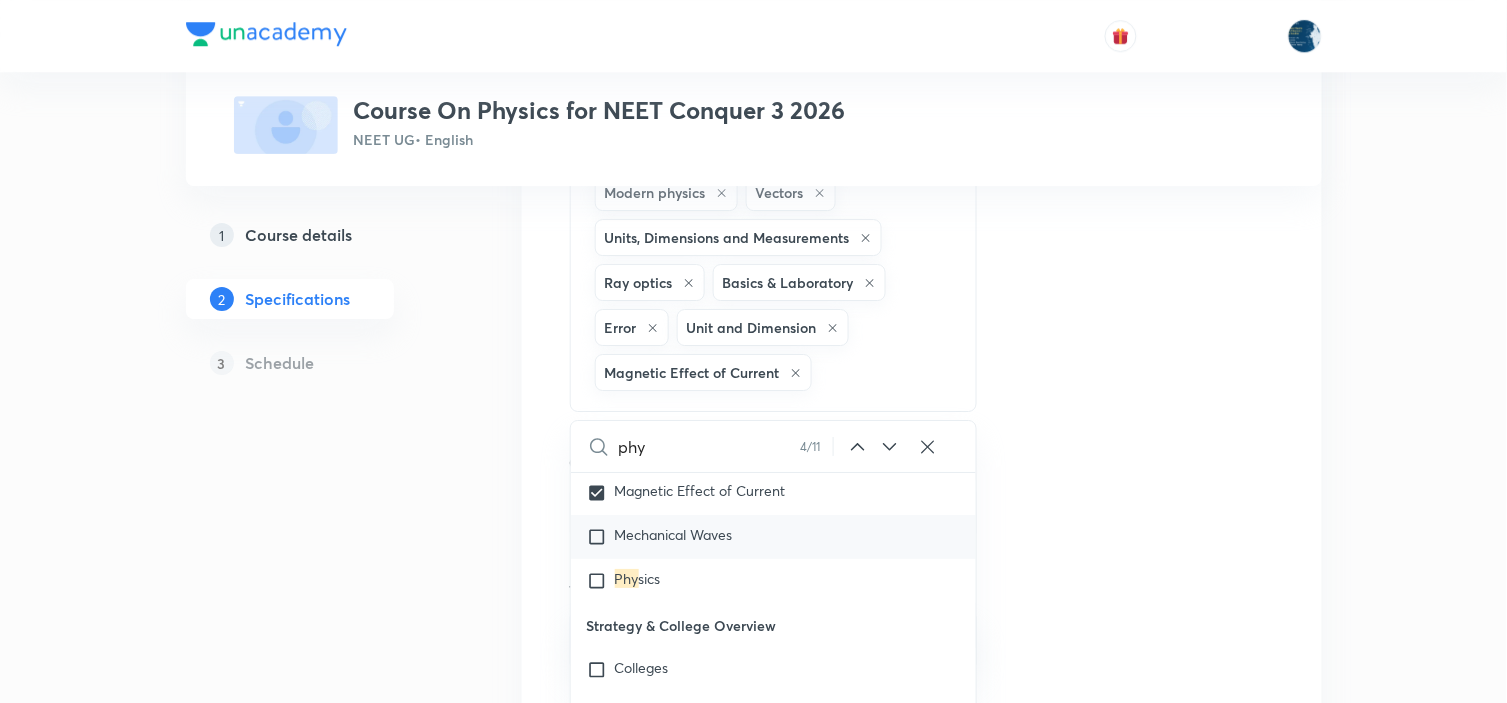 click on "Mechanical Waves" at bounding box center [674, 534] 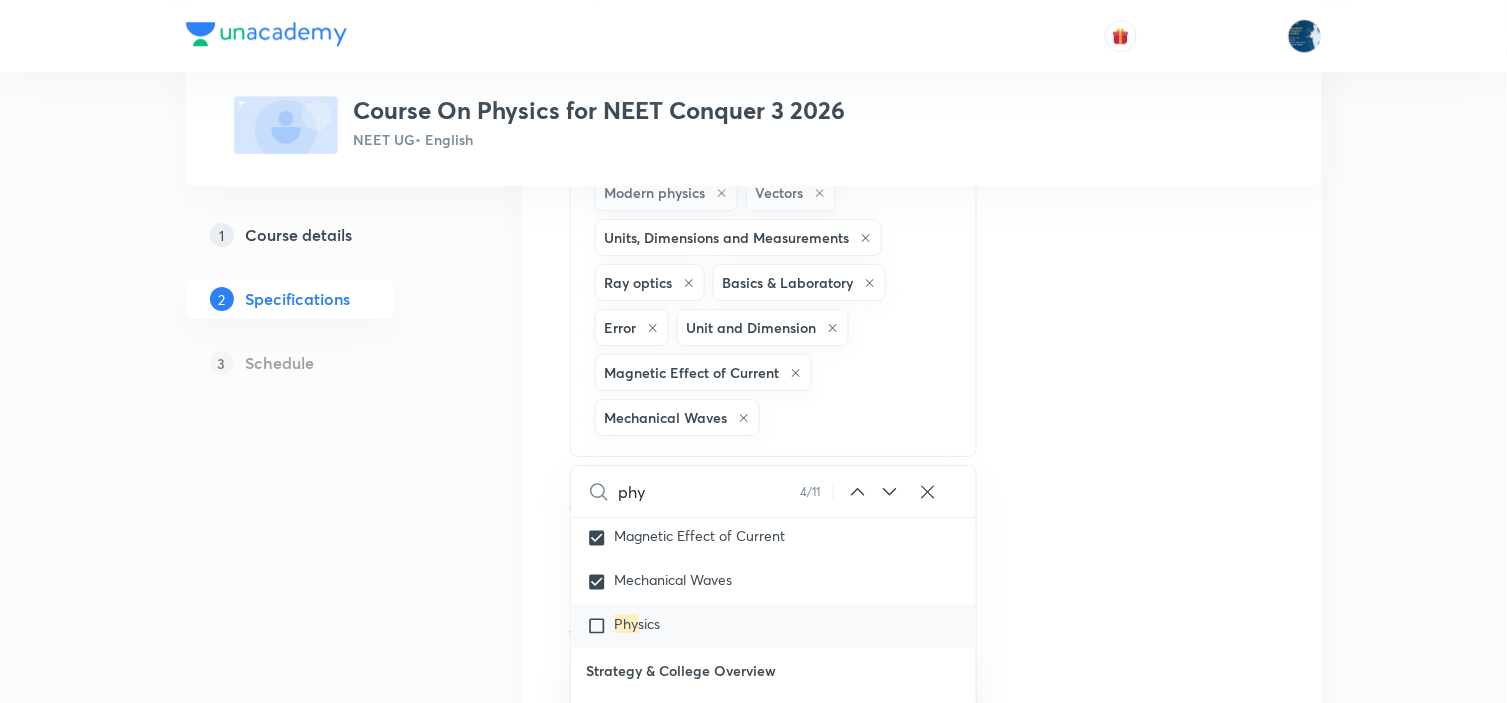 click on "Phy sics" at bounding box center [774, 626] 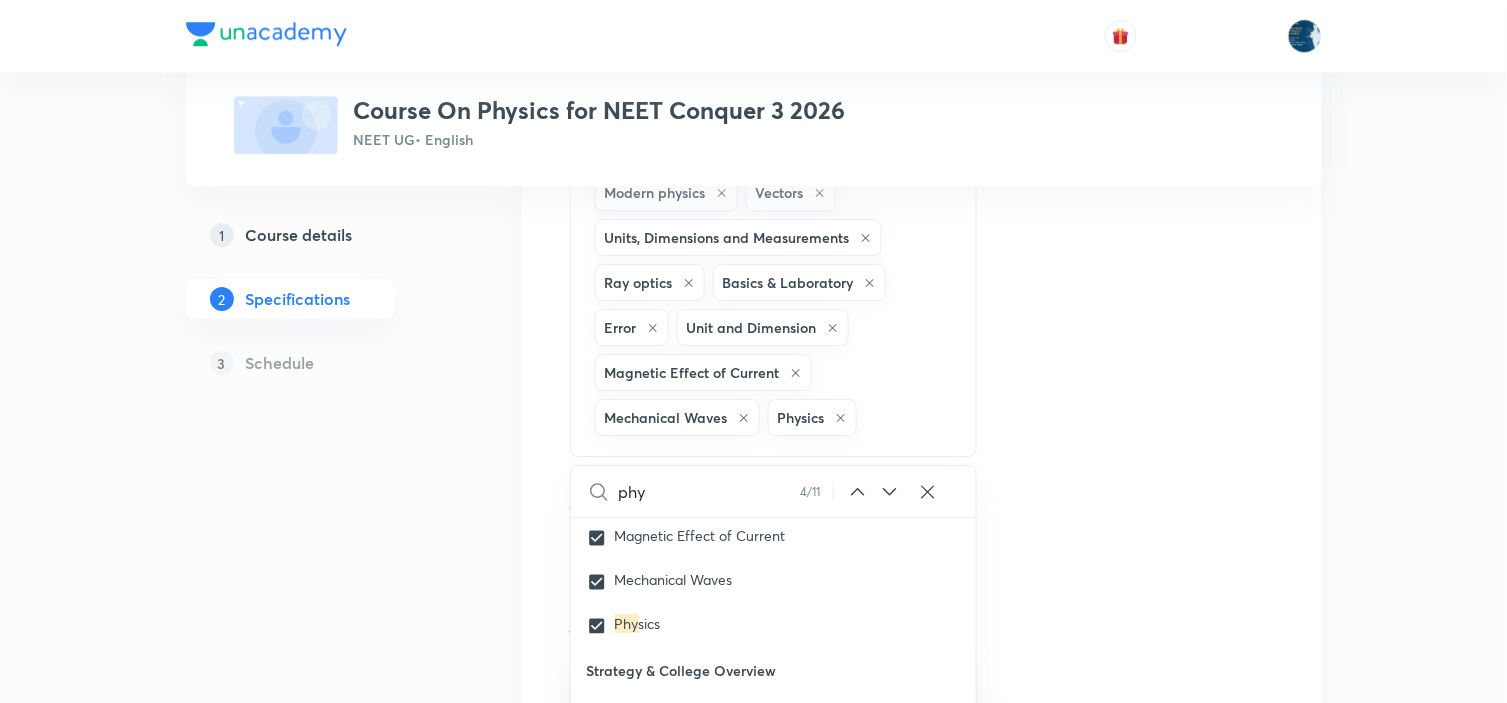 click on "Topics Previous Year & Mock Questions Basics & Laboratory Mechanics Solid & Fluid Mechanics Electricity & Magnetism Waves Thermal Physics Modern Physics Geometrical and Wave Optics Physics Crash Course Kinetic Theory of gases Heat Transfer Semiconductor & Logic Gates Nuclear physics Wave optics Electromagnetic Waves Alternating Current Electromagnetic Induction Bar Magnet & Earth's Magnetism Magnetic Material Thermometry and Calorimetry Thermal Expansion Surface tension. Wave Motion Simple Harmonic Motion Thermodynamics Basic Maths Fluid Mechanics and Viscosity Electrostatics Elasticity Gravitation Rotational motion Centre of mass and Collision Work, Energy & Power Circular Motion Kinematics Current Electricity Capacitance Newton laws of motion & Friction Modern physics Vectors Units, Dimensions and Measurements Ray optics Basics & Laboratory Error Unit and Dimension Magnetic Effect of Current Mechanical Waves Physics CLEAR phy 4 / 11 ​ Biology Previous Year & Mock Questions Diversity of Living Organisms" at bounding box center (922, -14) 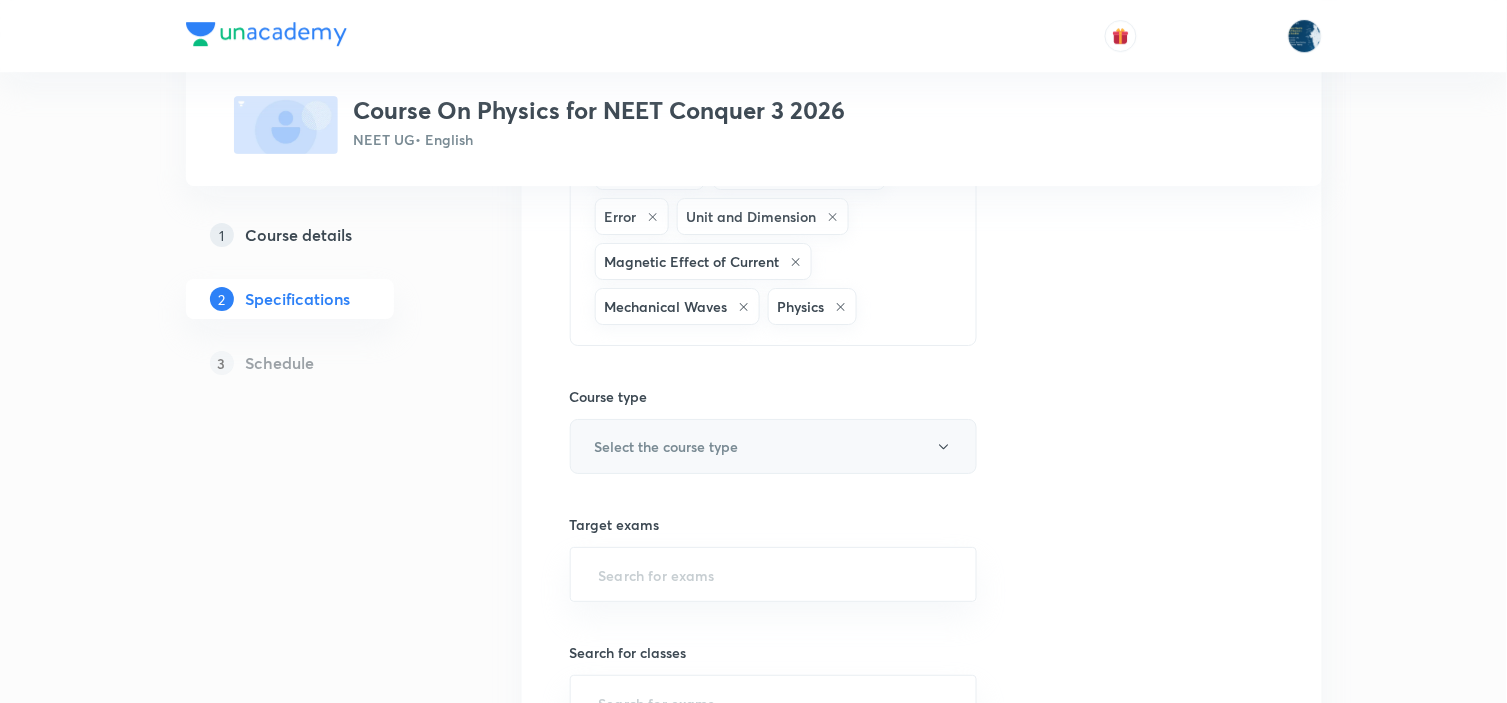 click on "Select the course type" at bounding box center [774, 446] 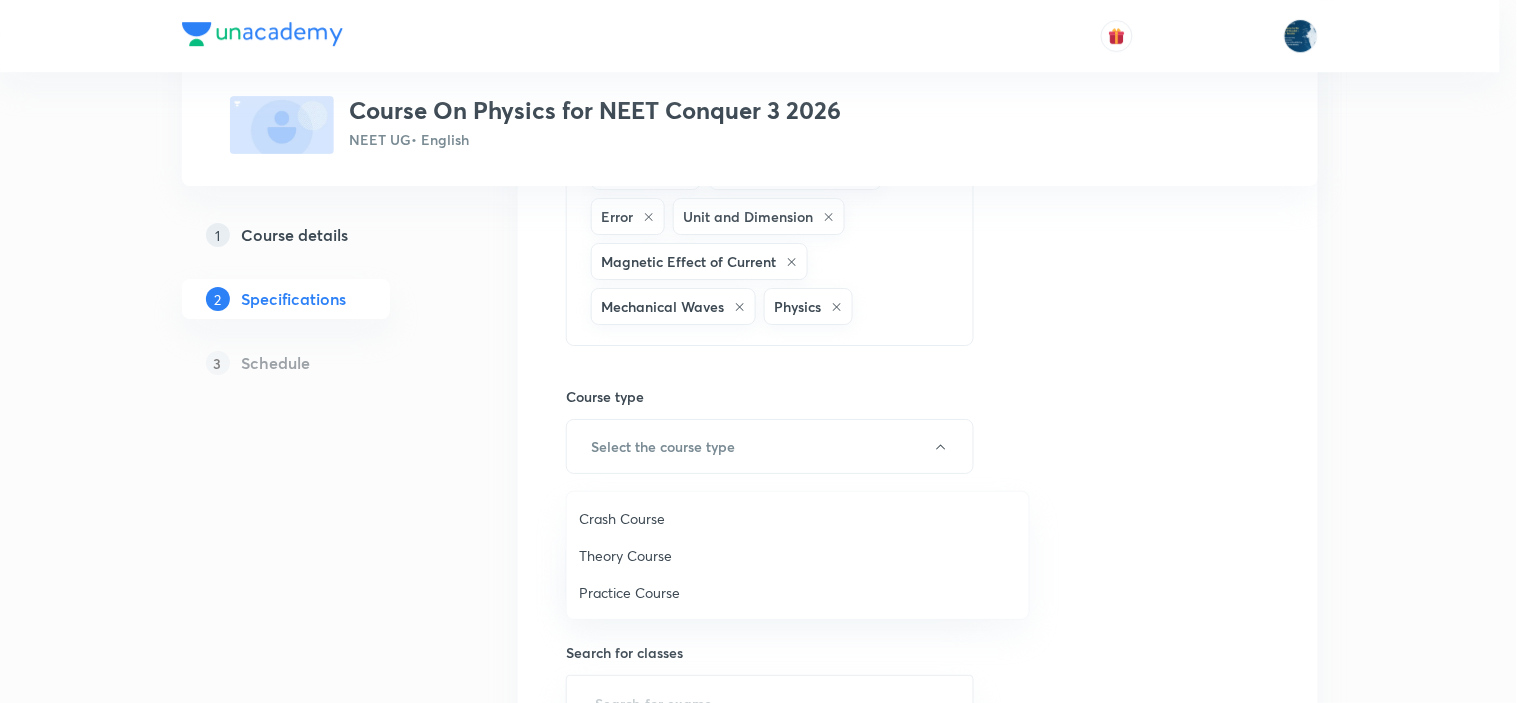 click on "Theory Course" at bounding box center [798, 555] 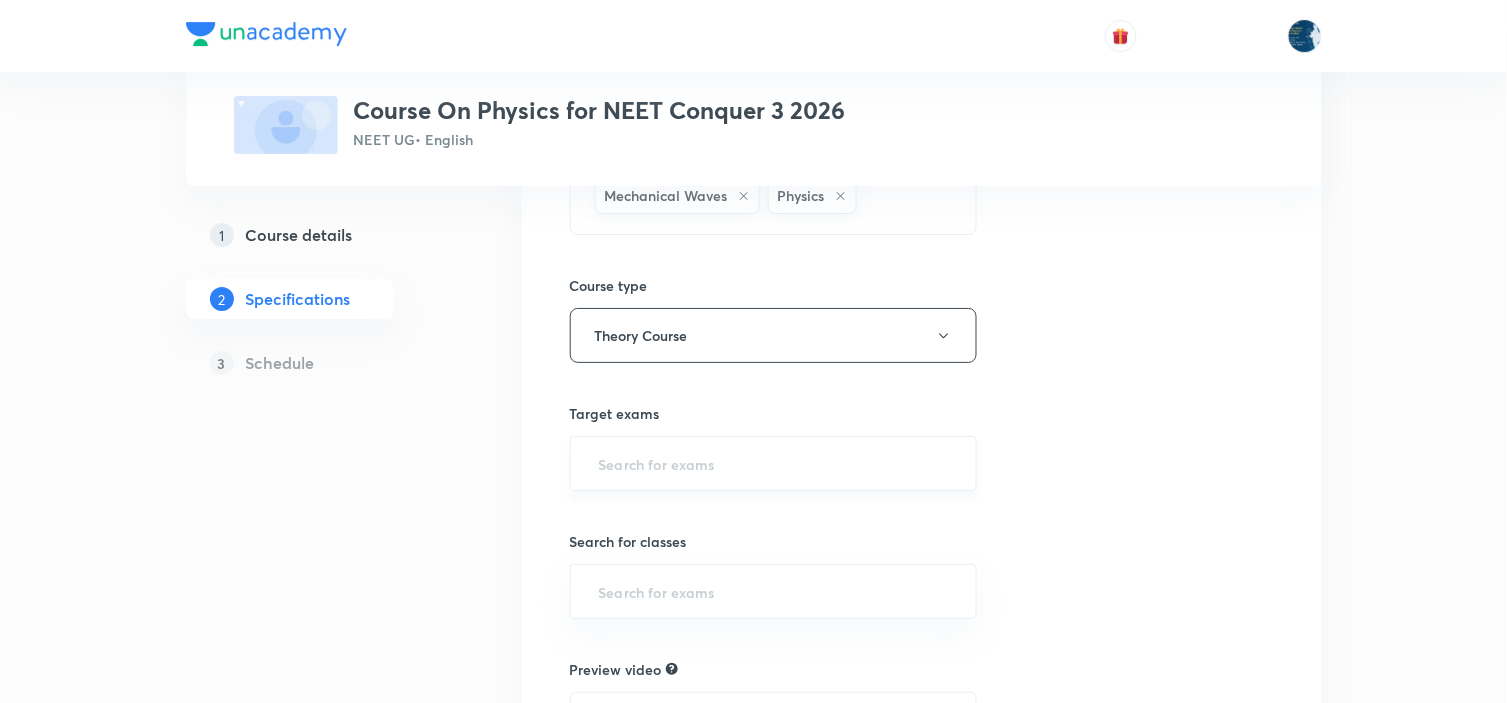 click at bounding box center (774, 463) 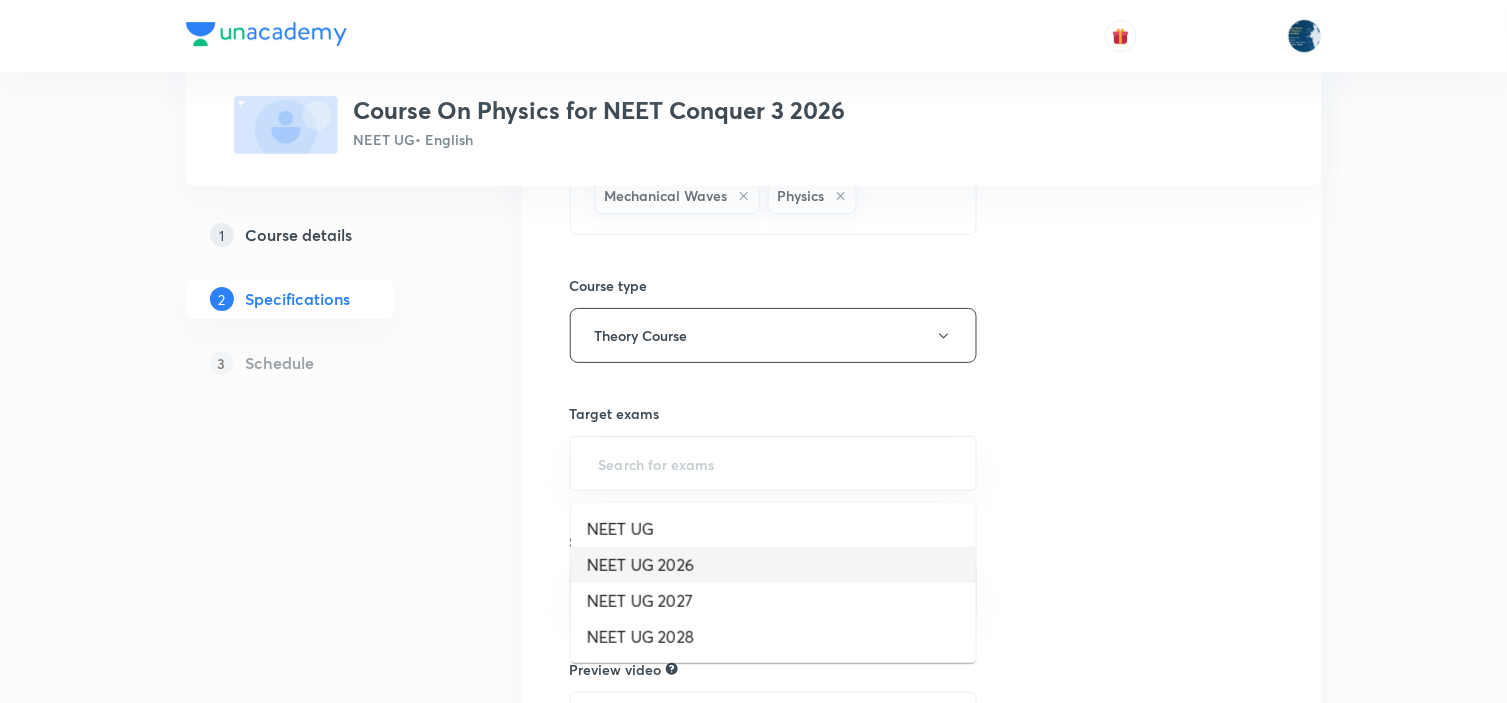 click on "NEET UG 2026" at bounding box center (773, 565) 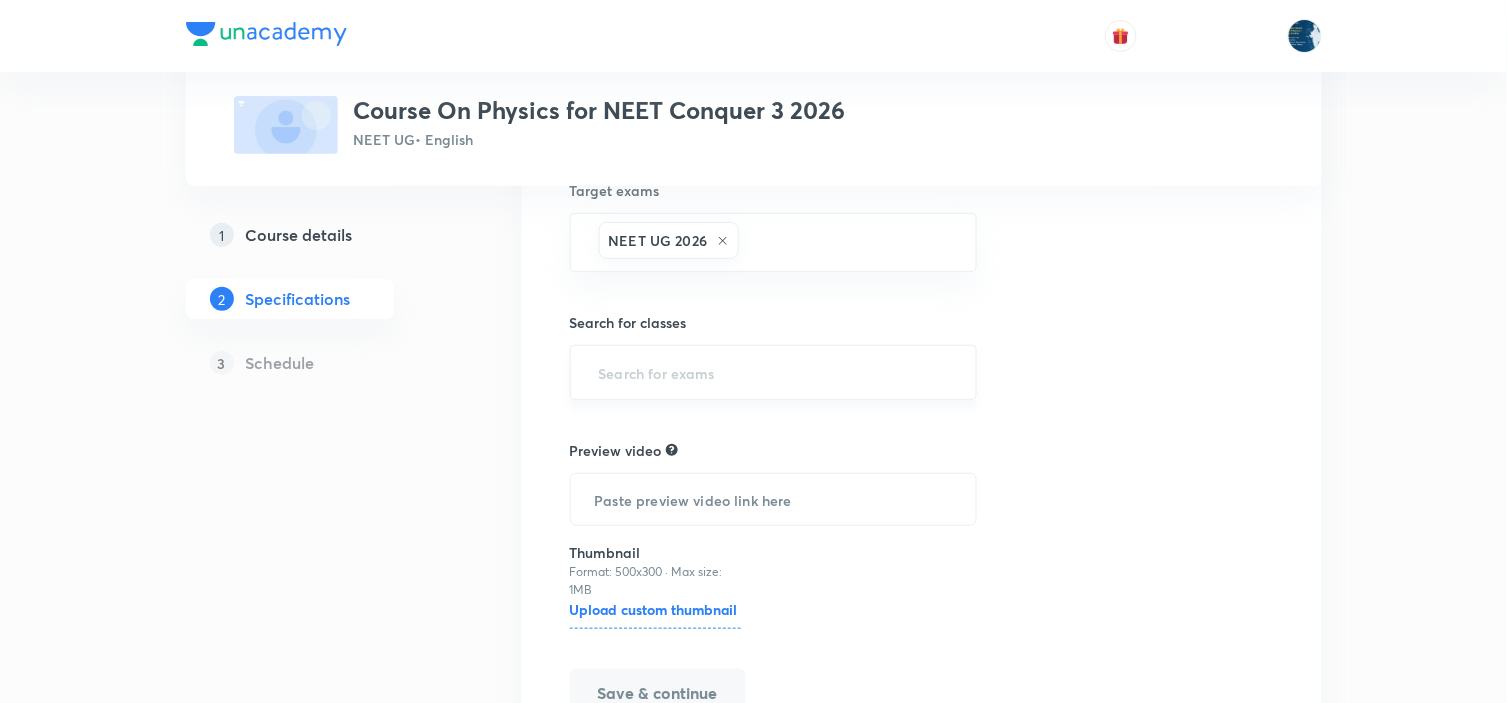 click on "​" at bounding box center [774, 372] 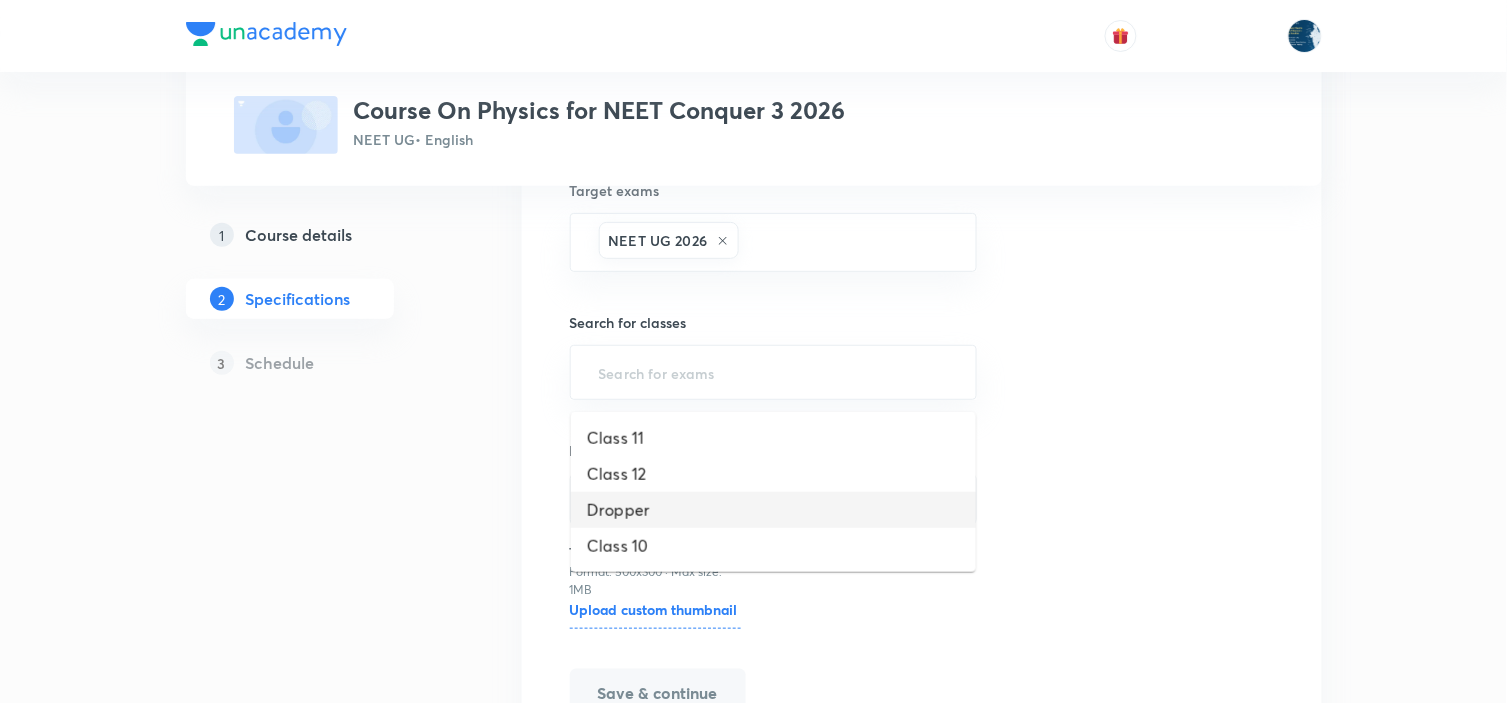 click on "Dropper" at bounding box center [773, 510] 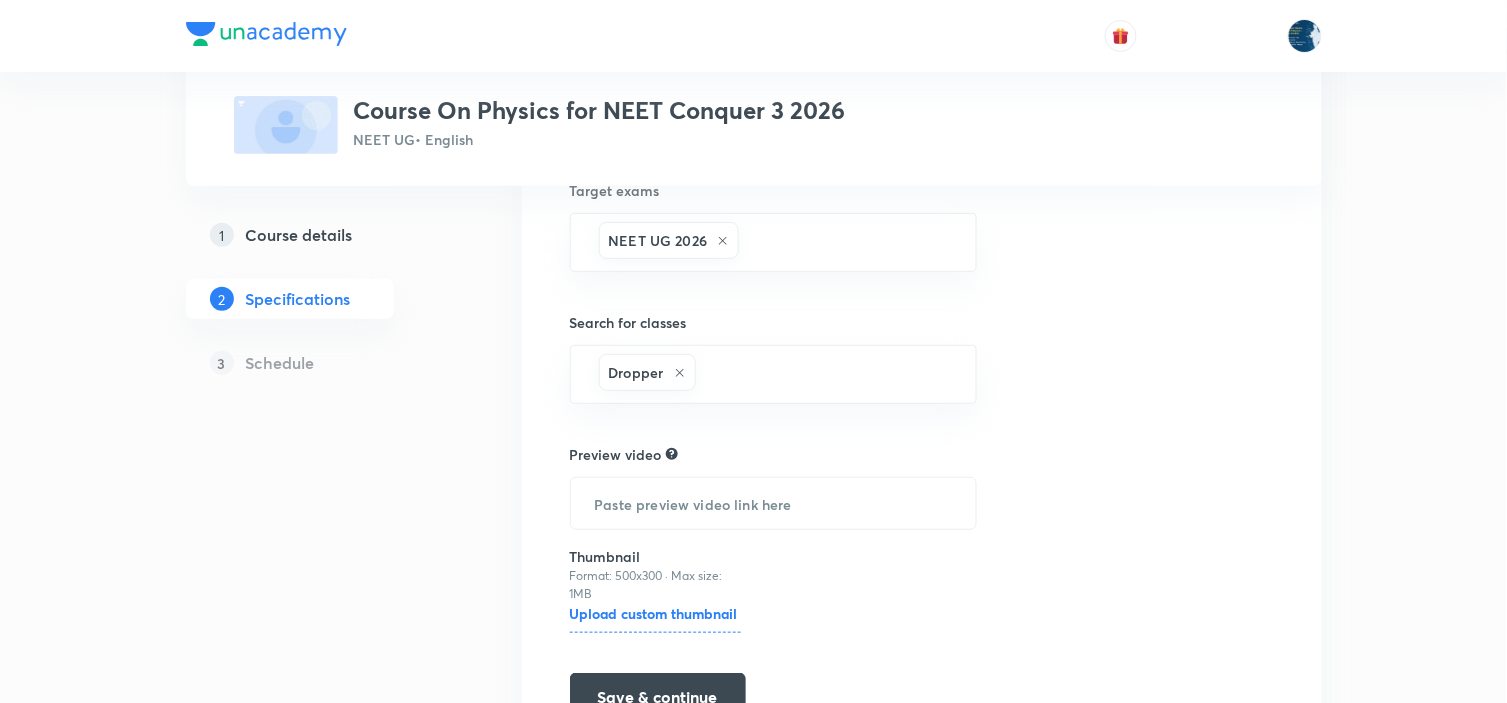 click on "Topics Previous Year & Mock Questions Basics & Laboratory Mechanics Solid & Fluid Mechanics Electricity & Magnetism Waves Thermal Physics Modern Physics Geometrical and Wave Optics Physics Crash Course Kinetic Theory of gases Heat Transfer Semiconductor & Logic Gates Nuclear physics Wave optics Electromagnetic Waves Alternating Current Electromagnetic Induction Bar Magnet & Earth's Magnetism Magnetic Material Thermometry and Calorimetry Thermal Expansion Surface tension. Wave Motion Simple Harmonic Motion Thermodynamics Basic Maths Fluid Mechanics and Viscosity Electrostatics Elasticity Gravitation Rotational motion Centre of mass and Collision Work, Energy & Power Circular Motion Kinematics Current Electricity Capacitance Newton laws of motion & Friction Modern physics Vectors Units, Dimensions and Measurements Ray optics Basics & Laboratory Error Unit and Dimension Magnetic Effect of Current Mechanical Waves Physics CLEAR Course type Theory Course Target exams NEET UG 2026 ​ Search for classes Dropper" at bounding box center [922, -455] 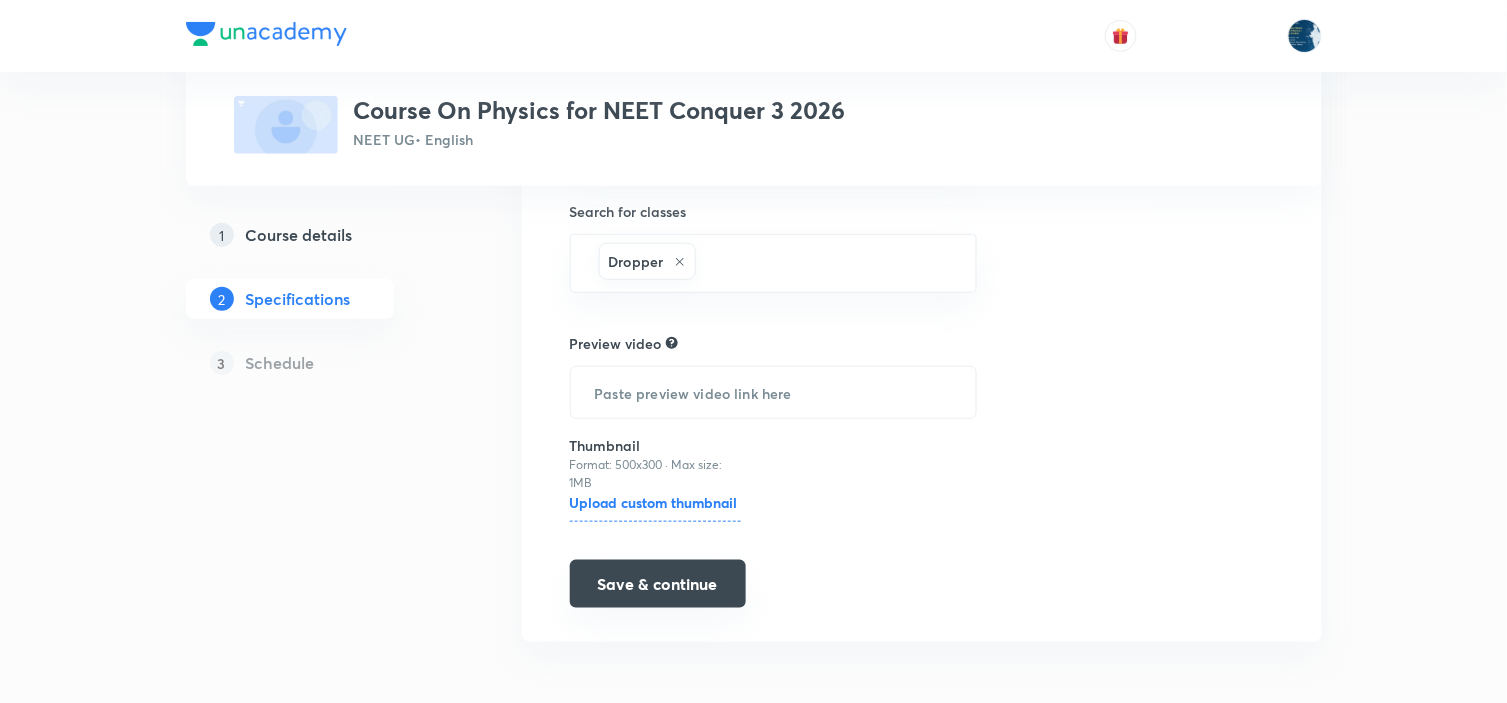 click on "Save & continue" at bounding box center (658, 584) 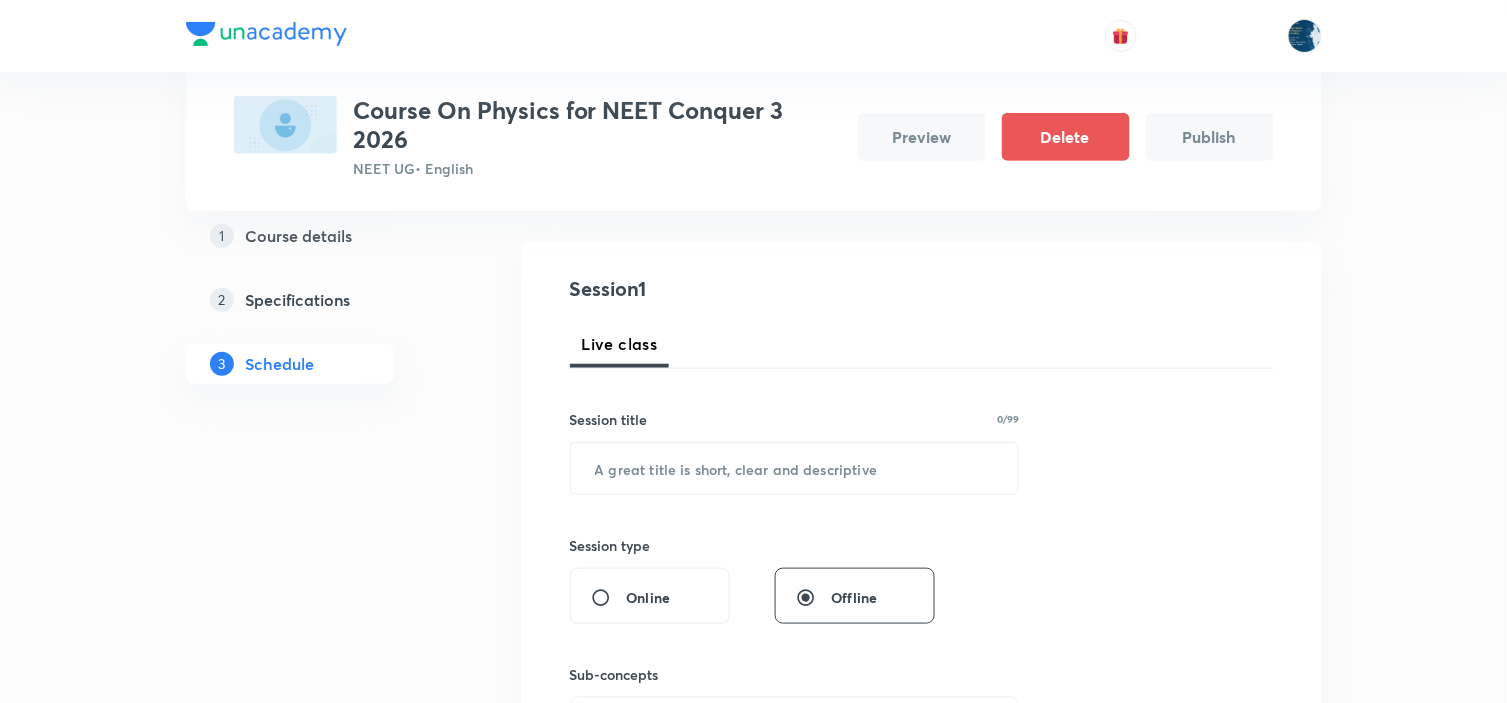 scroll, scrollTop: 222, scrollLeft: 0, axis: vertical 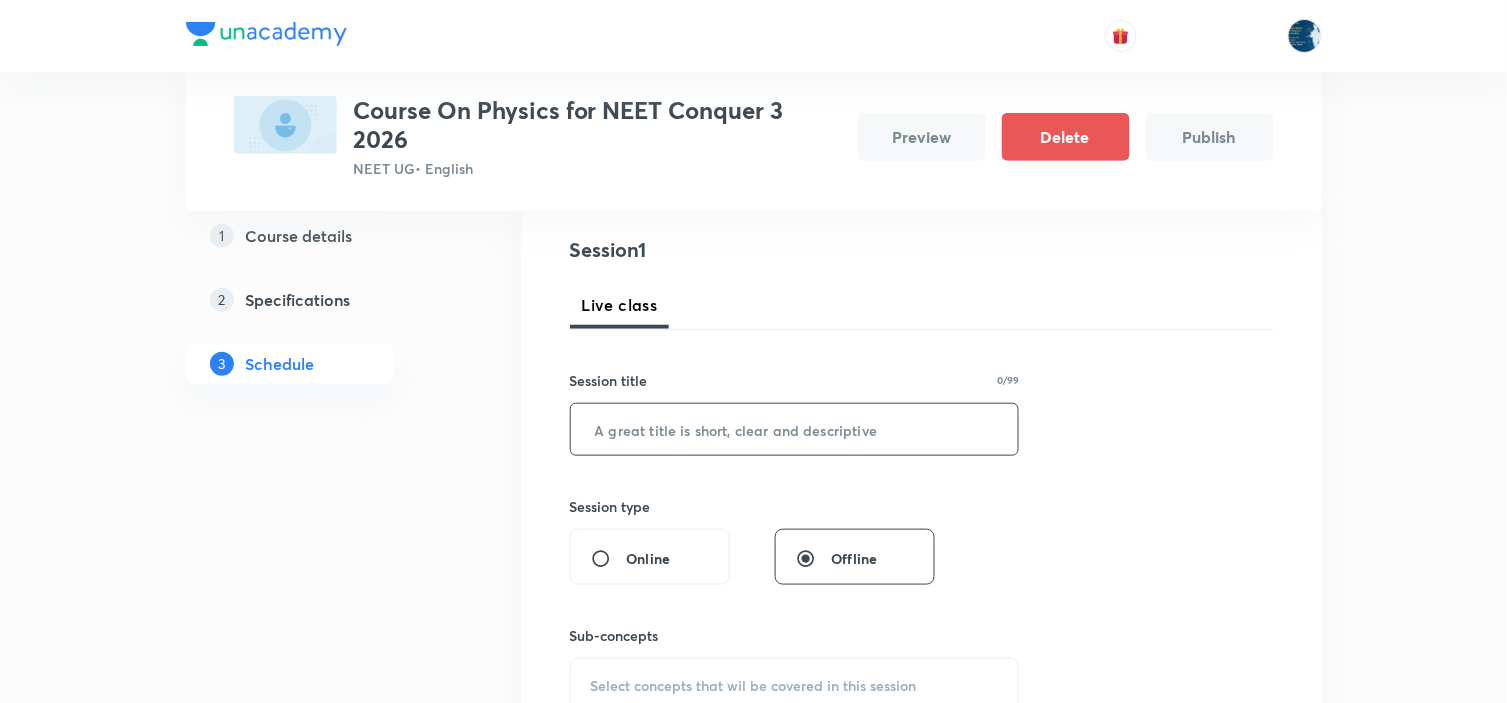 click at bounding box center (795, 429) 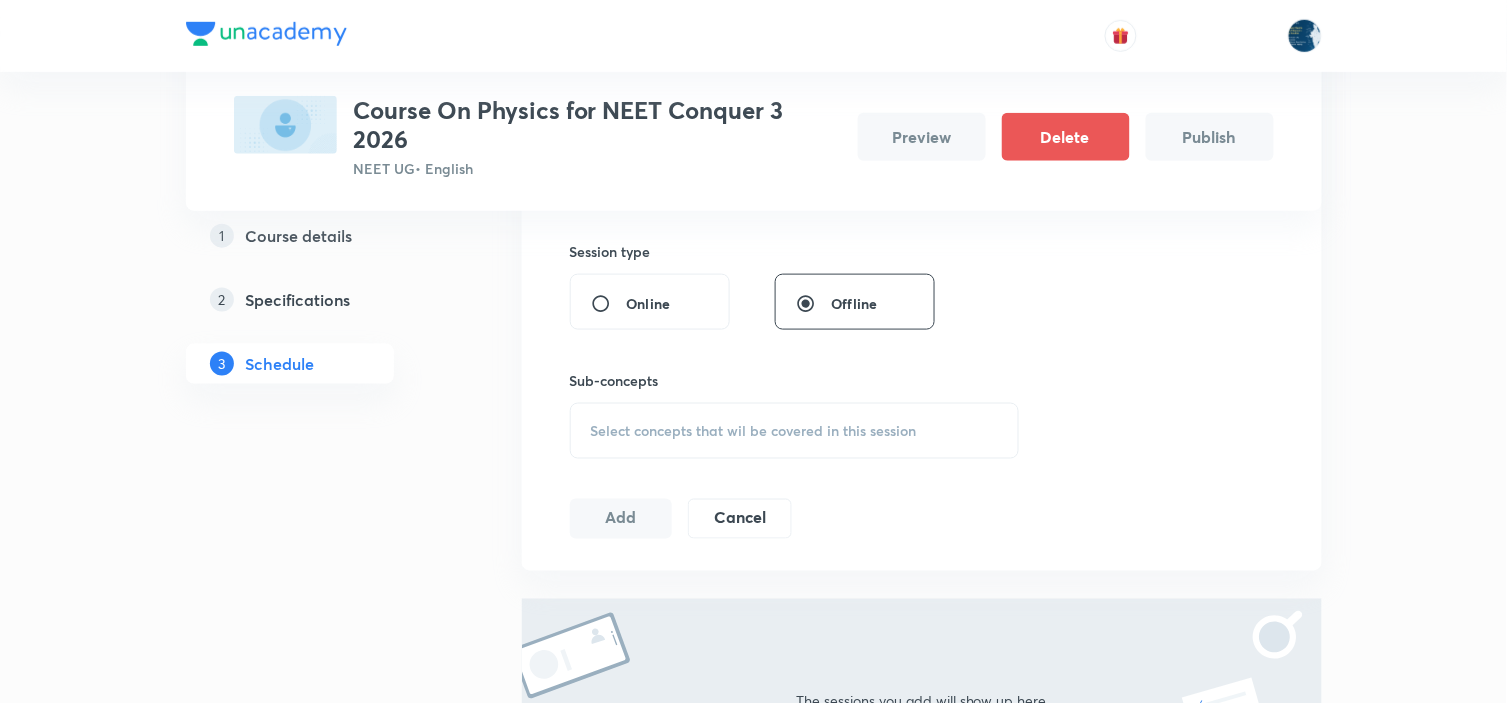 scroll, scrollTop: 555, scrollLeft: 0, axis: vertical 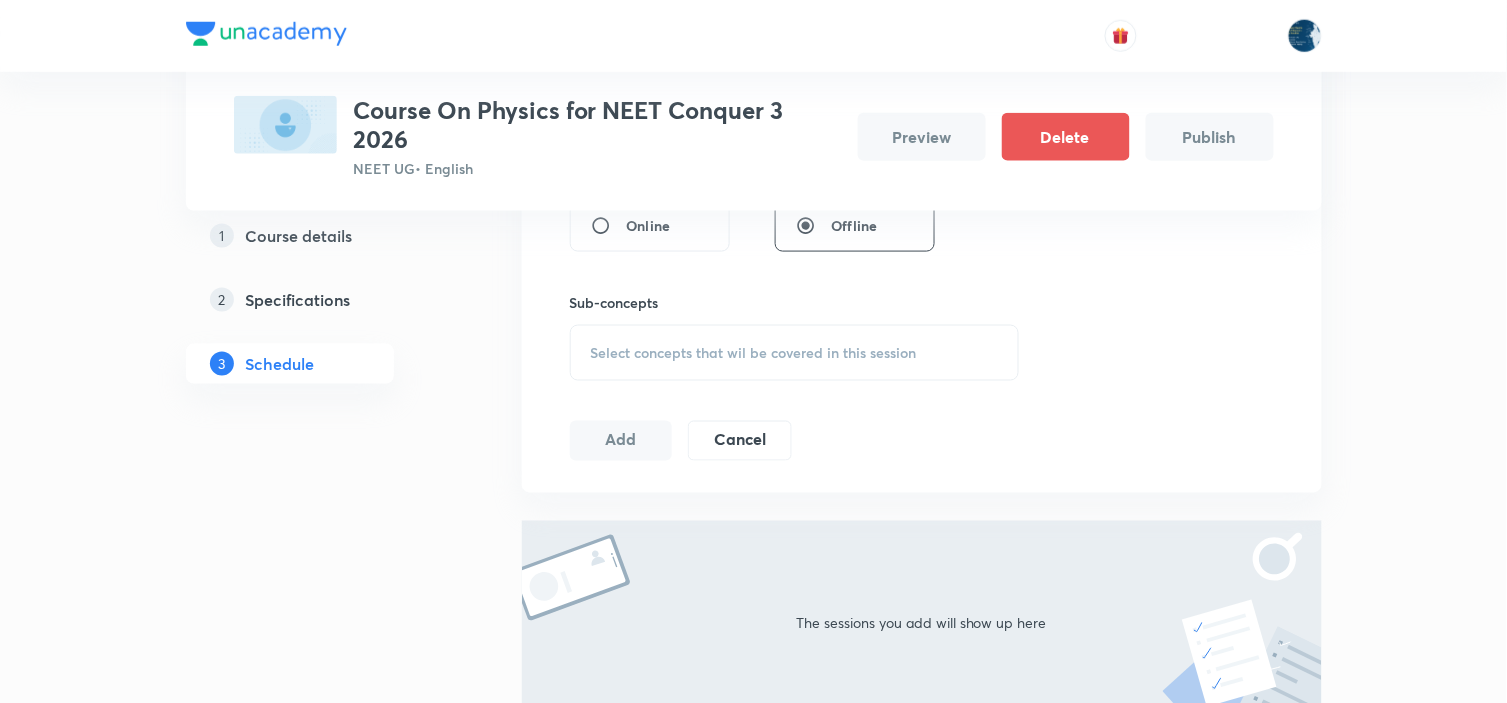 click on "Select concepts that wil be covered in this session" at bounding box center [754, 353] 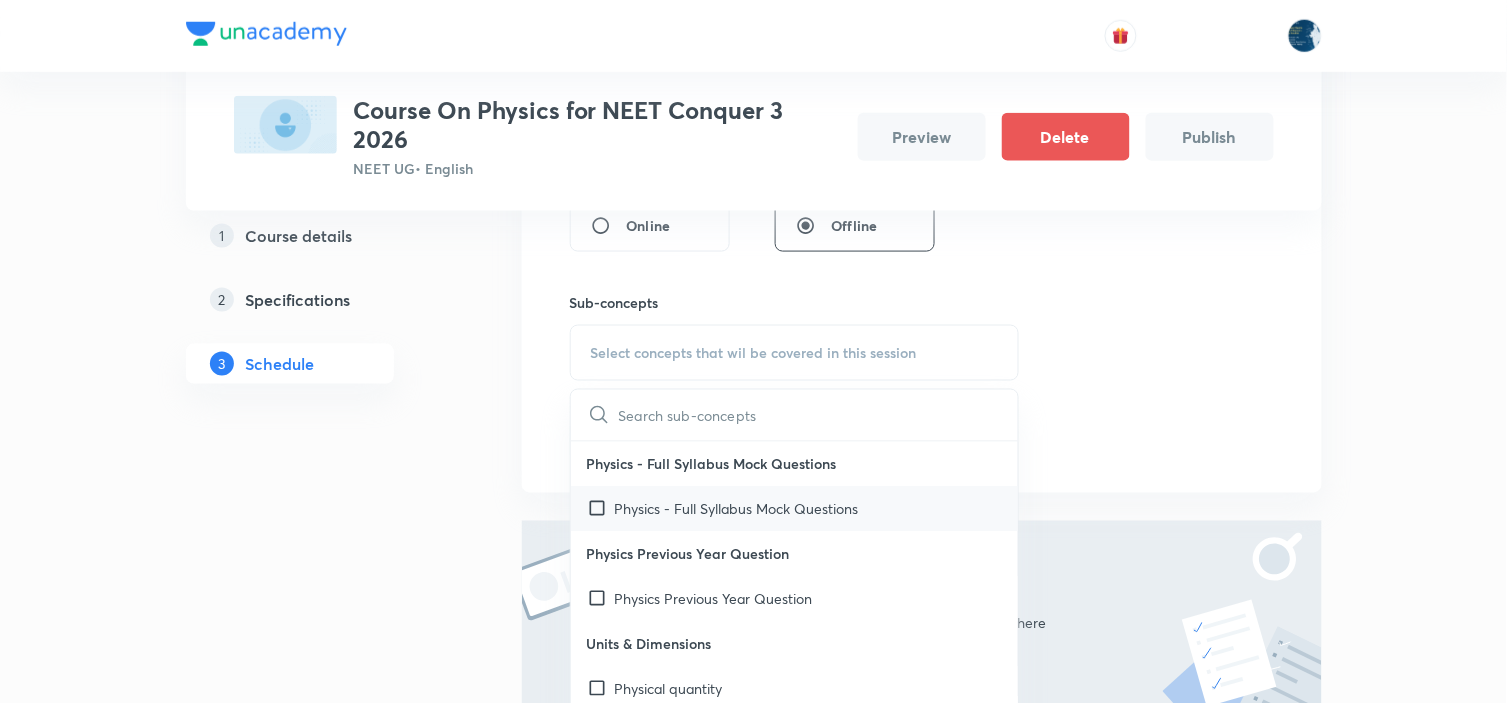 click on "Physics - Full Syllabus Mock Questions" at bounding box center (737, 509) 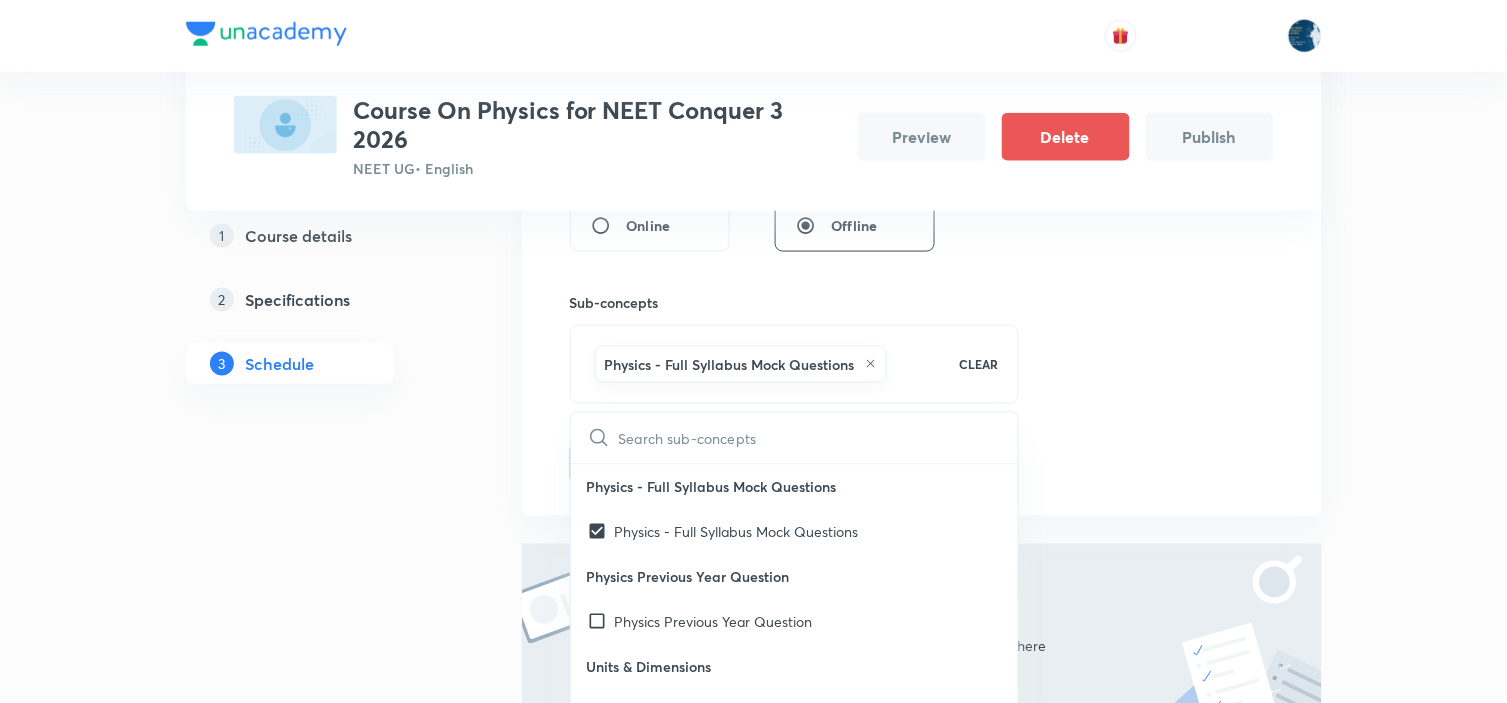 click on "Session 1 Live class Session title 12/[REDACTED] INTRODUCTION ​ Session type Online Offline Sub-concepts Physics - Full Syllabus Mock Questions CLEAR ​ Physics - Full Syllabus Mock Questions Physics - Full Syllabus Mock Questions Physics Previous Year Question Physics Previous Year Question Units & Dimensions Physical quantity Applications of Dimensional Analysis Significant Figures Units of Physical Quantities System of Units Dimensions of Some Mathematical Functions Unit and Dimension Product of Two Vectors Subtraction of Vectors Cross Product Least Count Analysis Errors of Measurement Vernier Callipers Screw Gauge Zero Error Basic Mathematics Elementary Algebra Elementary Trigonometry Basic Coordinate Geometry Functions Differentiation Integral of a Function Use of Differentiation & Integration in One Dimensional Motion Derivatives of Equations of Motion by Calculus Basic Mathematics Laboratory Experiments Laboratory Experiments Basics & Laboratory Representation of Vector Addition of Vectors Unit Vectors" at bounding box center (922, 193) 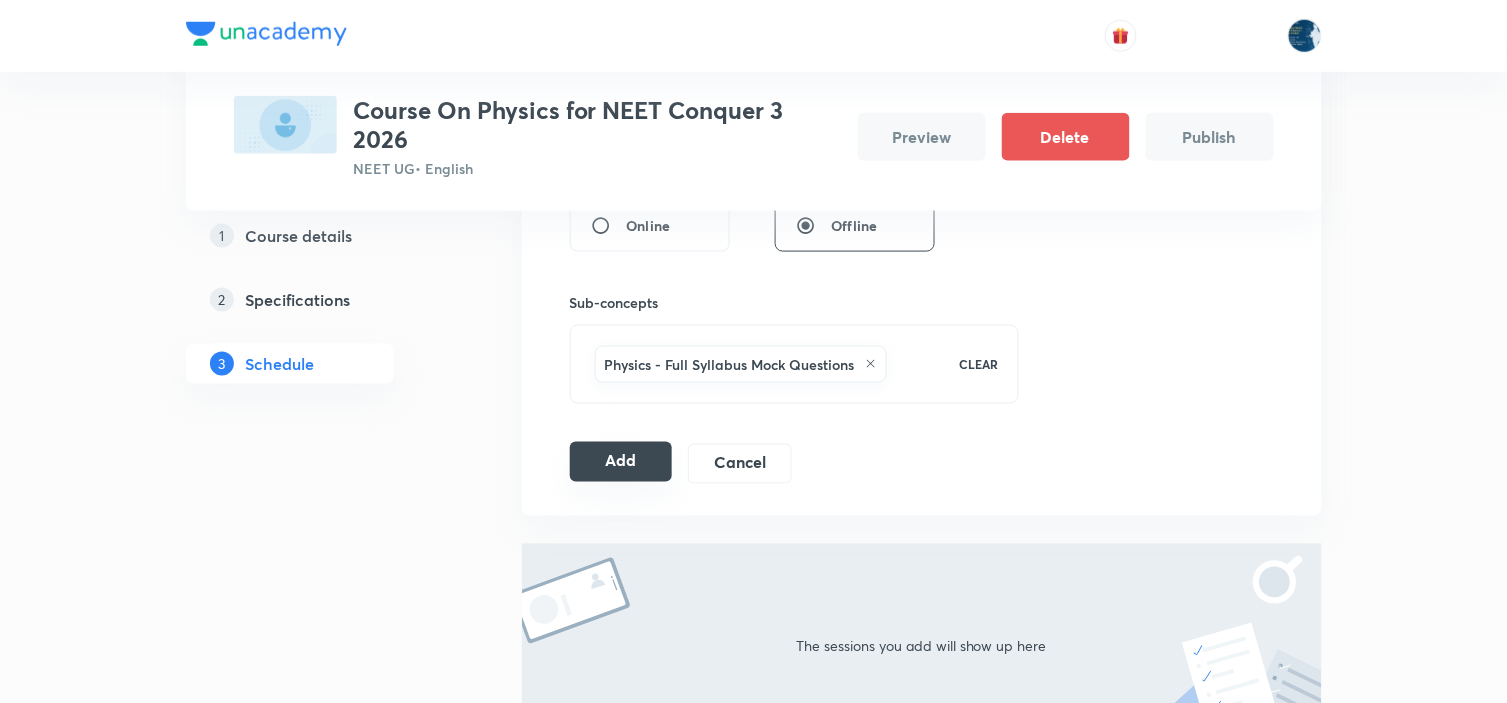 click on "Add" at bounding box center [621, 462] 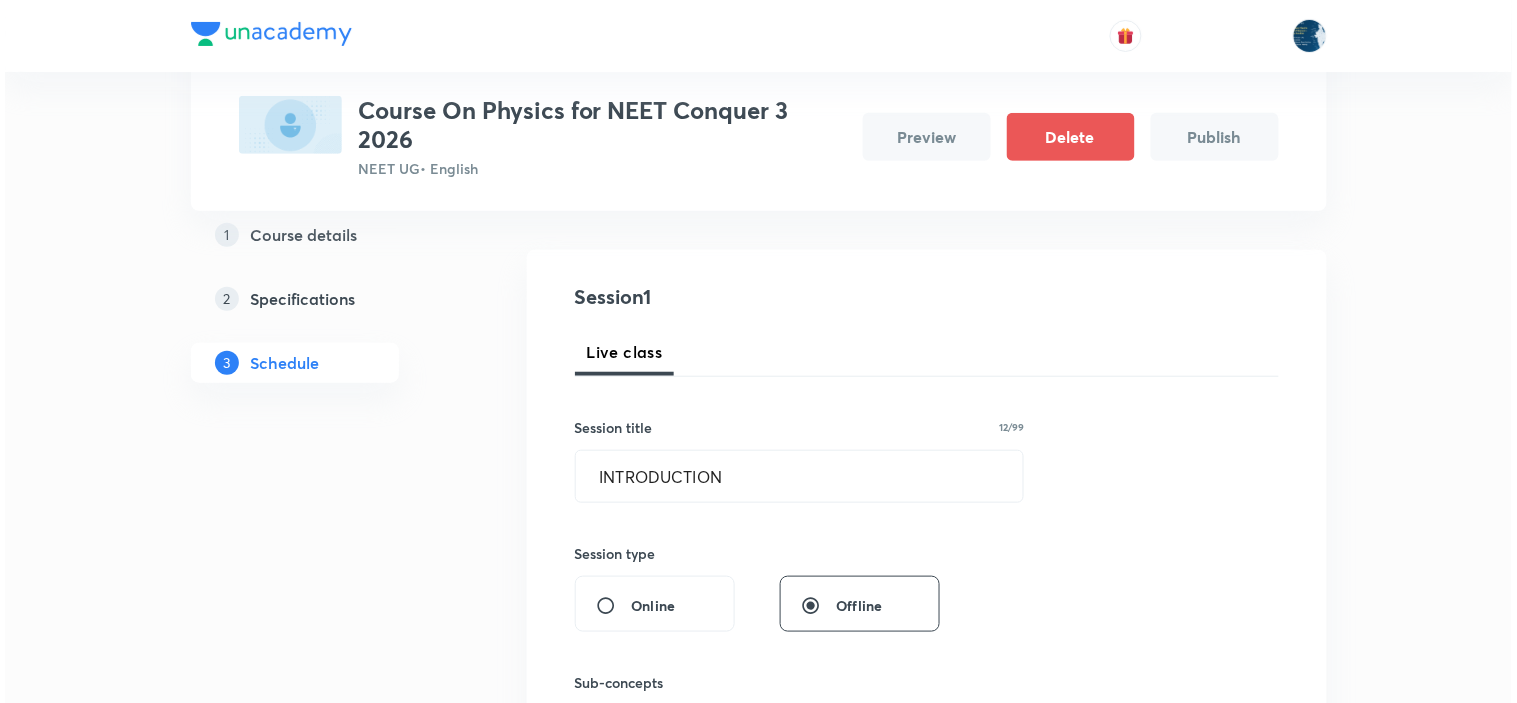 scroll, scrollTop: 111, scrollLeft: 0, axis: vertical 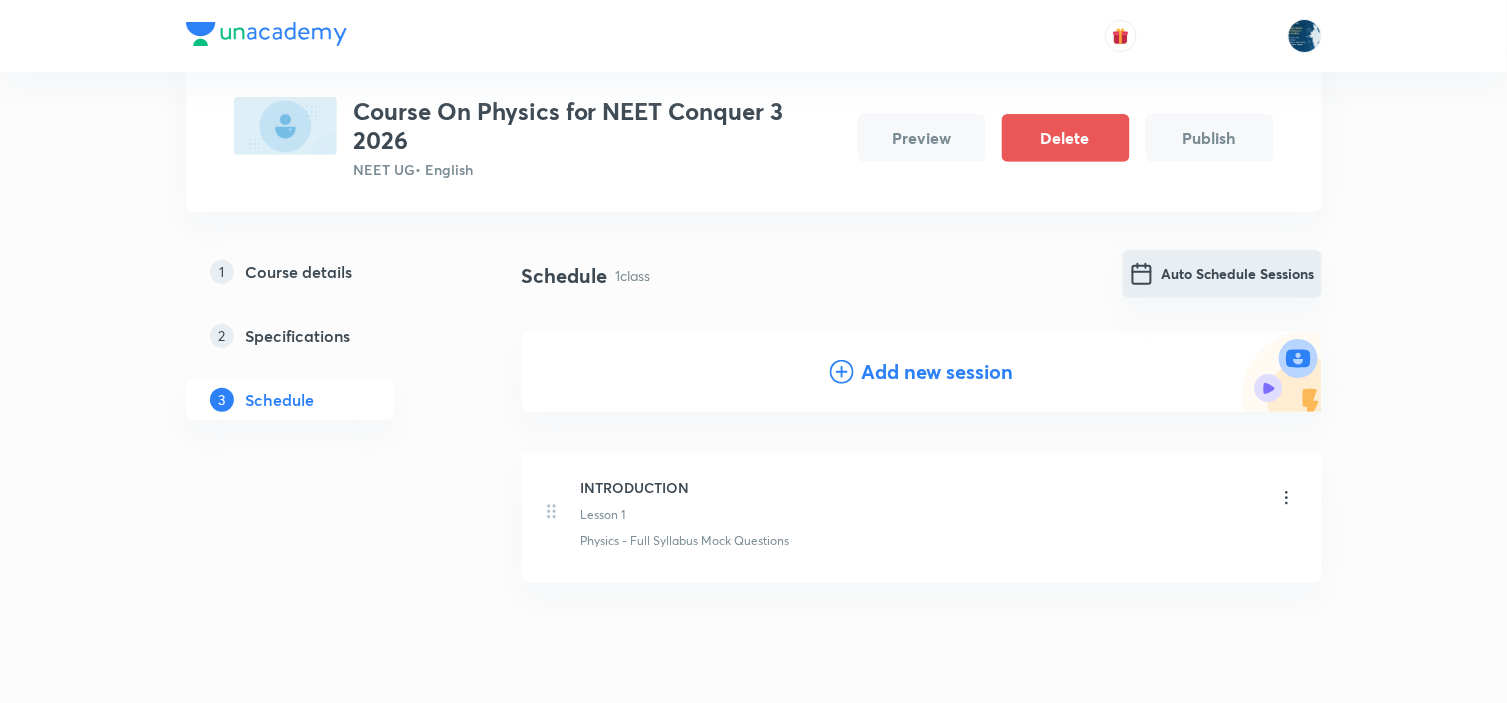 click on "Auto Schedule Sessions" at bounding box center (1222, 274) 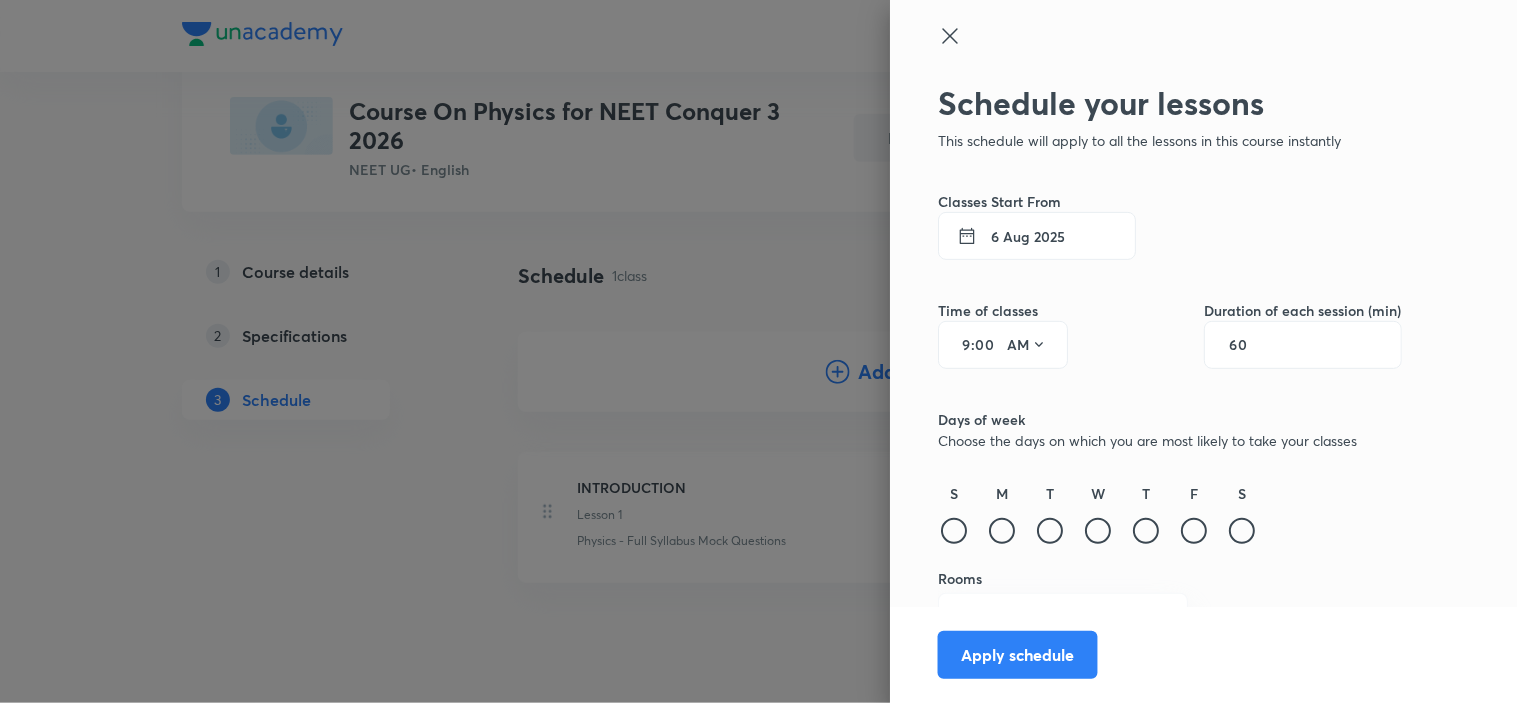 click on "6 Aug 2025" at bounding box center [1037, 236] 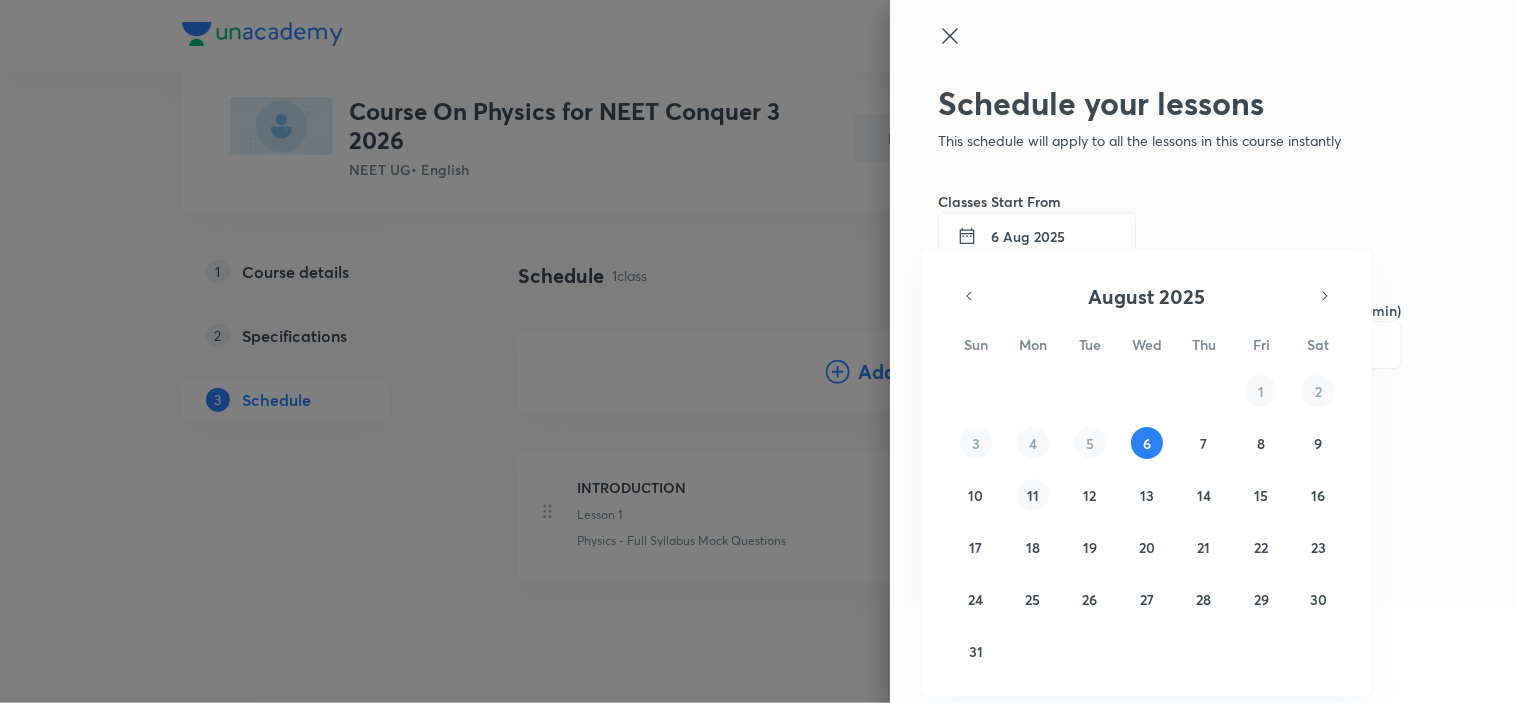 click on "11" at bounding box center [1033, 495] 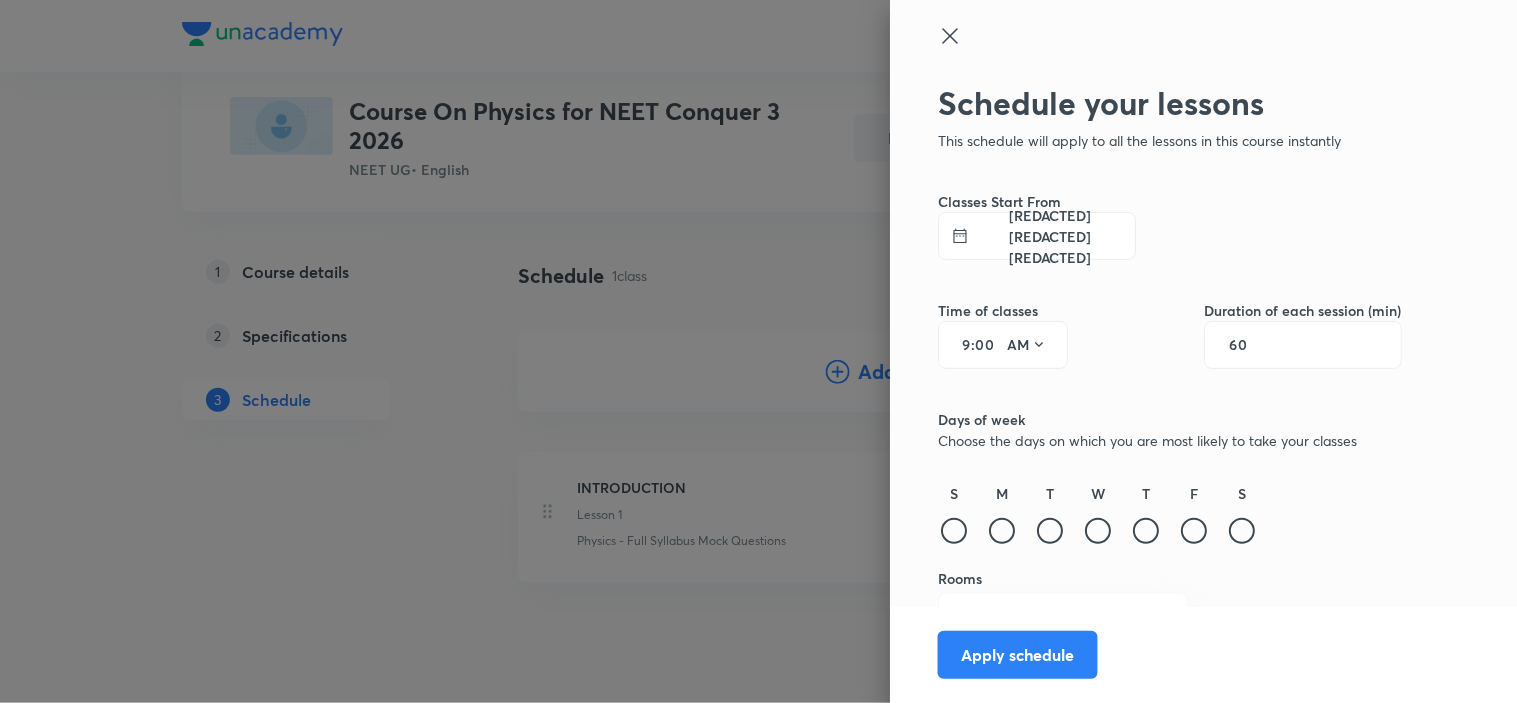 click on "60" at bounding box center [1248, 345] 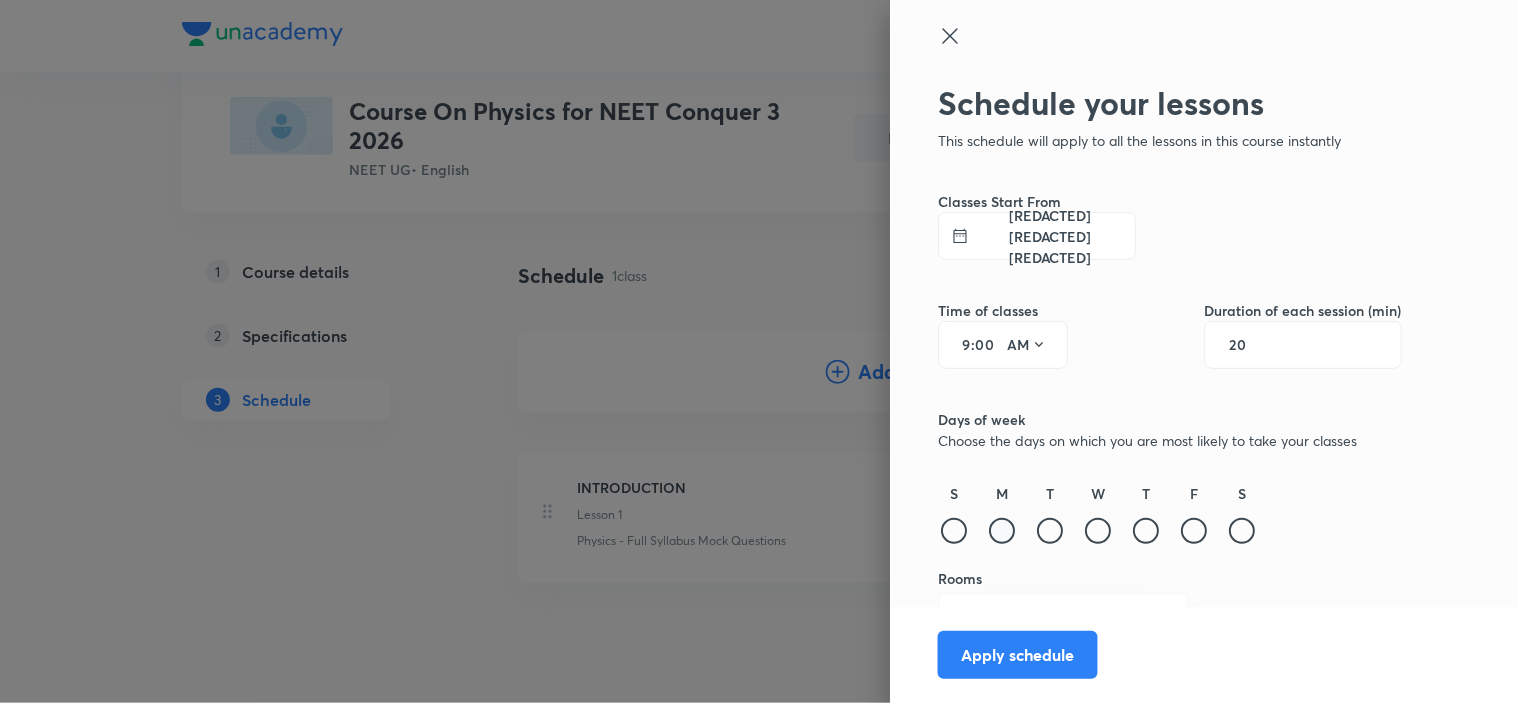 click at bounding box center [1002, 531] 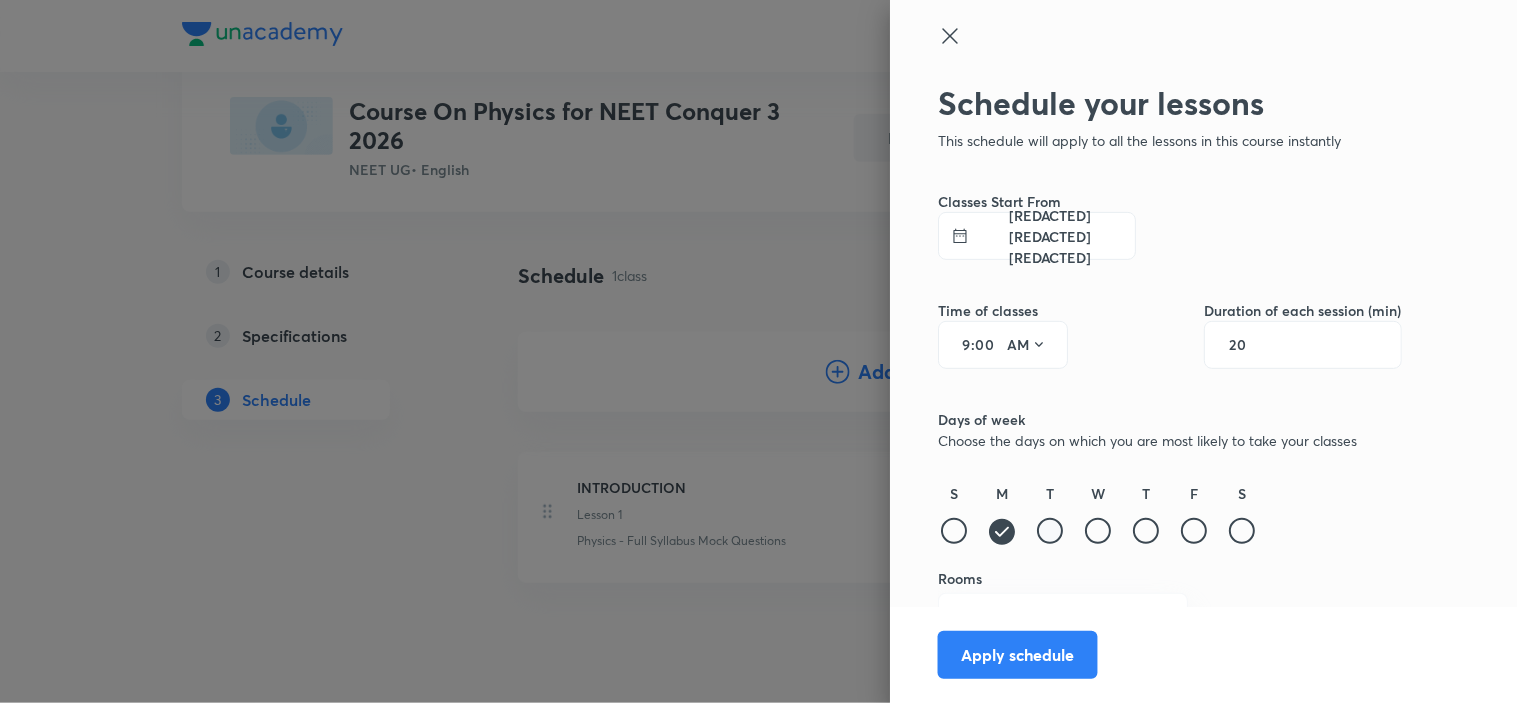 click at bounding box center [1050, 531] 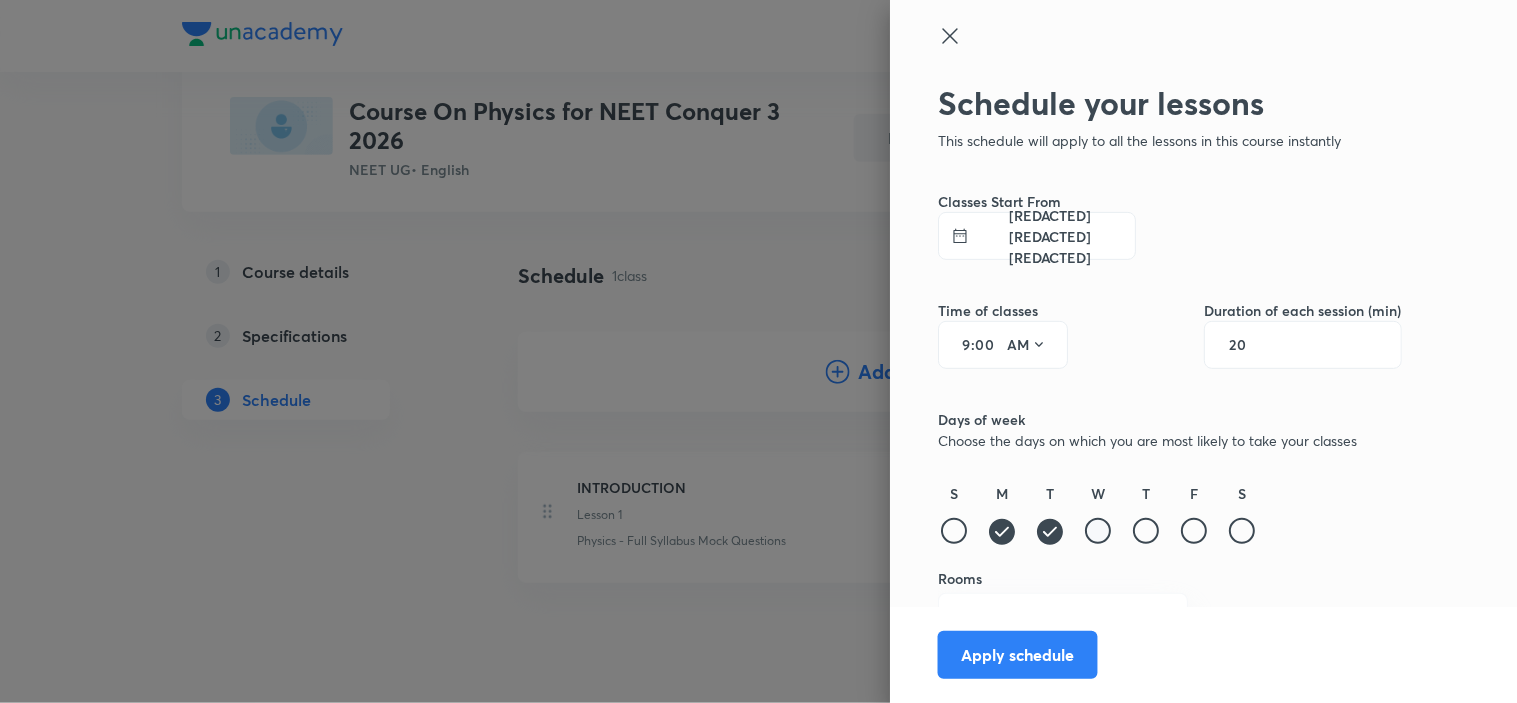 click at bounding box center (1098, 531) 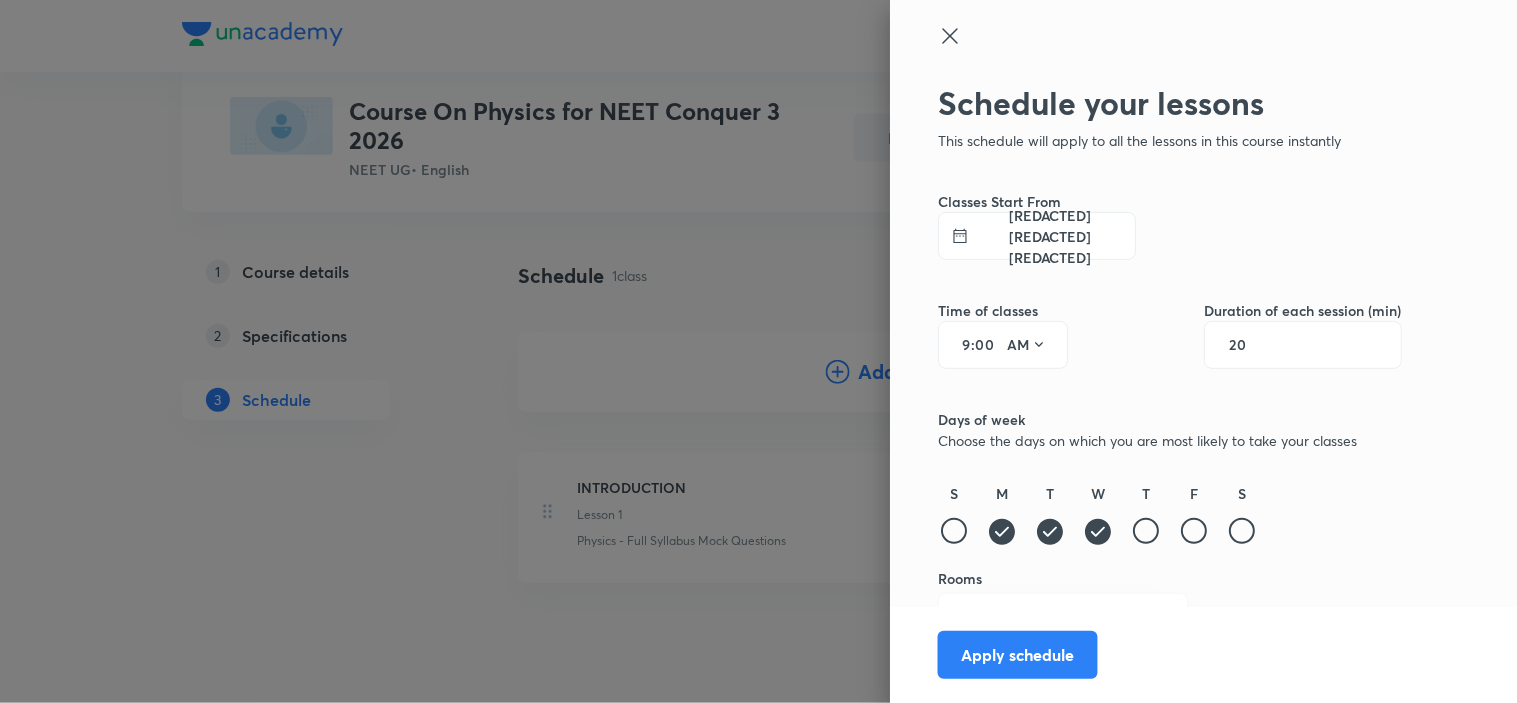click on "T" at bounding box center (1146, 515) 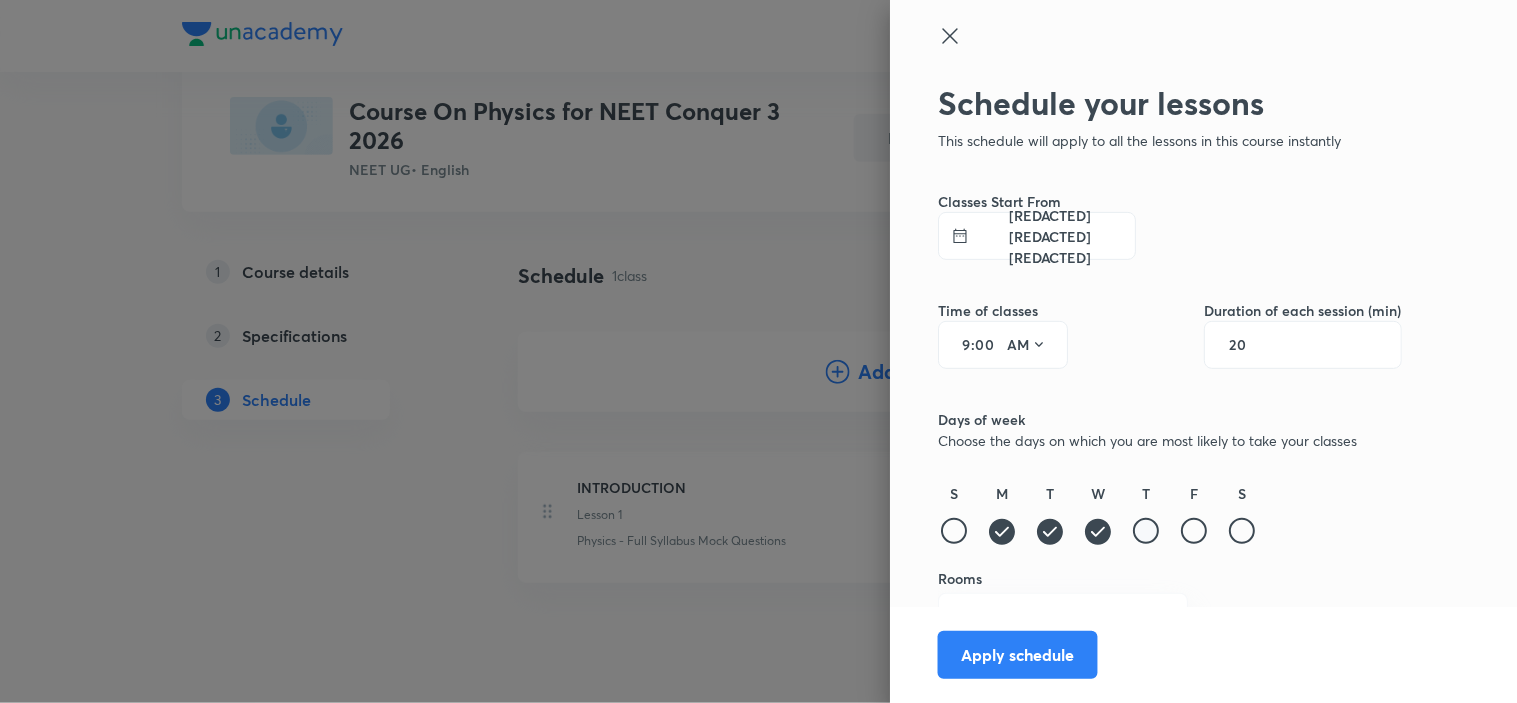 click at bounding box center (1146, 531) 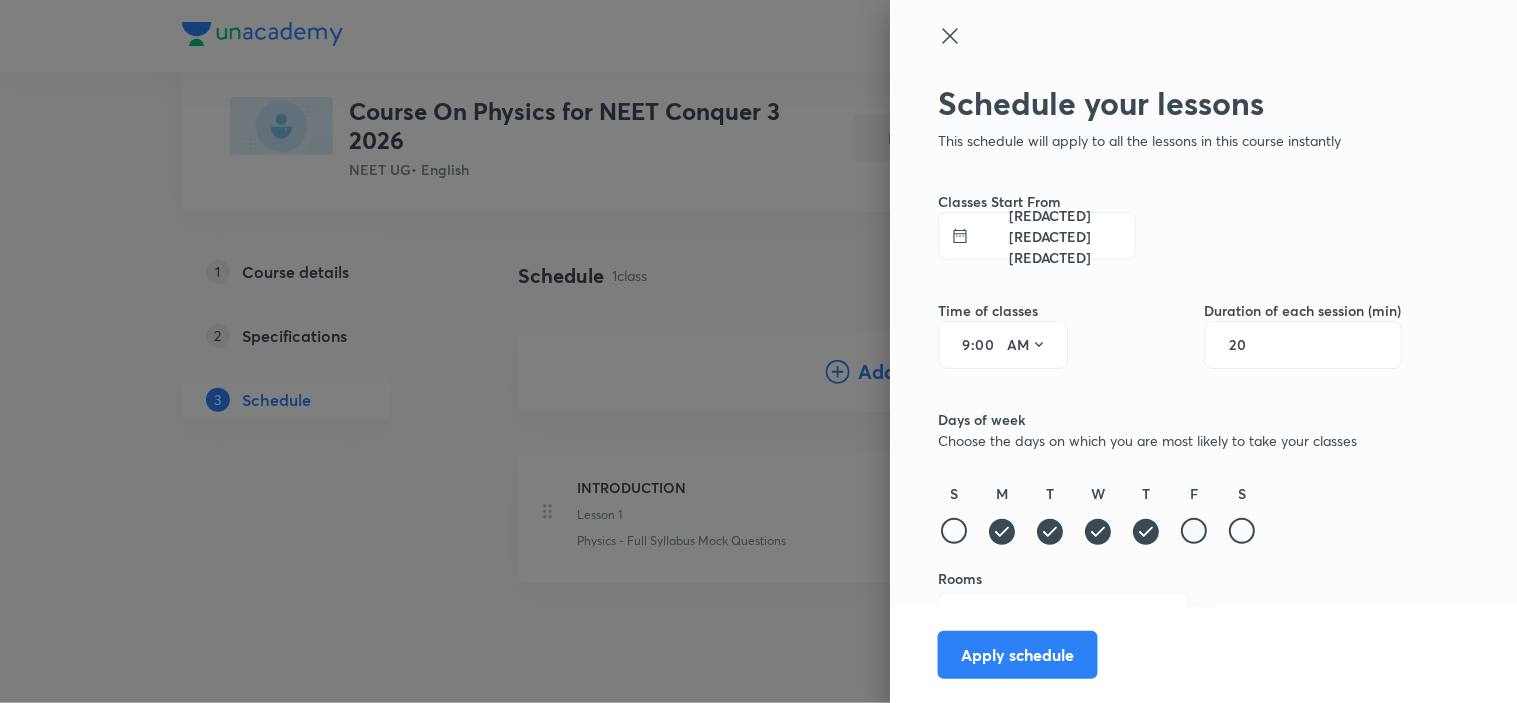 click at bounding box center (1194, 531) 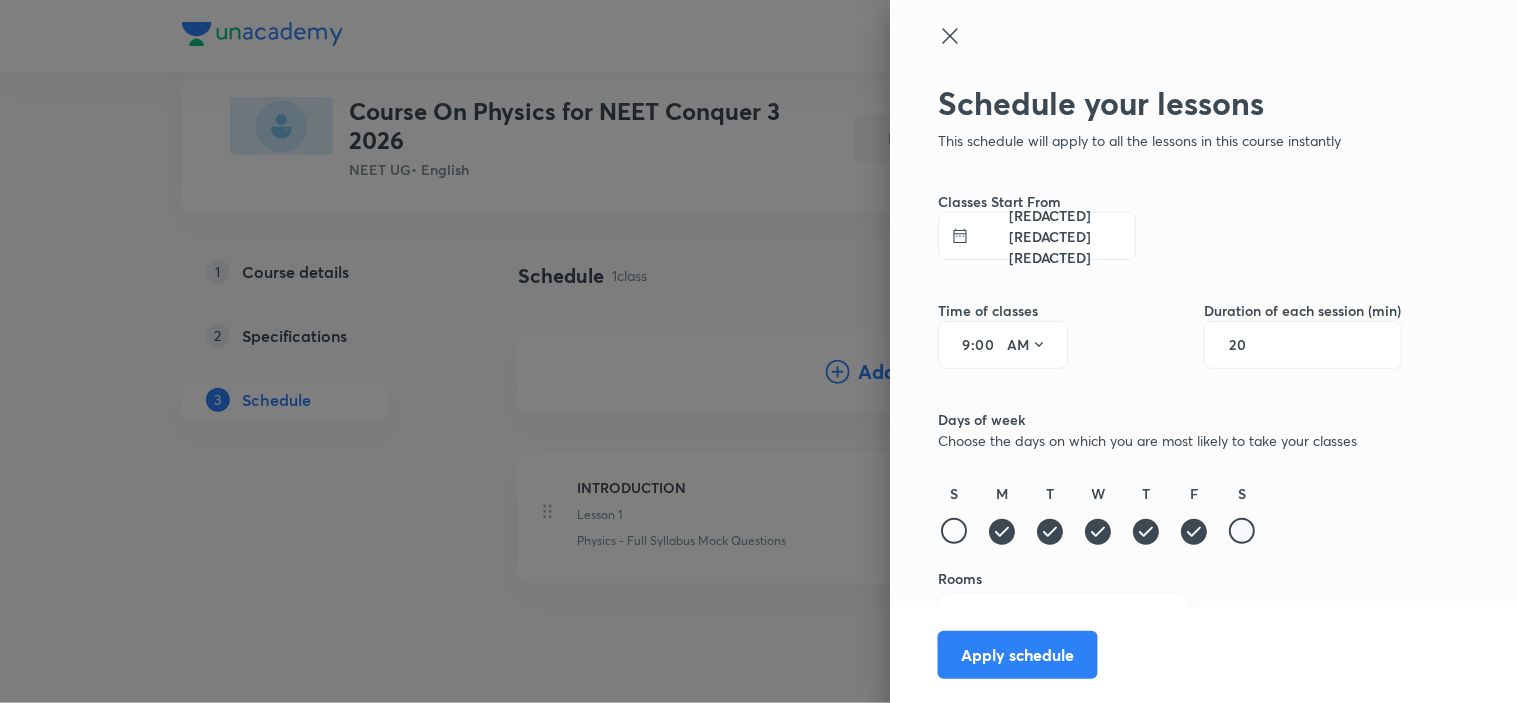 click at bounding box center (1242, 531) 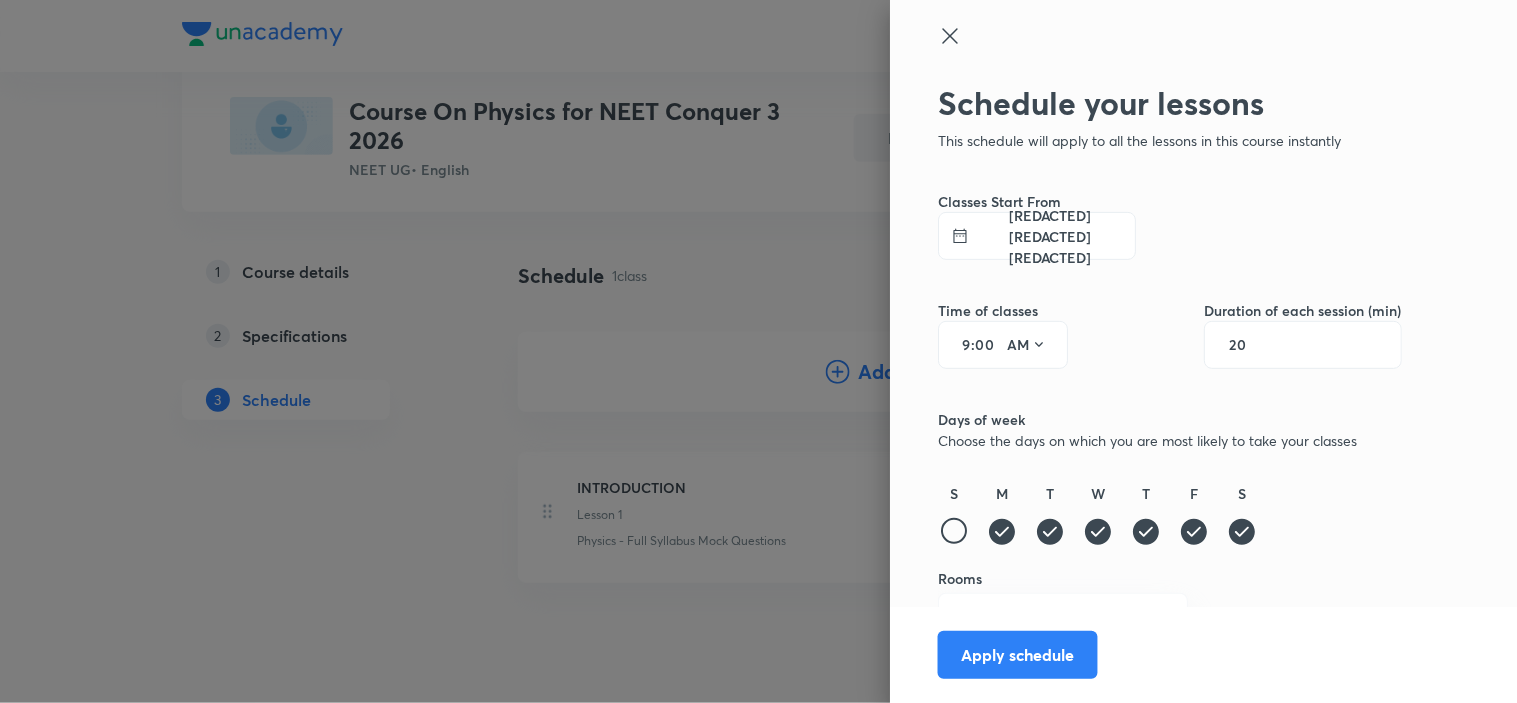 click on "Apply schedule" at bounding box center [1648, 655] 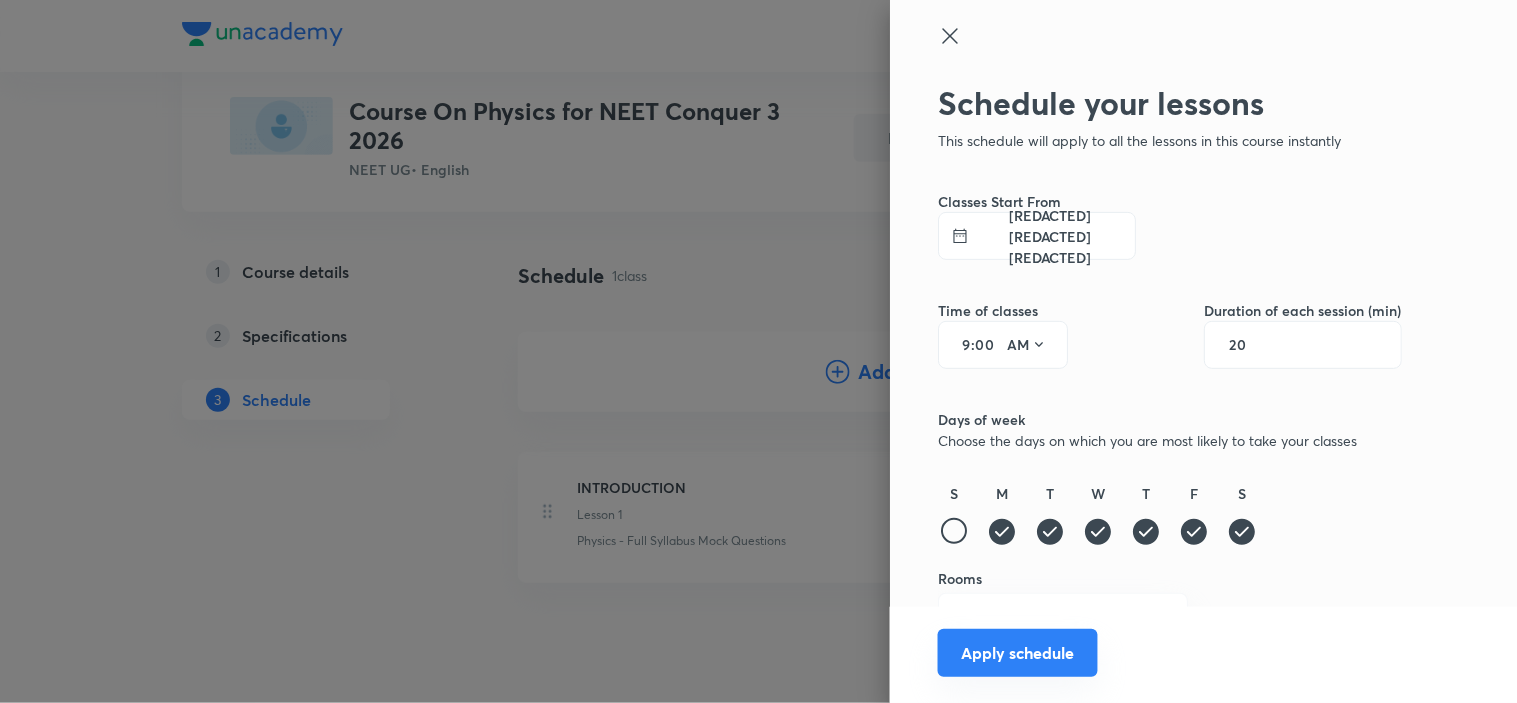 click on "Apply schedule" at bounding box center (1018, 653) 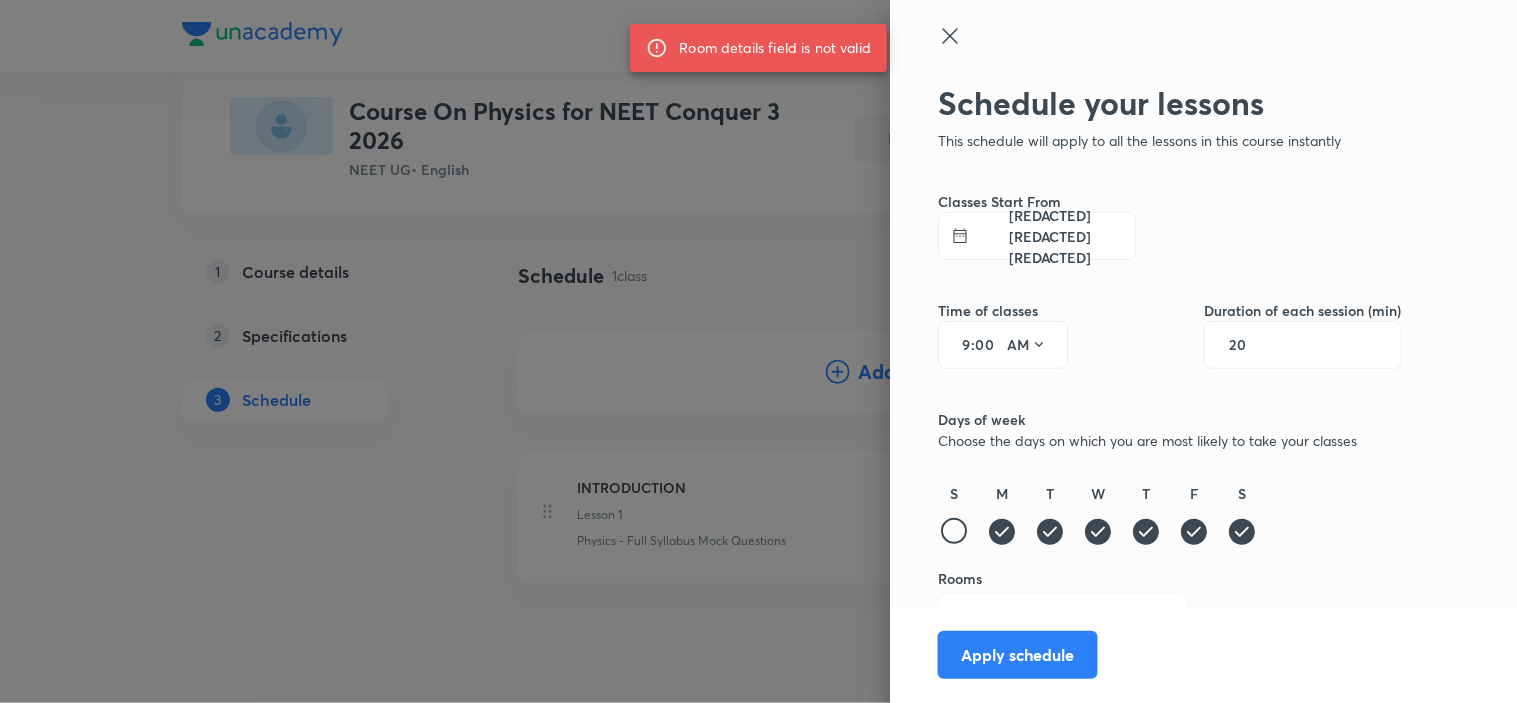 scroll, scrollTop: 5, scrollLeft: 0, axis: vertical 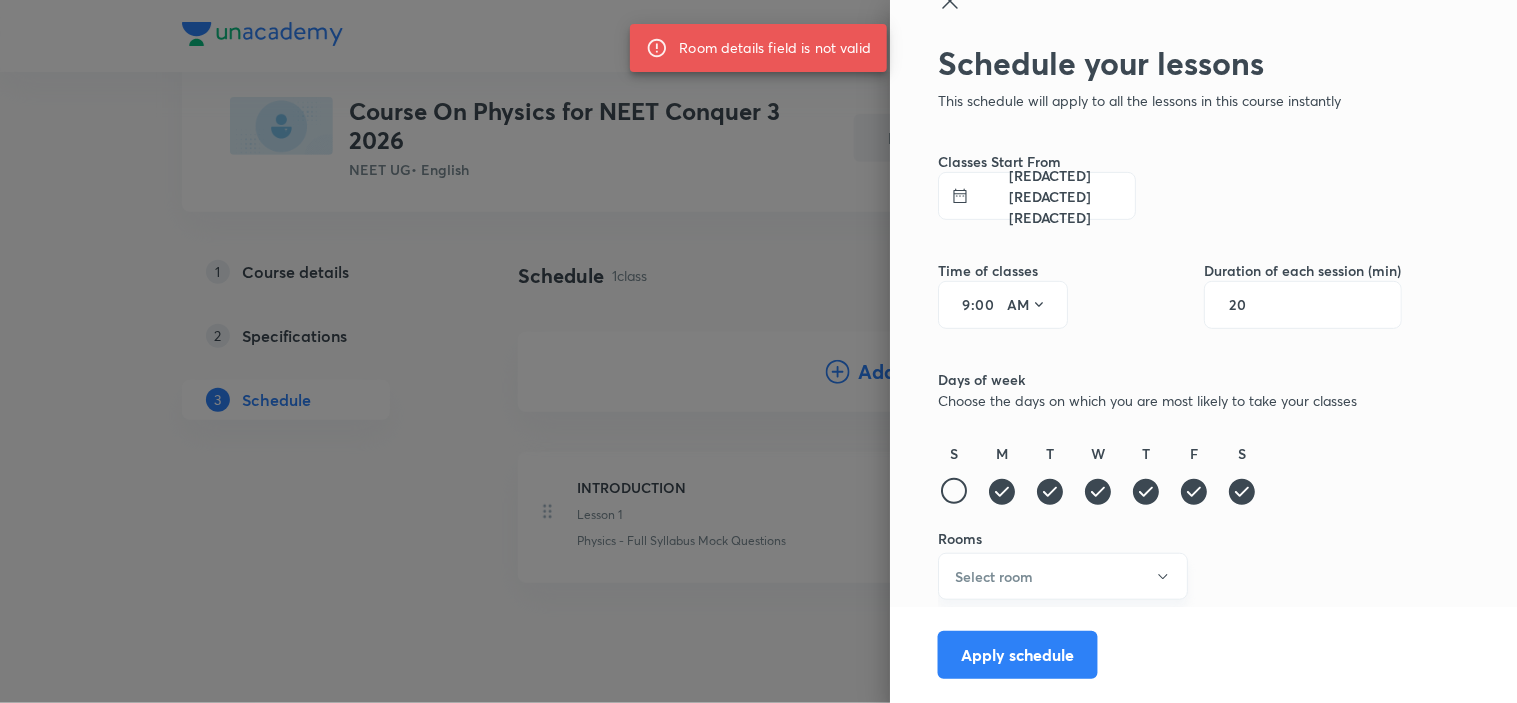 click on "Select room" at bounding box center (1063, 576) 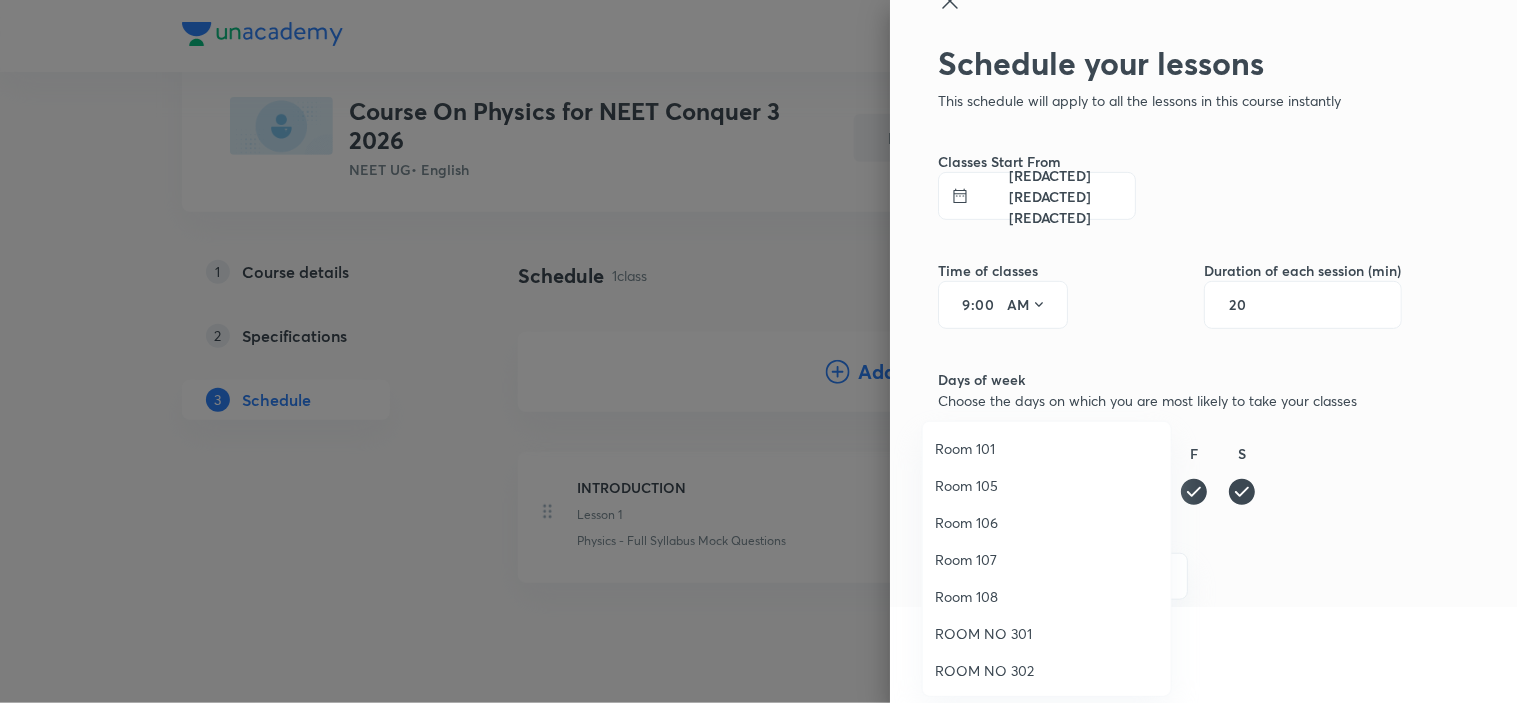 scroll, scrollTop: 222, scrollLeft: 0, axis: vertical 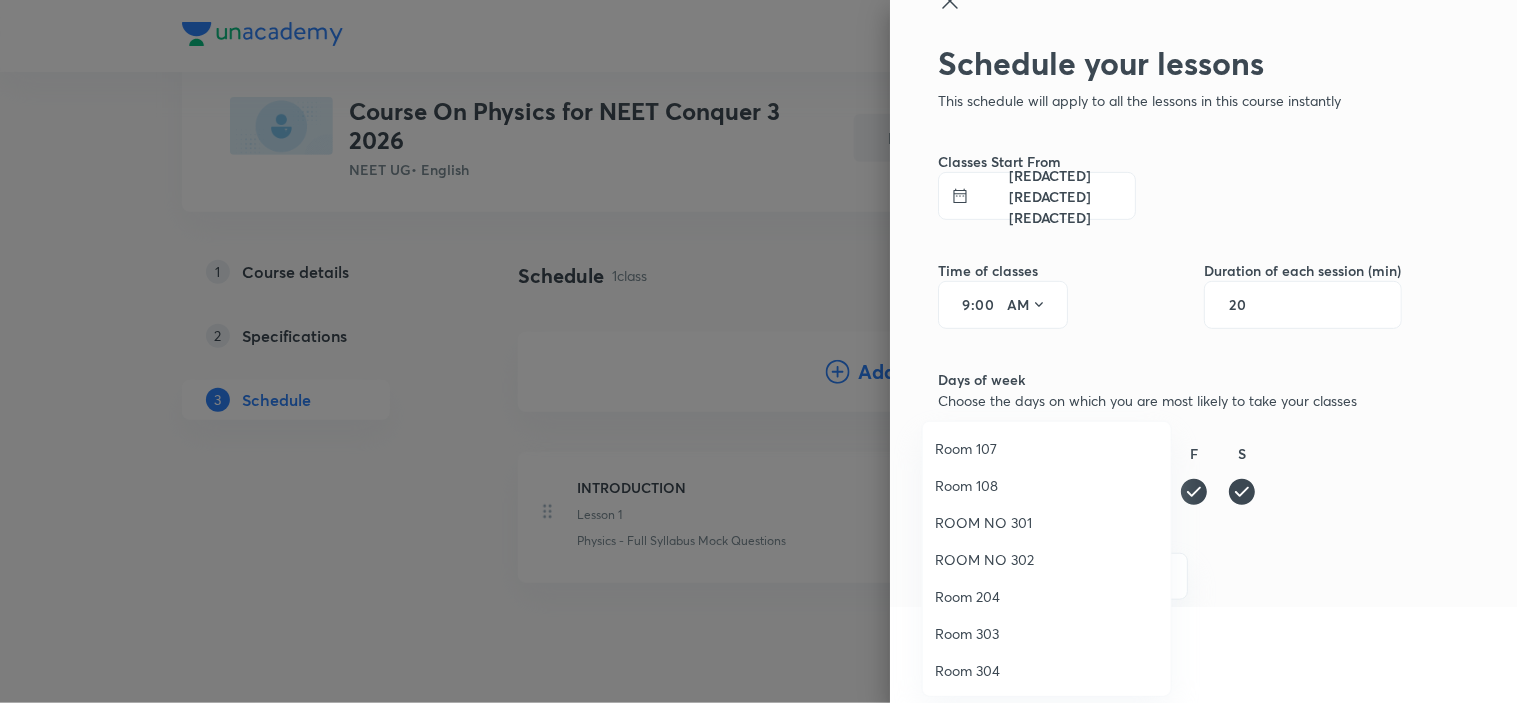 click on "Room 107" at bounding box center (1047, 448) 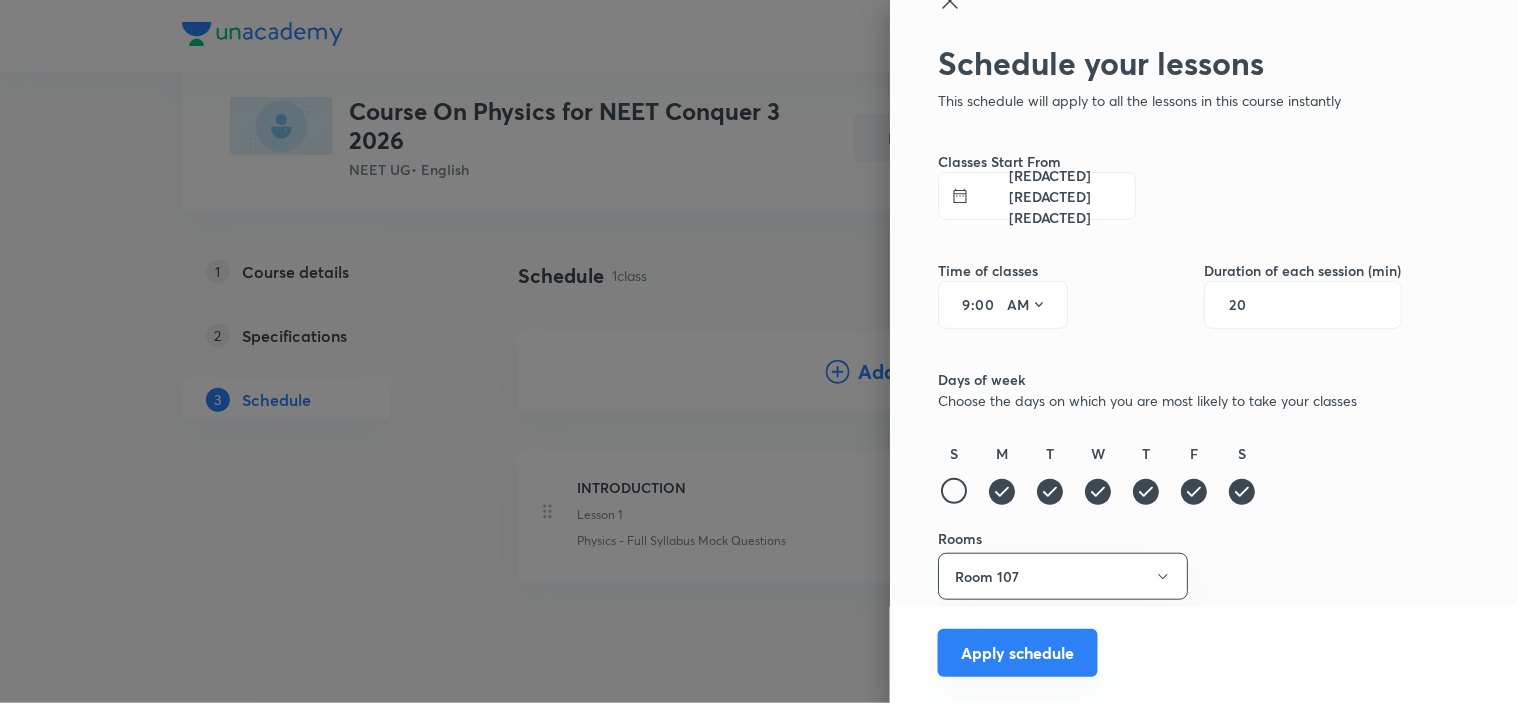 click on "Apply schedule" at bounding box center [1018, 653] 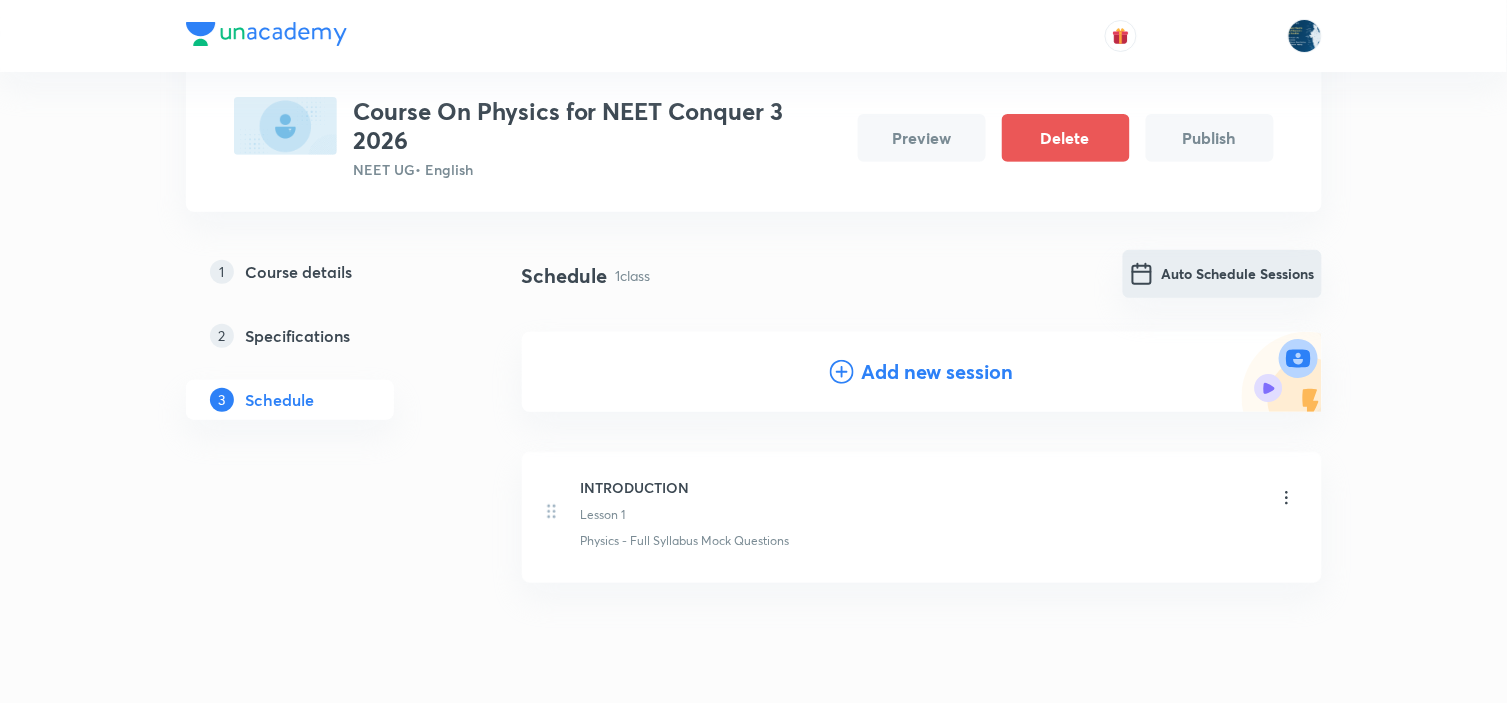 click on "Auto Schedule Sessions" at bounding box center (1222, 274) 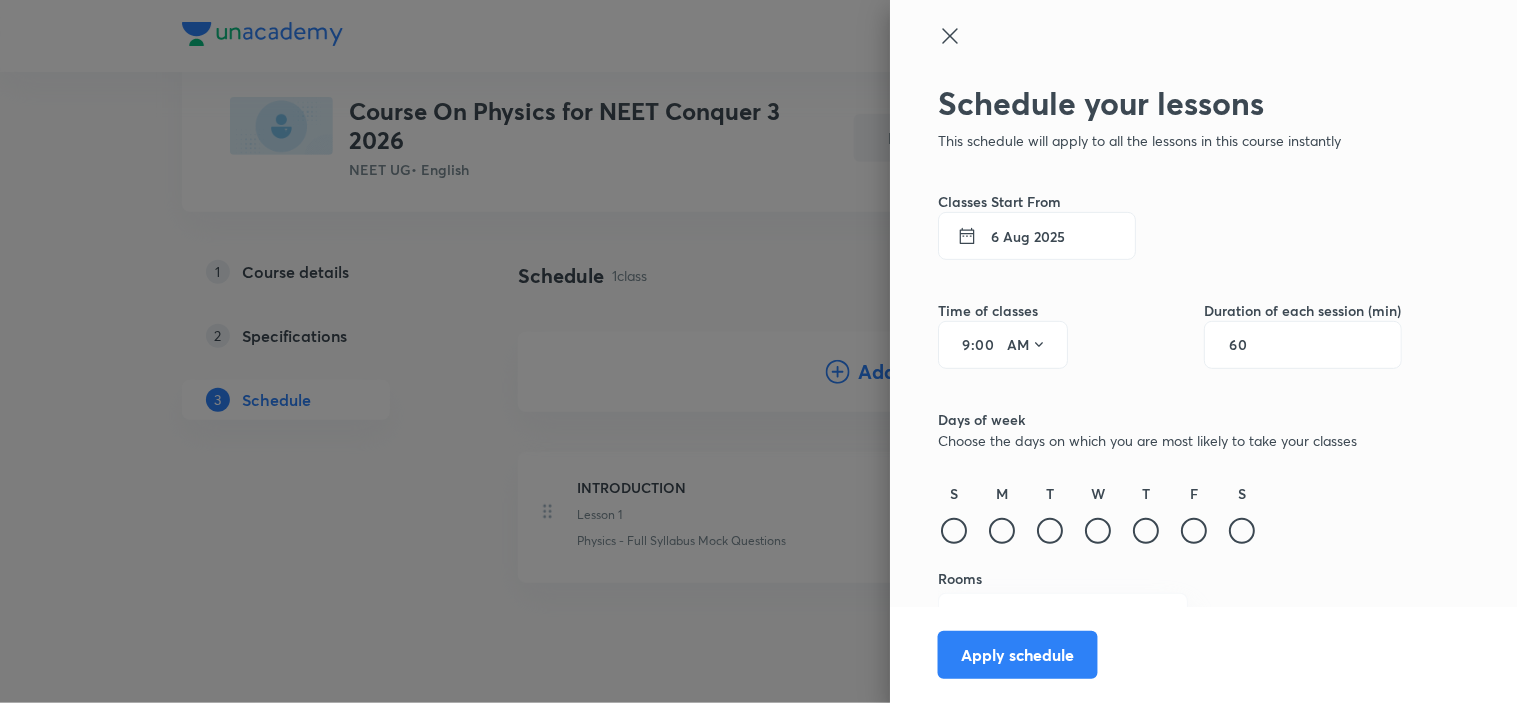 click on "6 Aug 2025" at bounding box center (1037, 236) 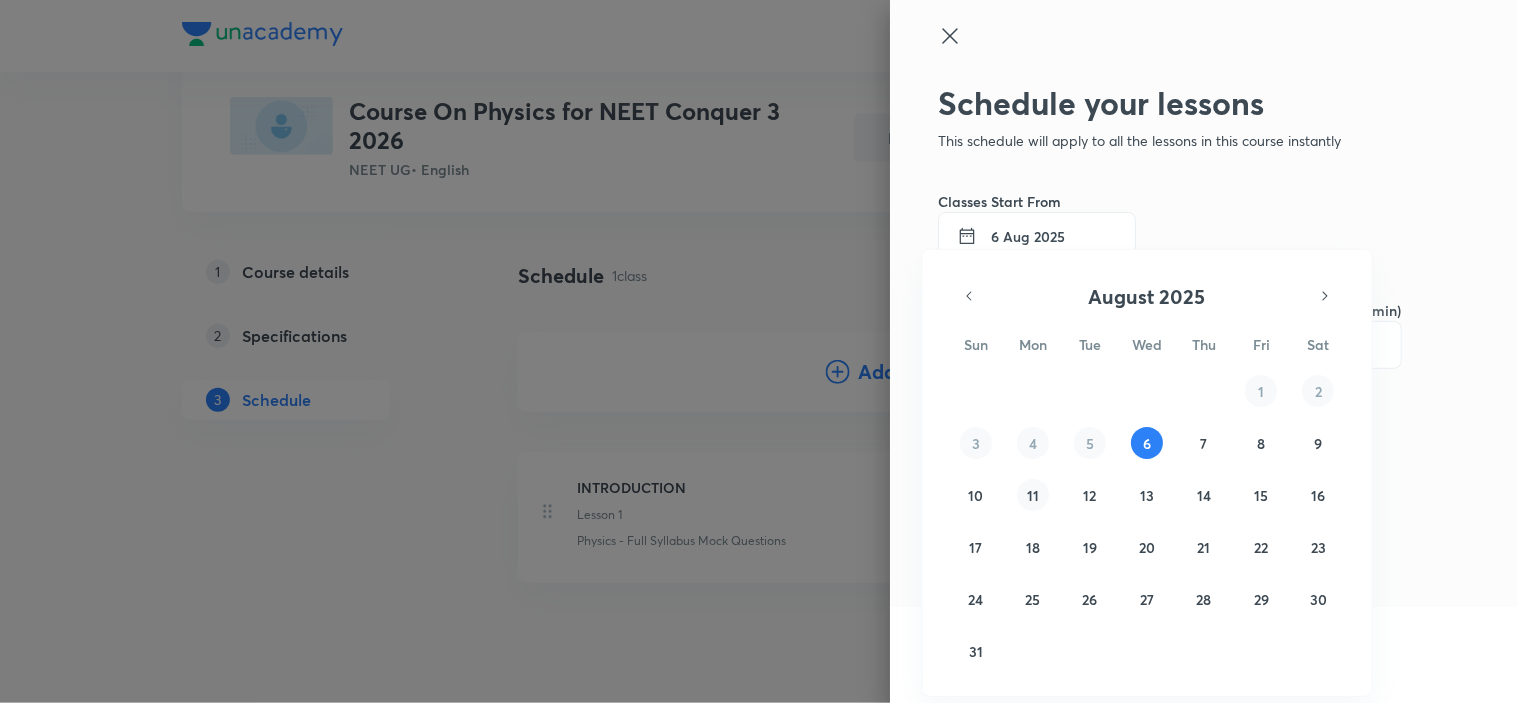 click on "11" at bounding box center (1033, 495) 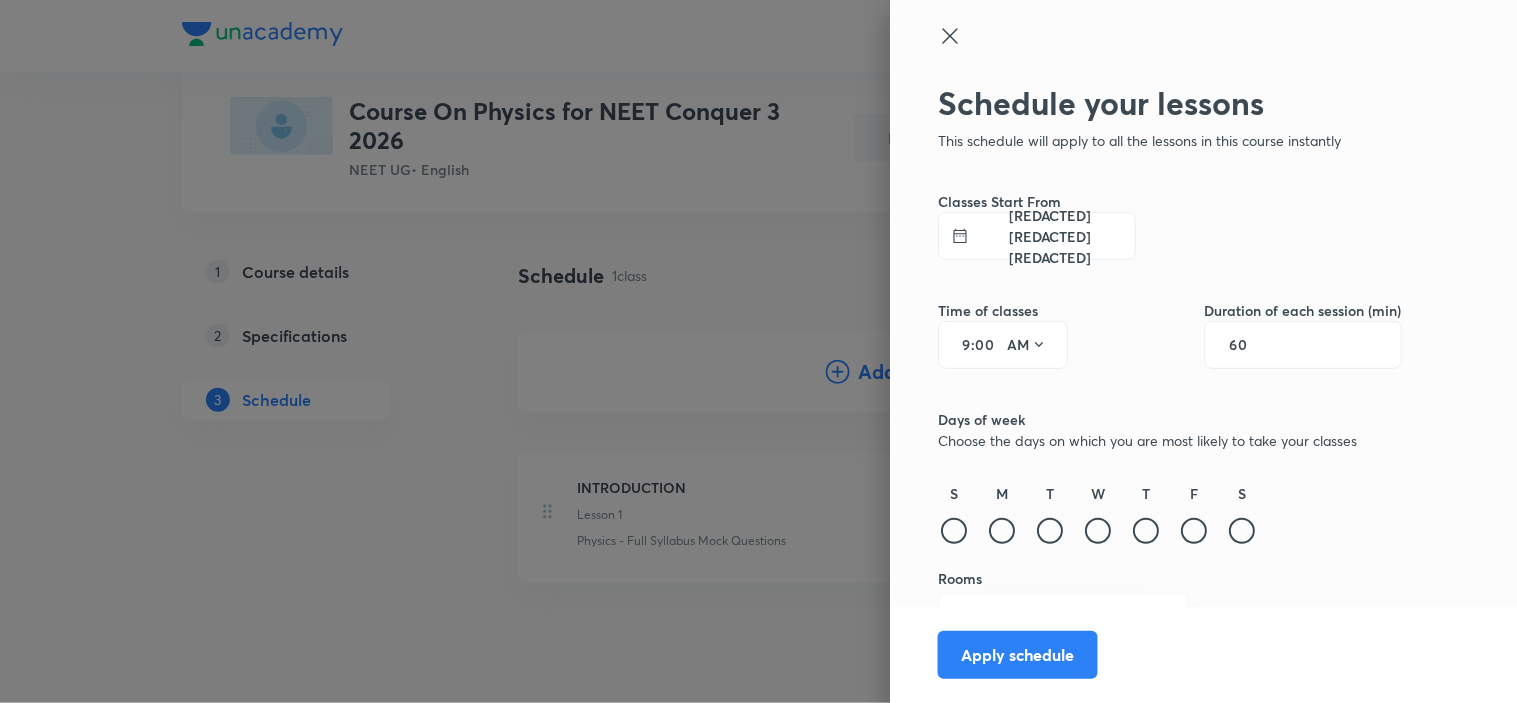 click on "60" at bounding box center [1303, 345] 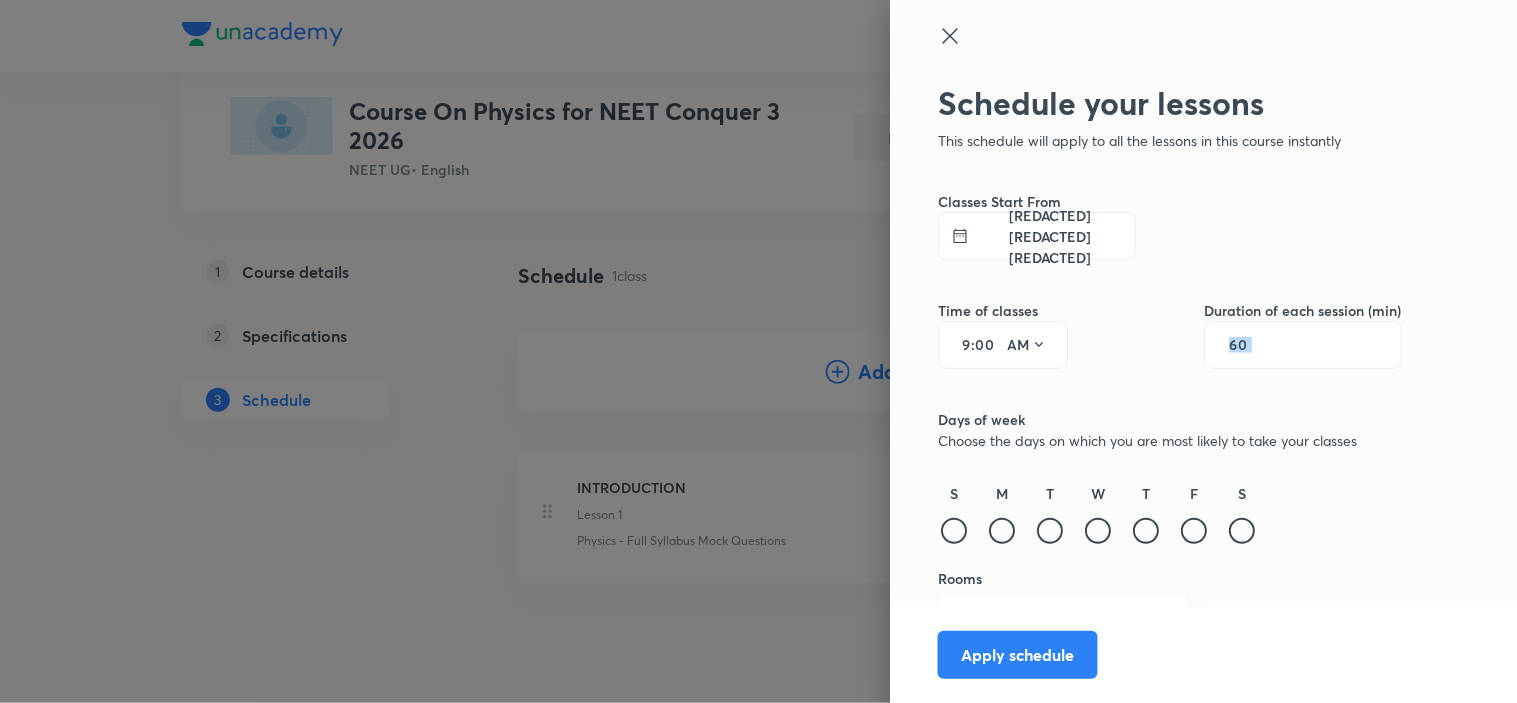 click on "60" at bounding box center [1303, 345] 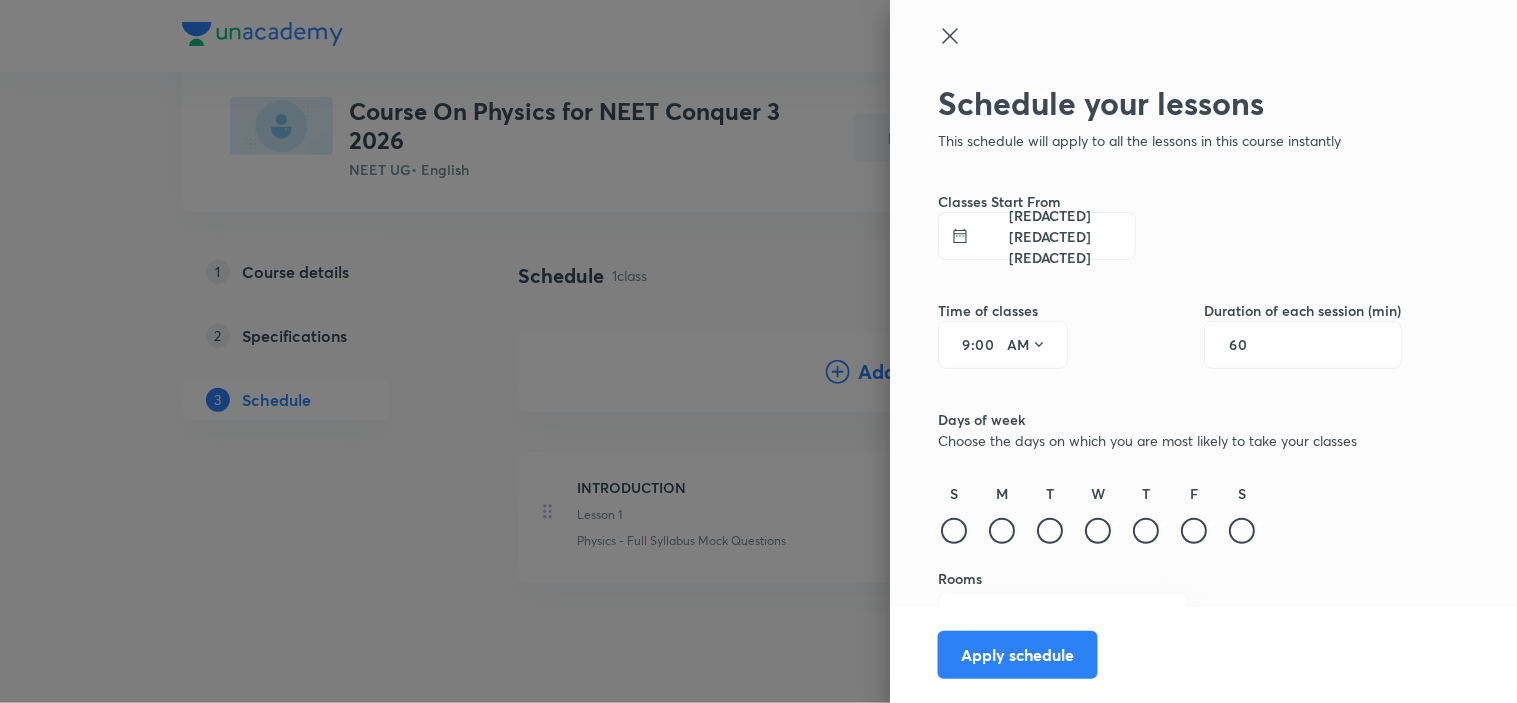 click on "60" at bounding box center (1248, 345) 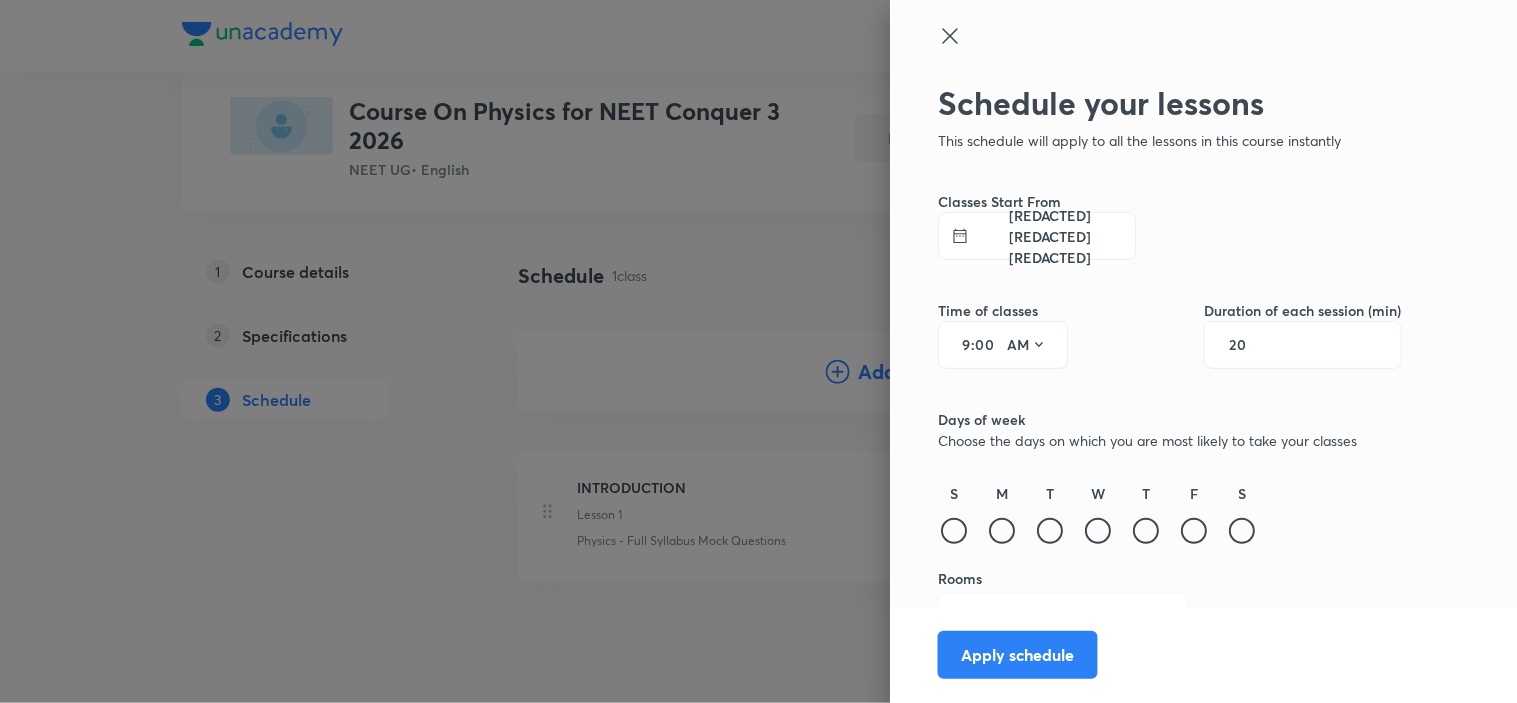 click on "M" at bounding box center [1002, 515] 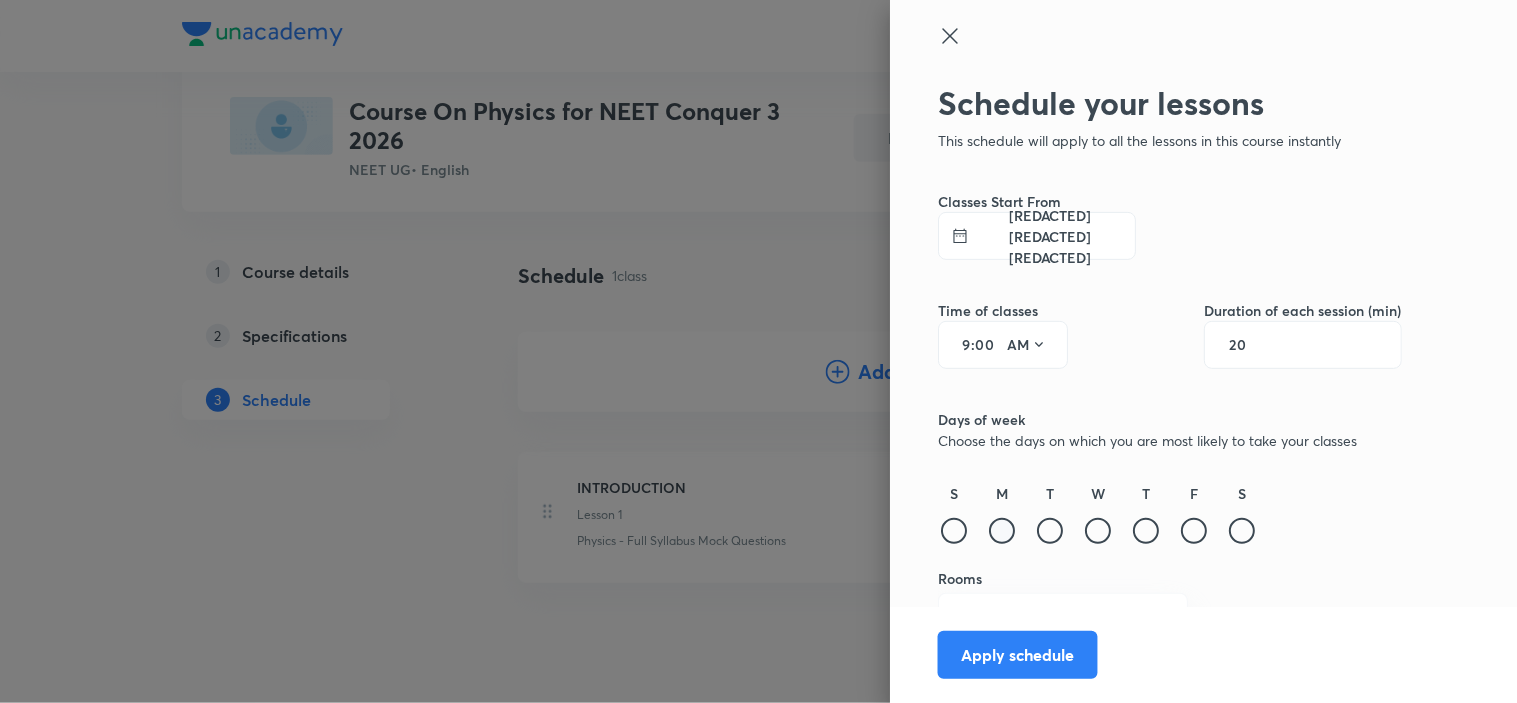 click at bounding box center [1002, 531] 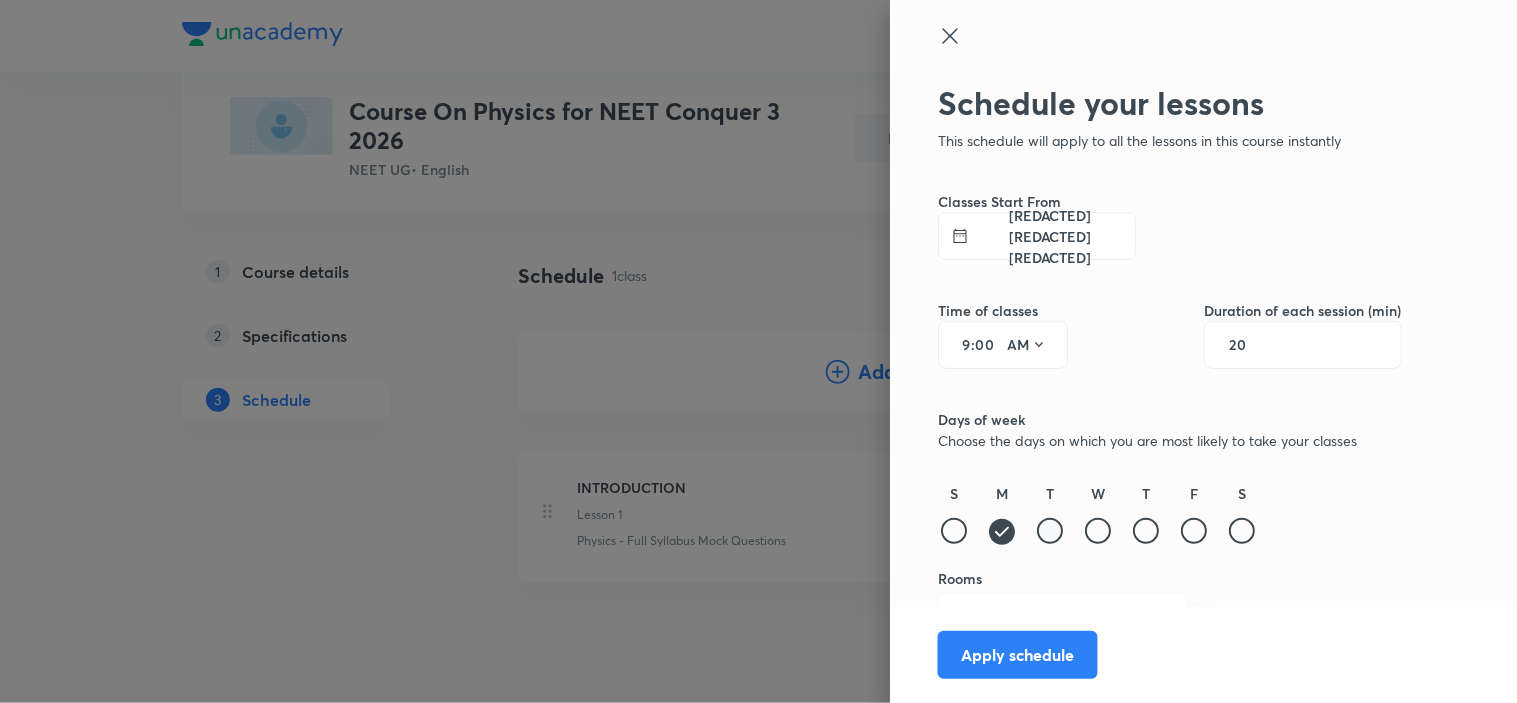 click at bounding box center (1050, 531) 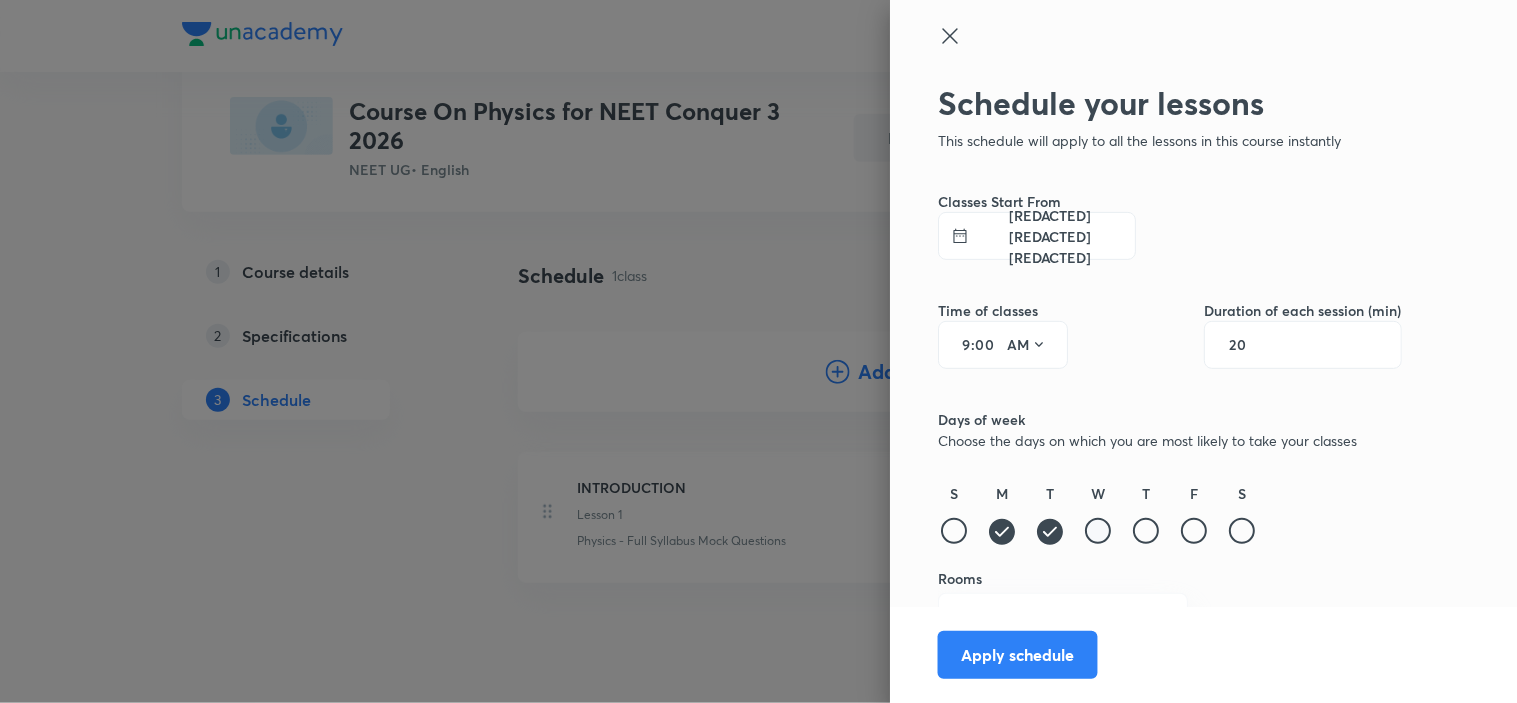 click at bounding box center [1098, 531] 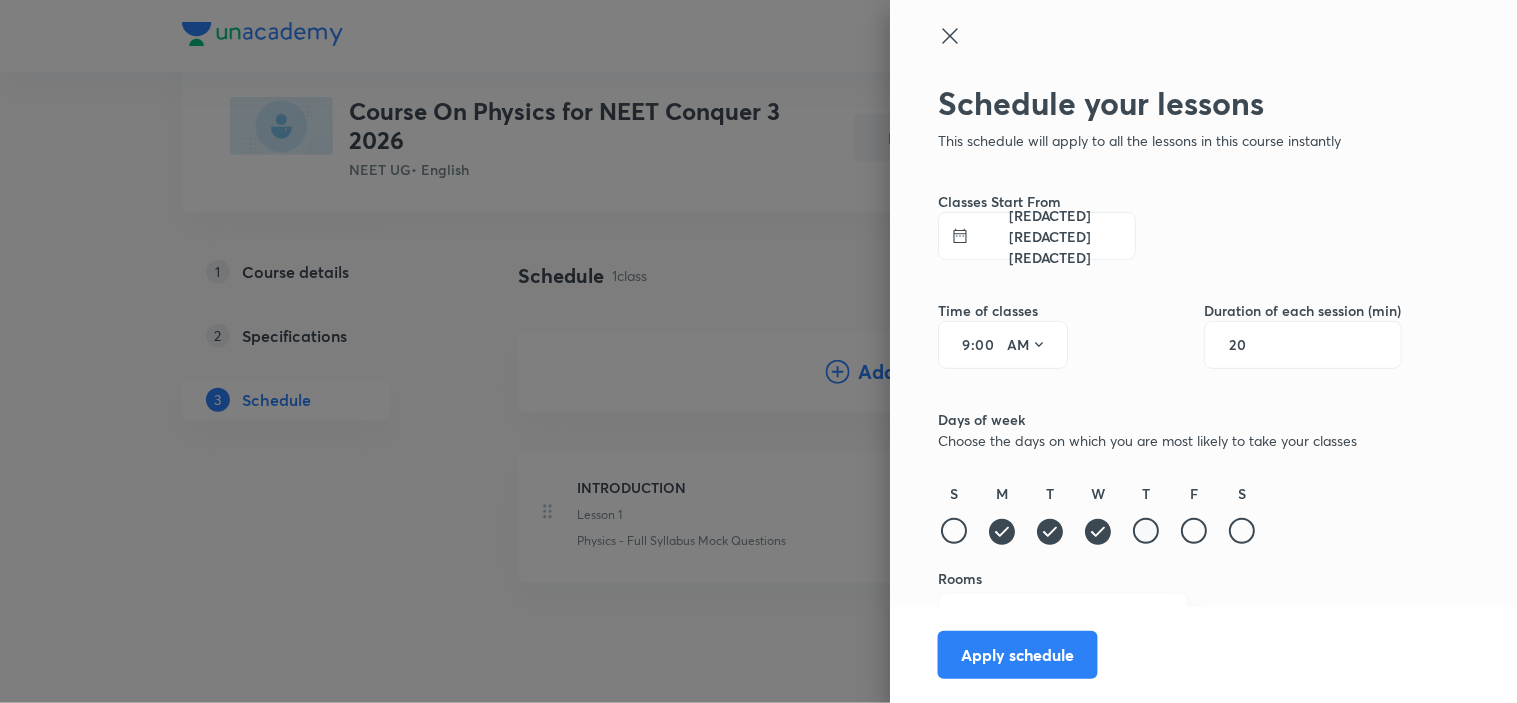 click at bounding box center [1146, 531] 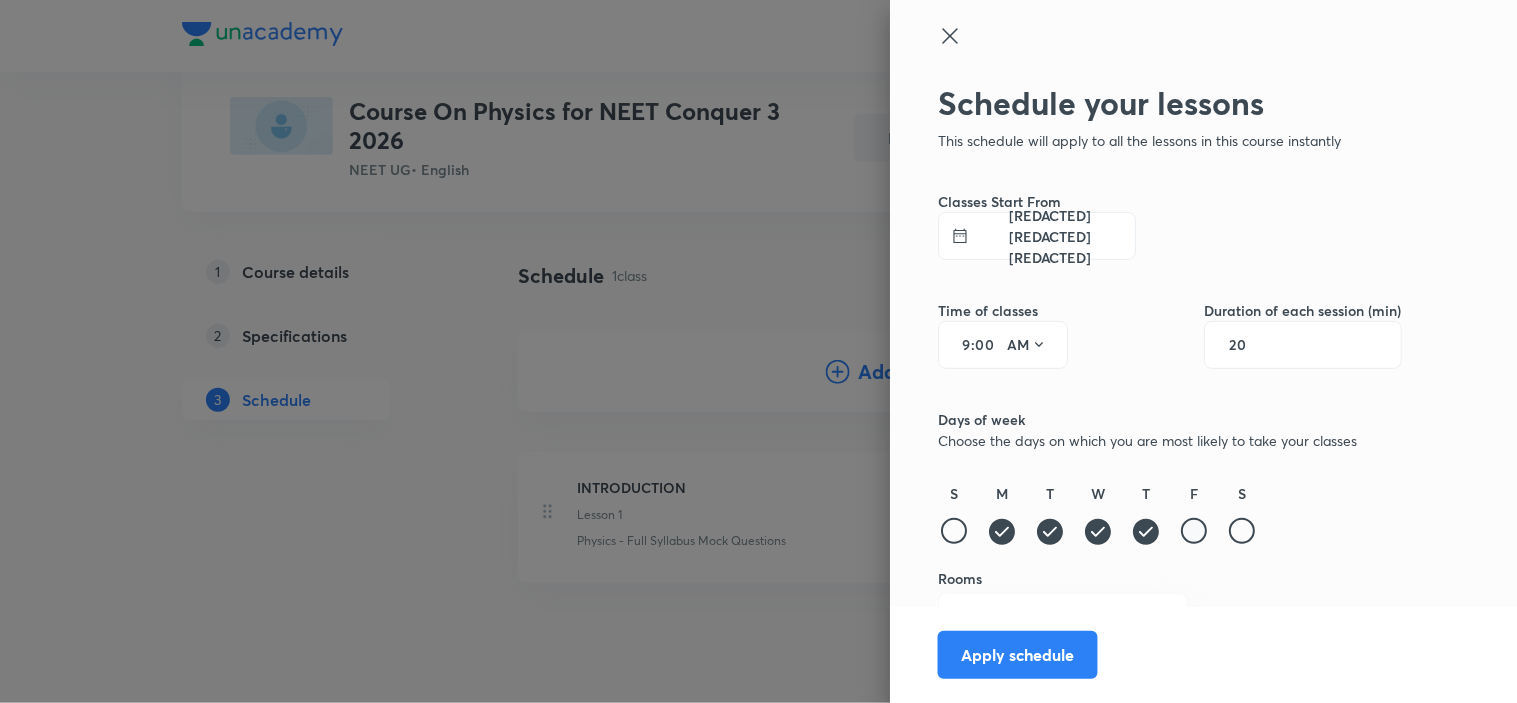 click at bounding box center [1194, 531] 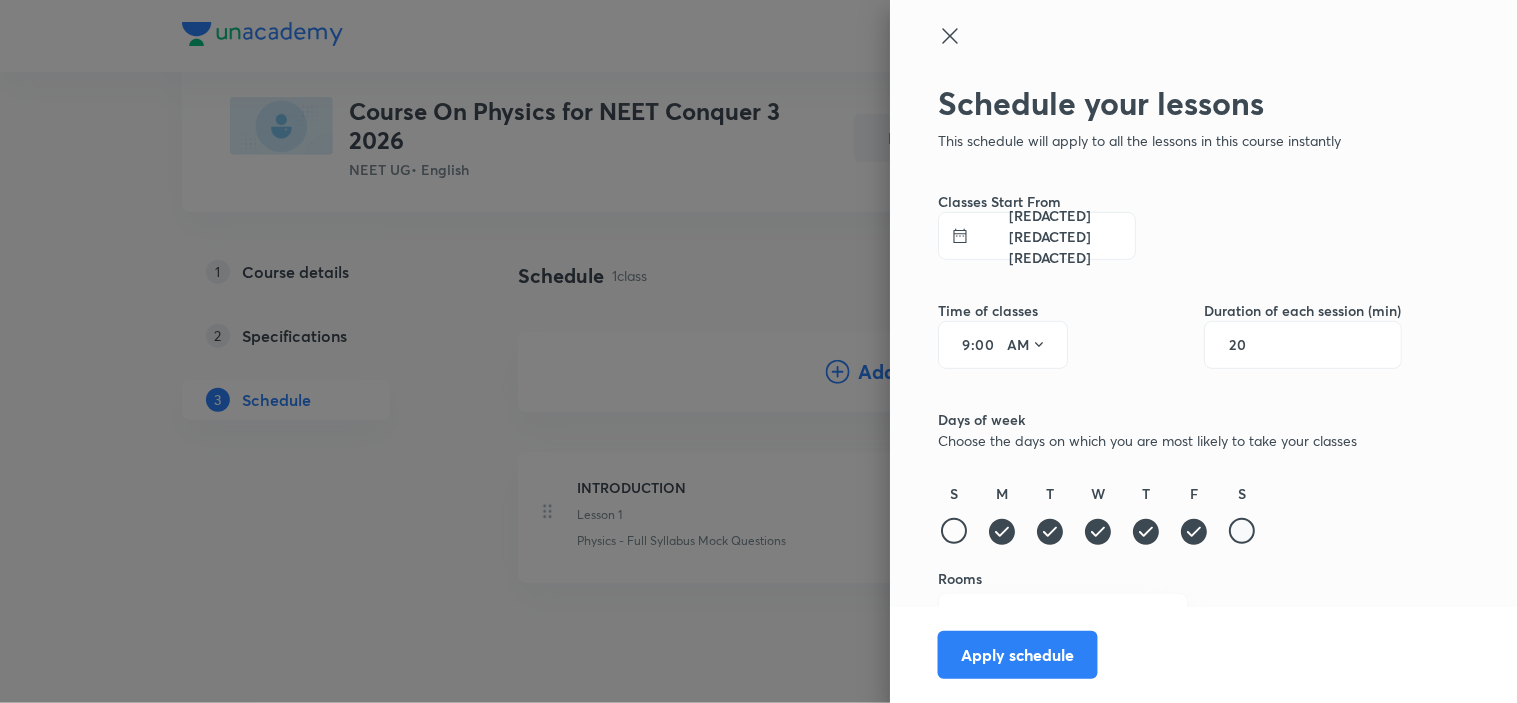 click at bounding box center [1242, 531] 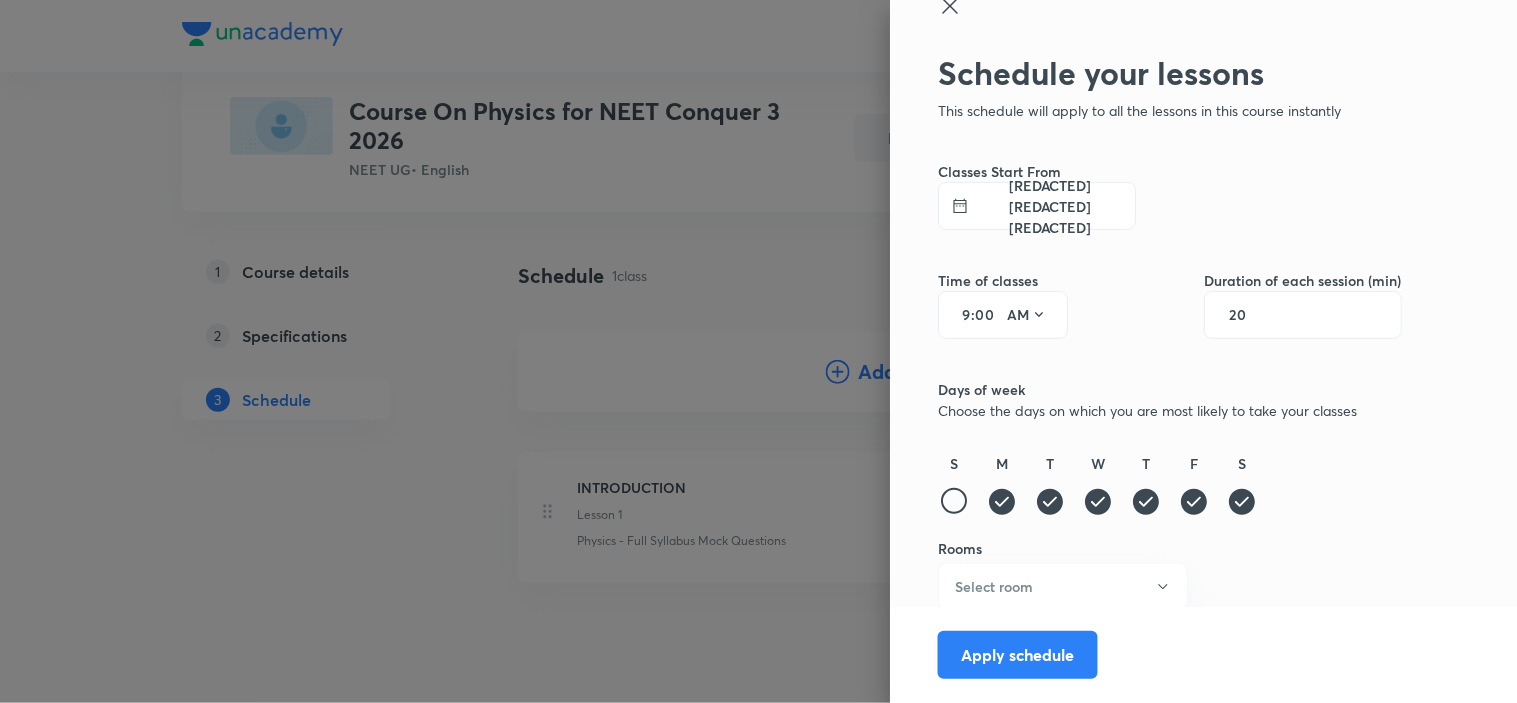 scroll, scrollTop: 37, scrollLeft: 0, axis: vertical 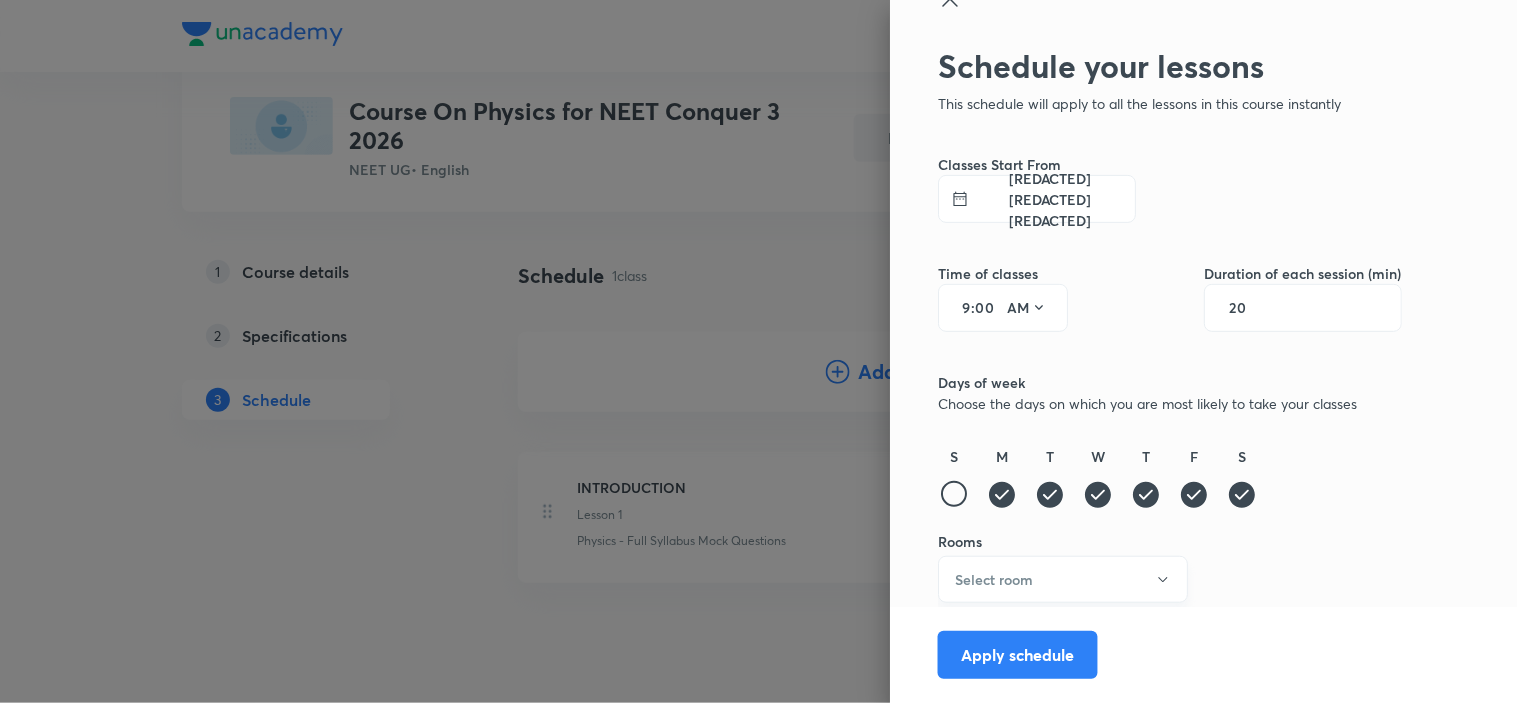click on "Select room" at bounding box center [994, 579] 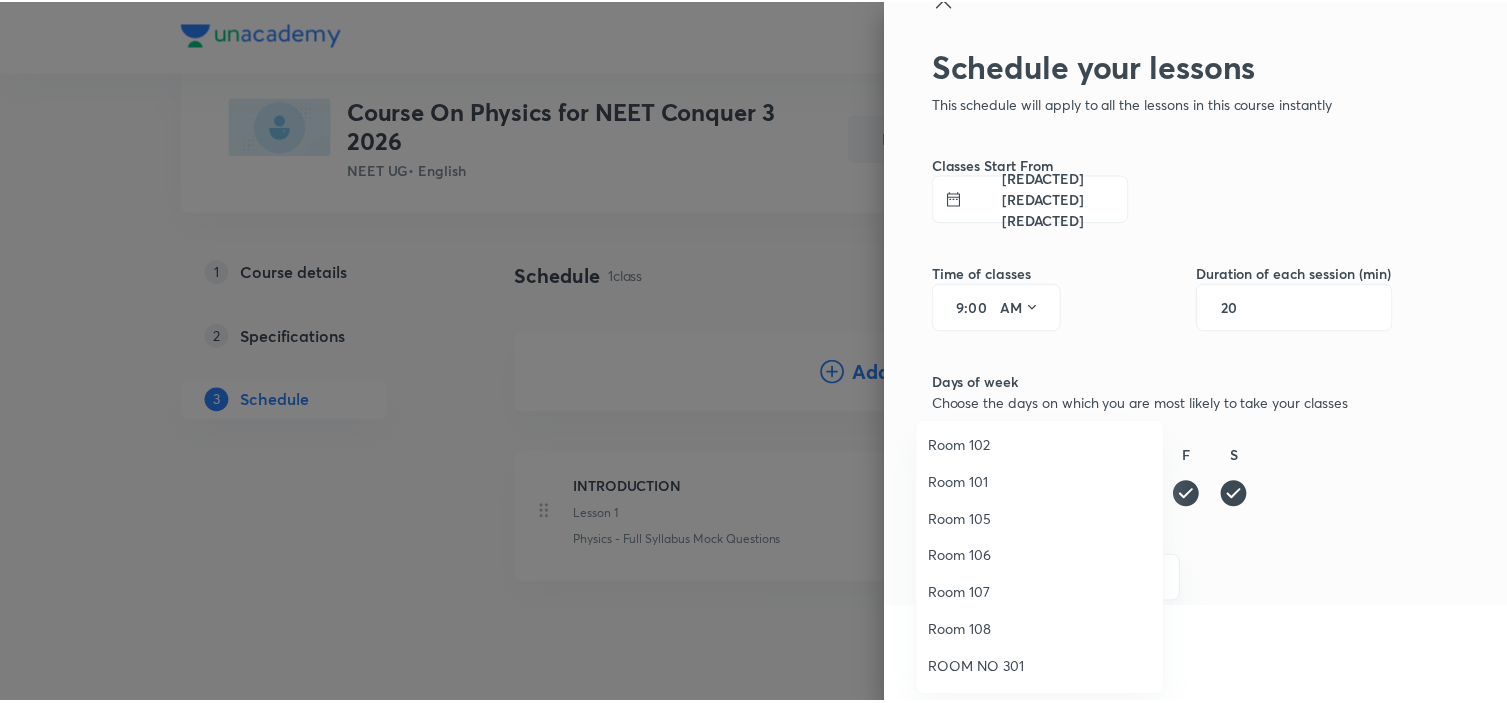 scroll, scrollTop: 111, scrollLeft: 0, axis: vertical 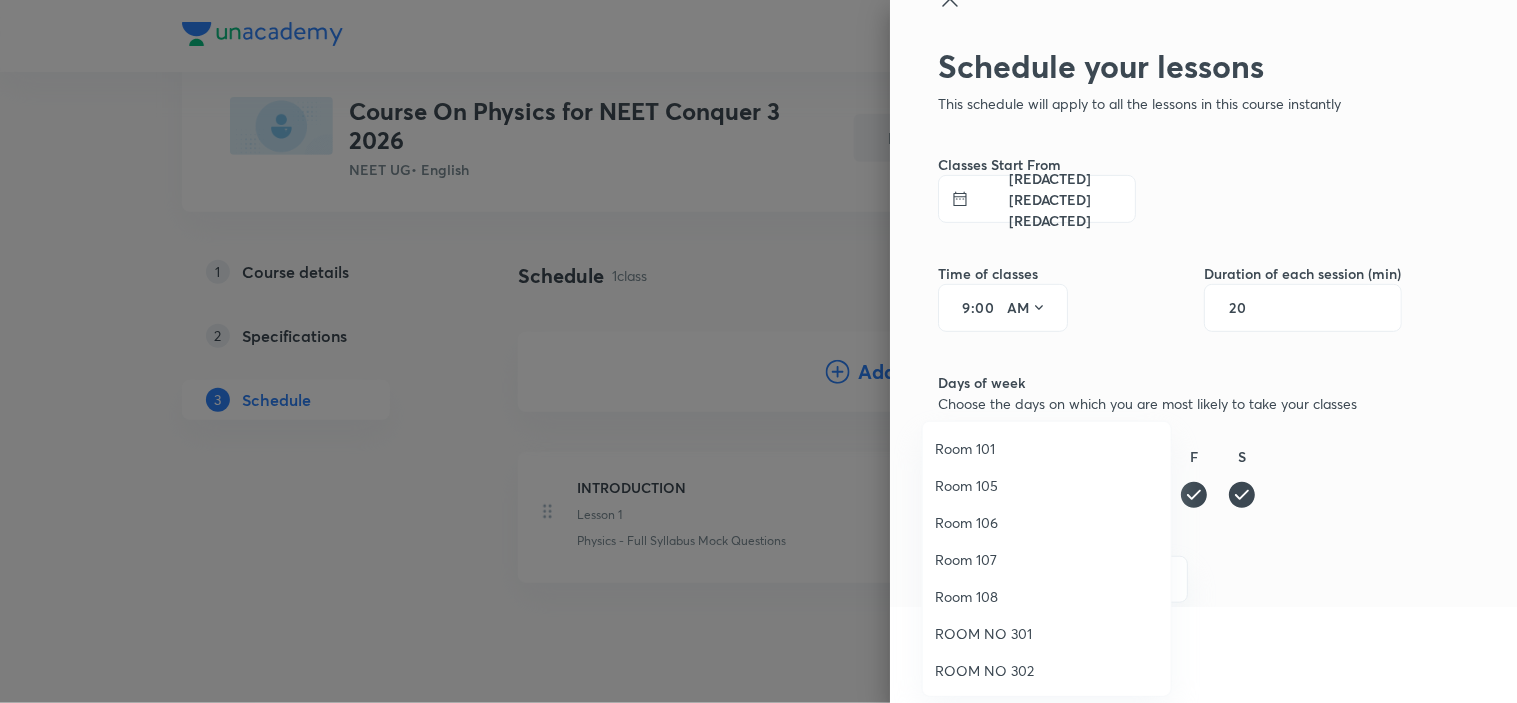 click on "Room 107" at bounding box center [1047, 559] 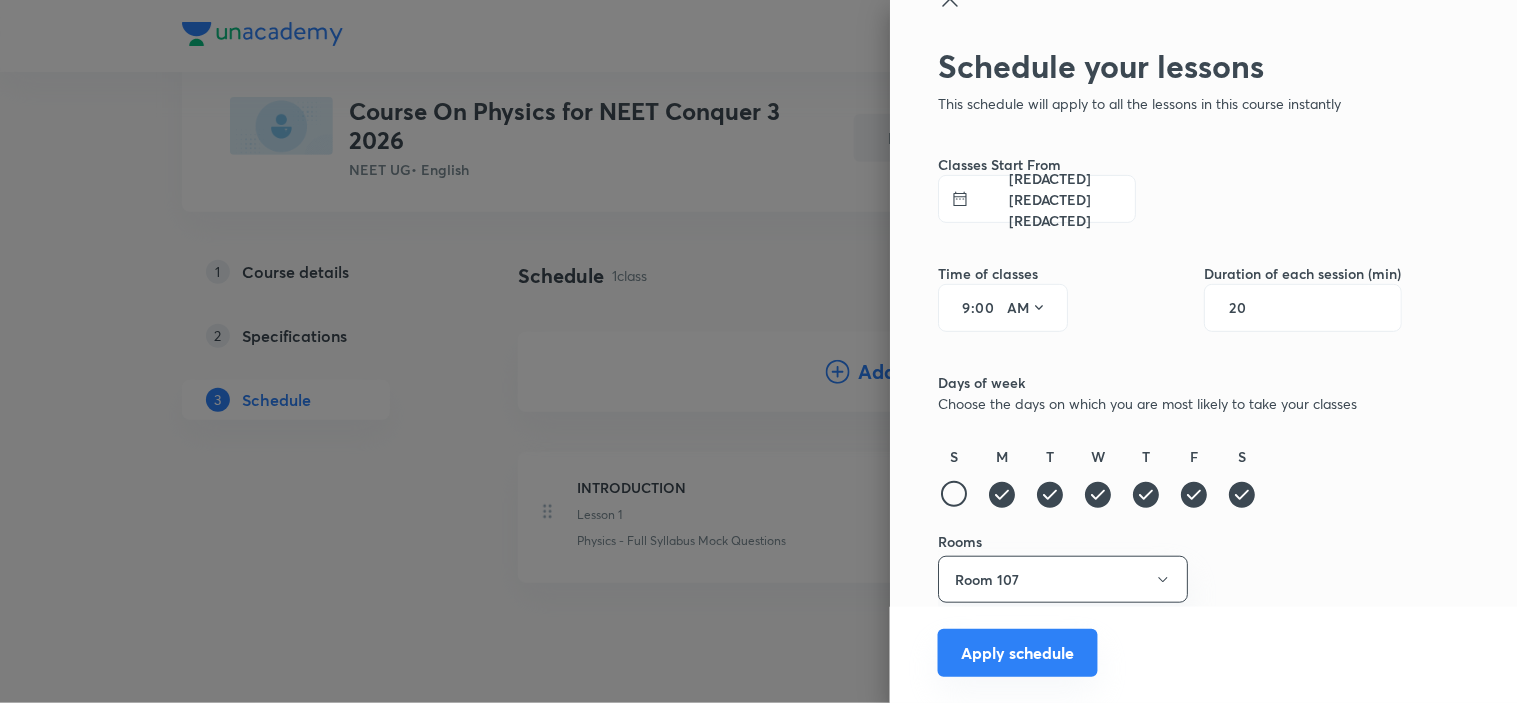 click on "Apply schedule" at bounding box center (1018, 653) 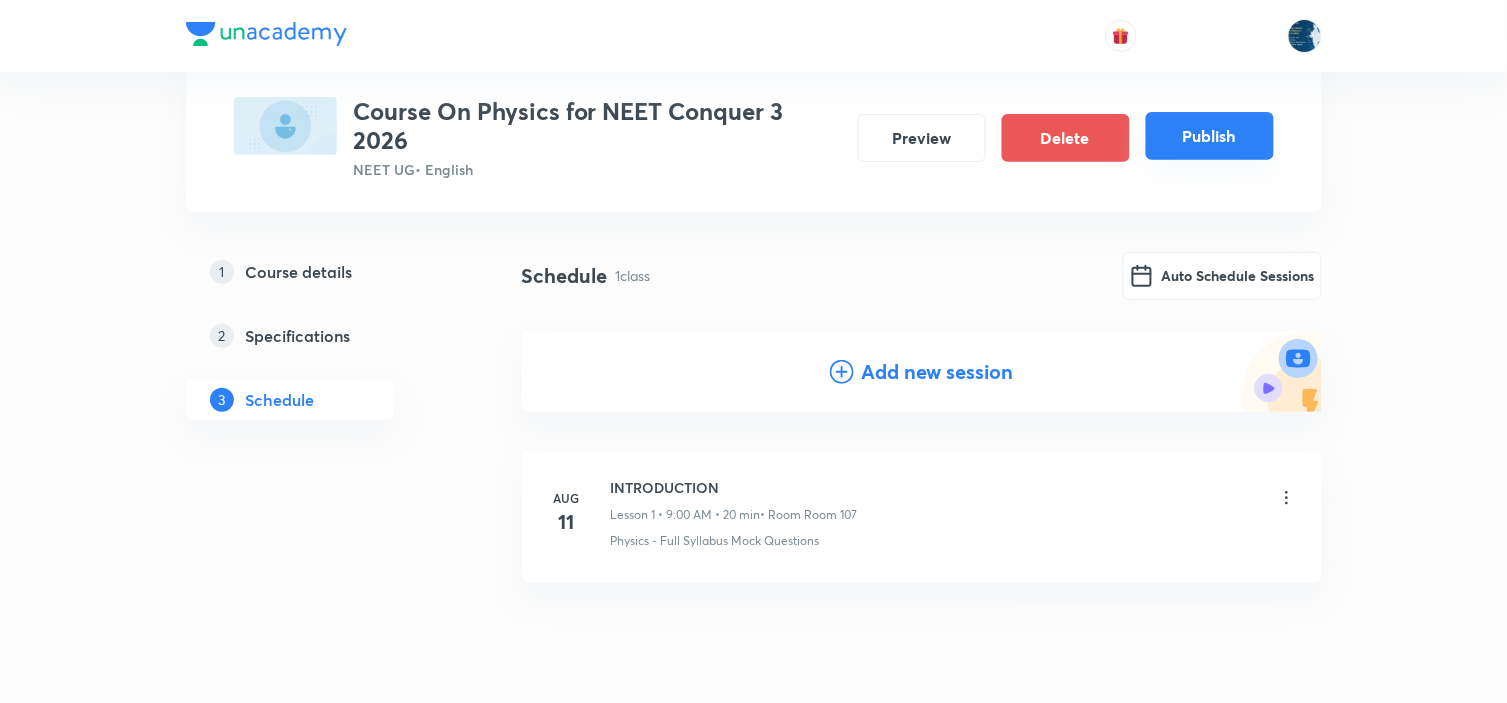click on "Publish" at bounding box center (1210, 136) 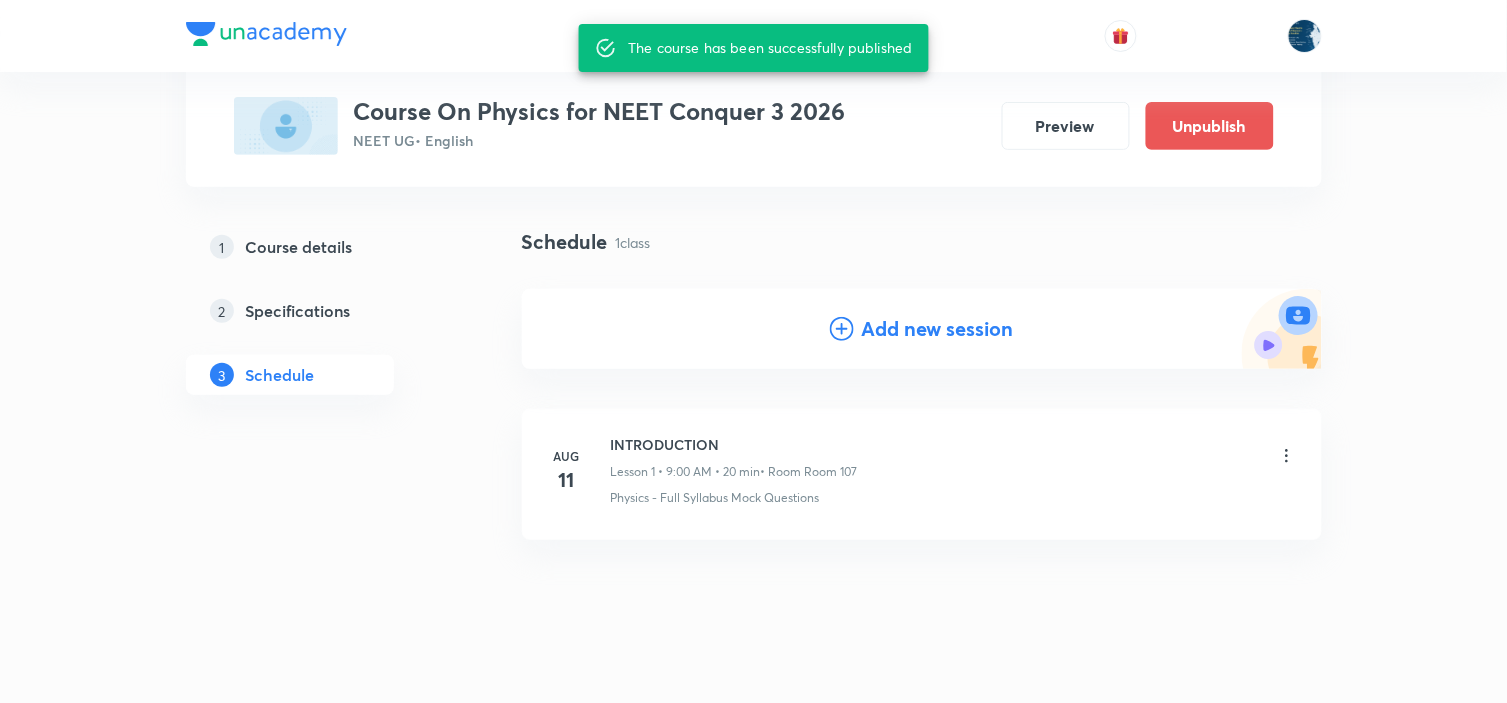 scroll, scrollTop: 86, scrollLeft: 0, axis: vertical 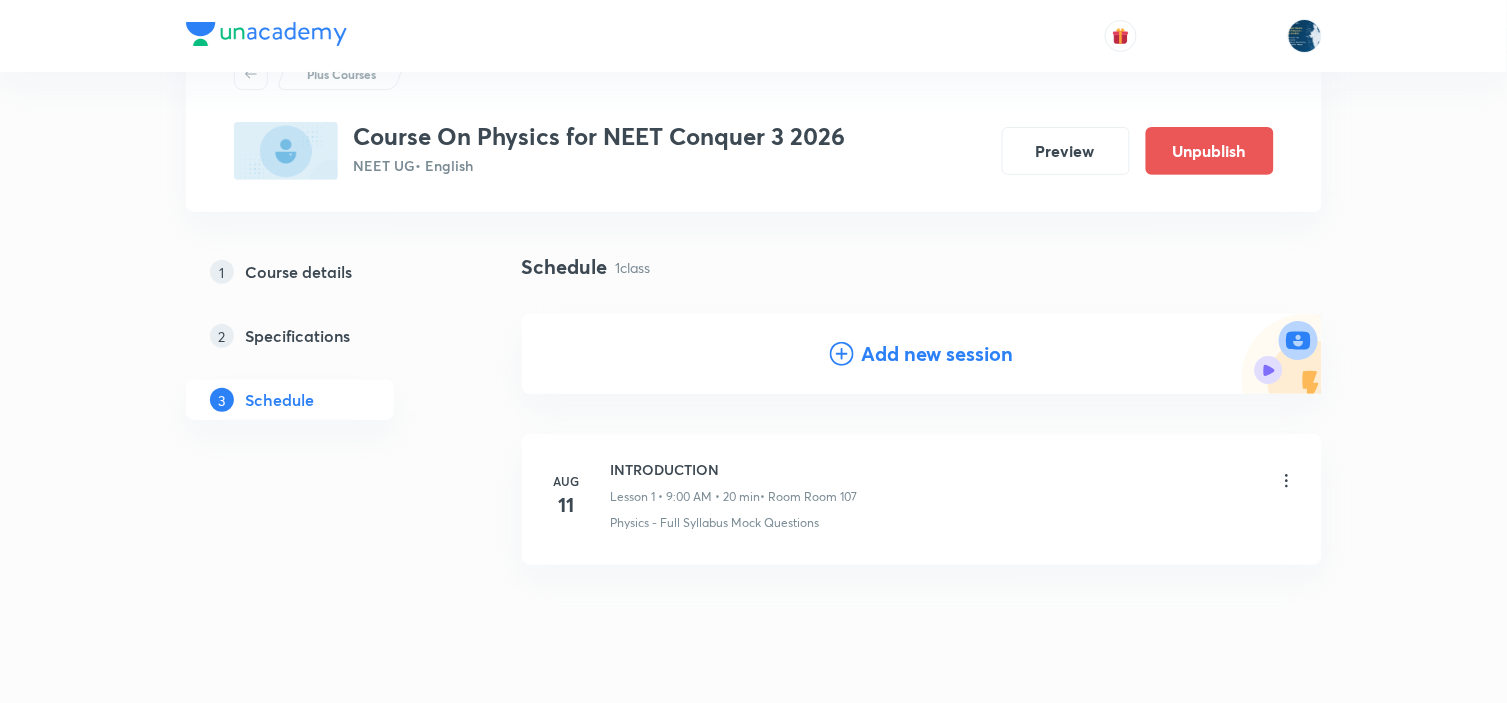 click on "Schedule 1 class" at bounding box center [922, 267] 